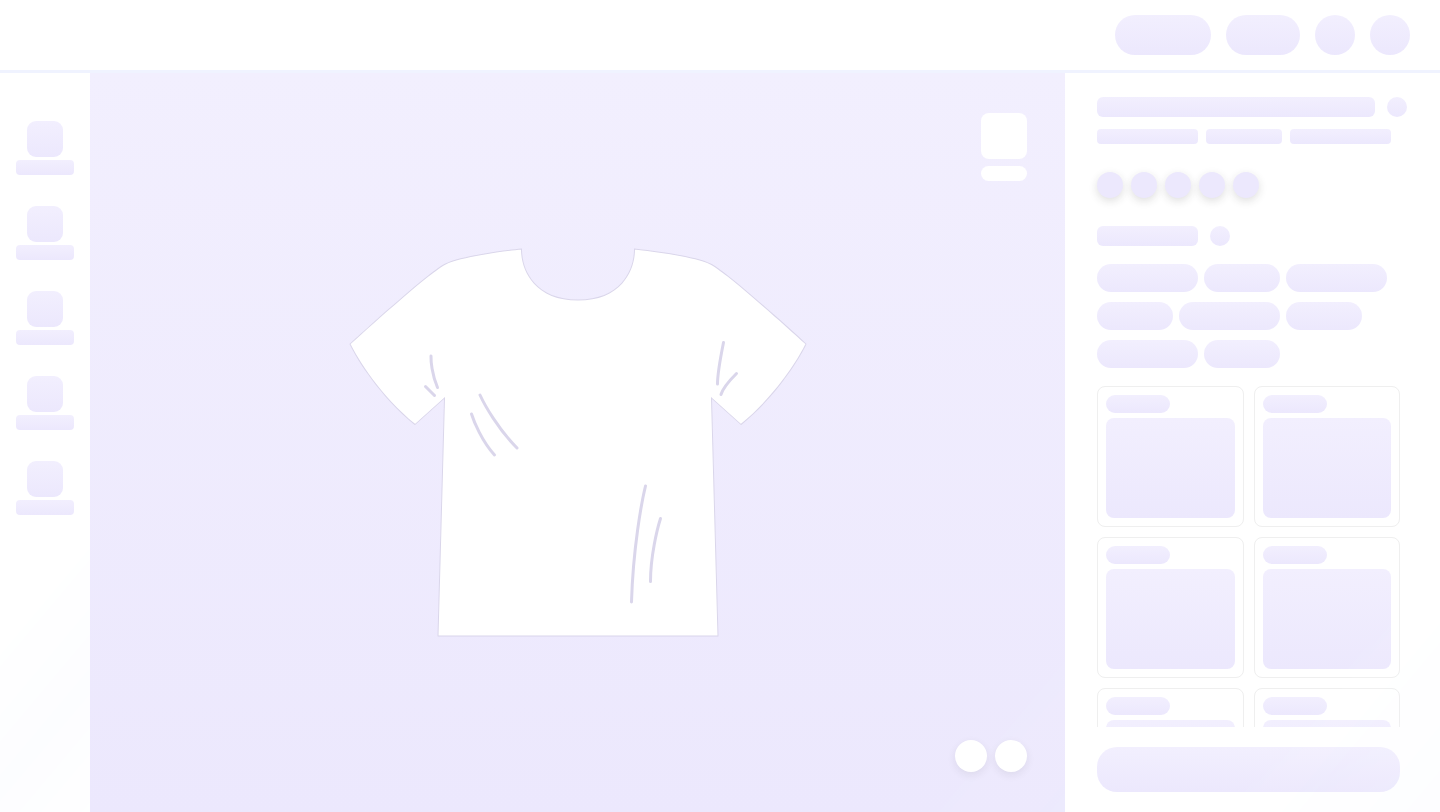 scroll, scrollTop: 0, scrollLeft: 0, axis: both 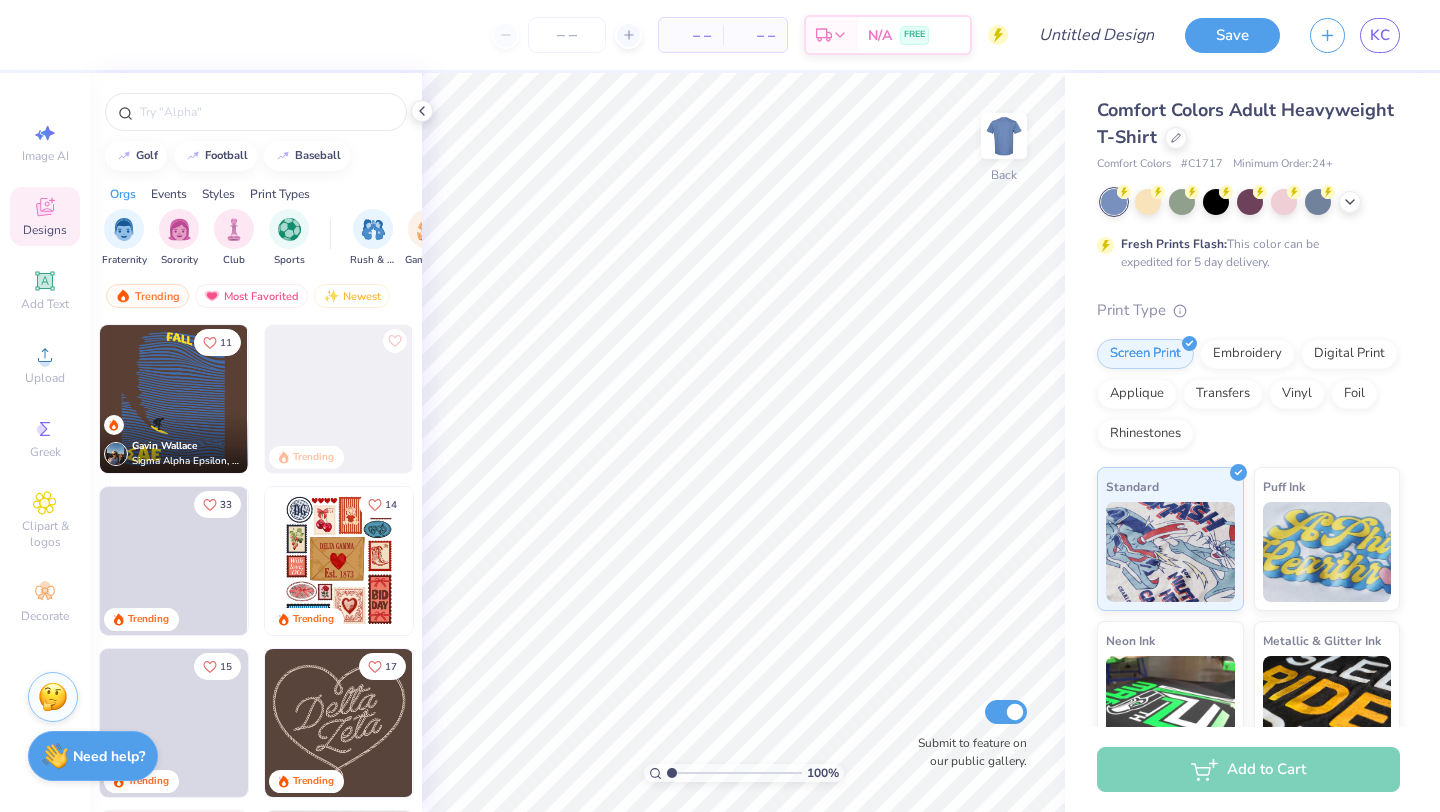 click on "Need help?" at bounding box center (109, 756) 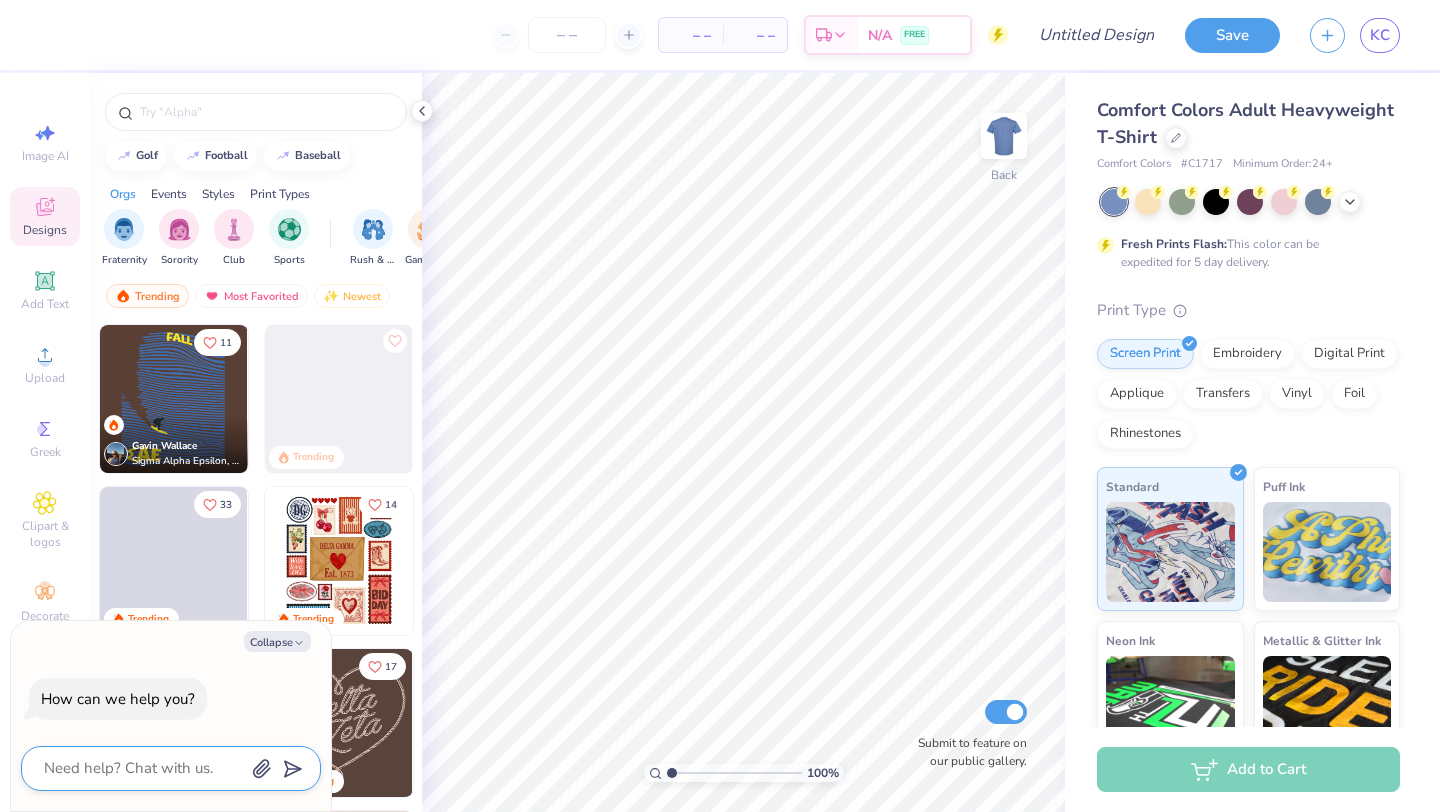 click at bounding box center [143, 768] 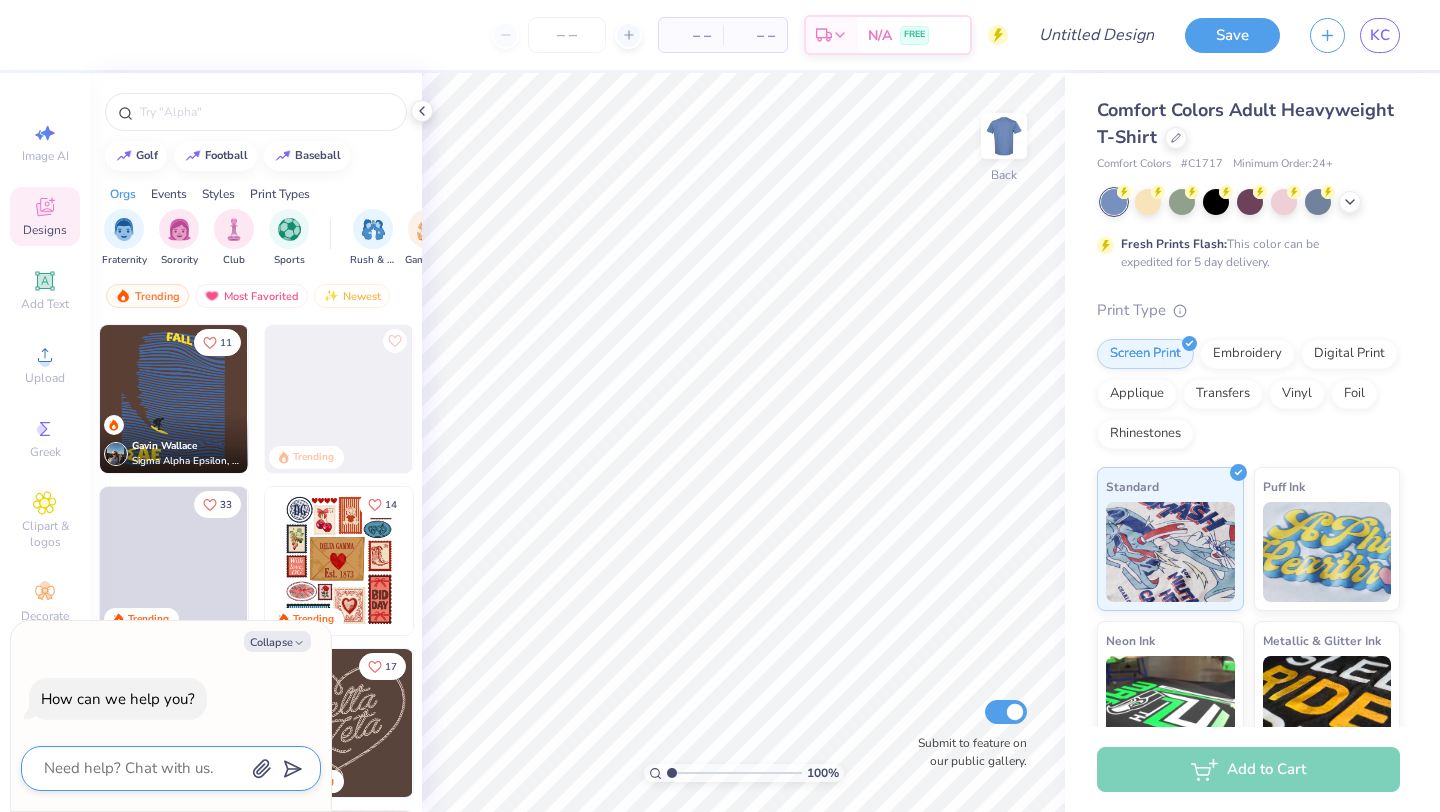 type on "D" 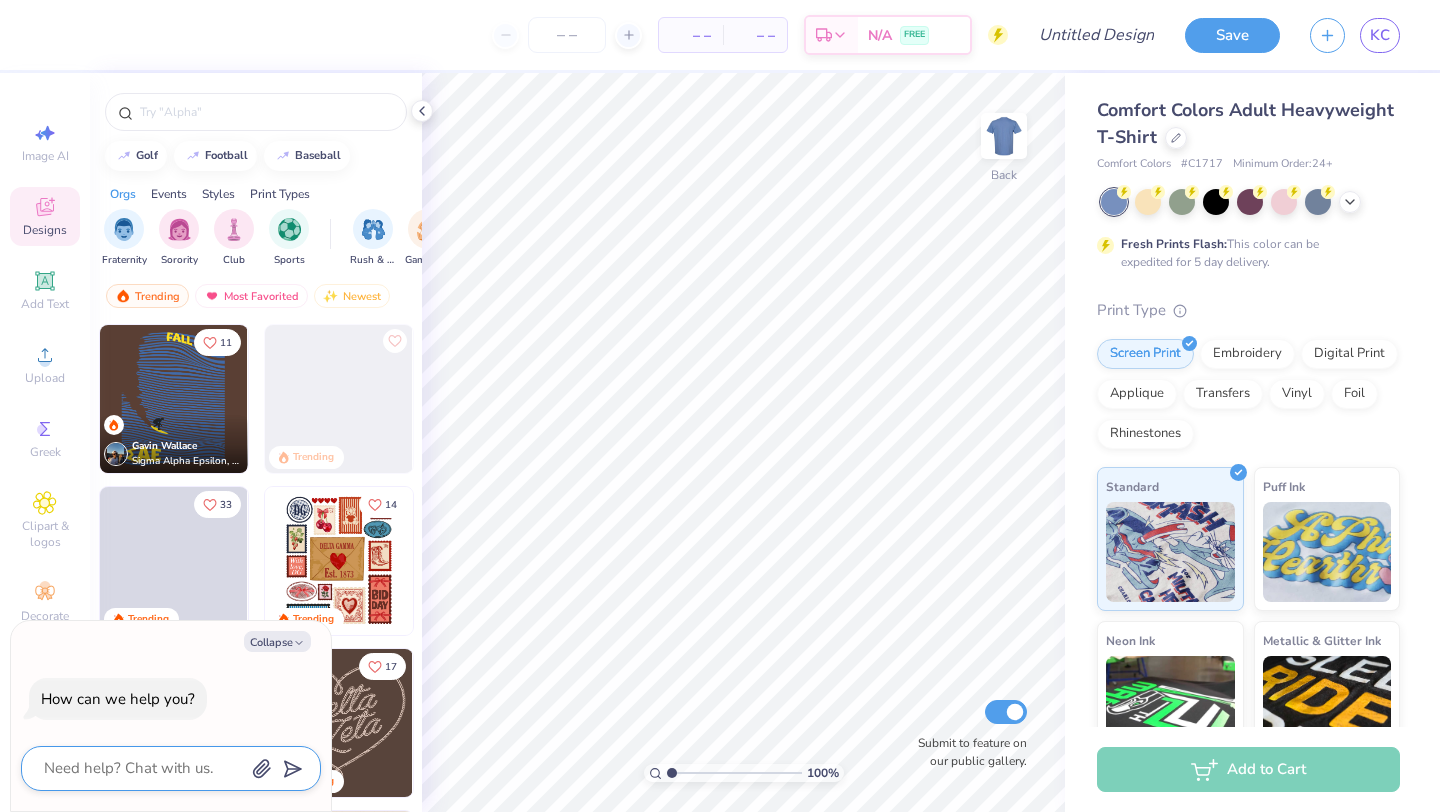 type on "x" 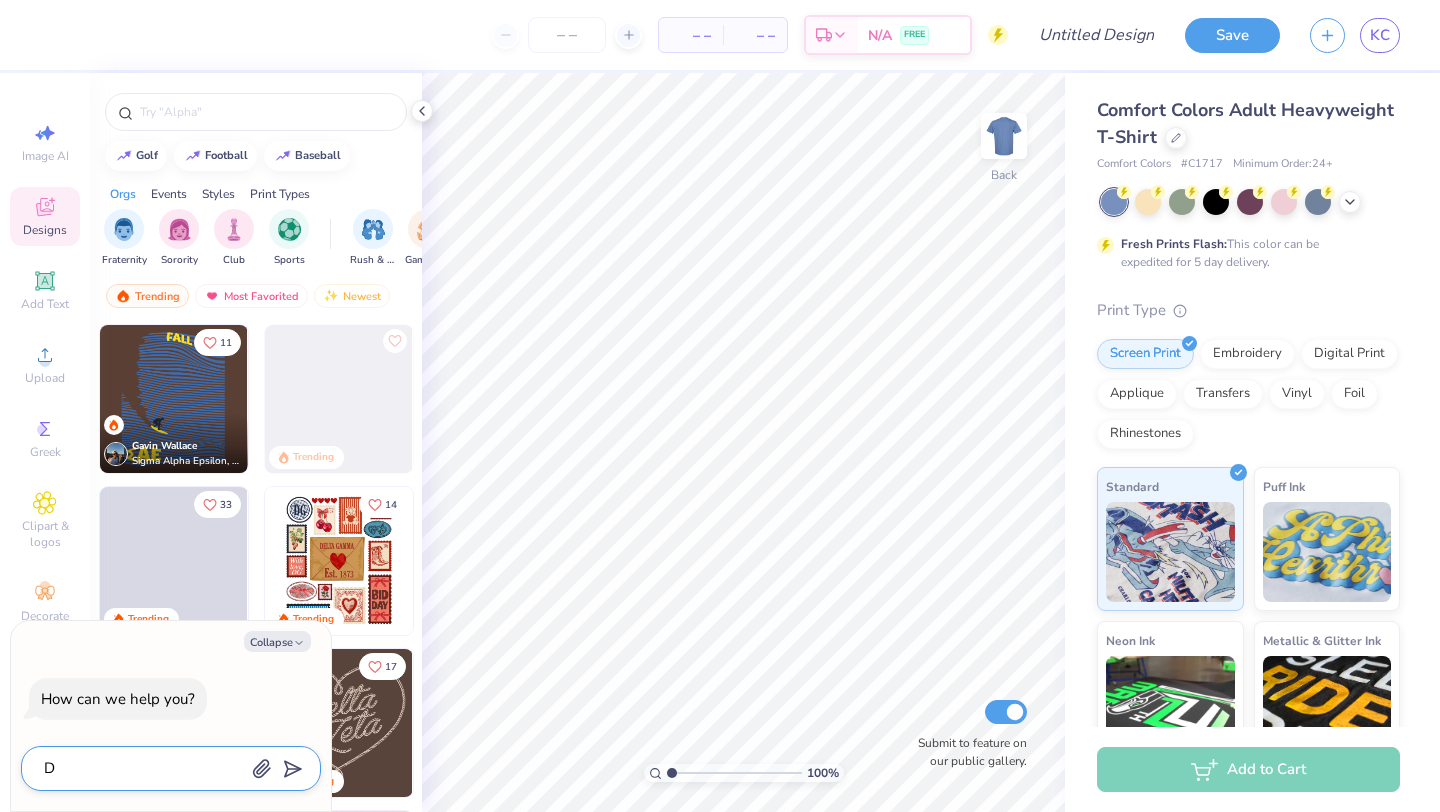 type on "De" 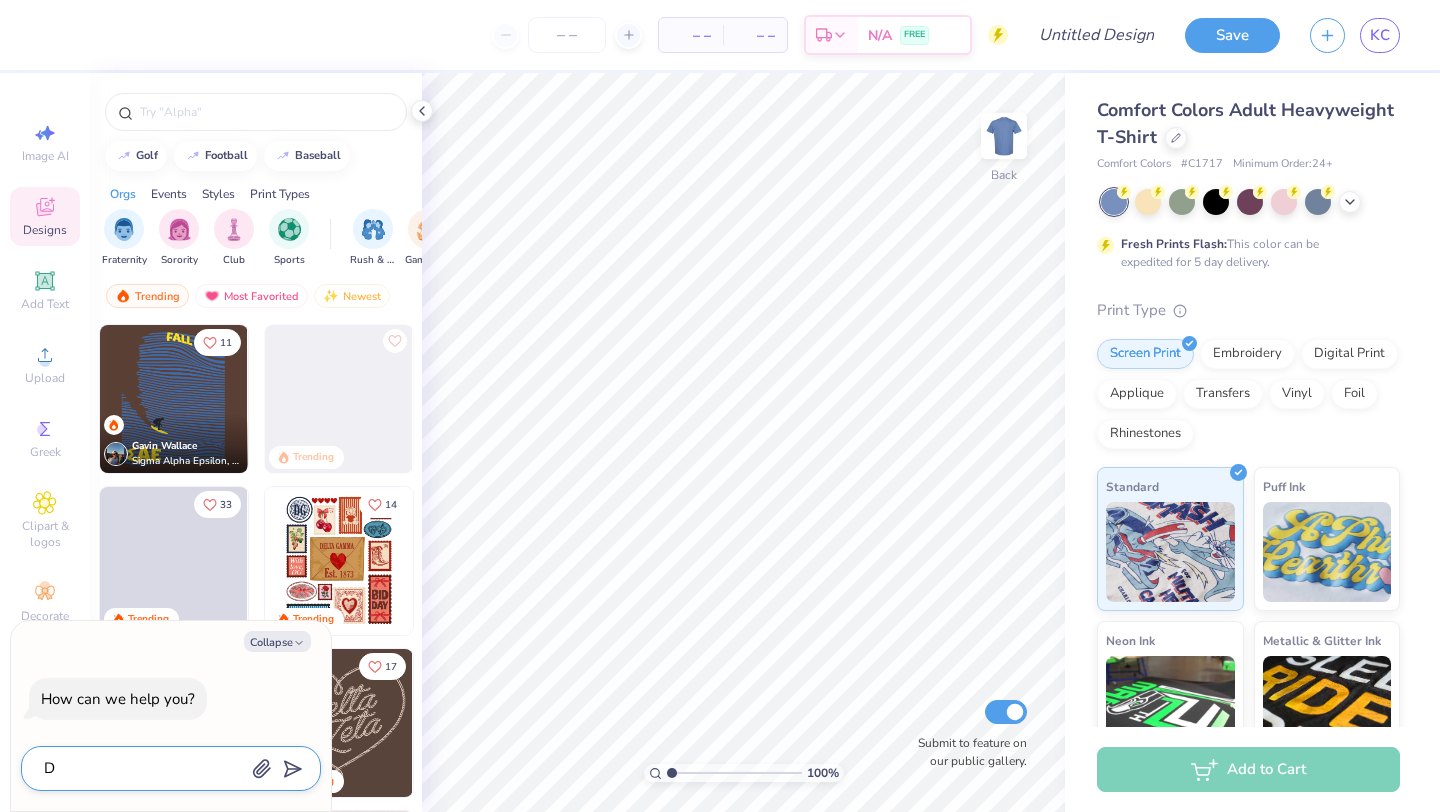 type on "x" 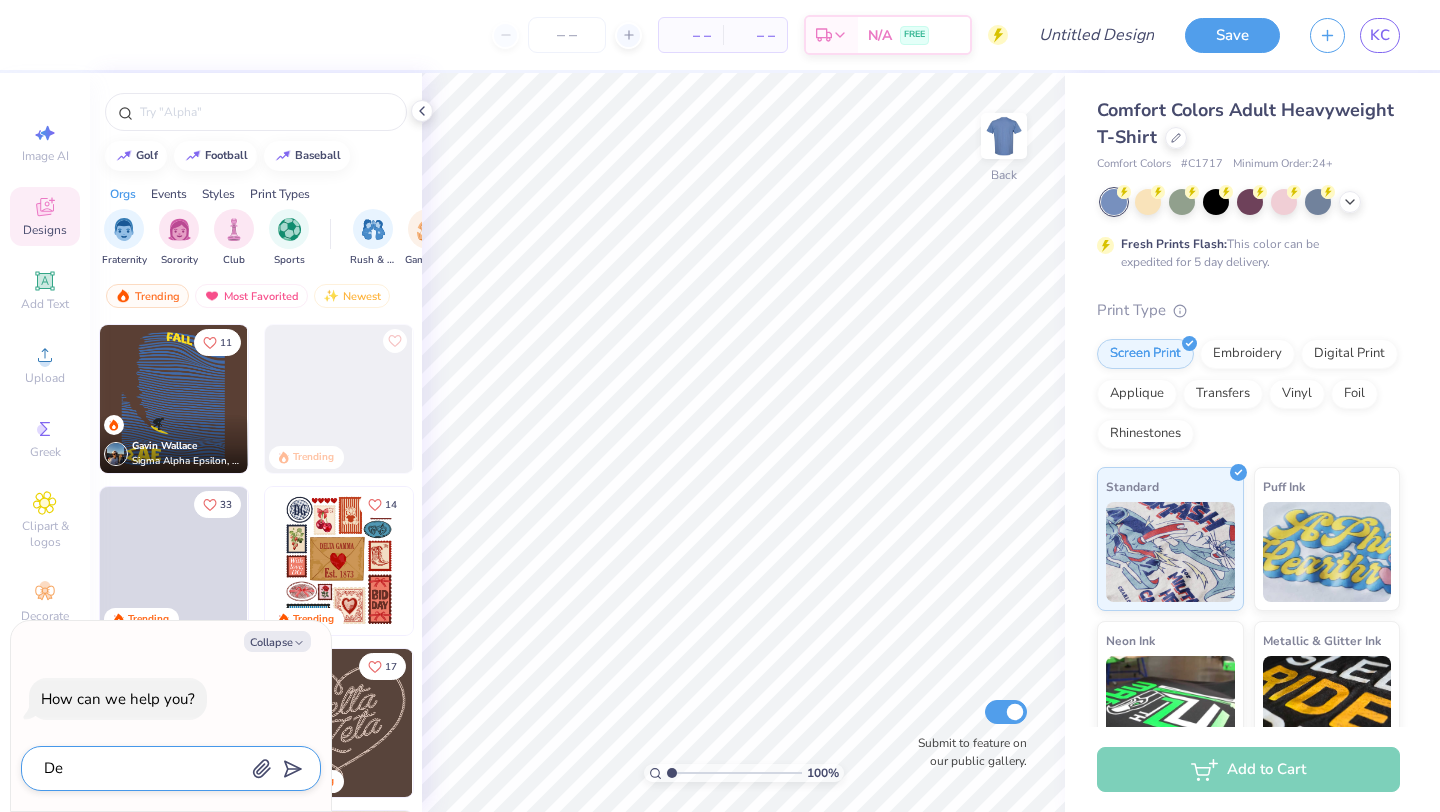 type on "Des" 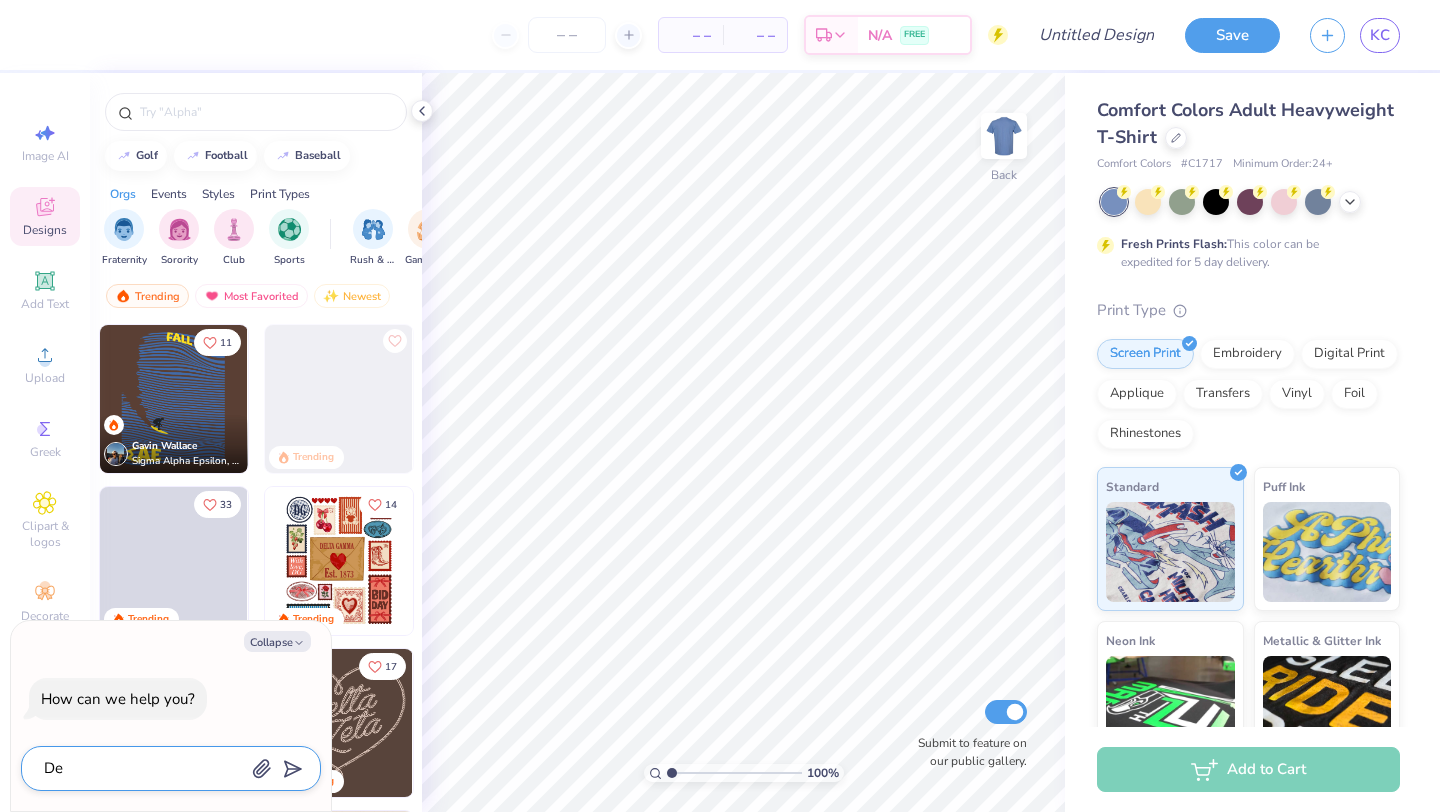 type on "x" 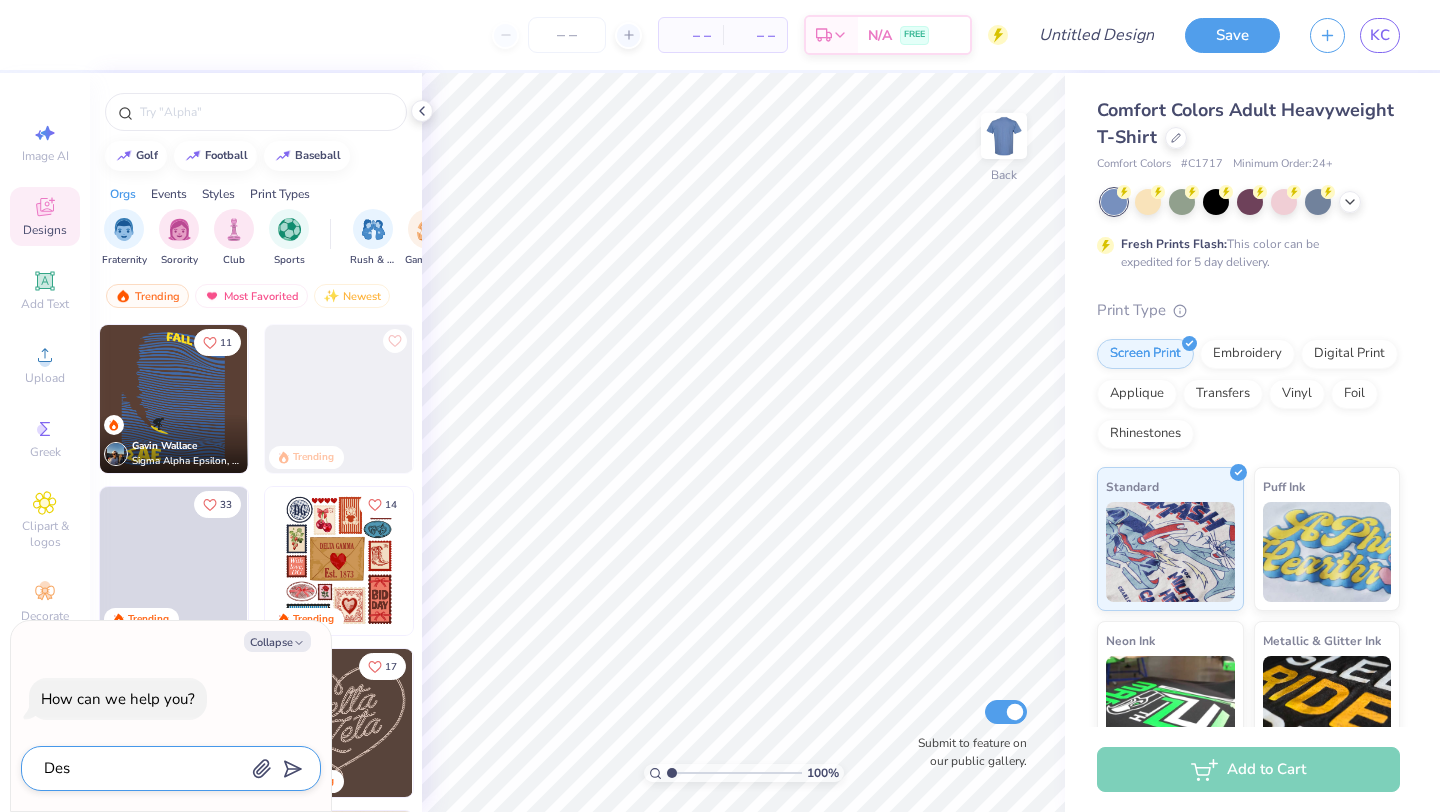 type on "Desi" 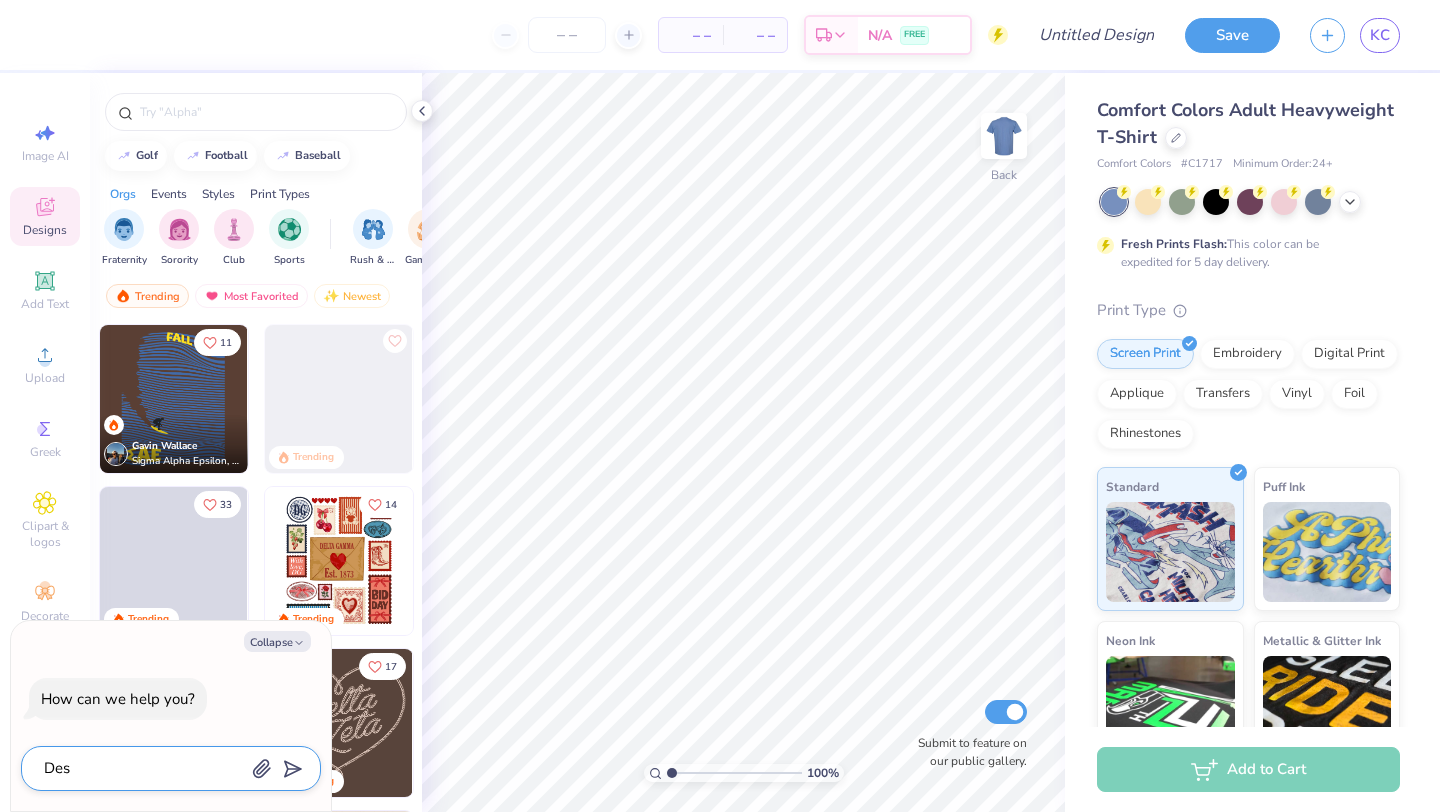 type on "x" 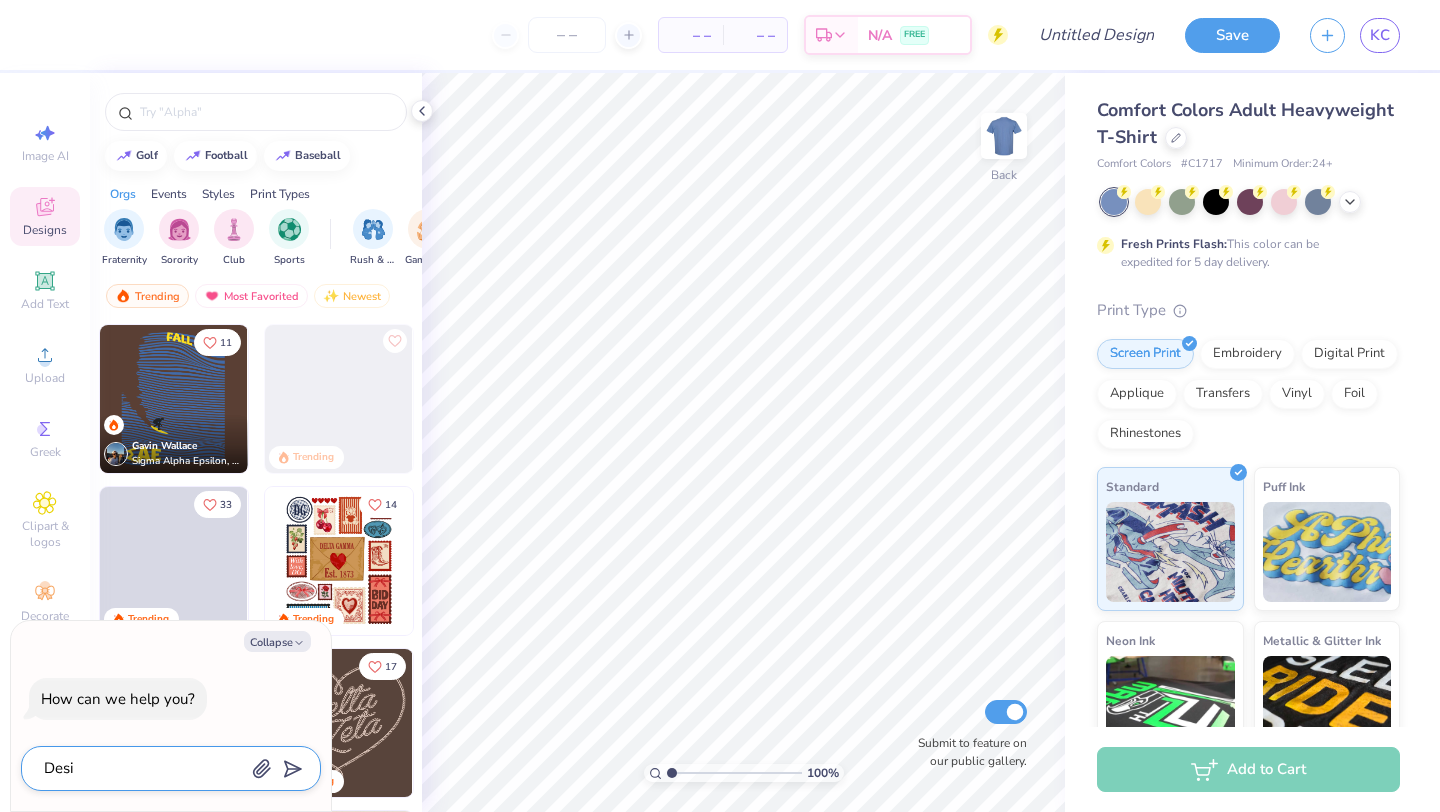 type on "Desig" 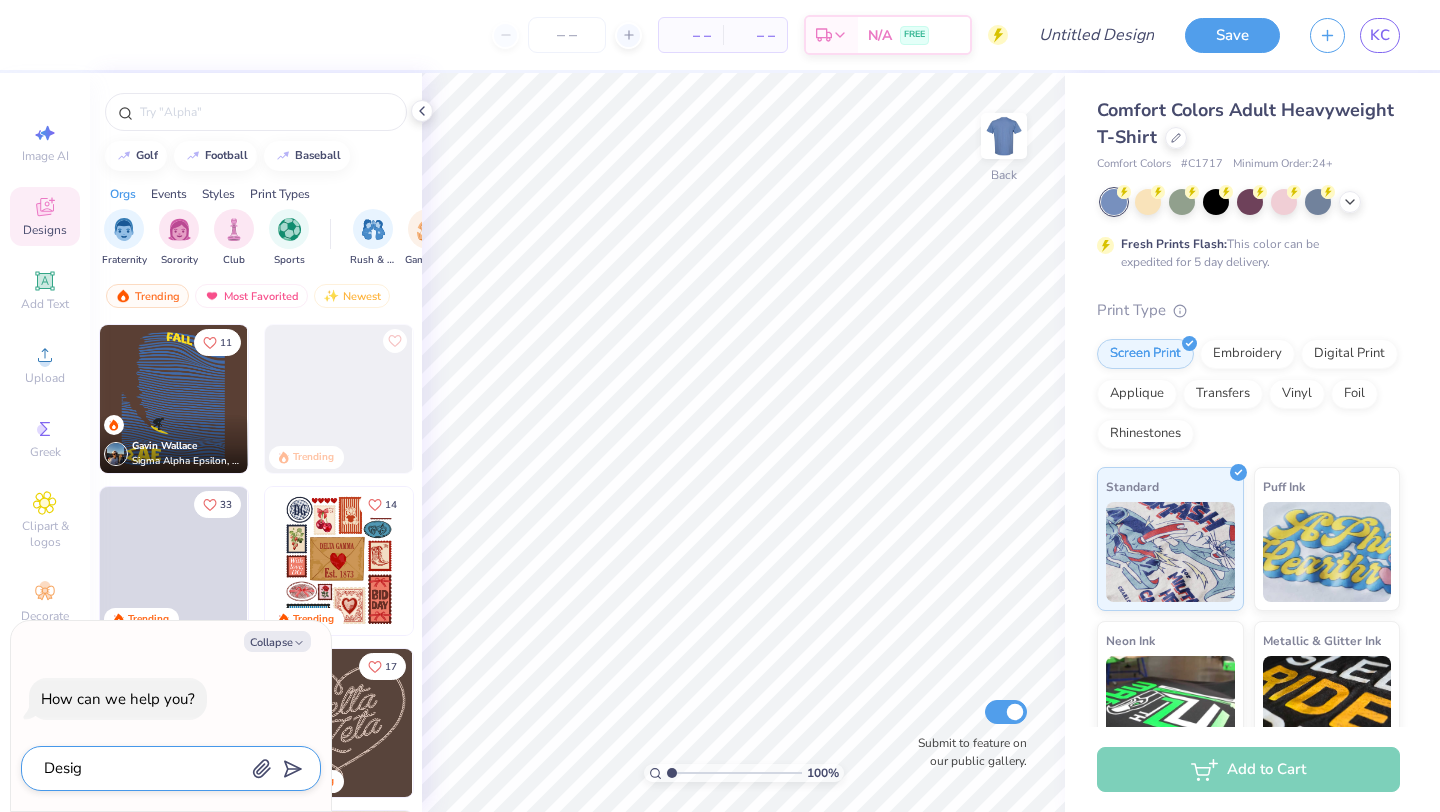 type on "x" 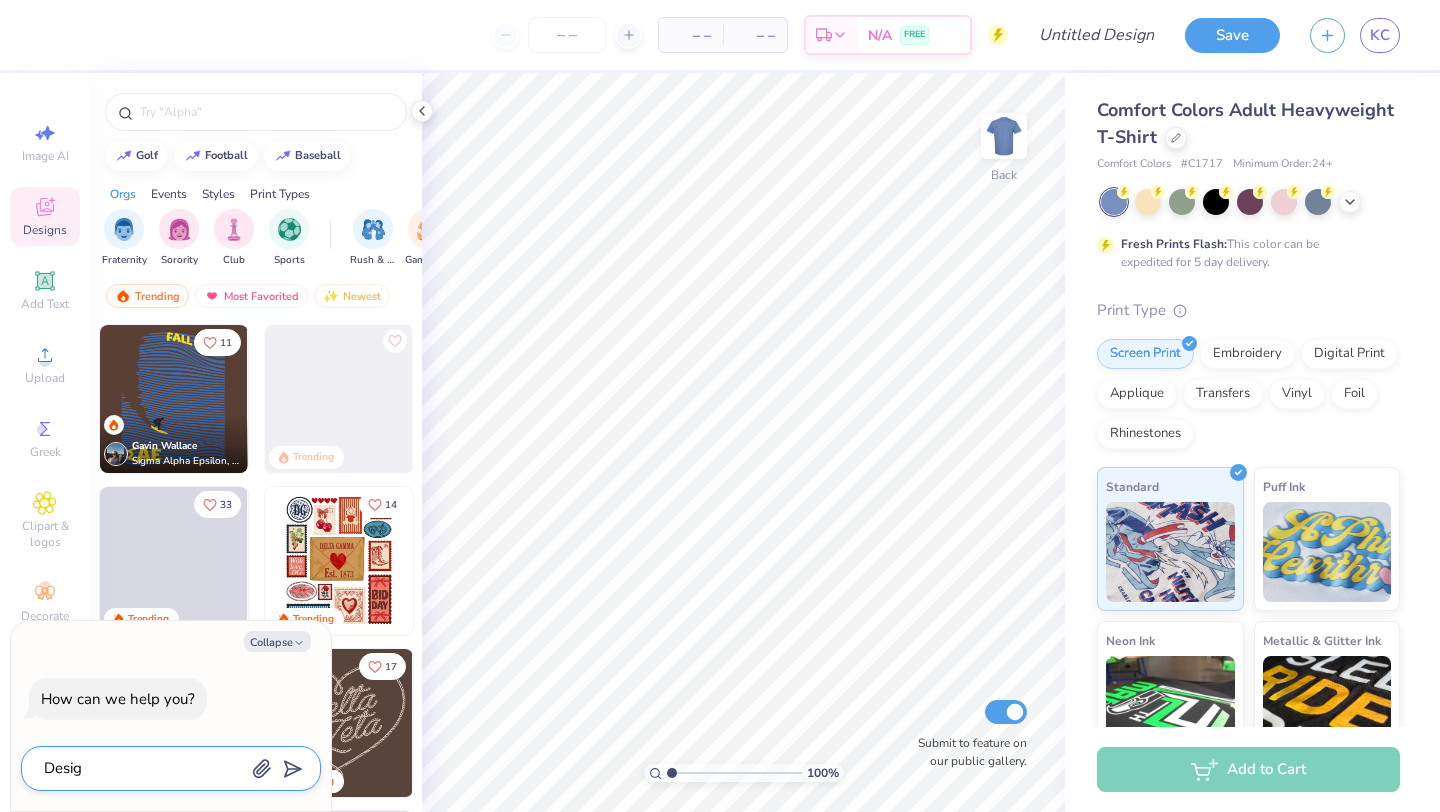 type on "Design" 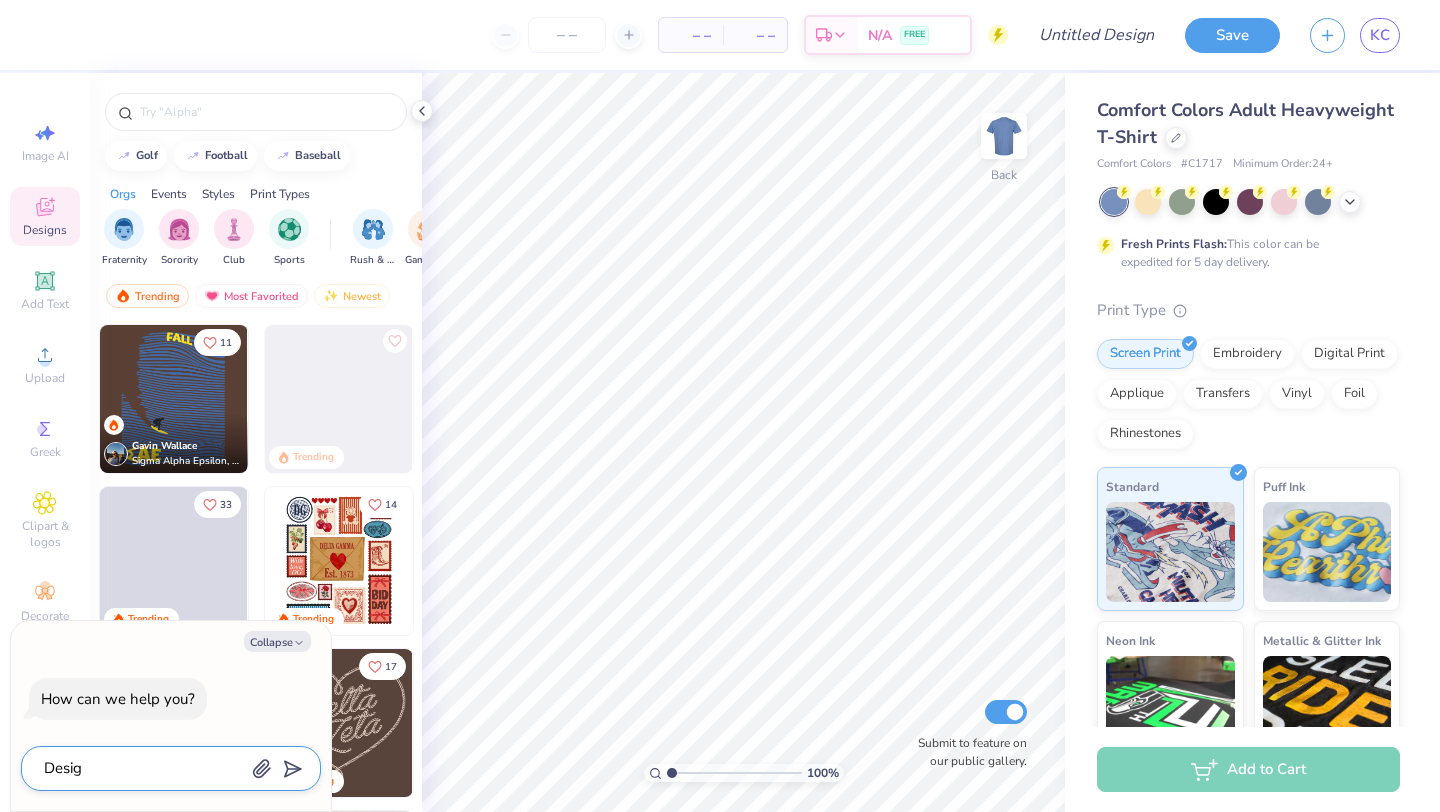 type on "x" 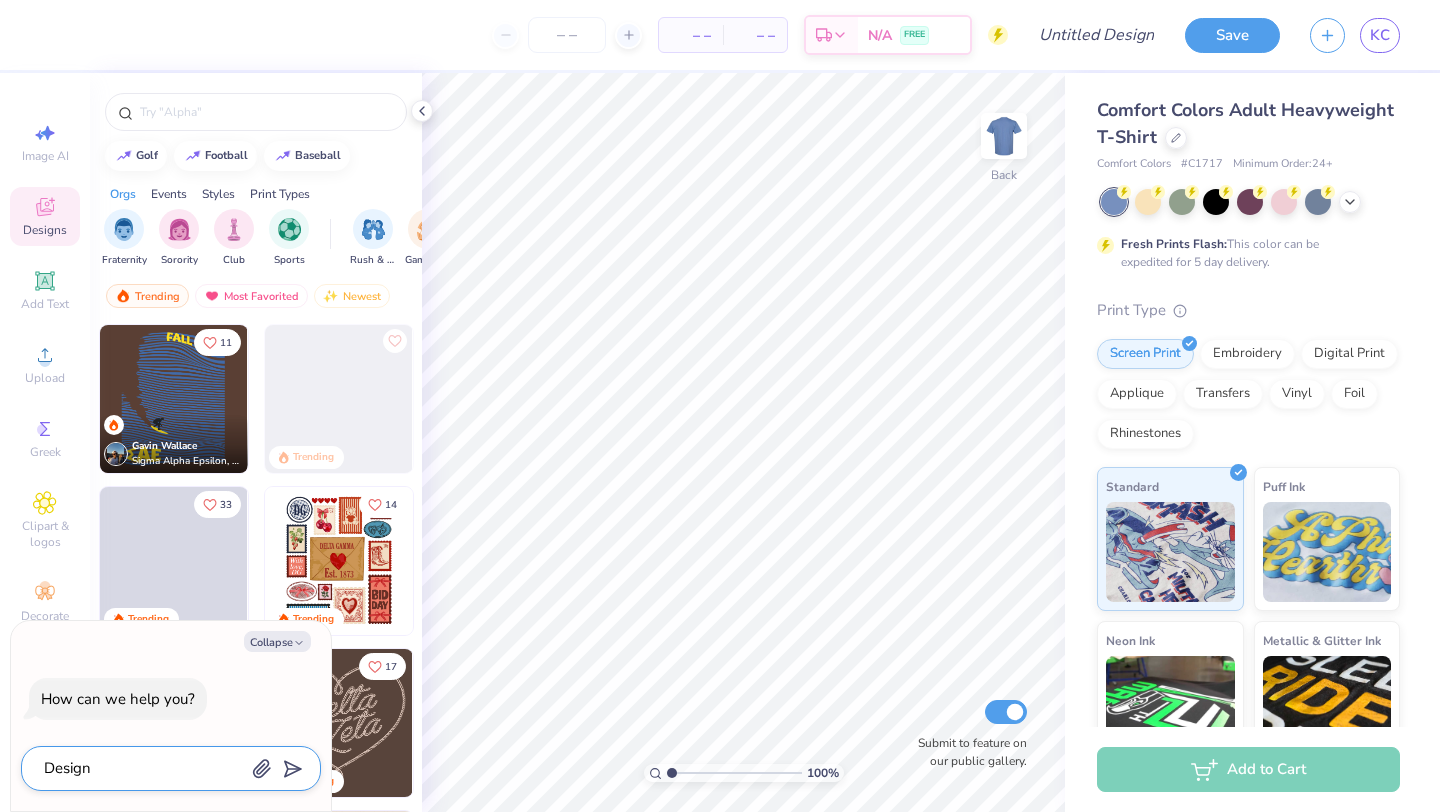 type on "Design" 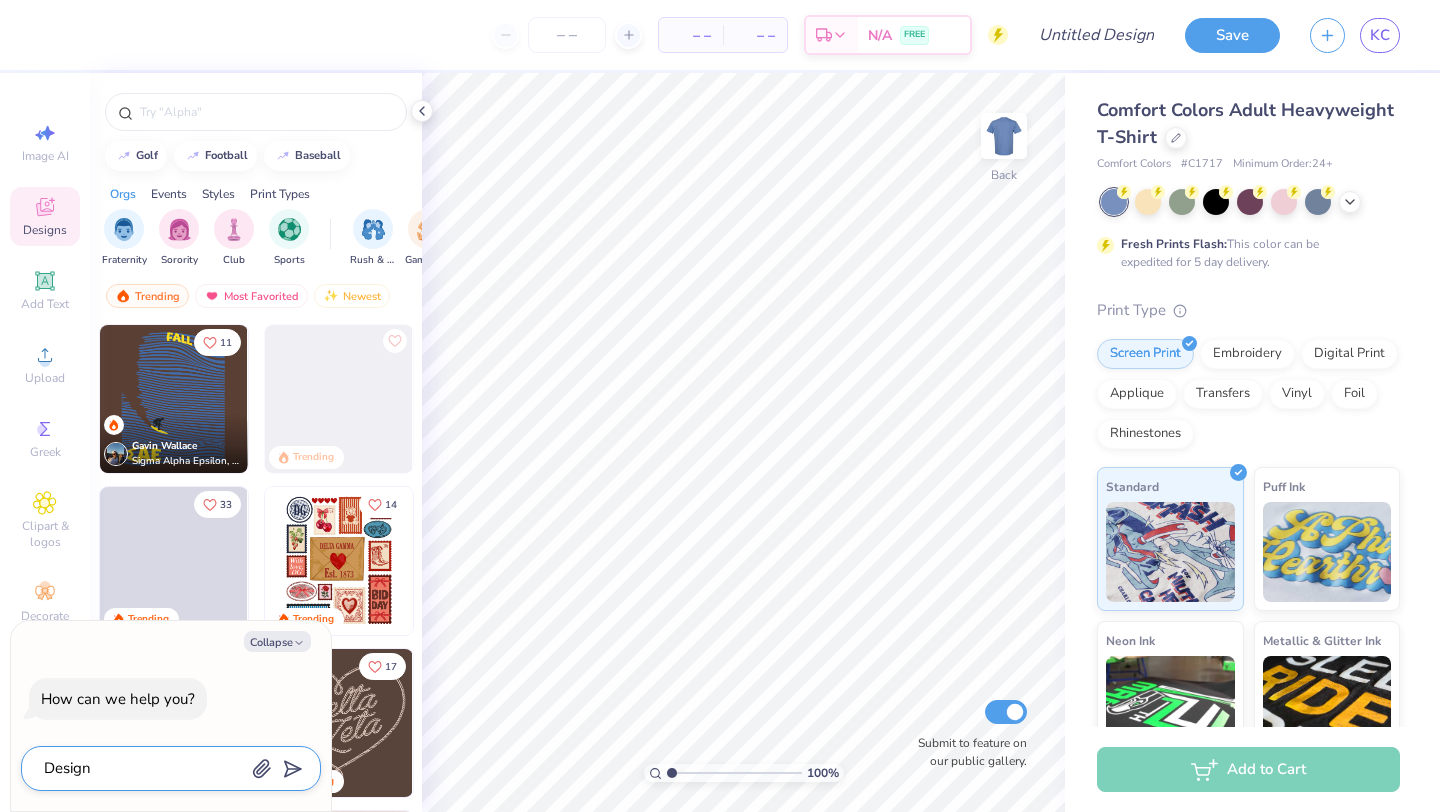 type on "x" 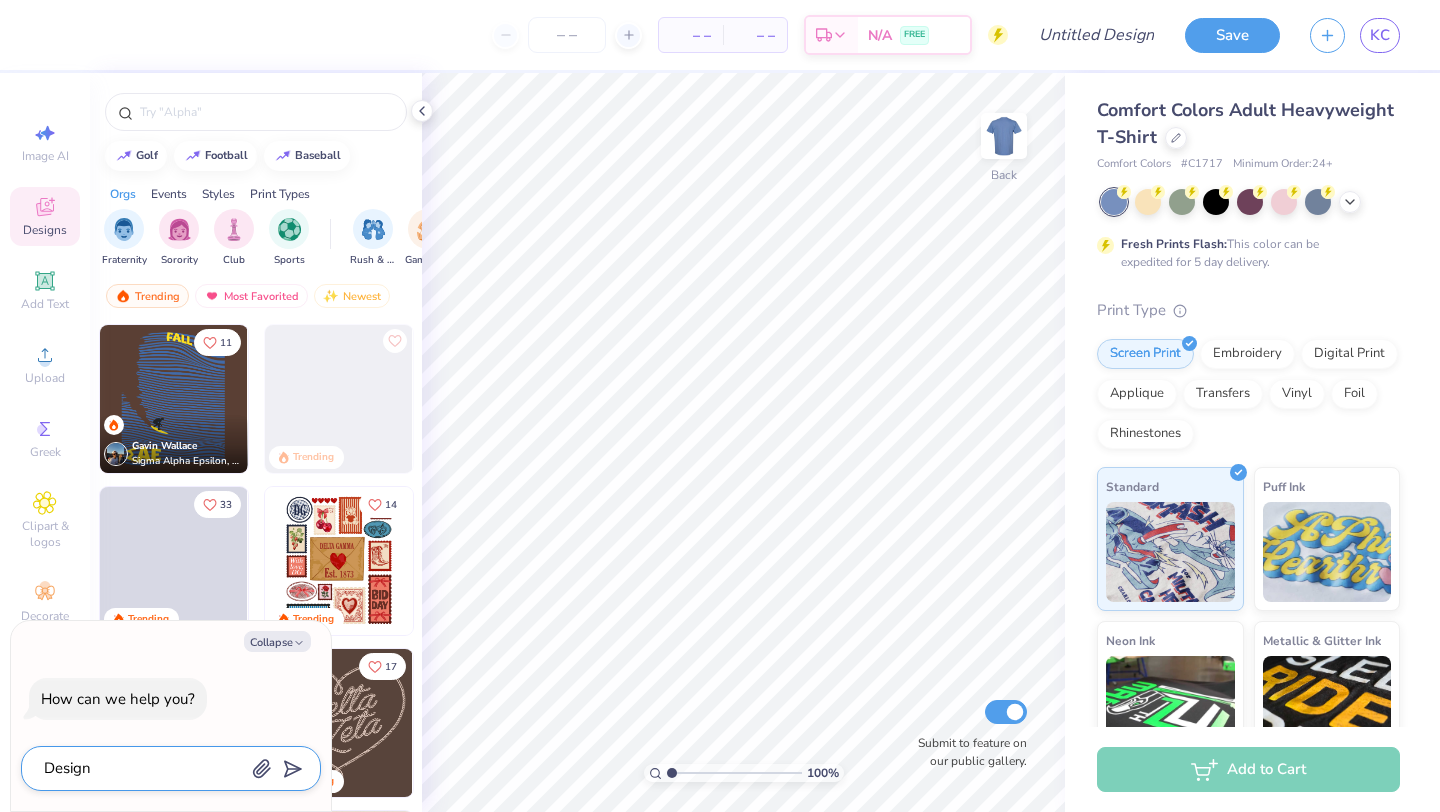 type on "Design a" 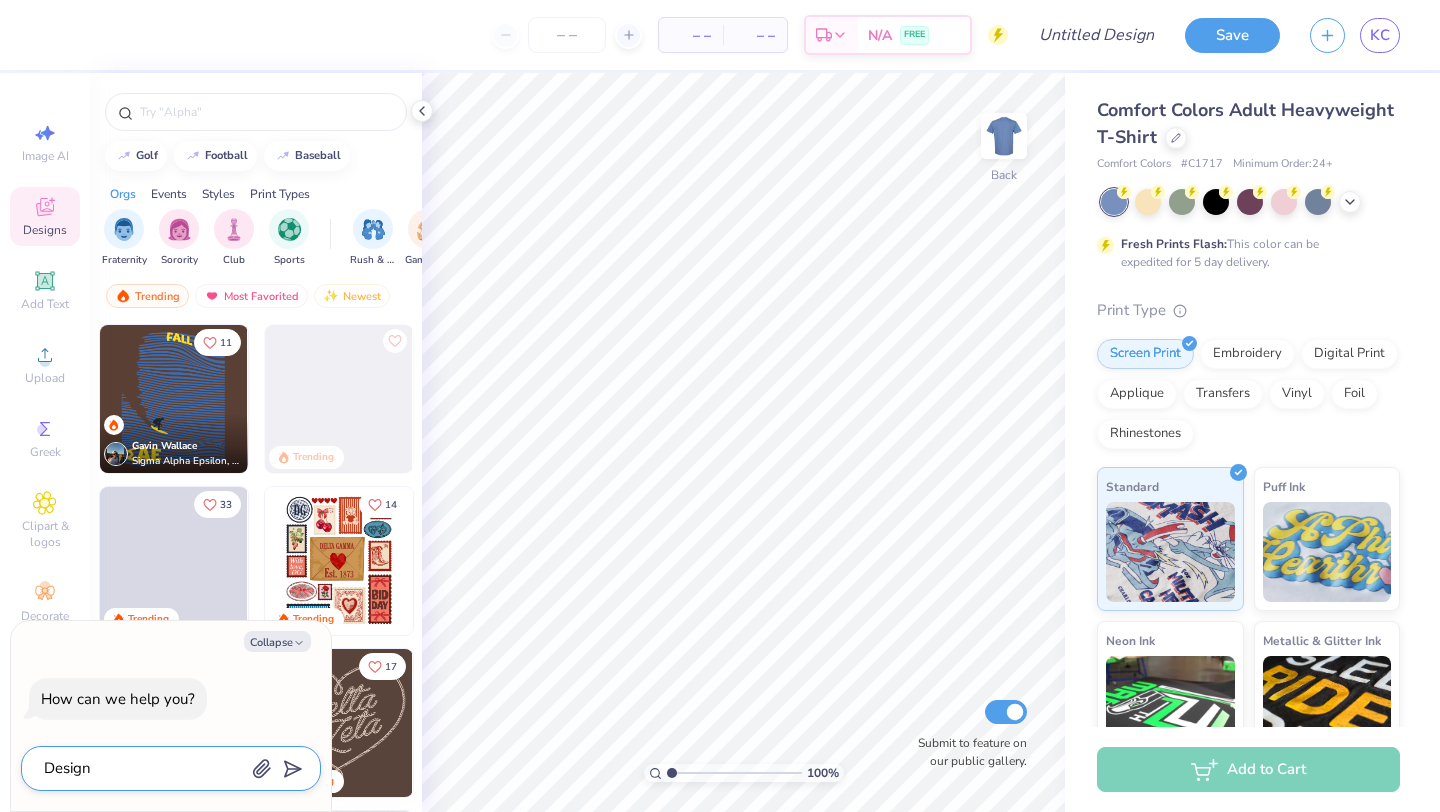type on "x" 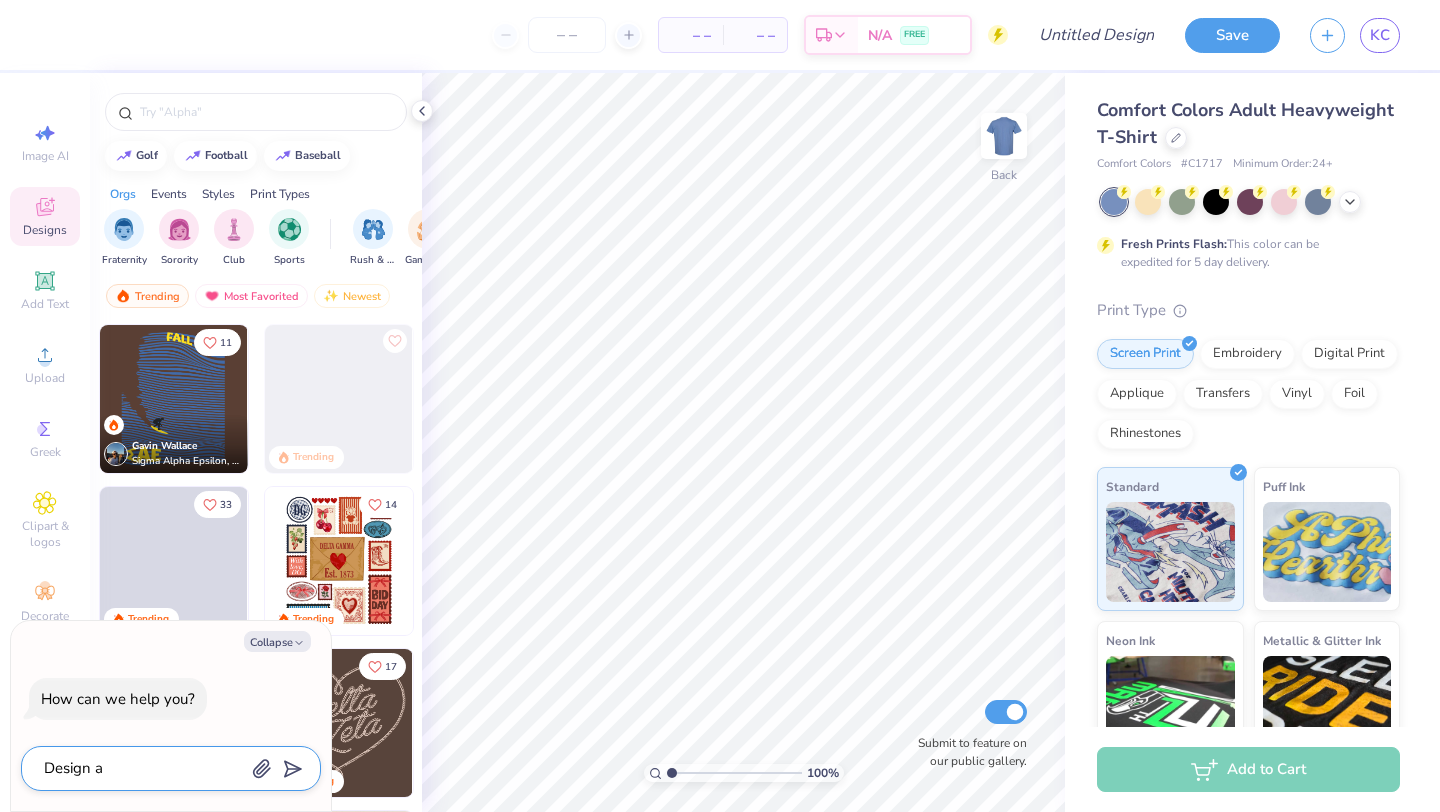 type on "Design a" 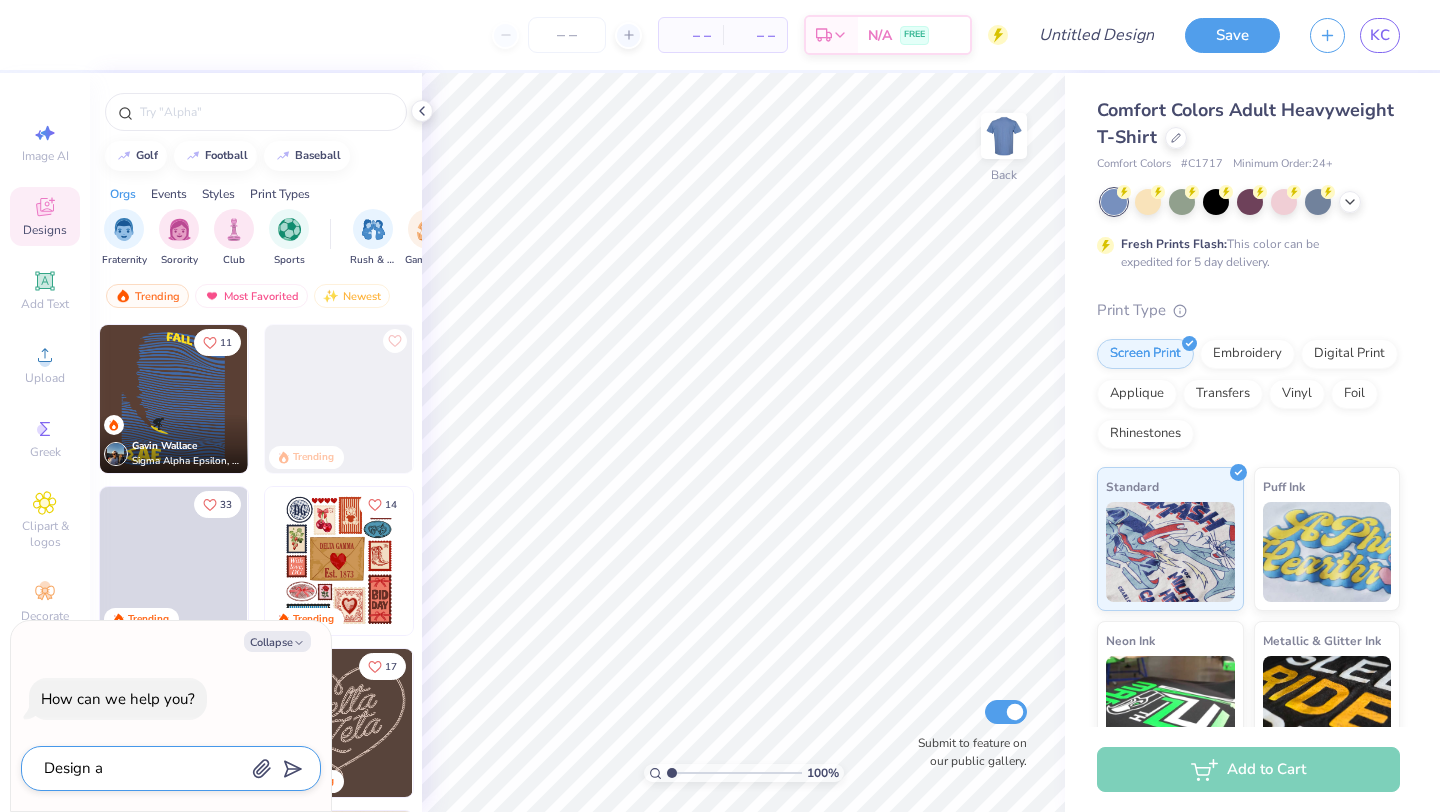 type on "x" 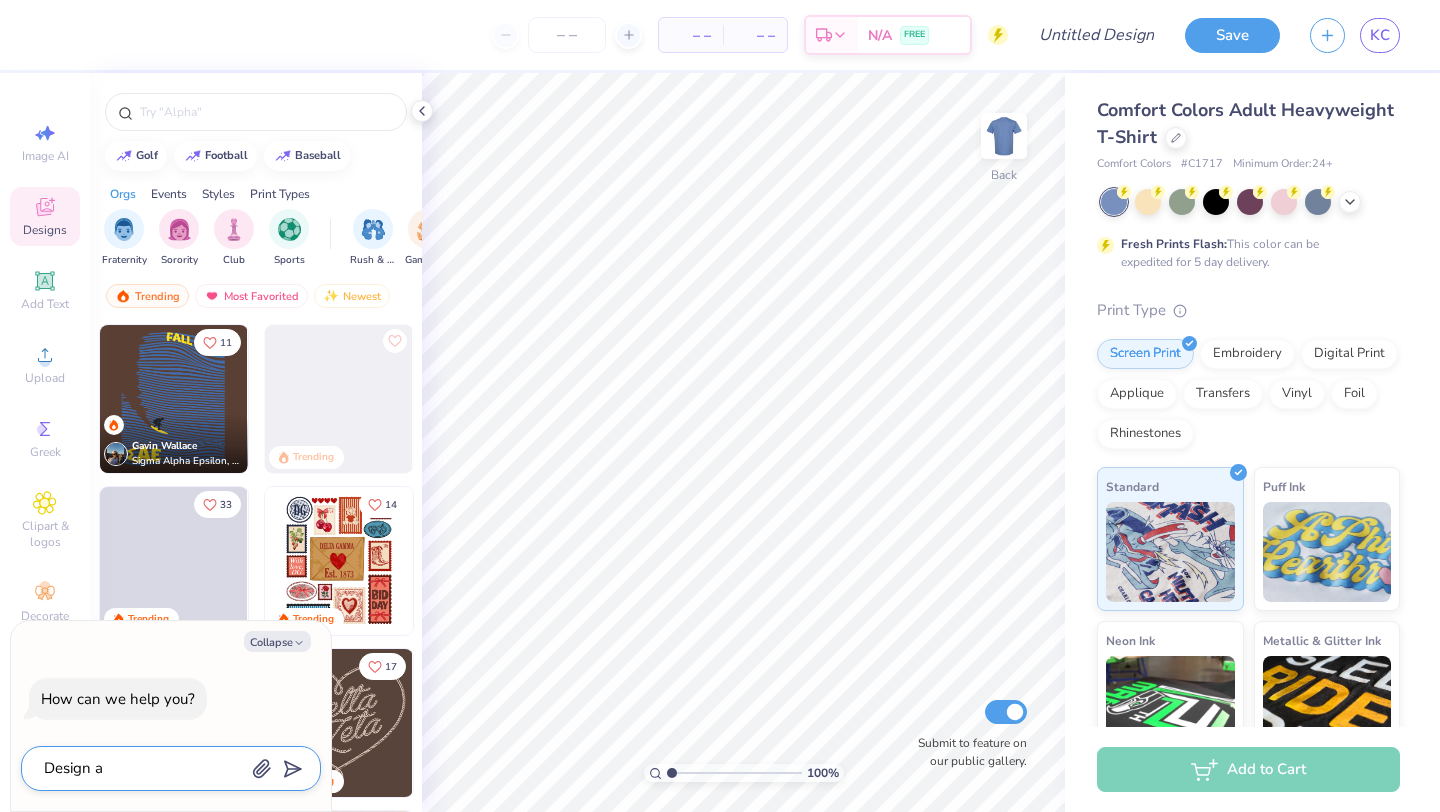 type on "Design a m" 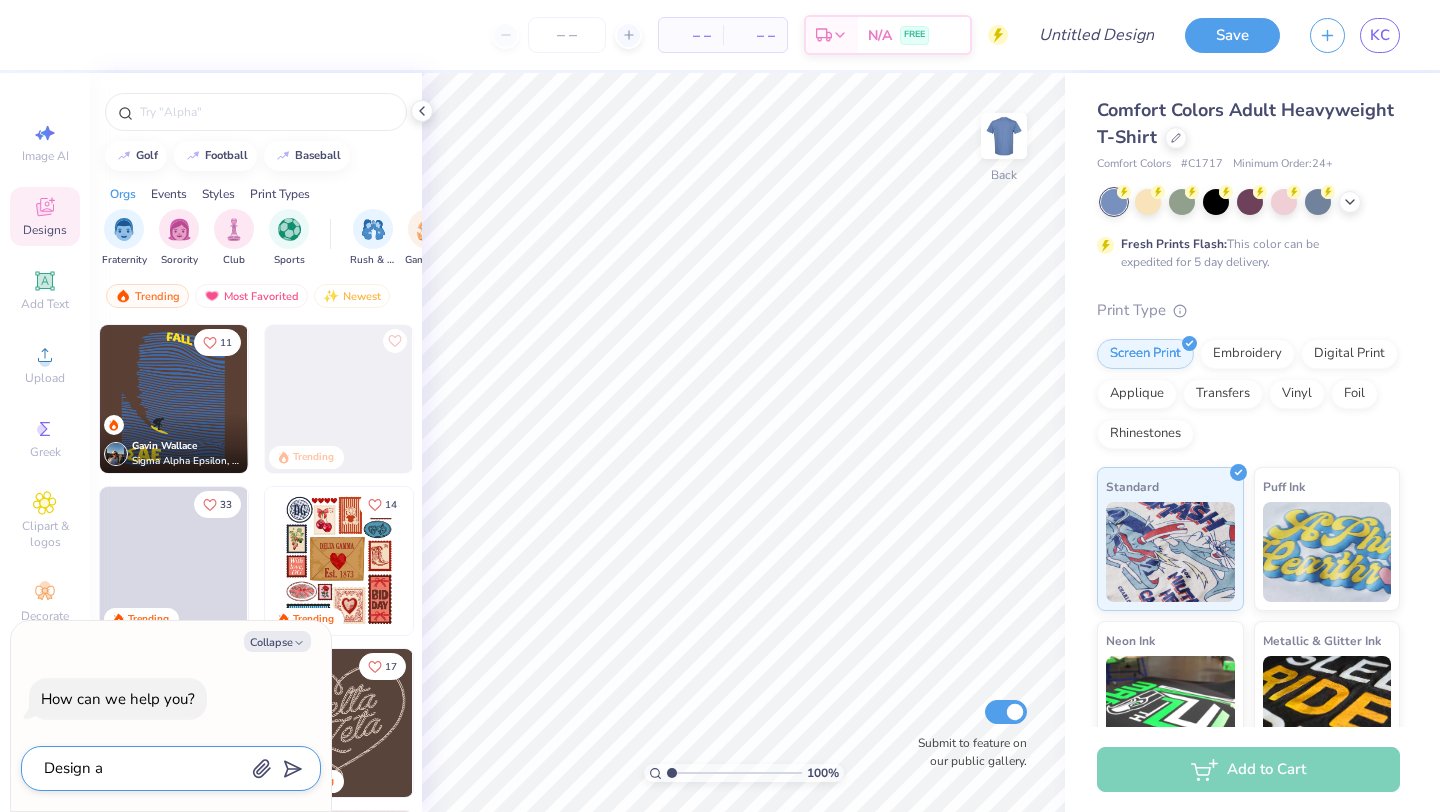 type on "x" 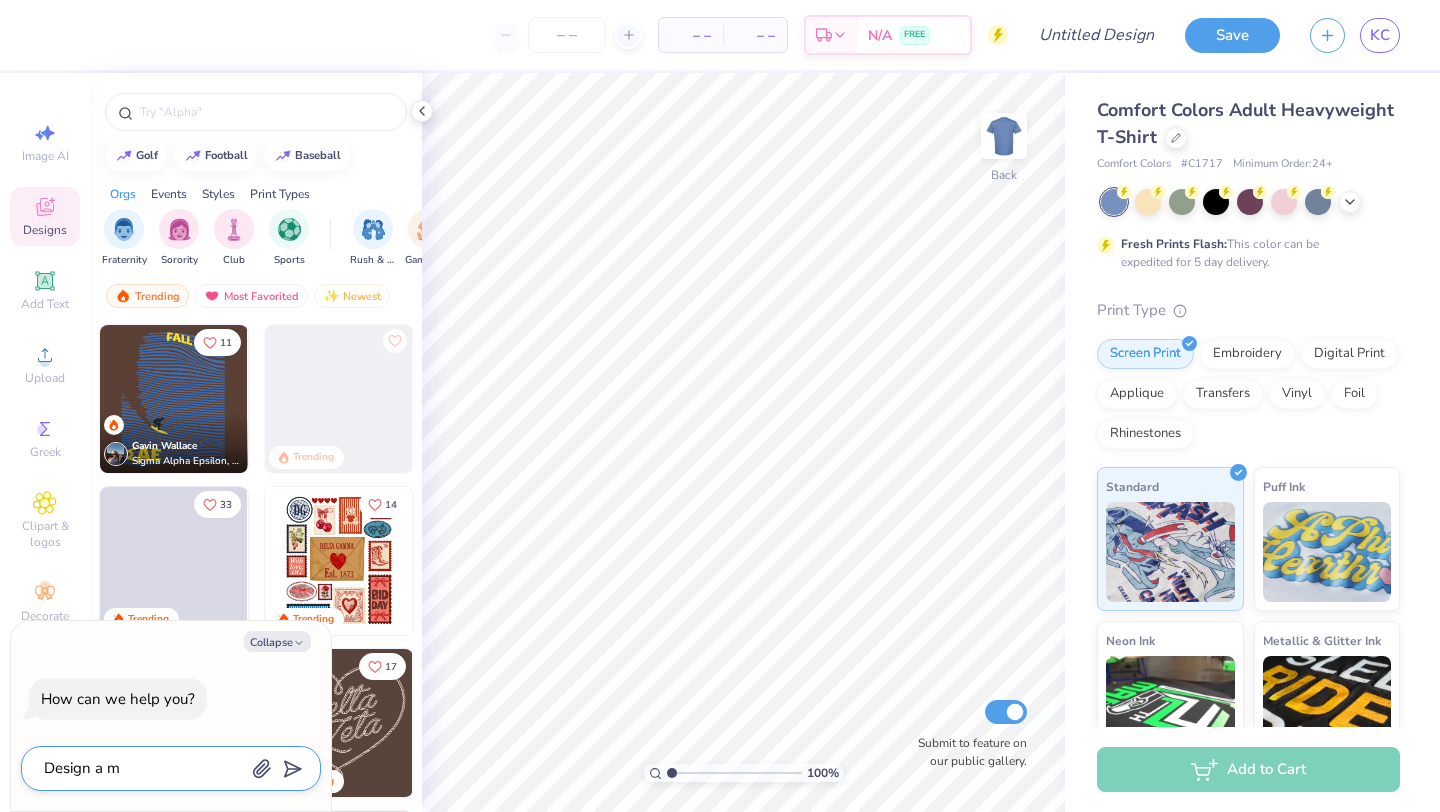 type on "Design a mo" 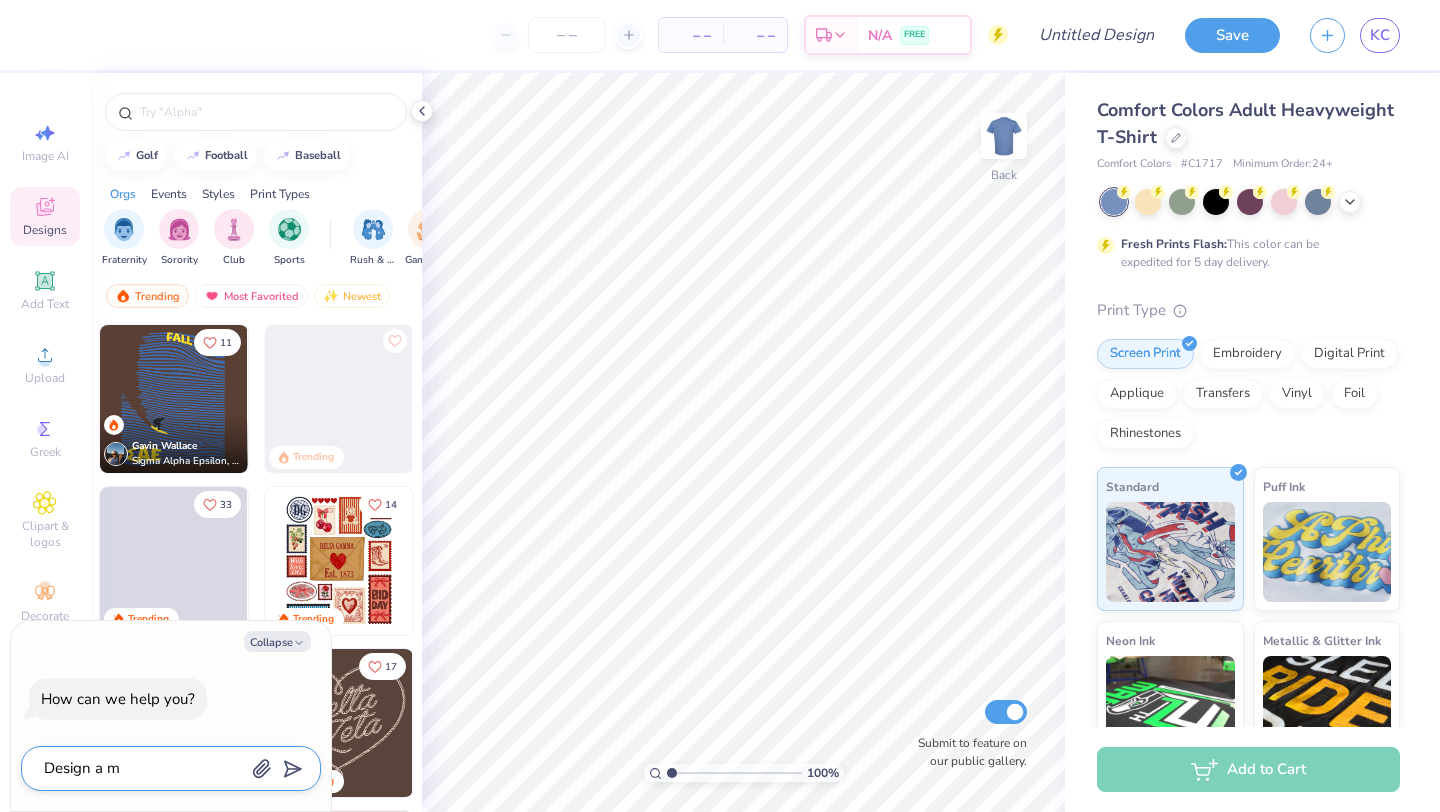 type on "x" 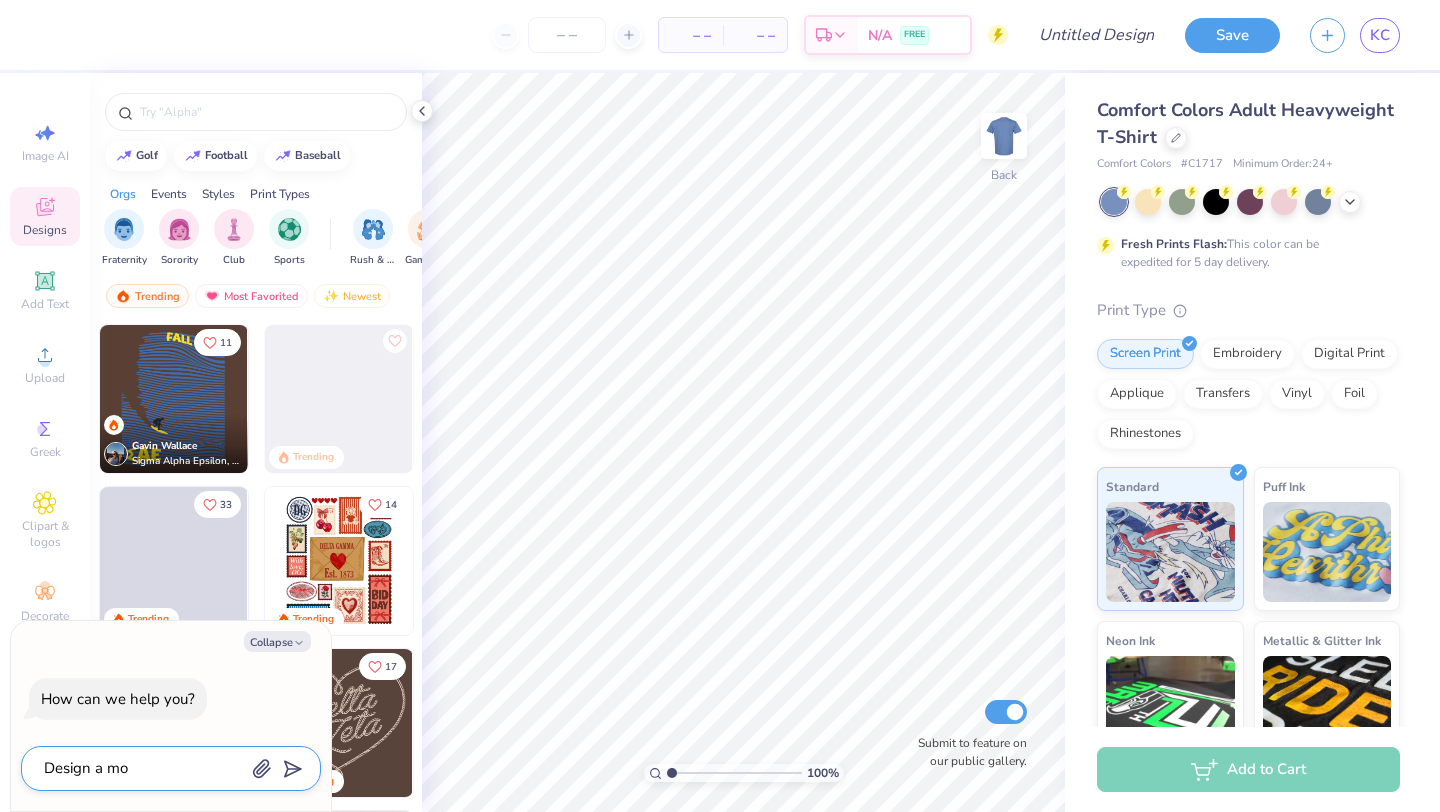 type on "Design a moc" 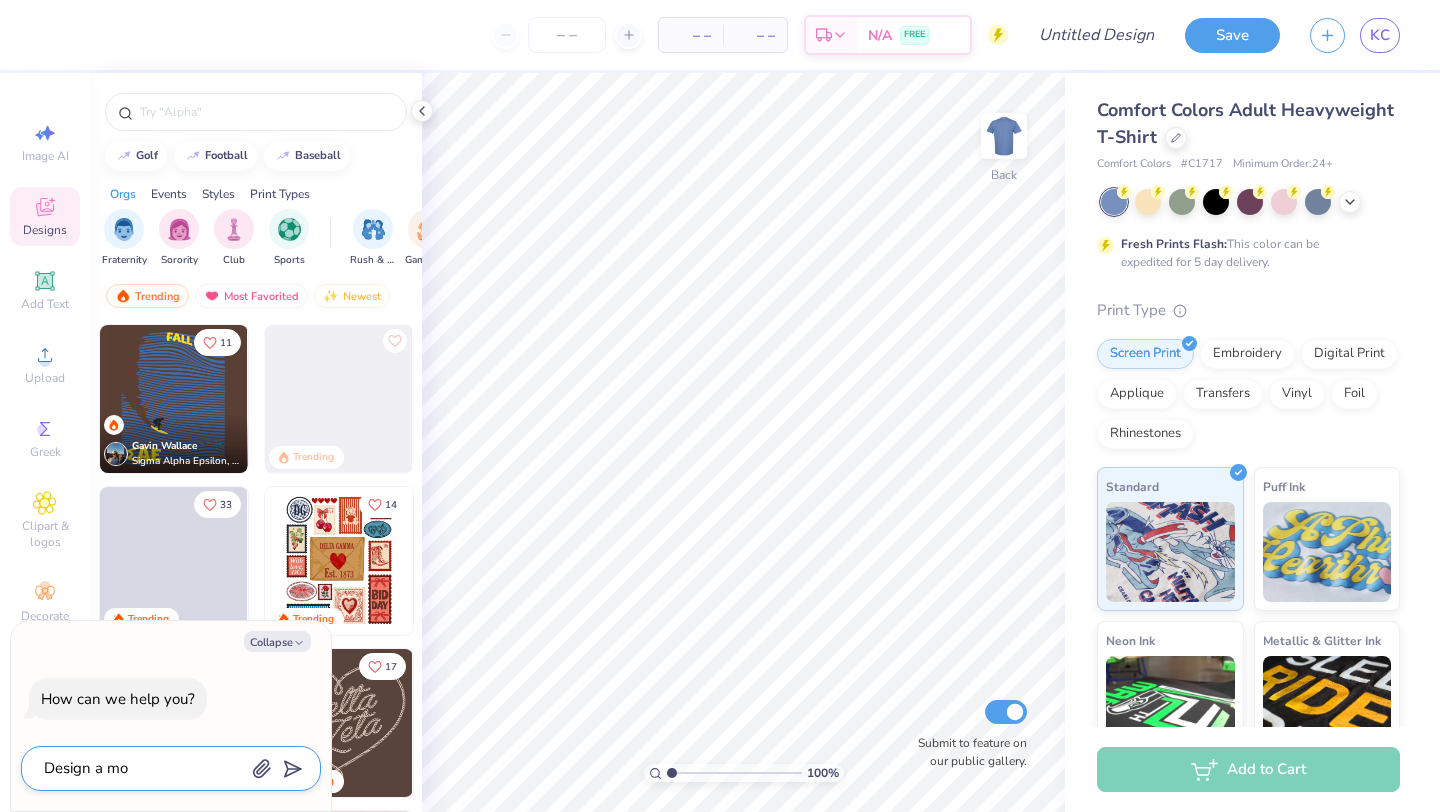 type on "x" 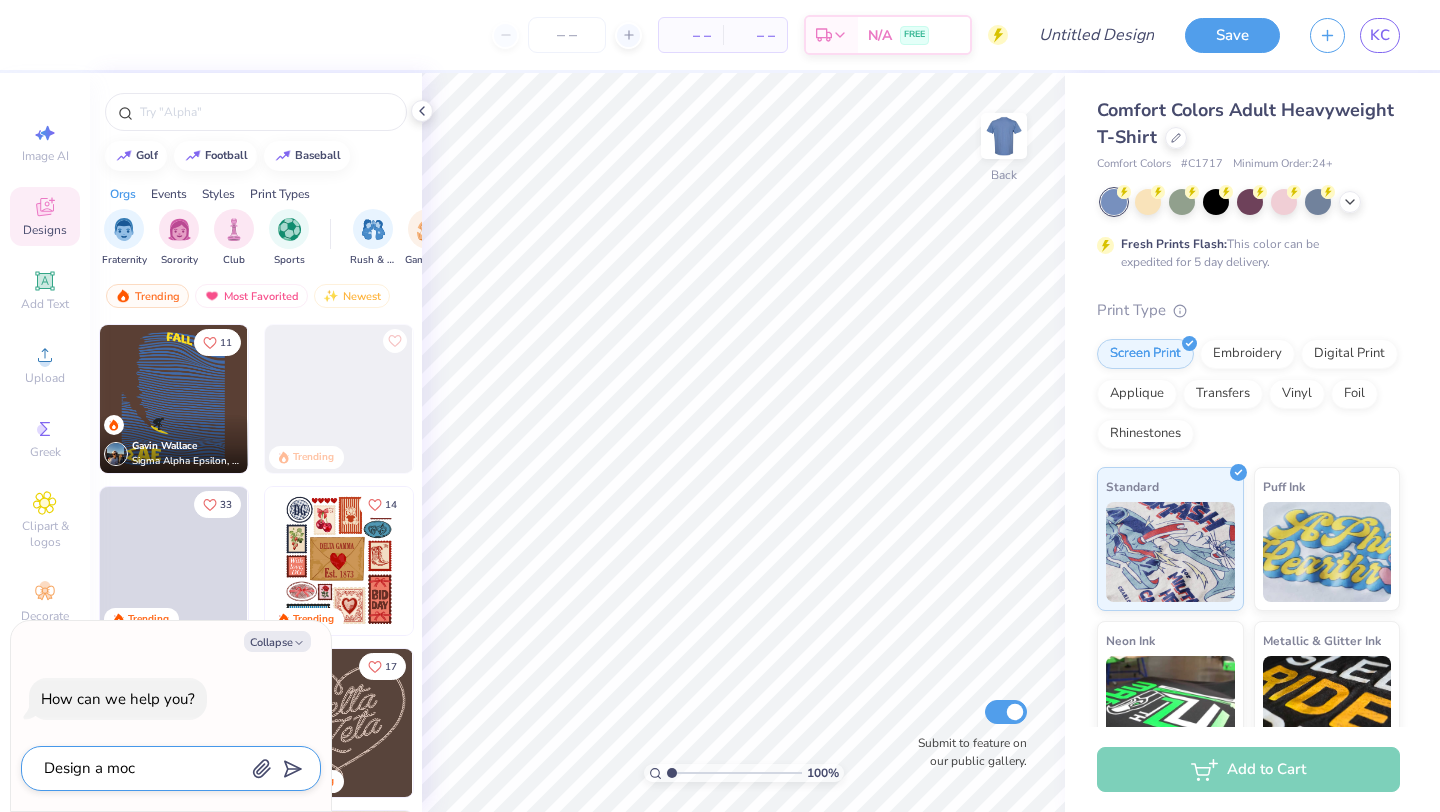 type on "Design a mock" 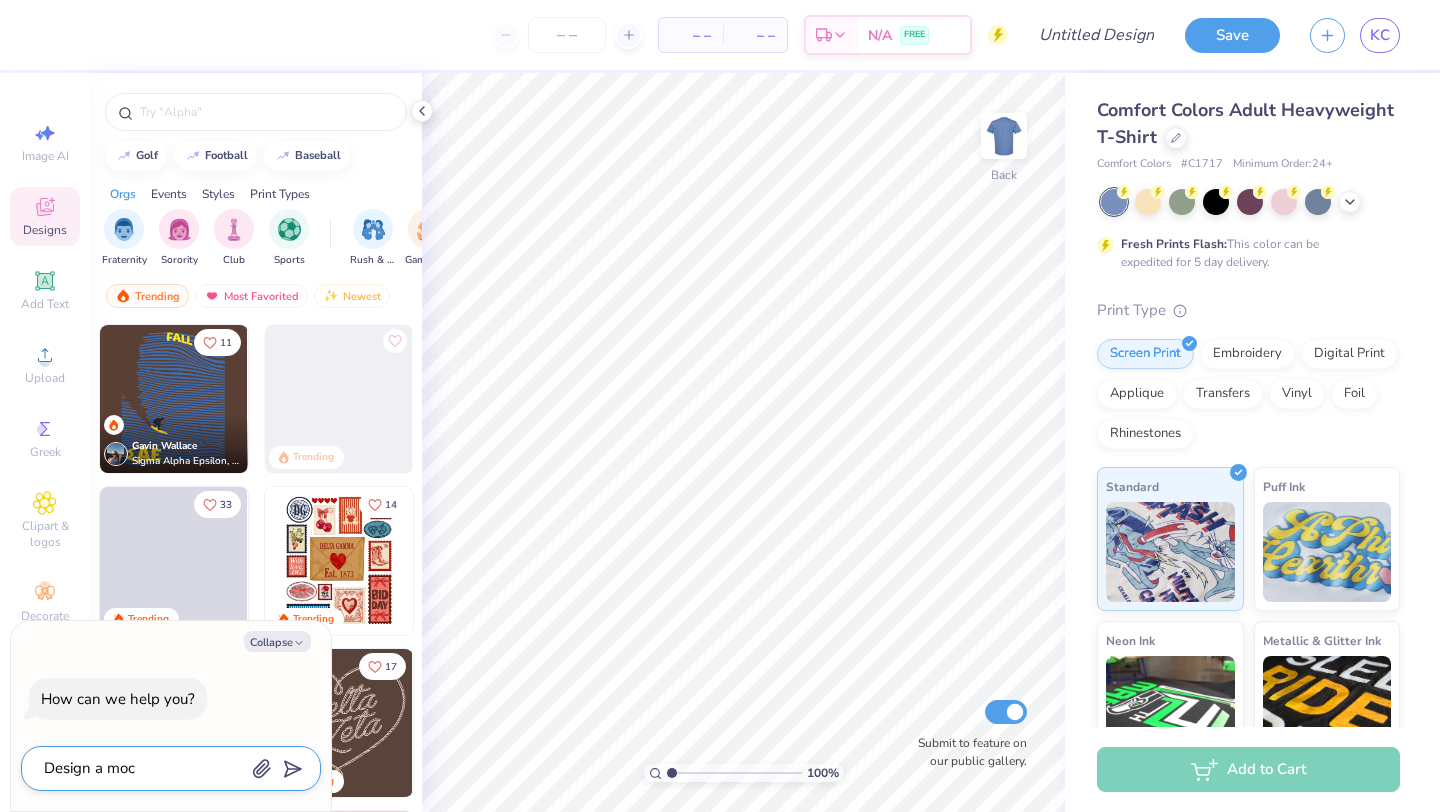 type on "x" 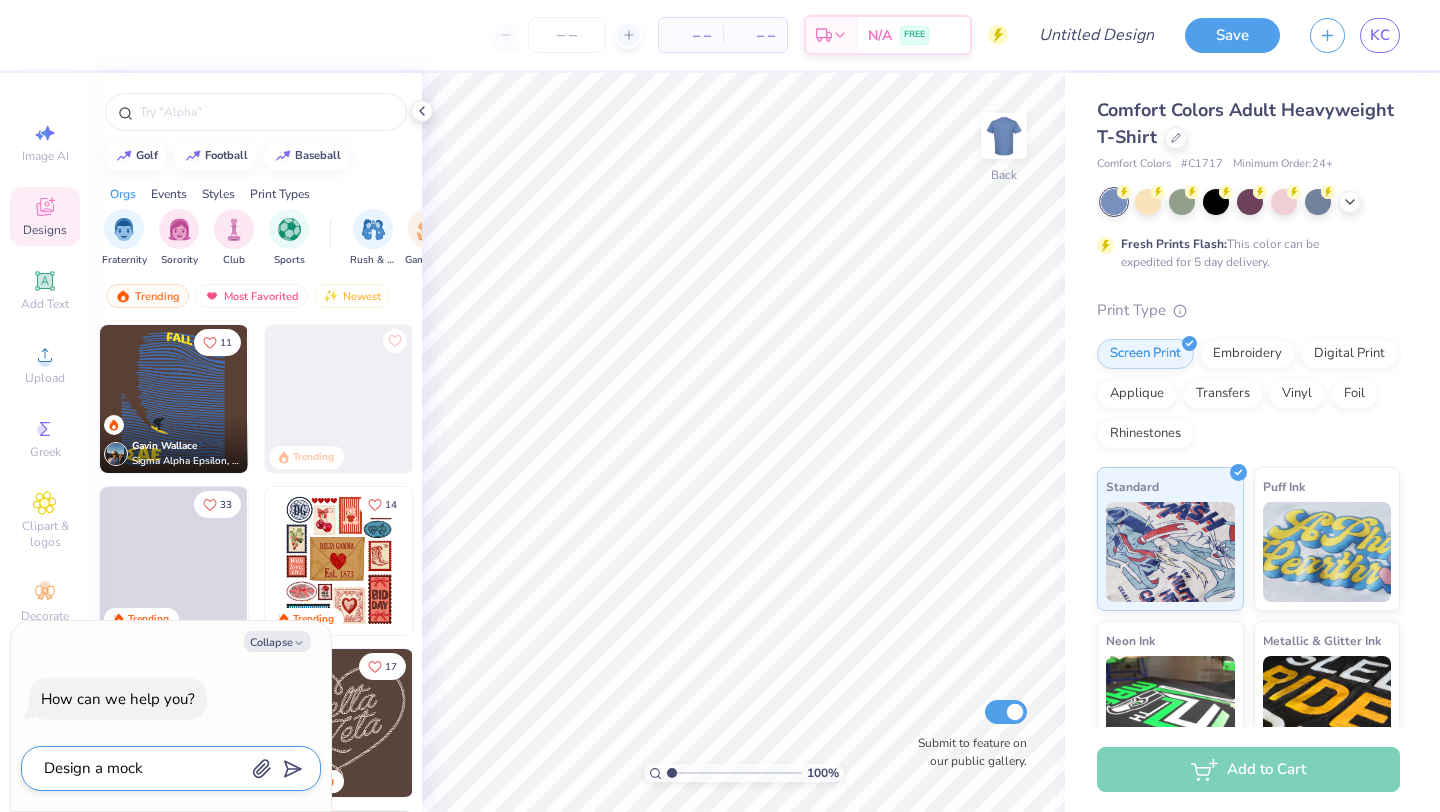 type on "Design a mockn" 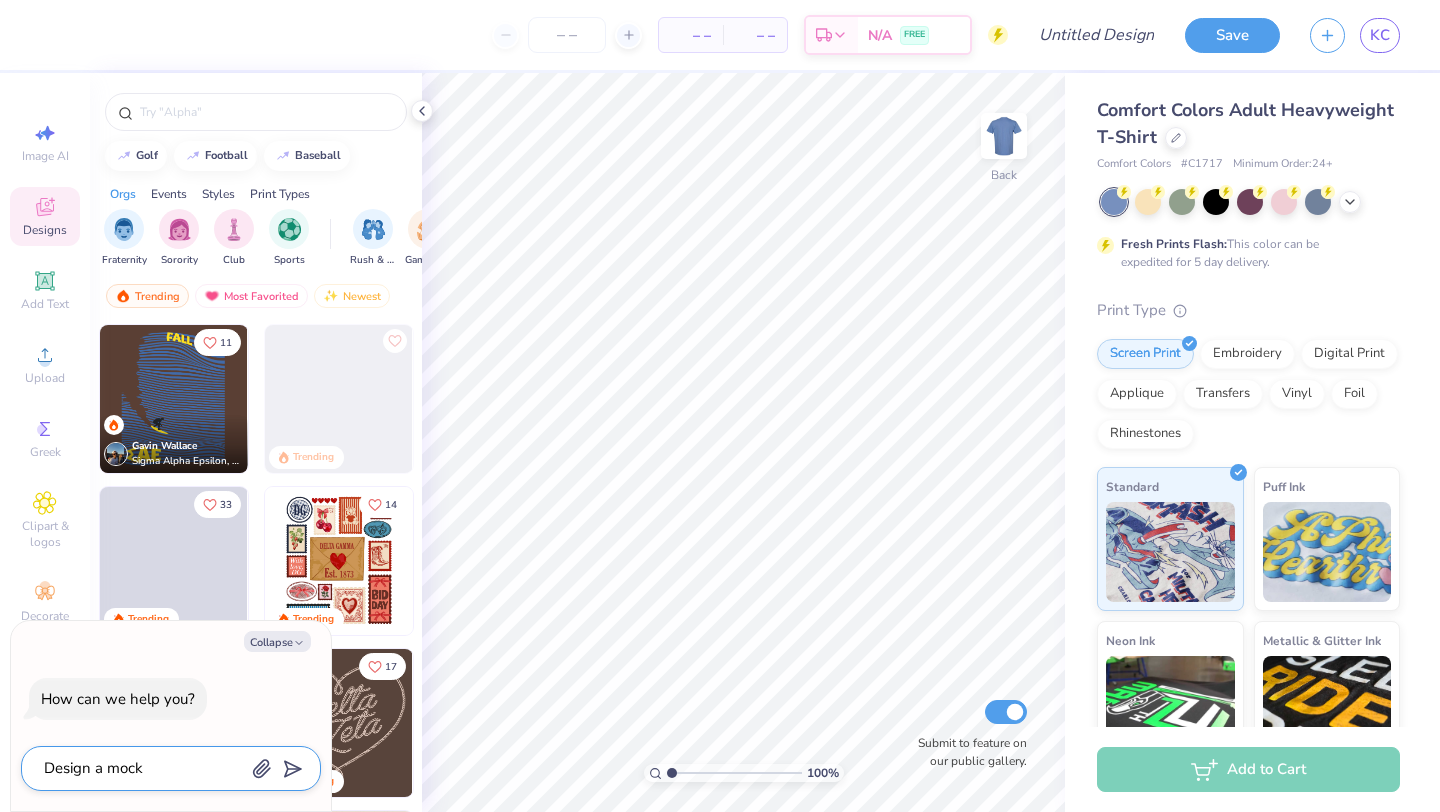 type on "x" 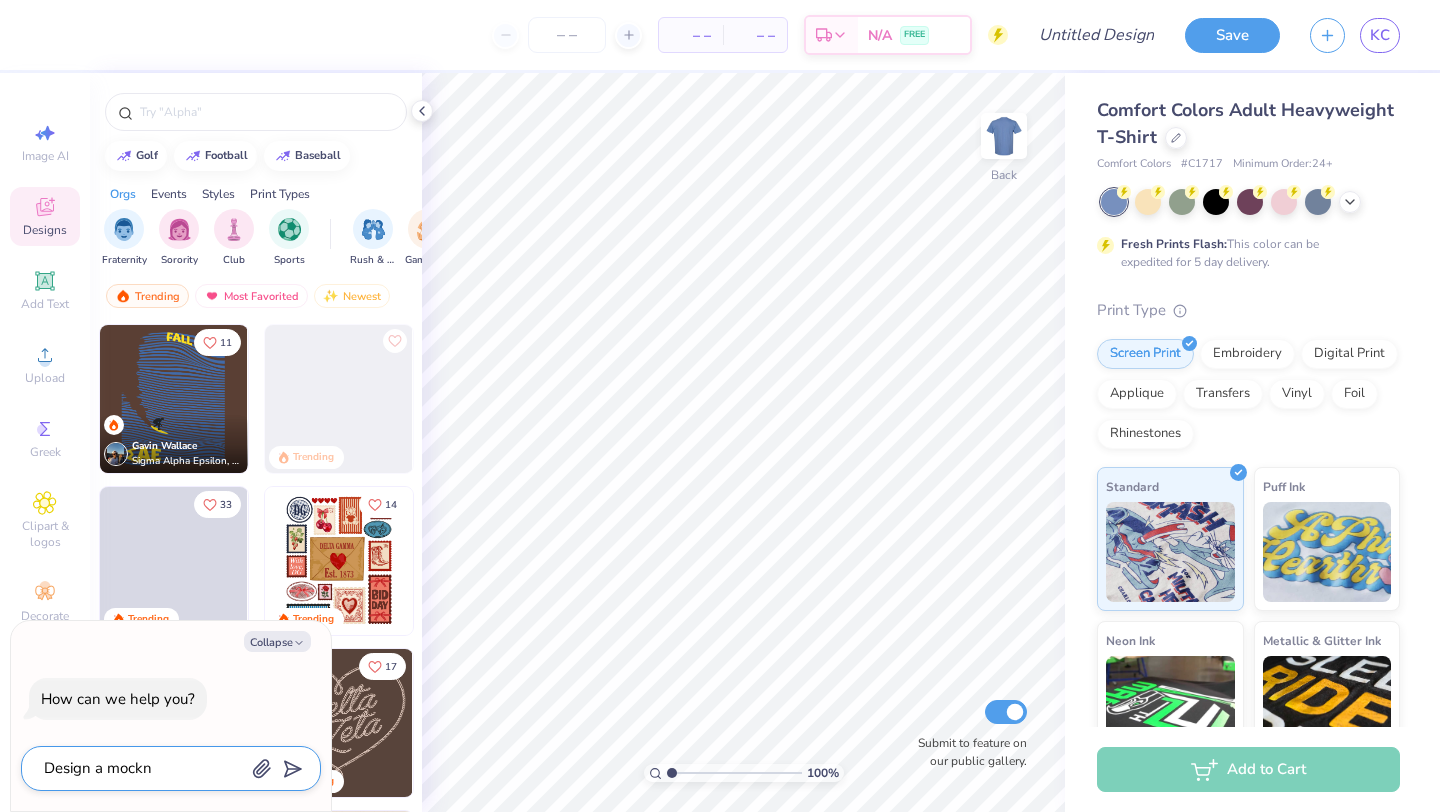 type on "Design a mockne" 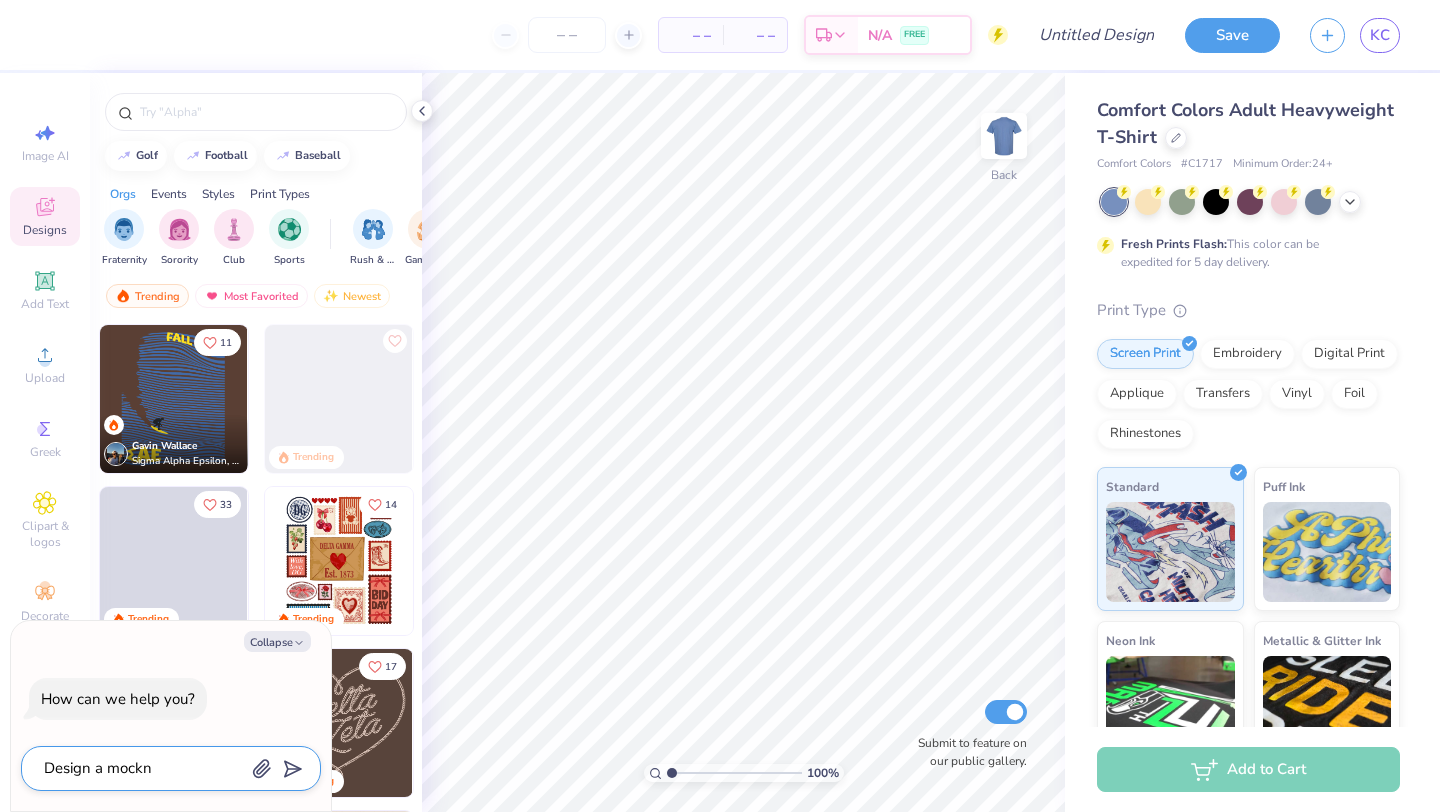 type on "x" 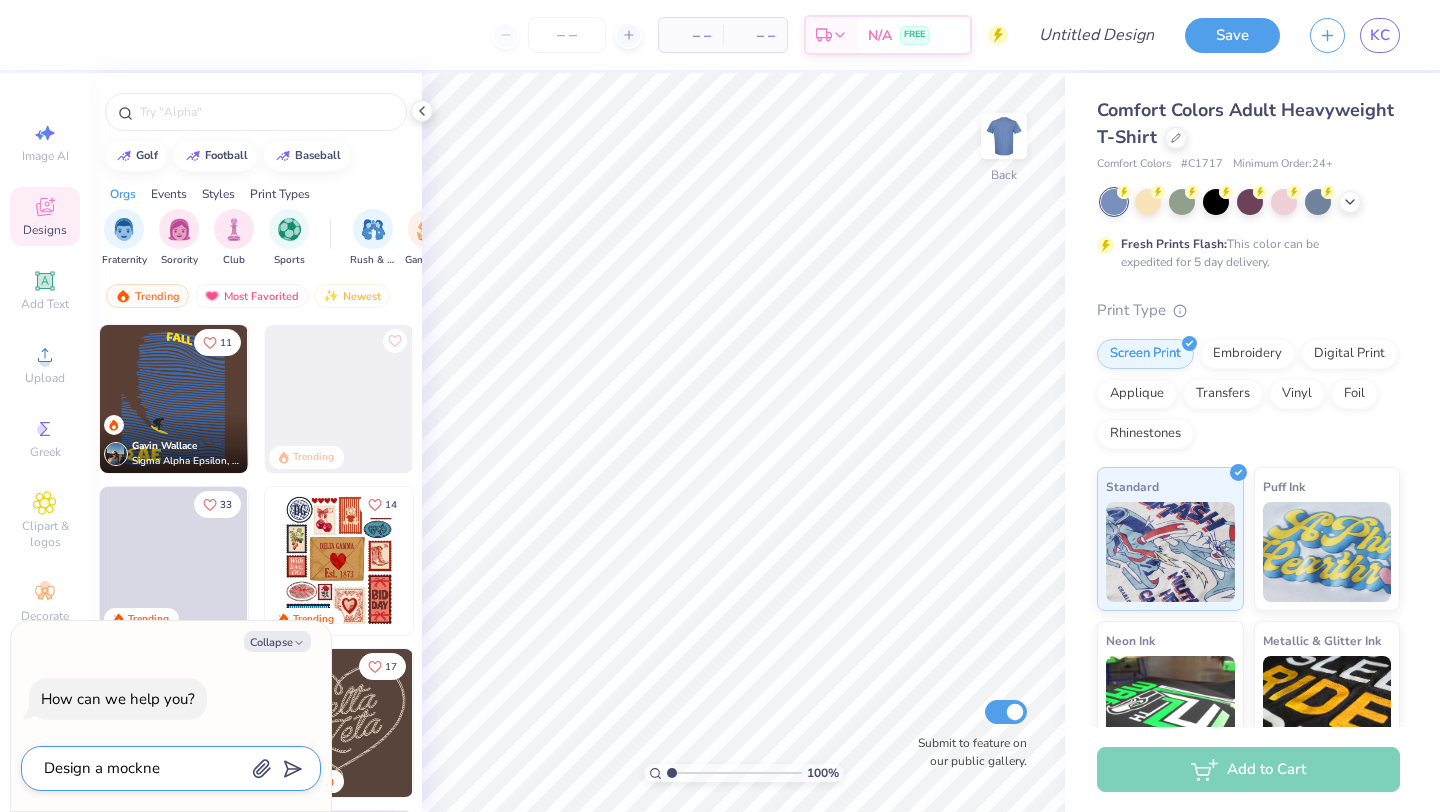 type on "Design a mocknec" 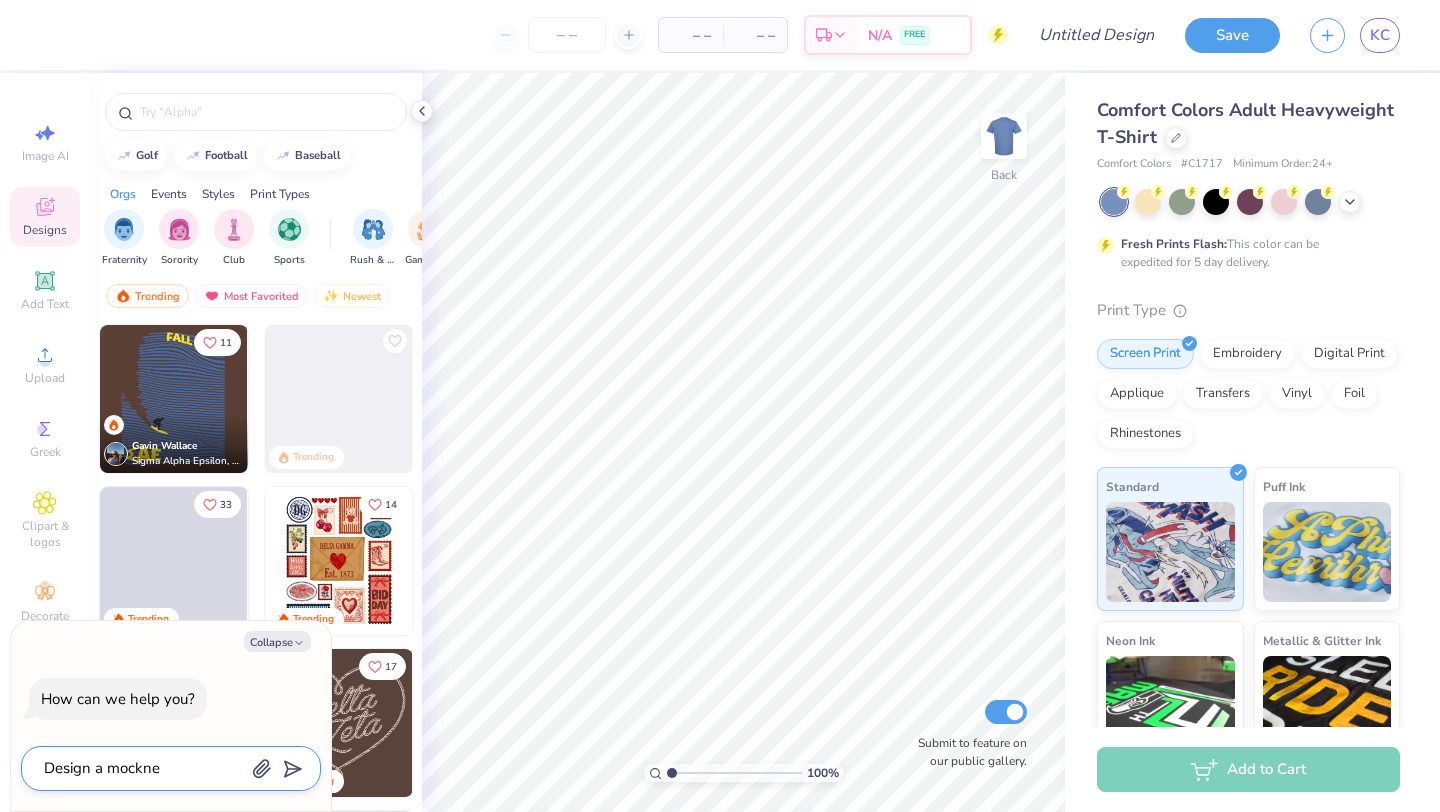 type on "x" 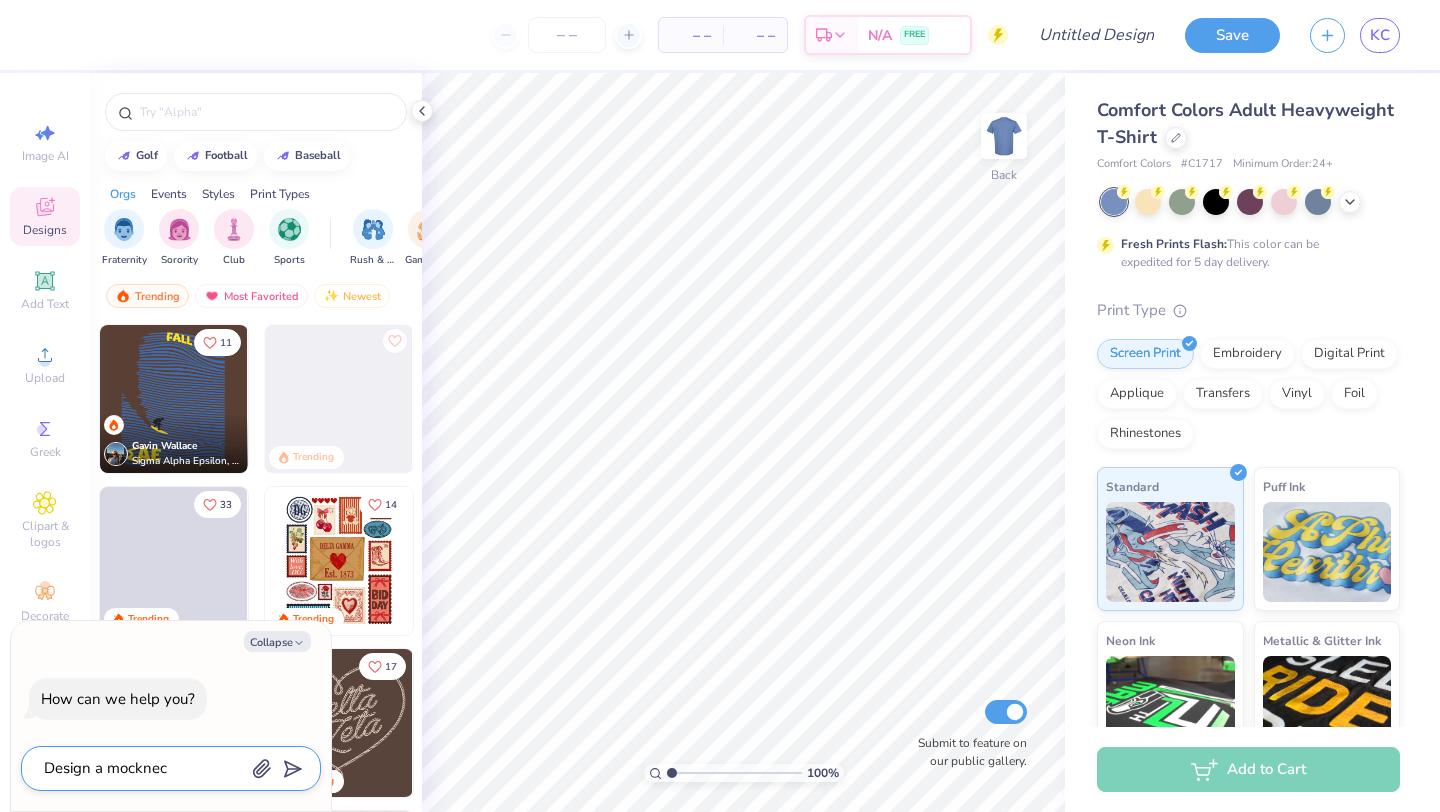 type on "Design a mockneck" 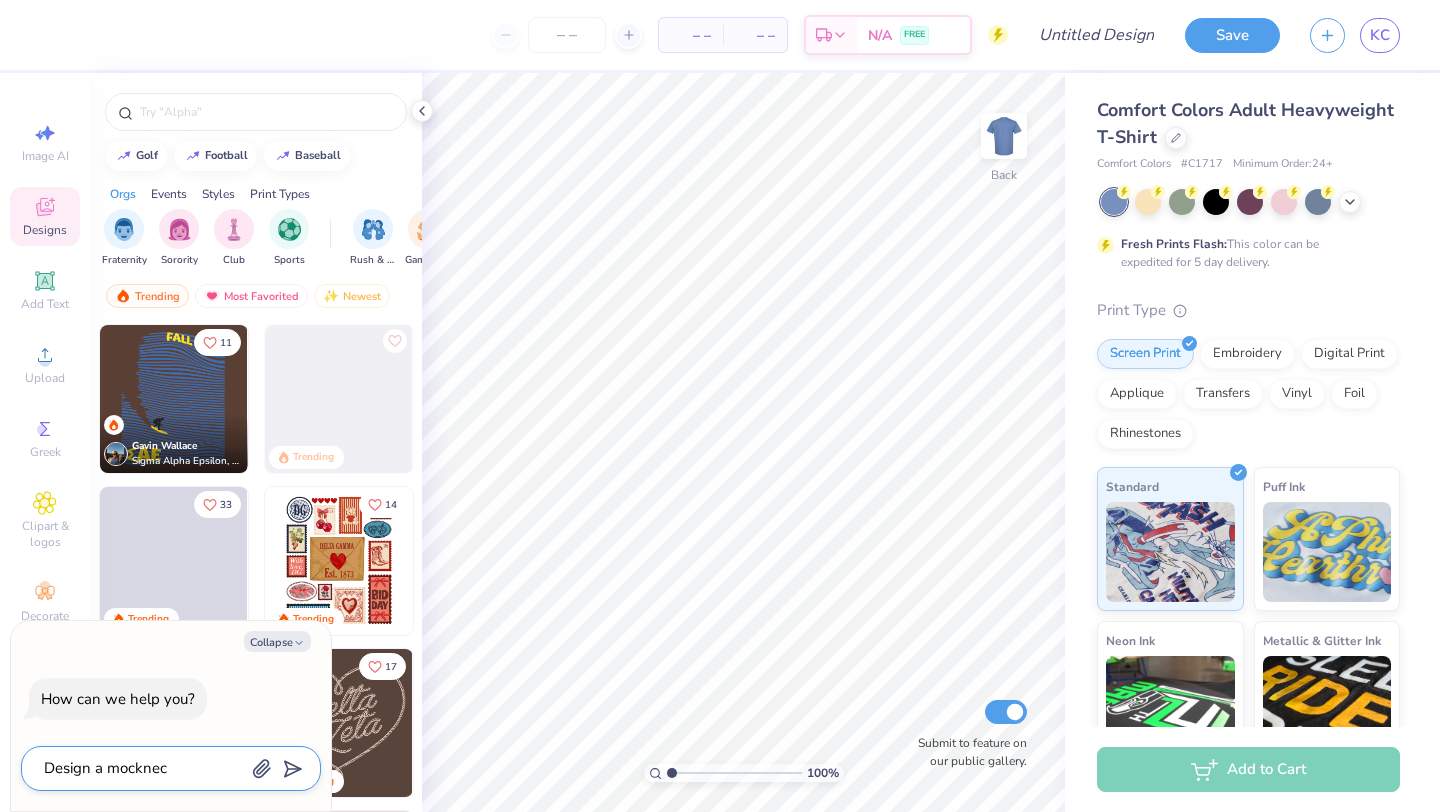 type on "x" 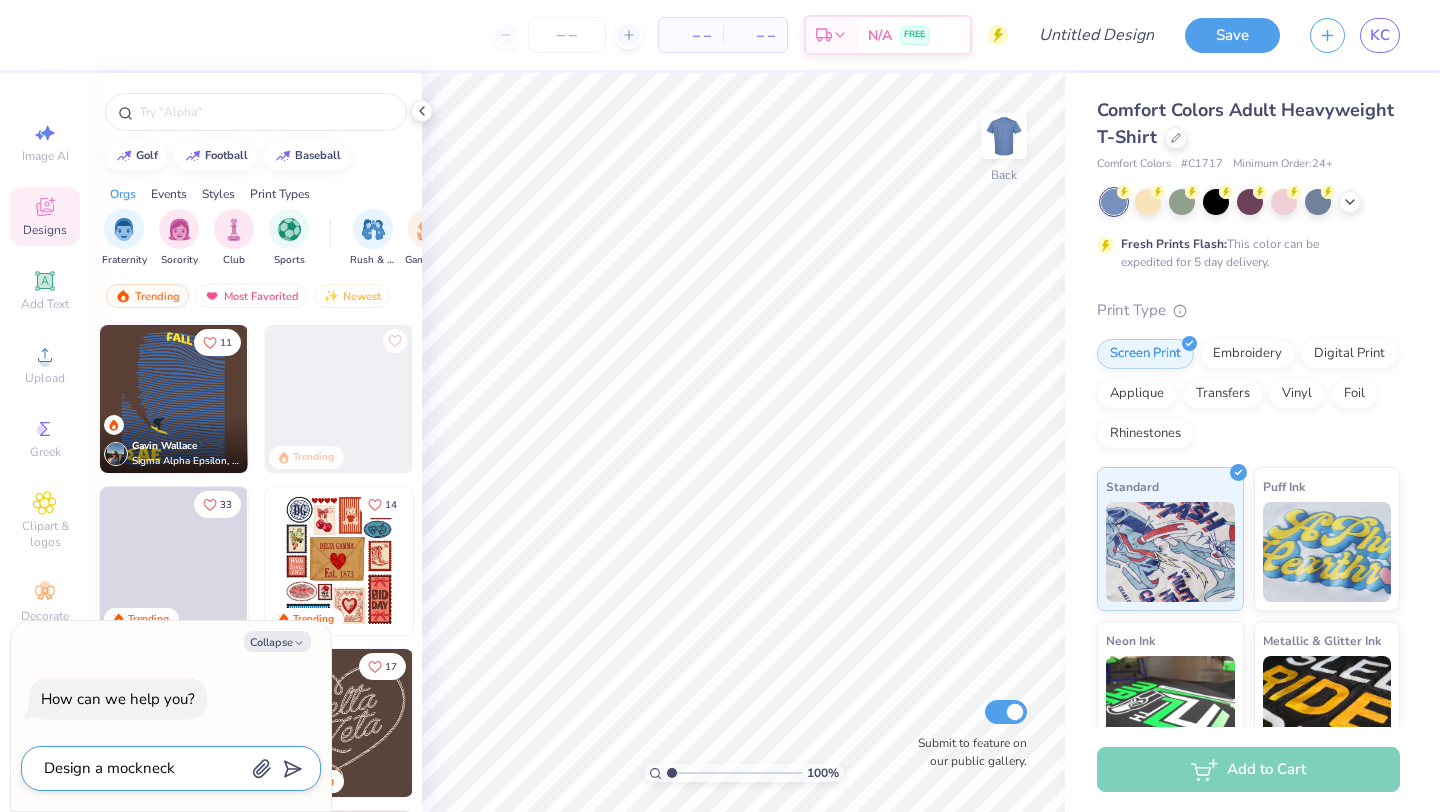 type on "Design a mockneck" 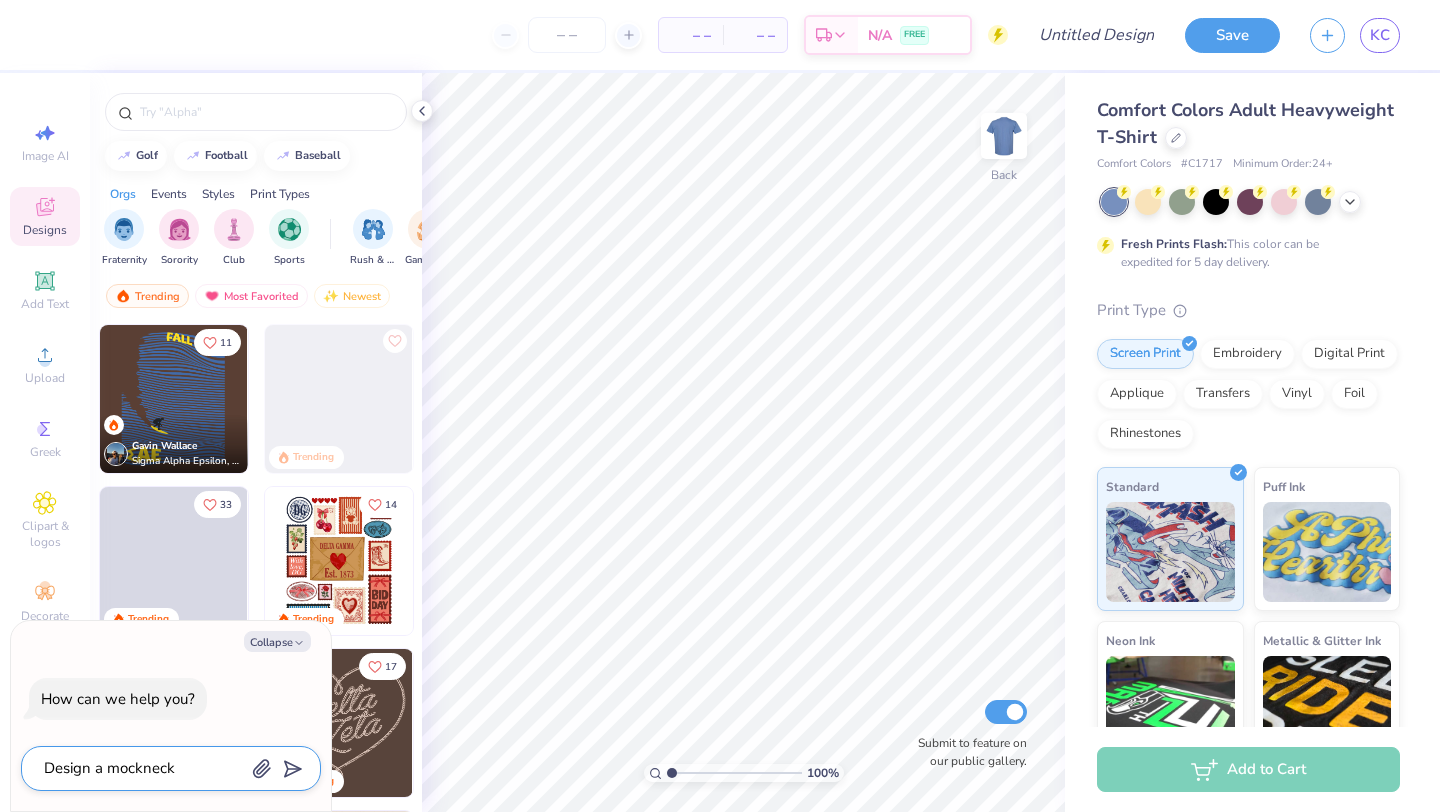 type on "x" 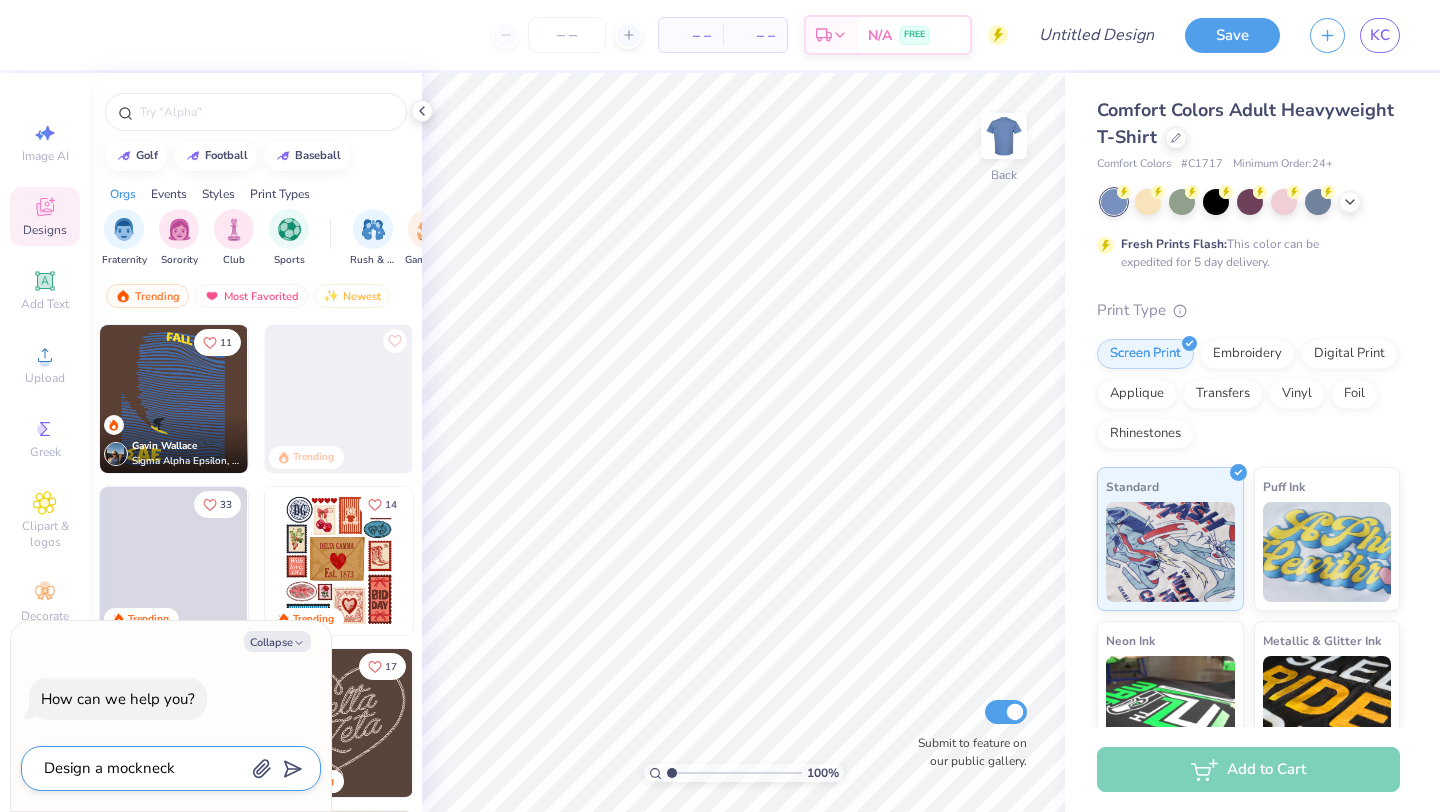 type on "Design a mockneck c" 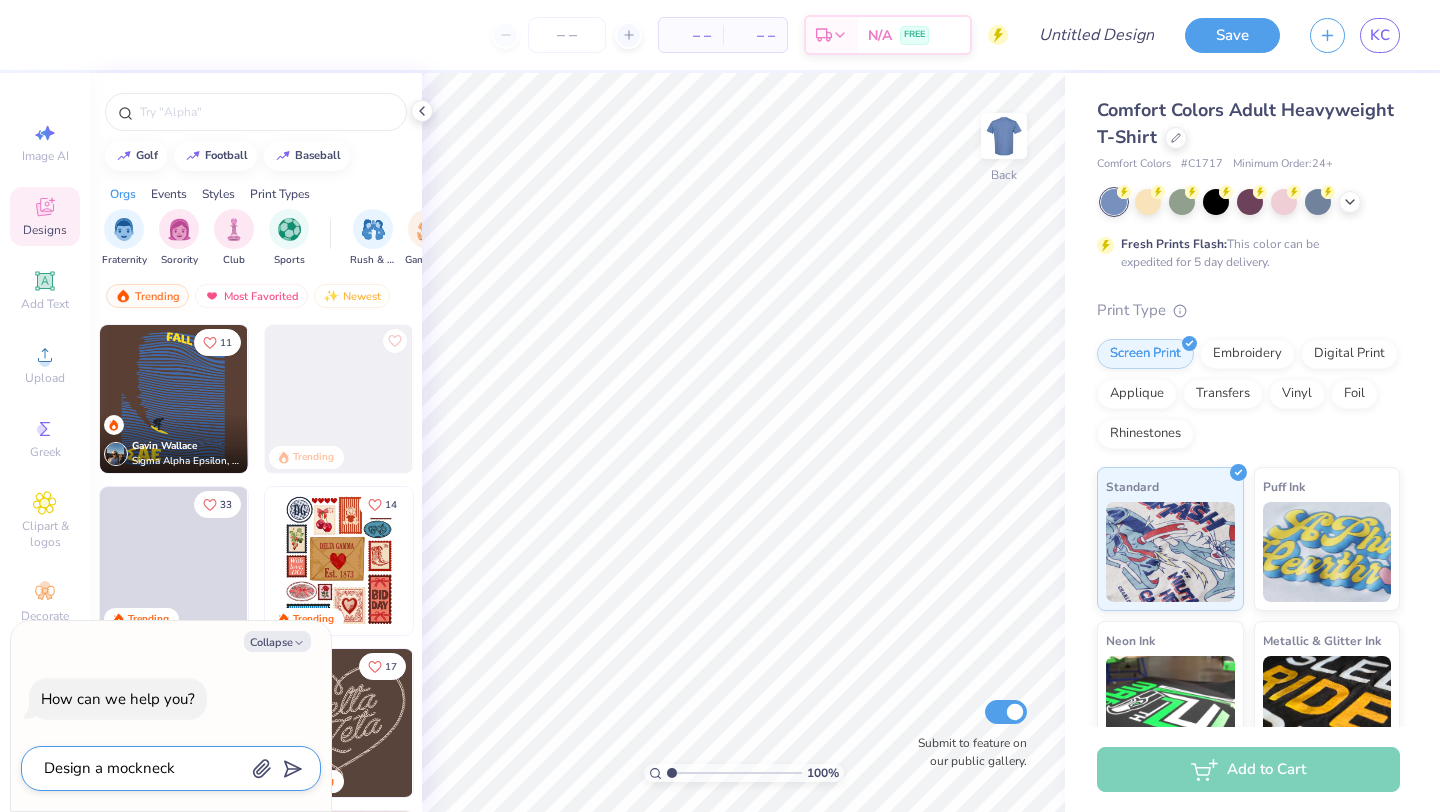type on "x" 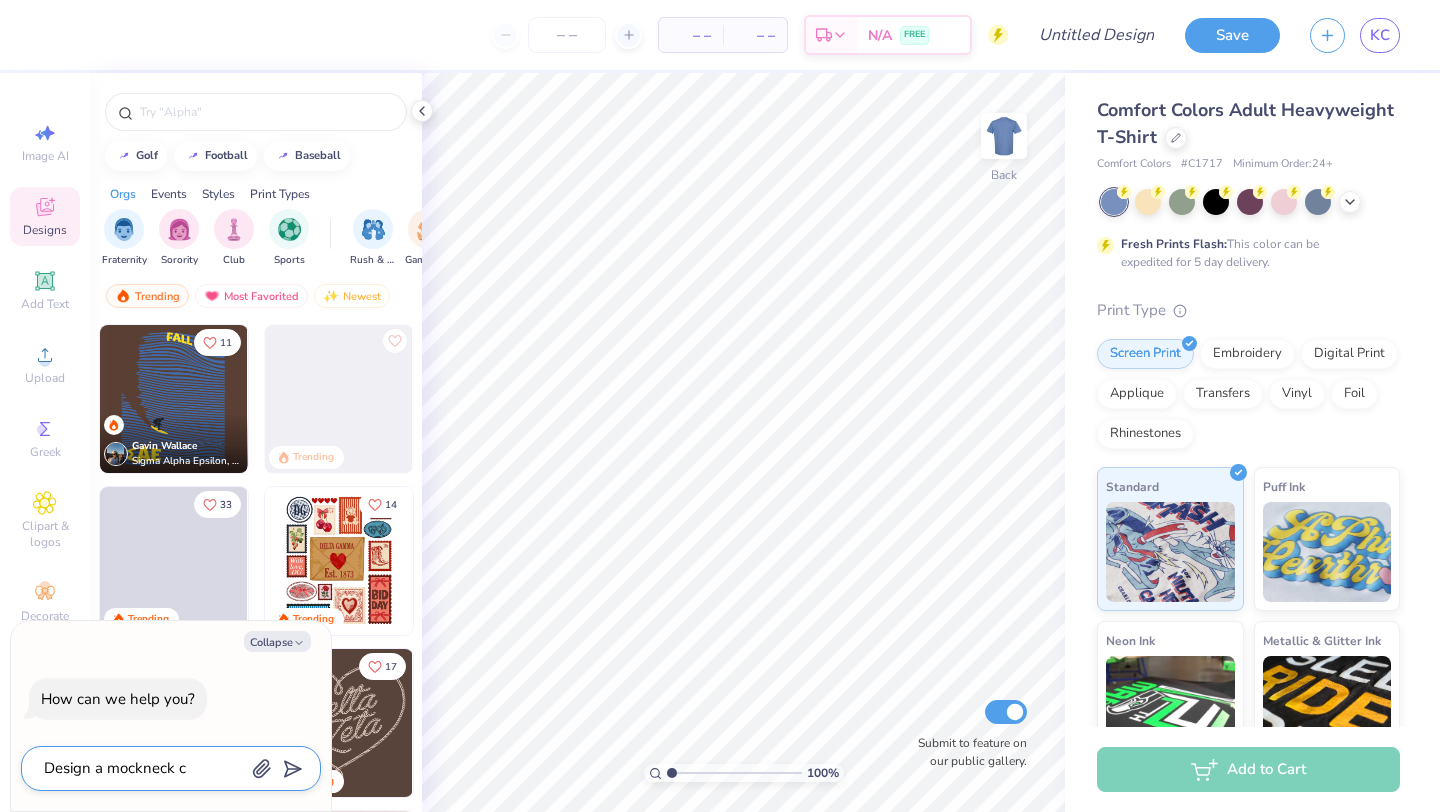 type on "Design a mockneck cr" 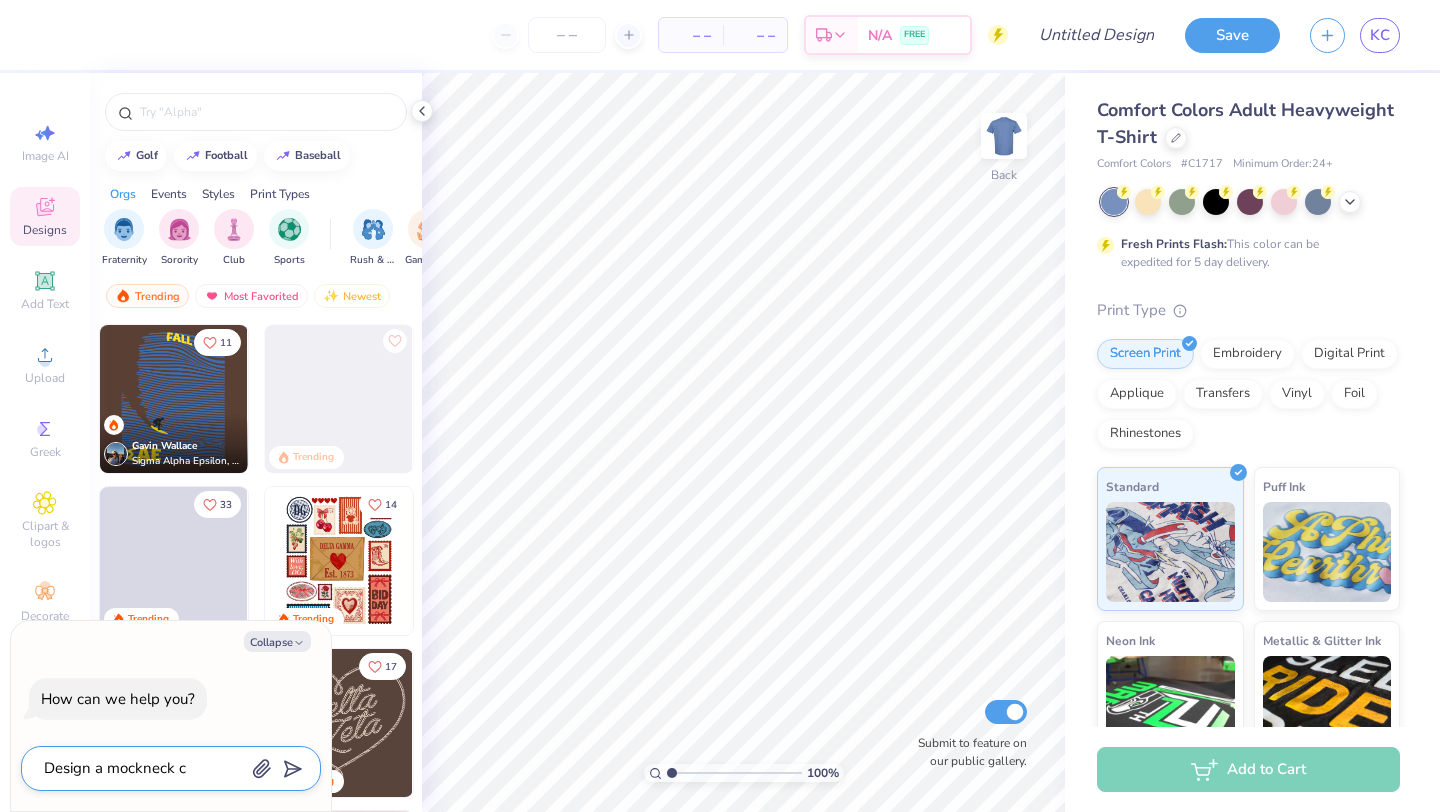 type on "x" 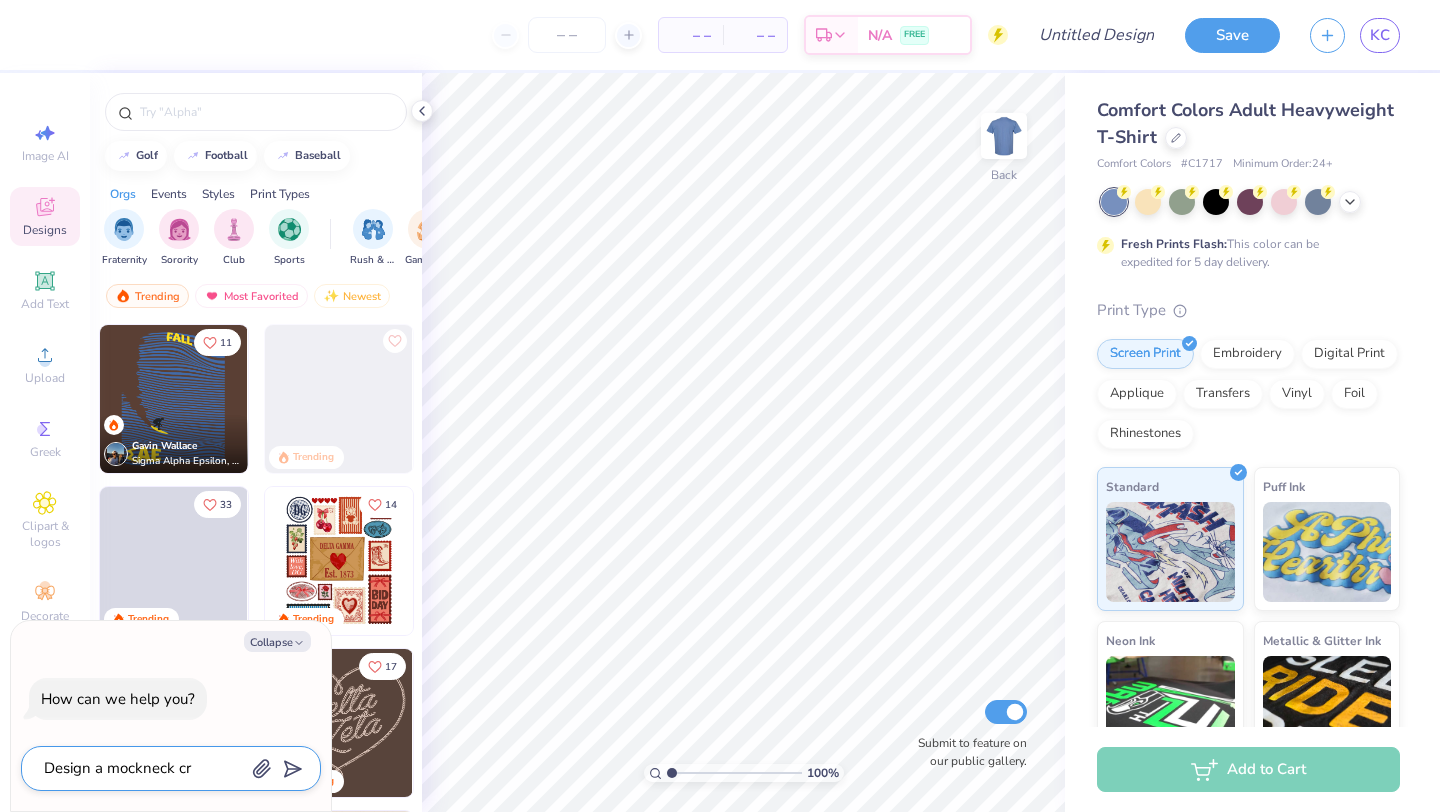 type on "Design a mockneck cre" 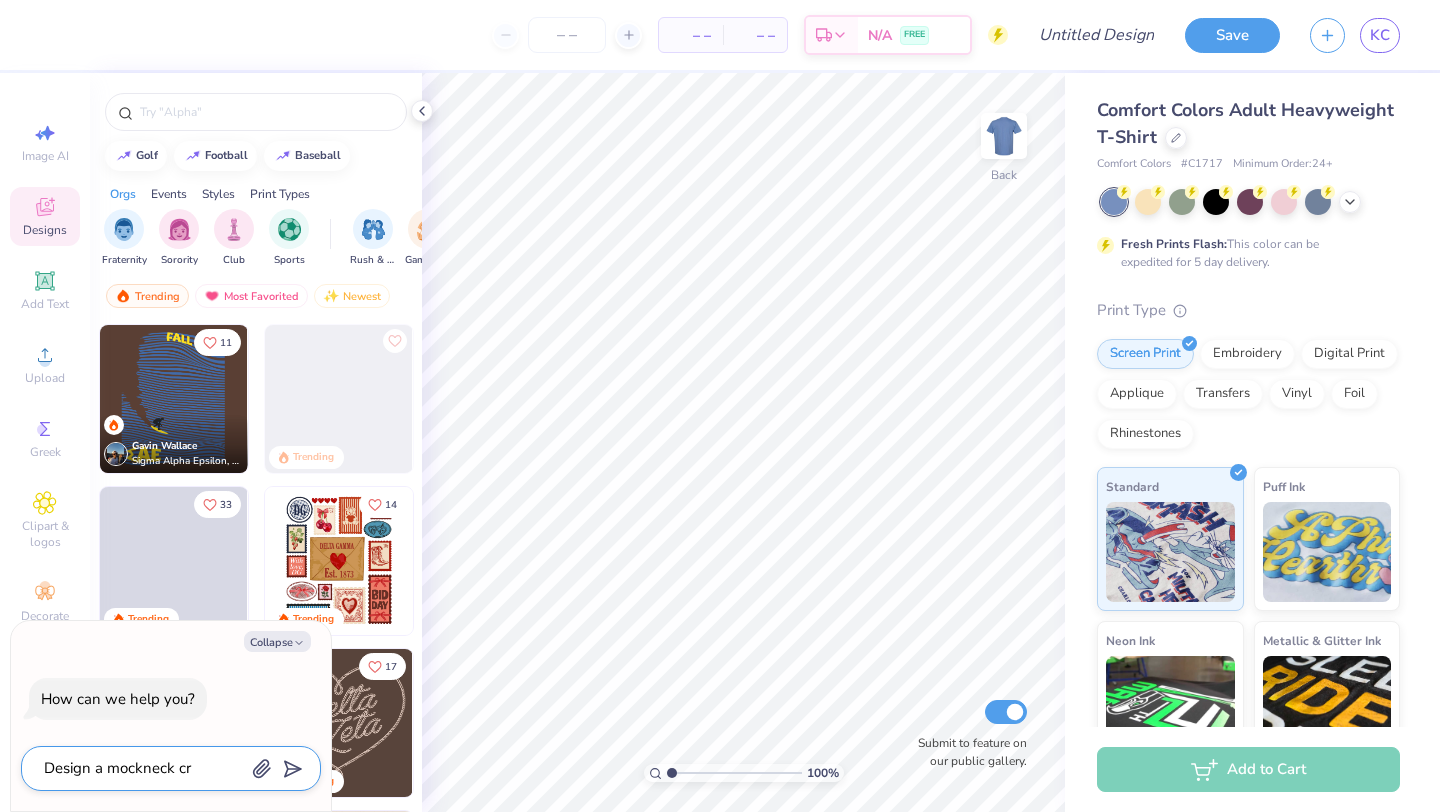 type on "x" 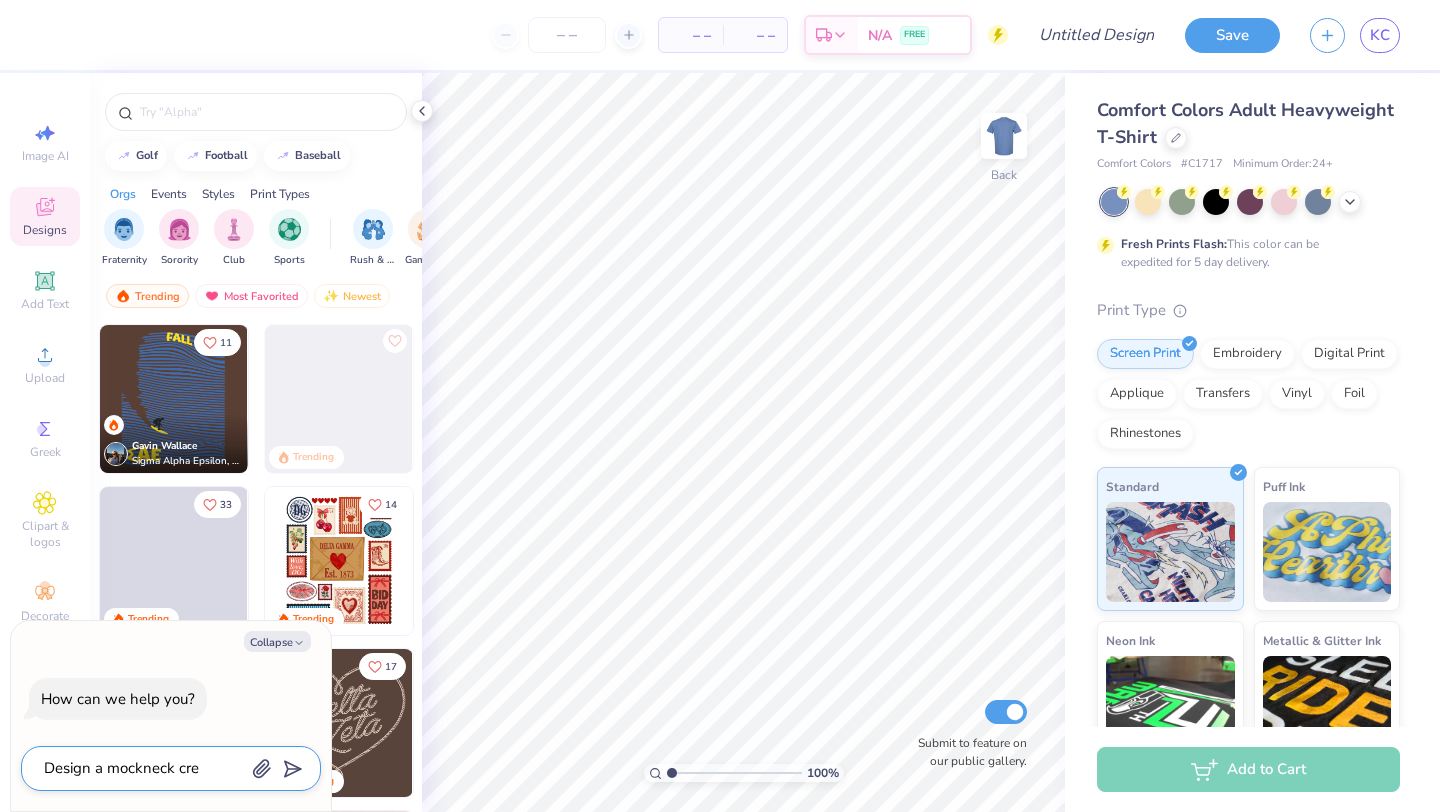 type on "Design a mockneck crew" 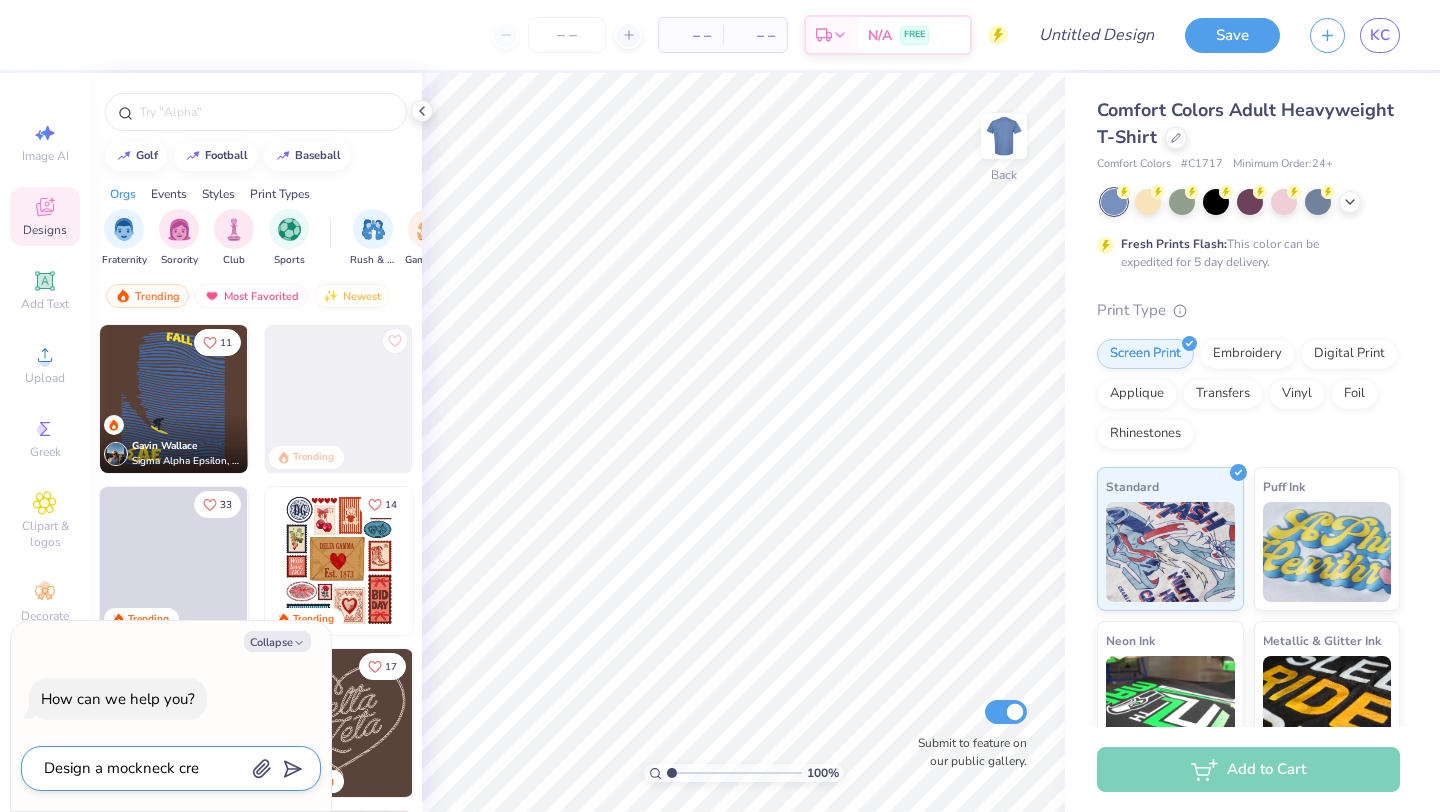 type on "x" 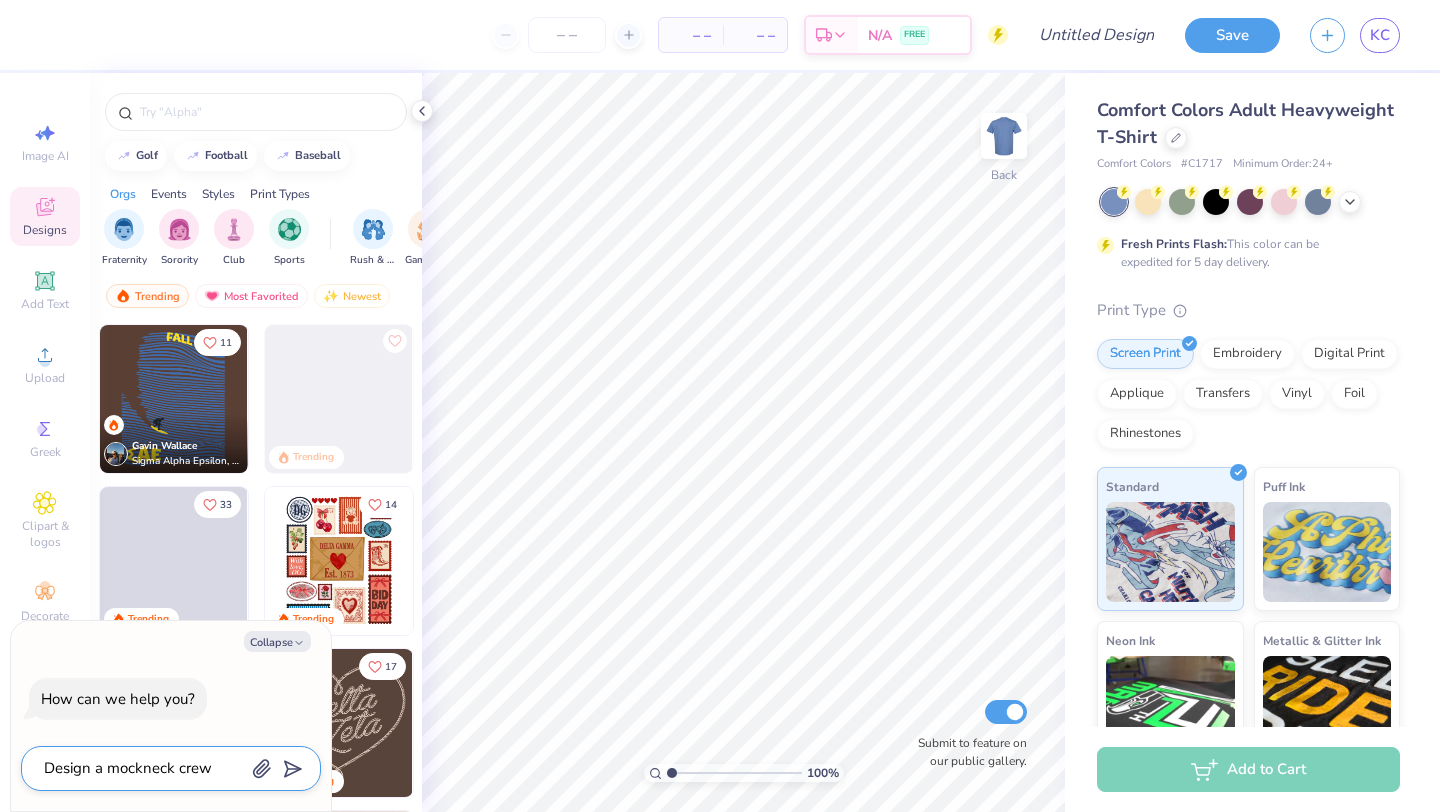 type on "Design a mockneck crewn" 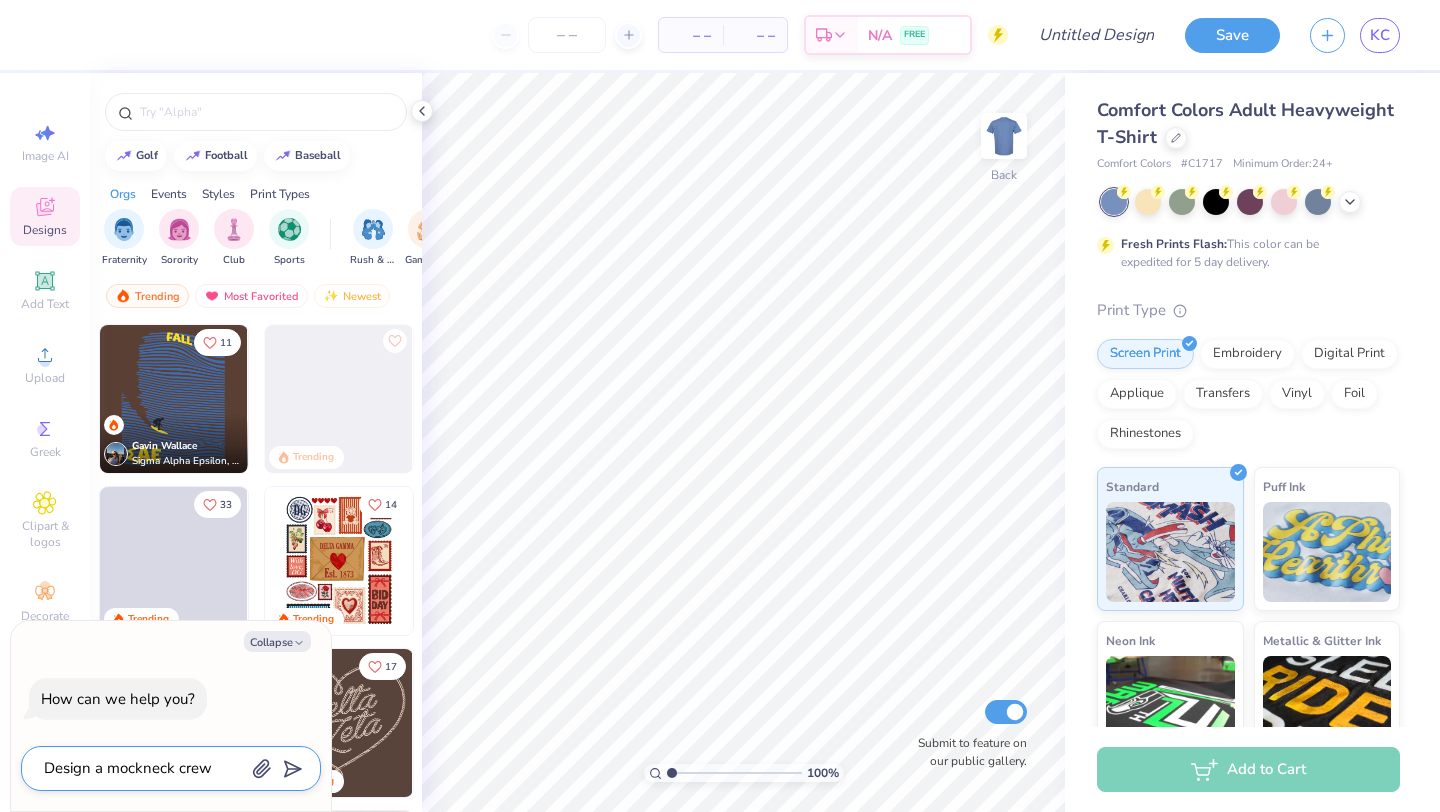 type on "x" 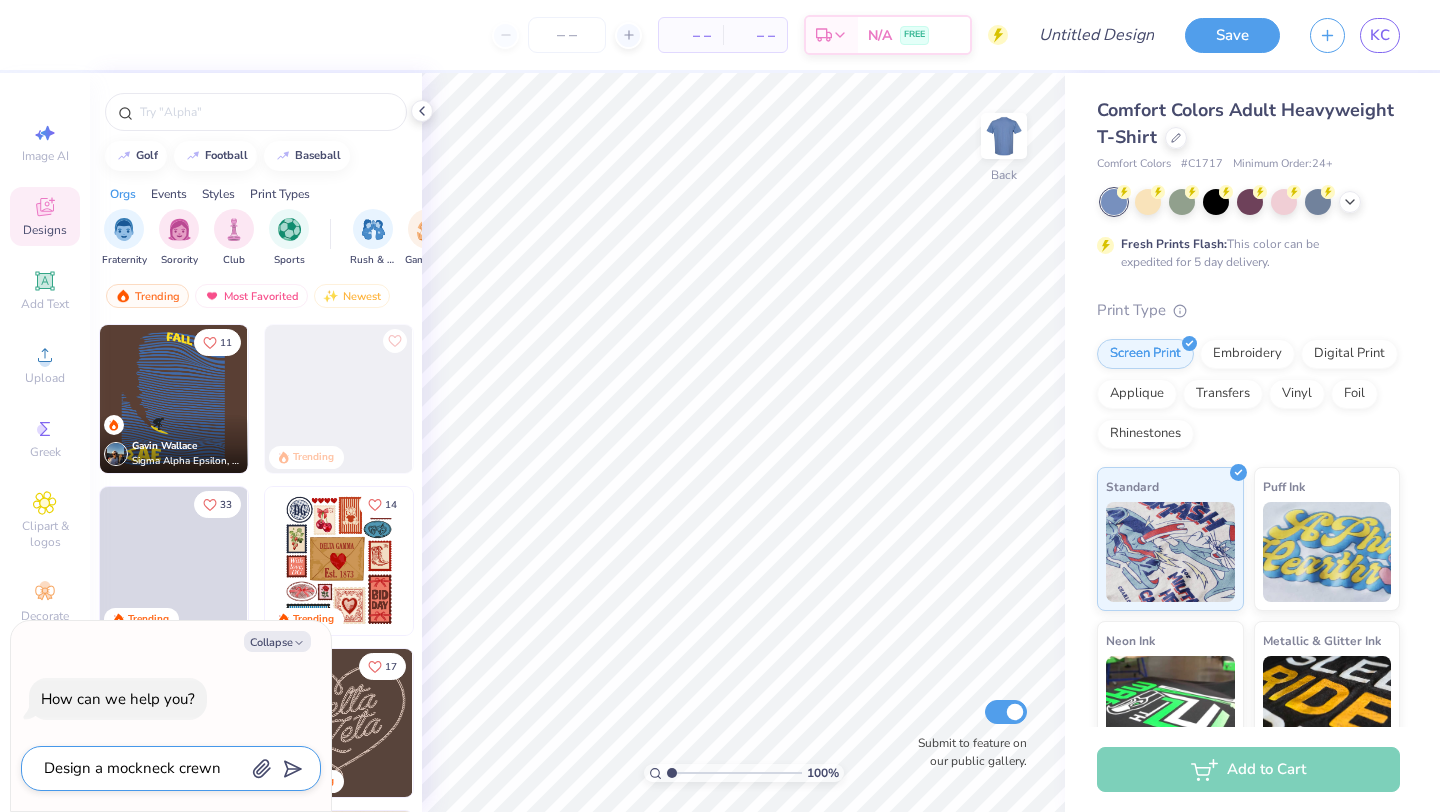type on "Design a mockneck crewne" 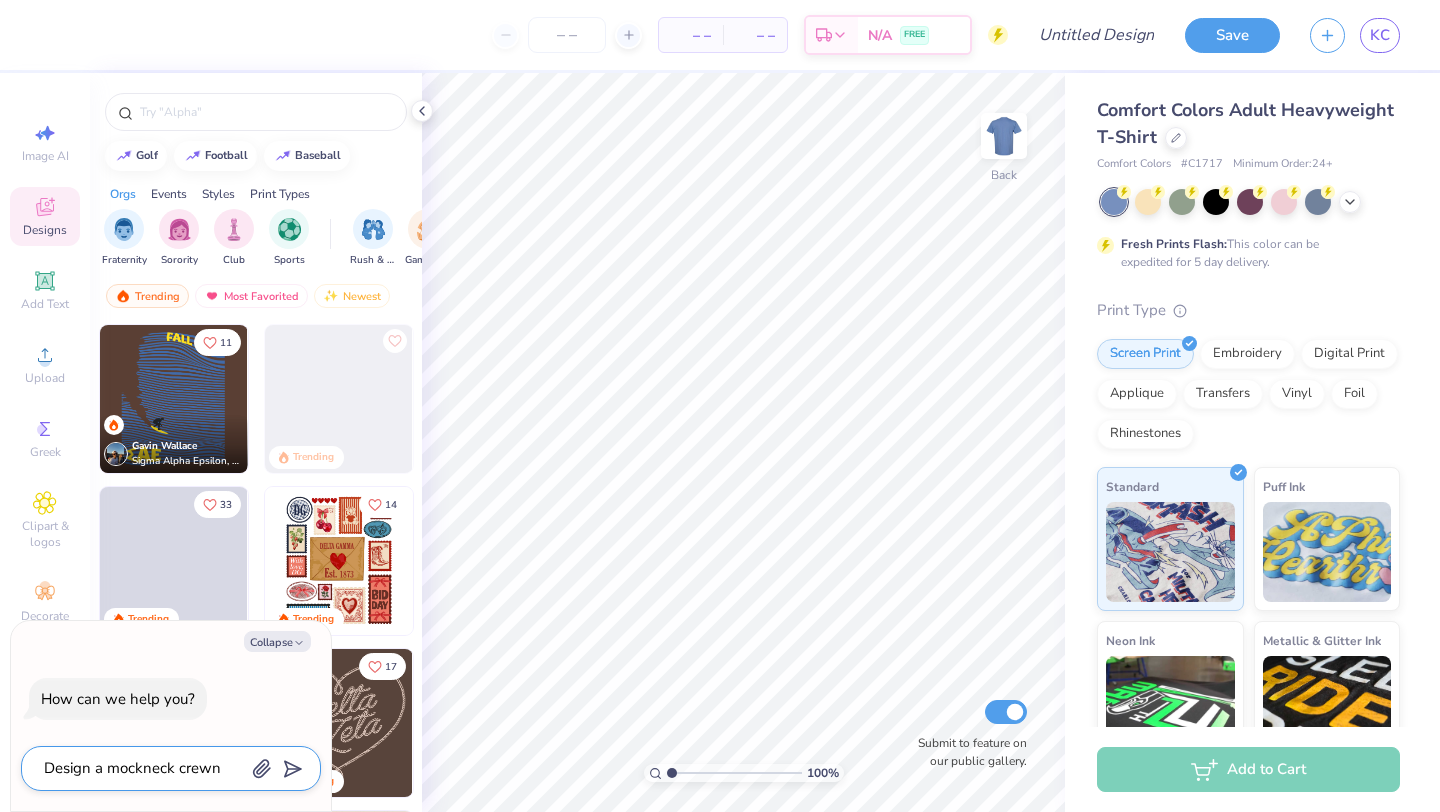 type on "x" 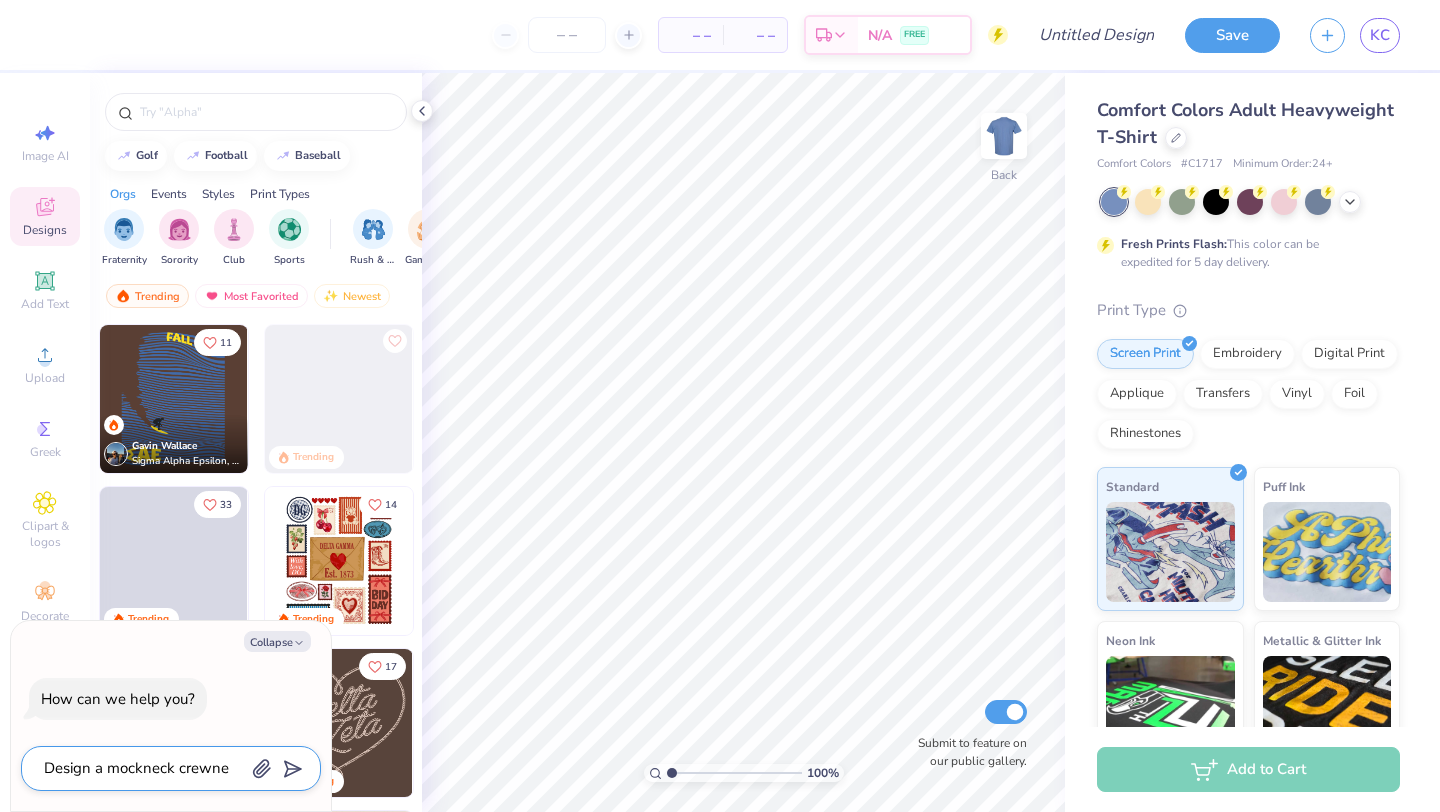 type on "Design a mockneck crewnec" 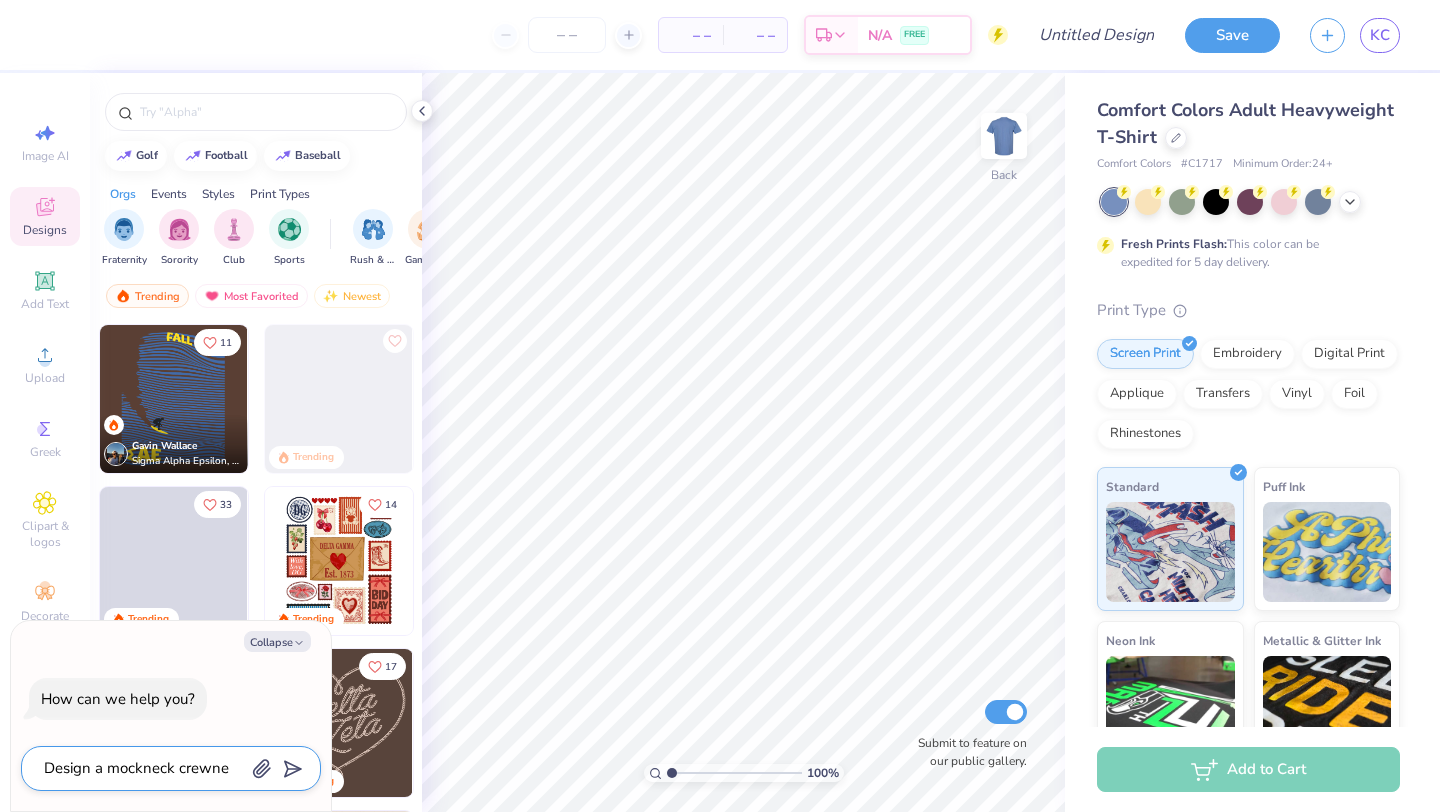 type on "x" 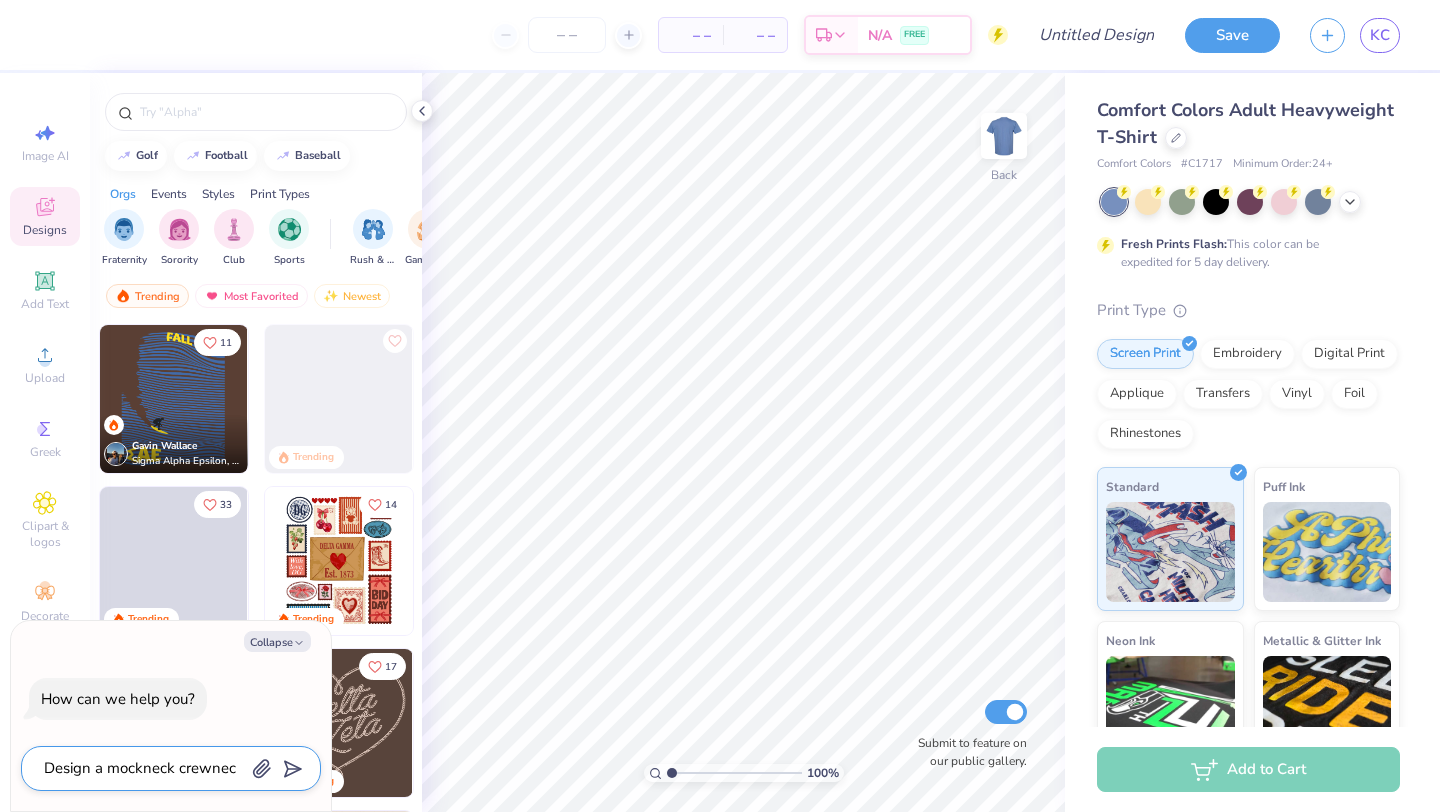 type on "Design a mockneck crewnech" 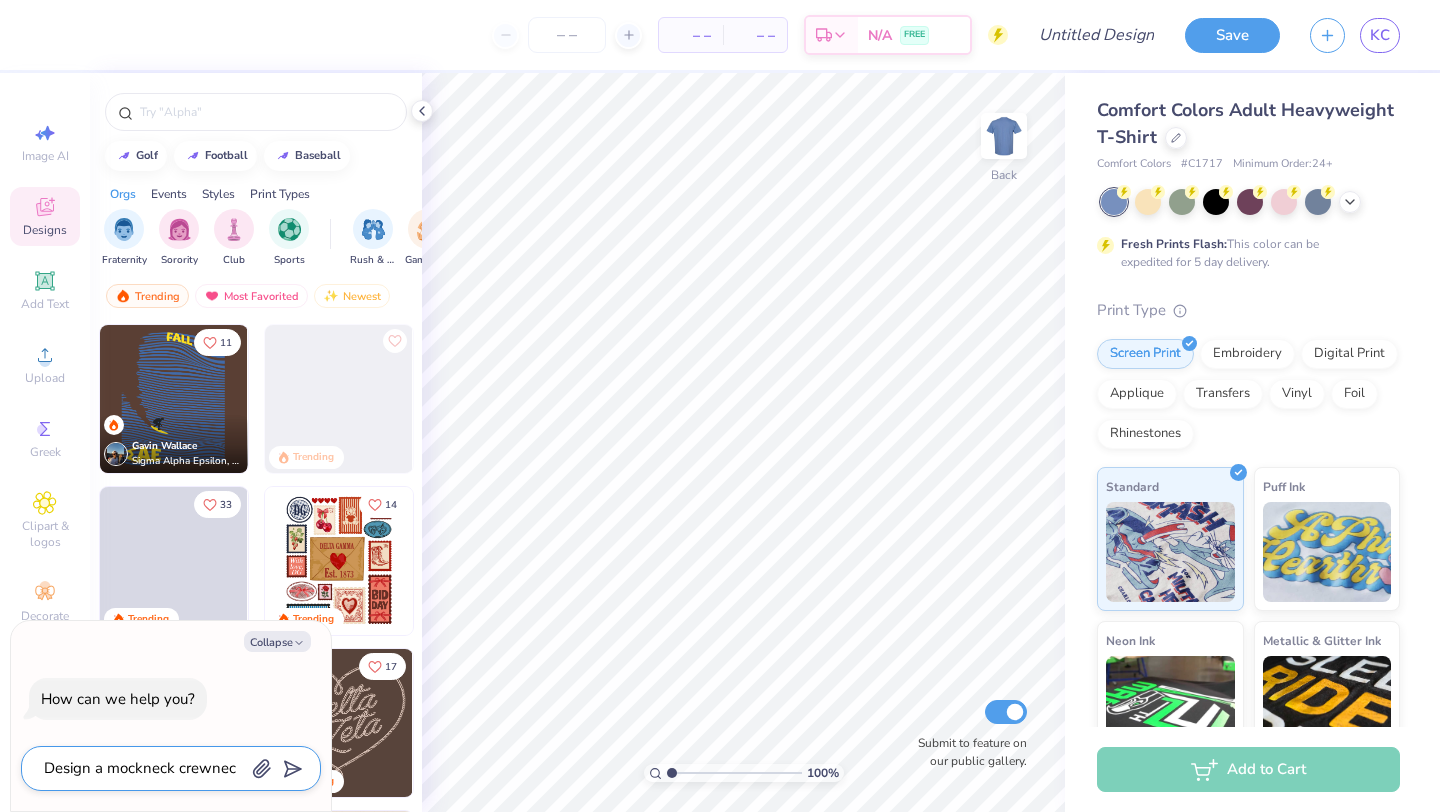type on "x" 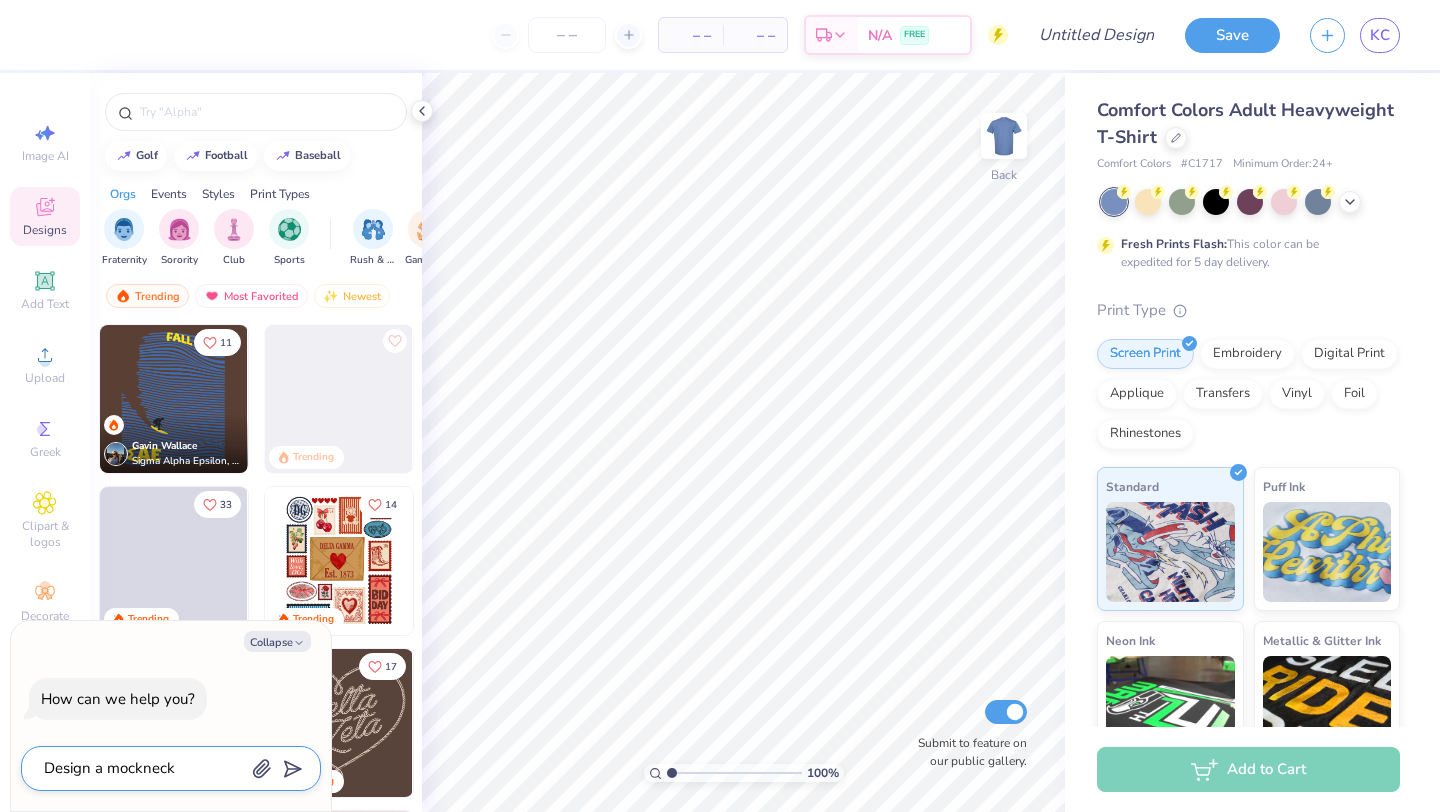 type on "Design a mockneck crewnech" 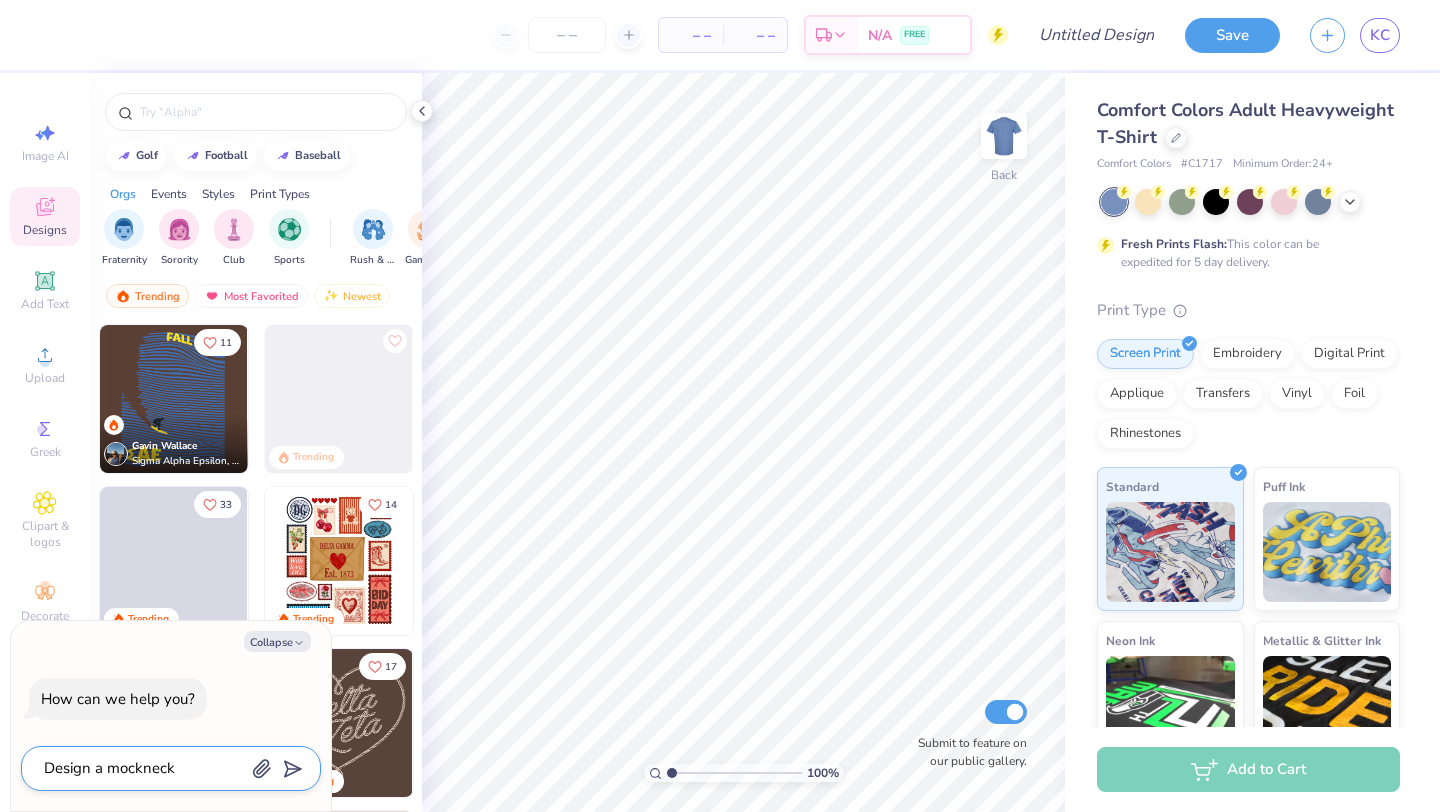 type on "x" 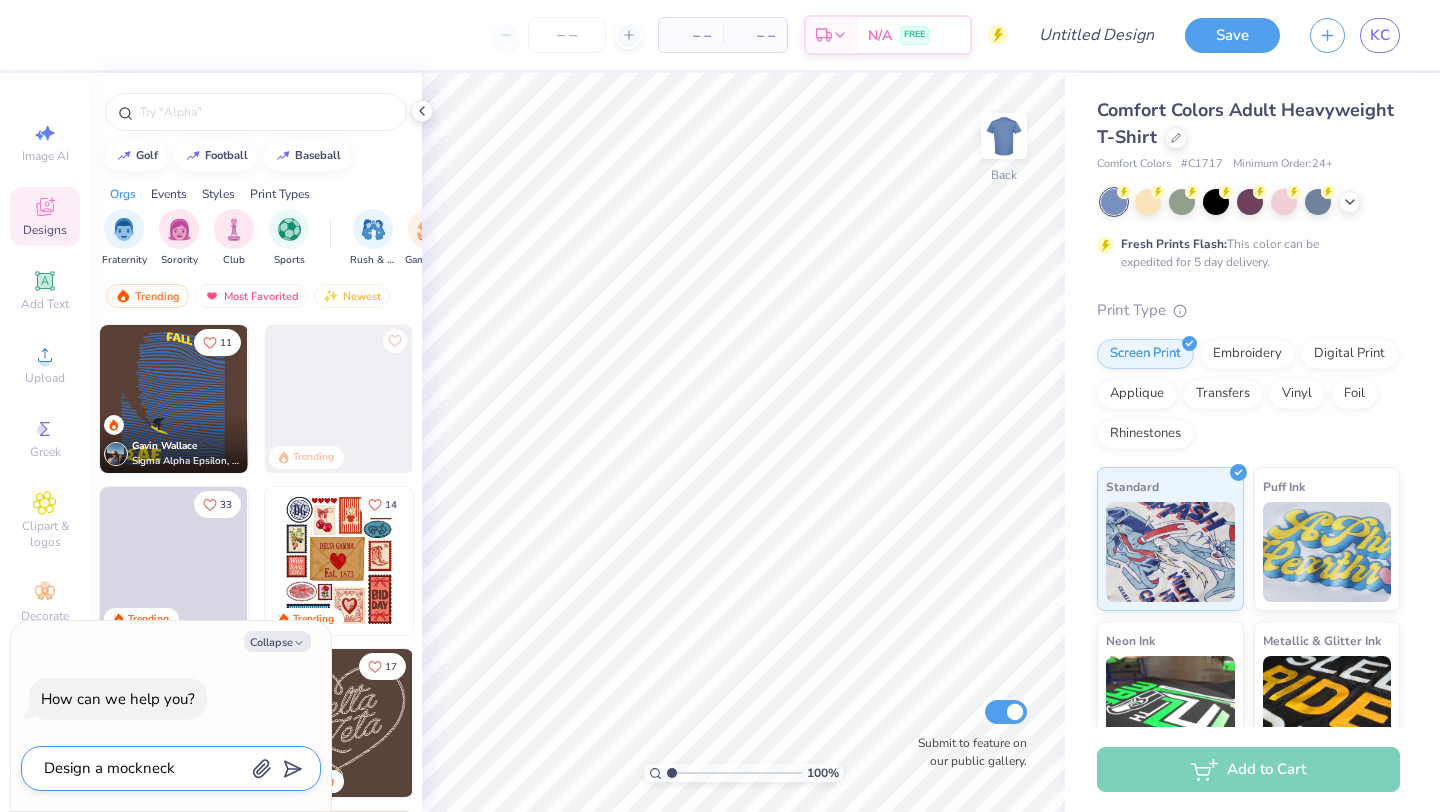 type on "Design a mockneck crewnech" 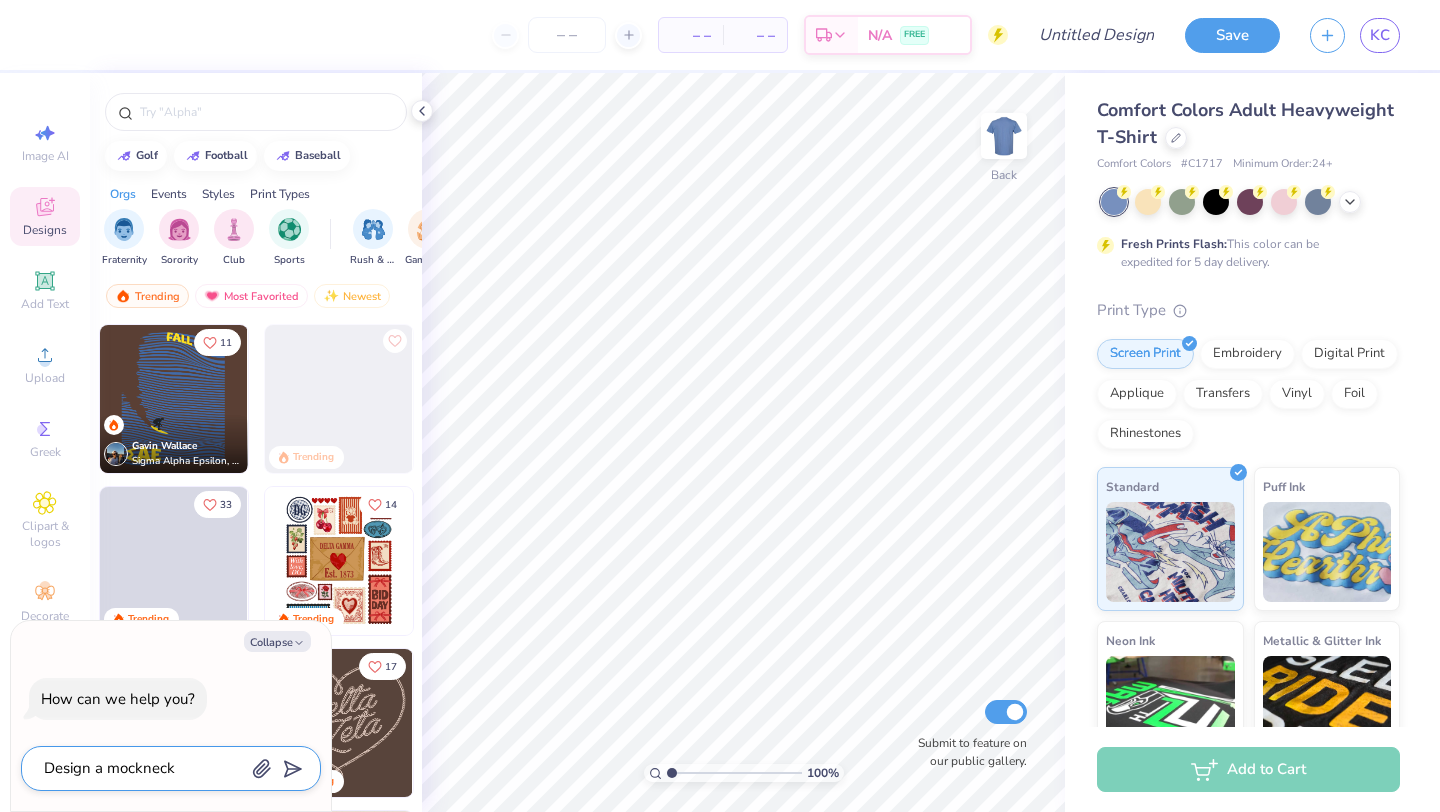 type on "x" 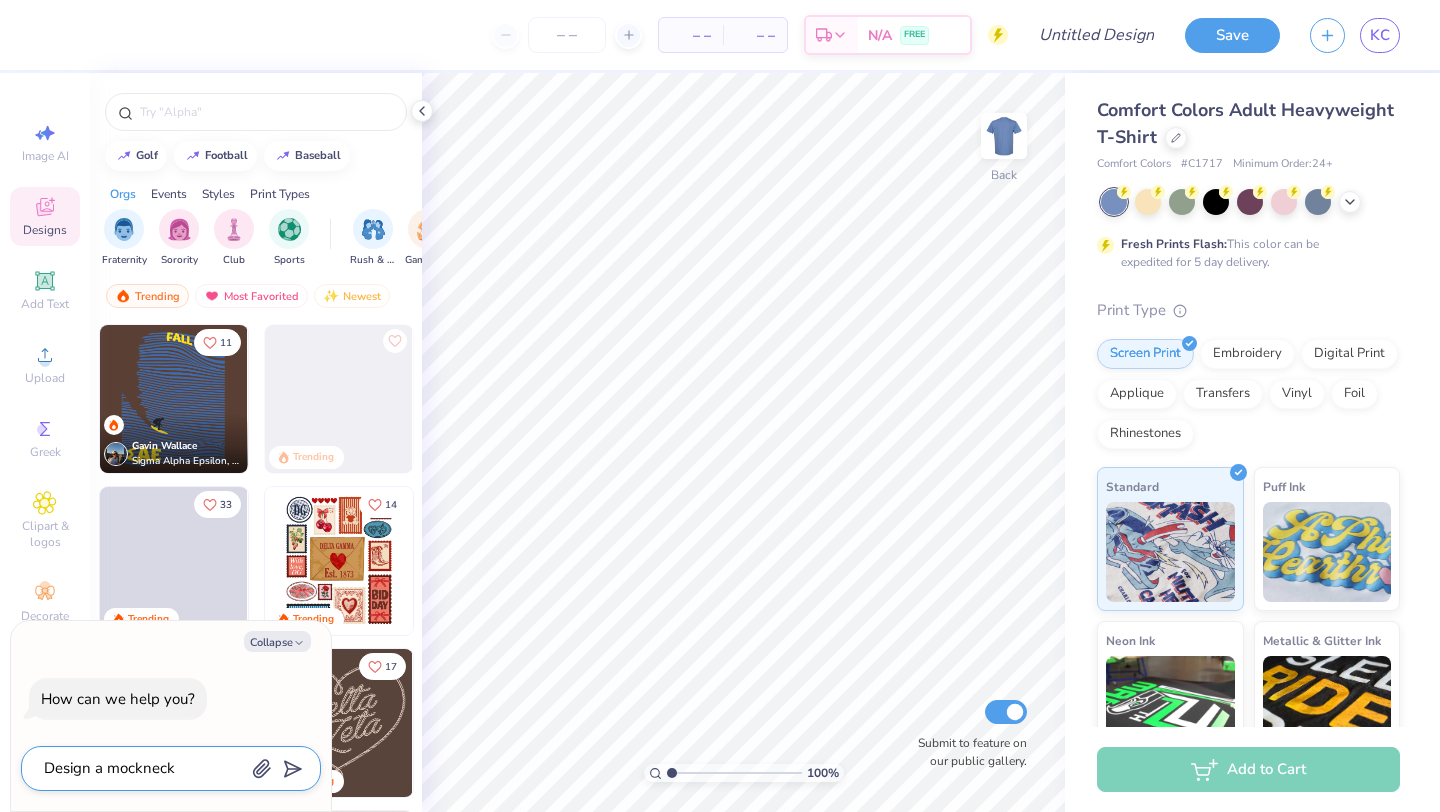 type on "Design a mockneck crewnec" 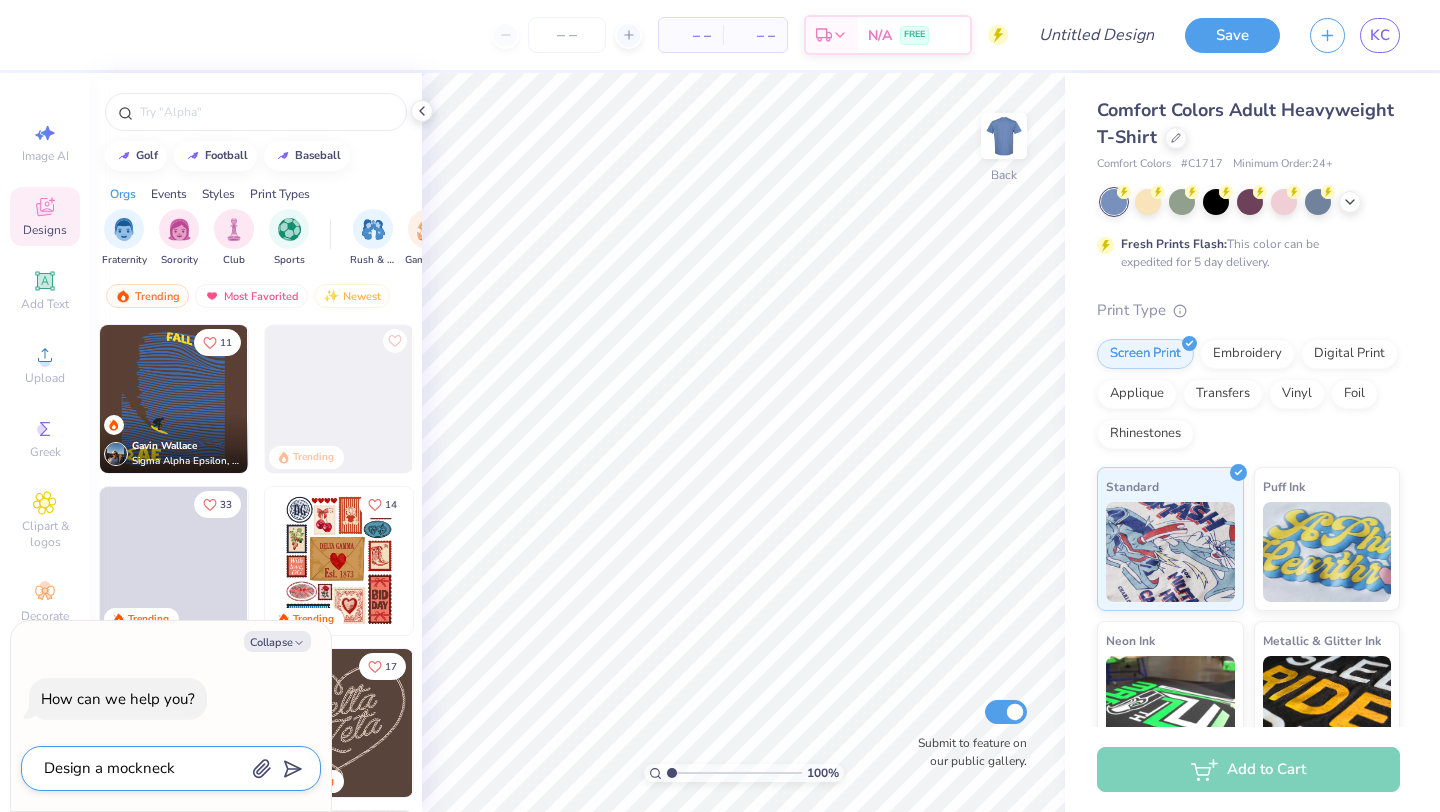 type on "x" 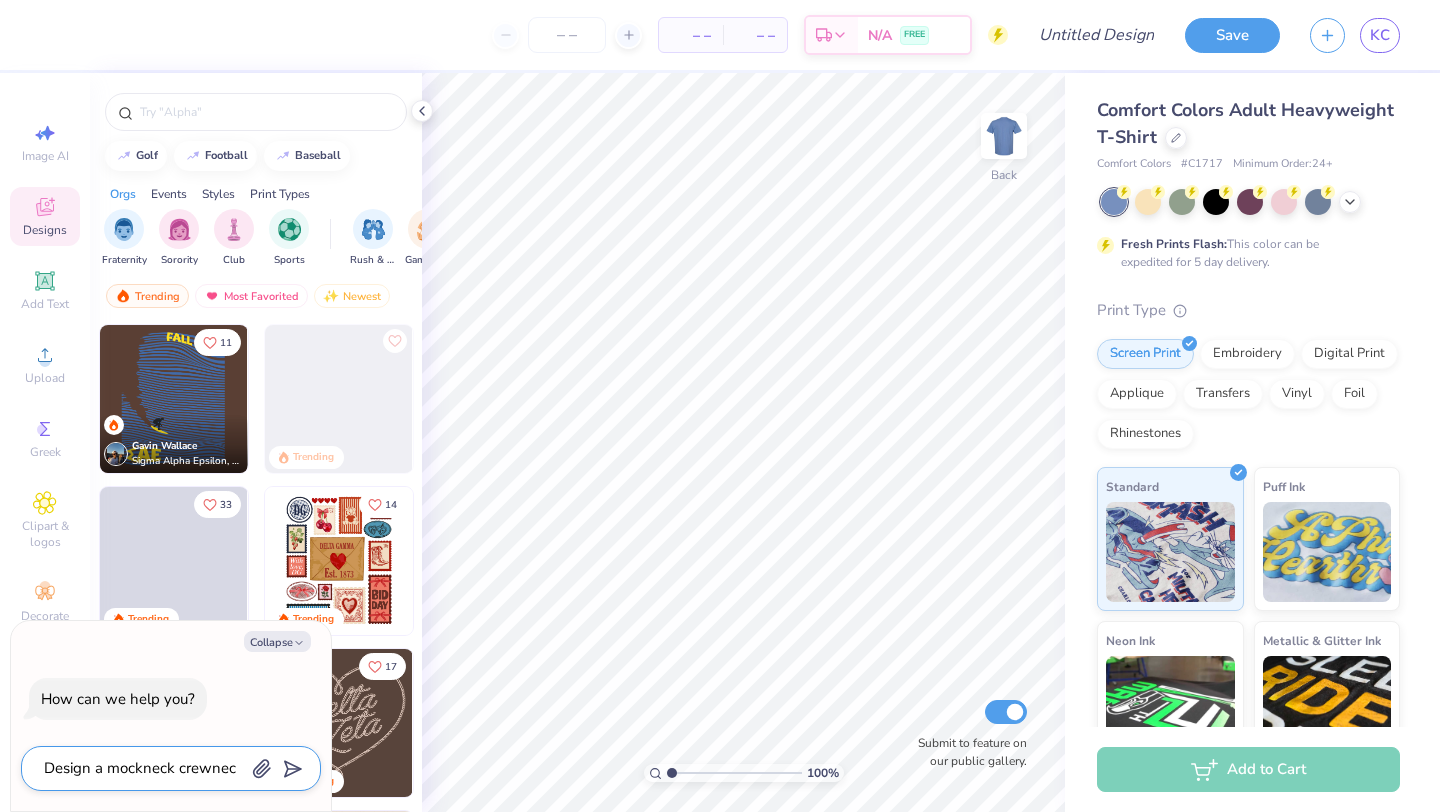 type on "Design a mockneck crewneck" 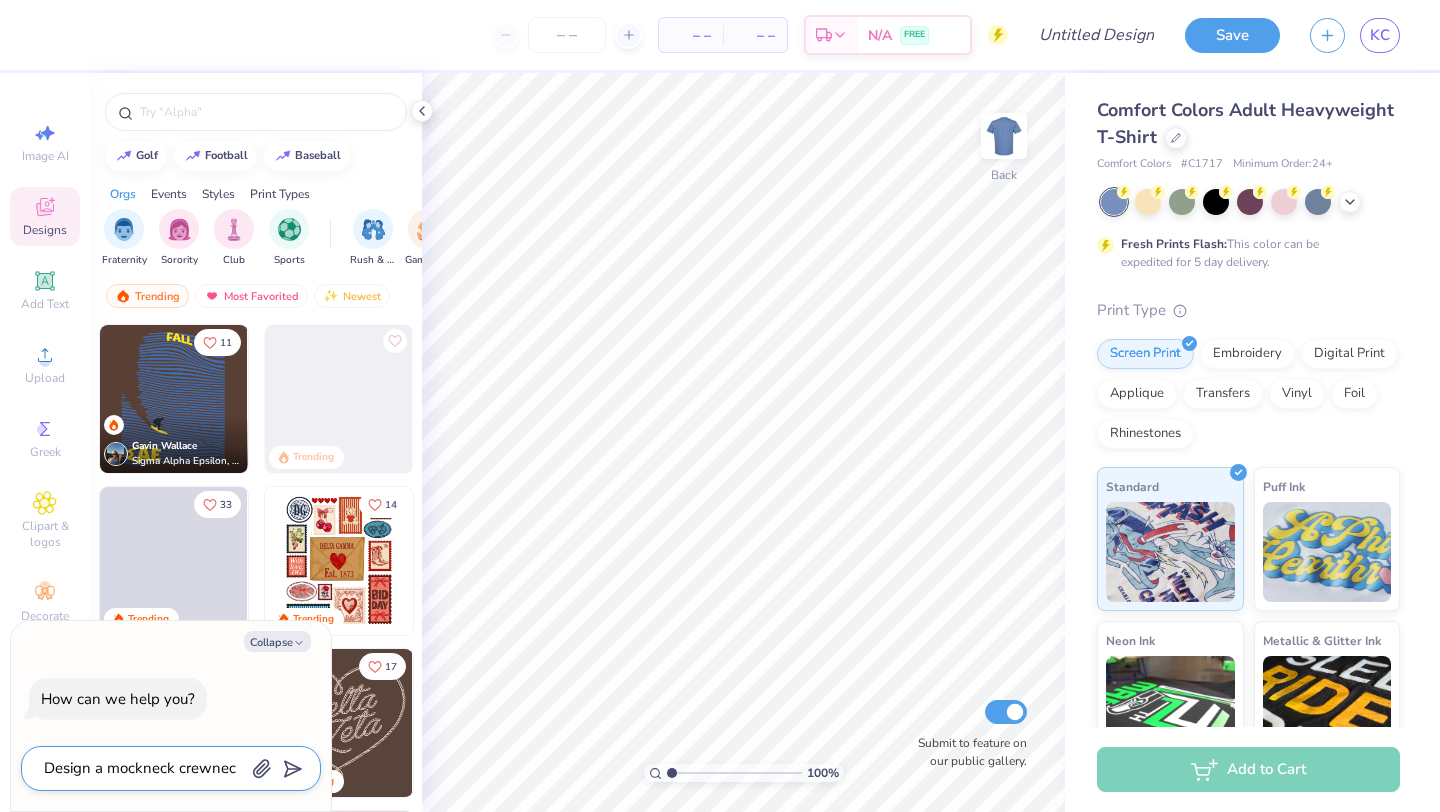 type on "x" 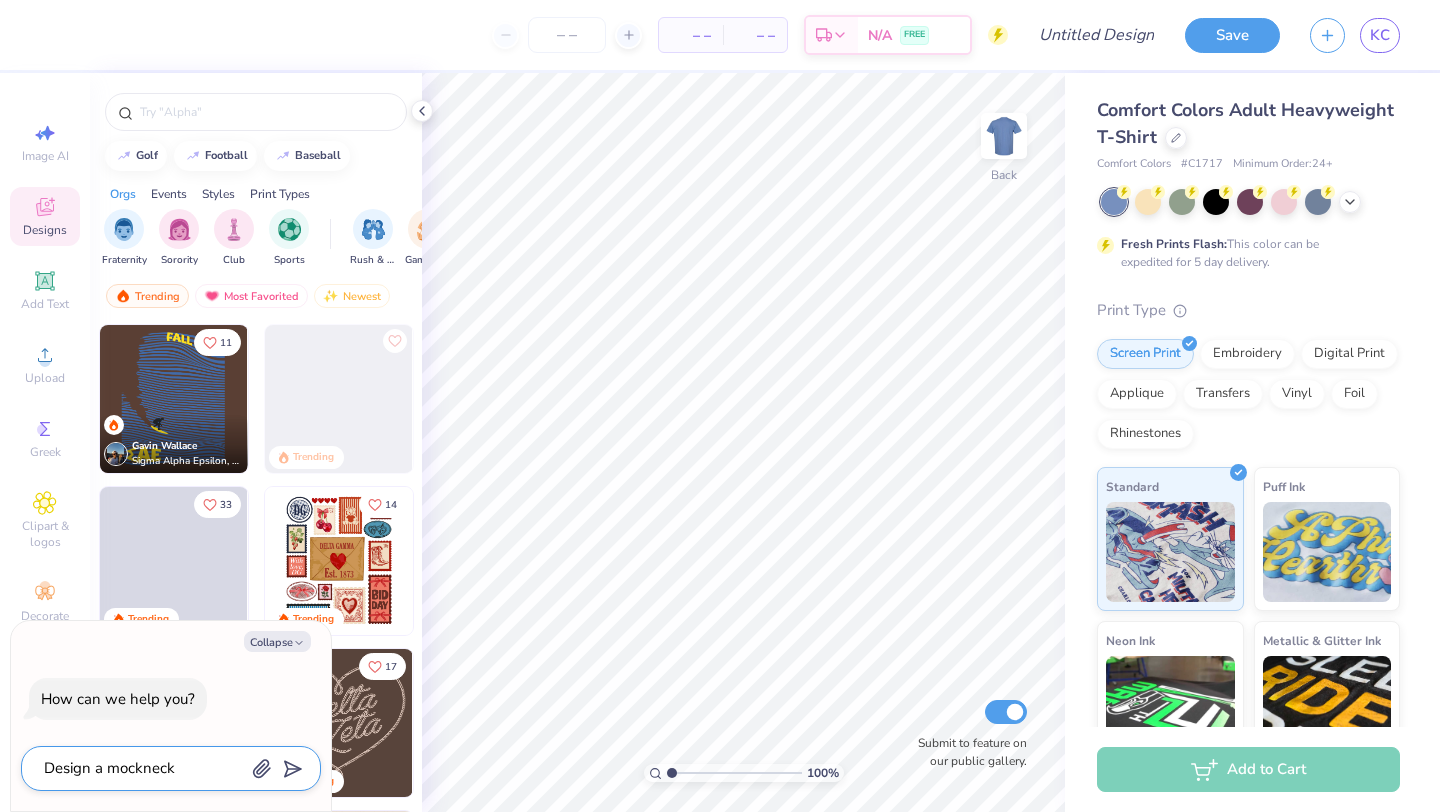 type on "Design a mockneck crewneck" 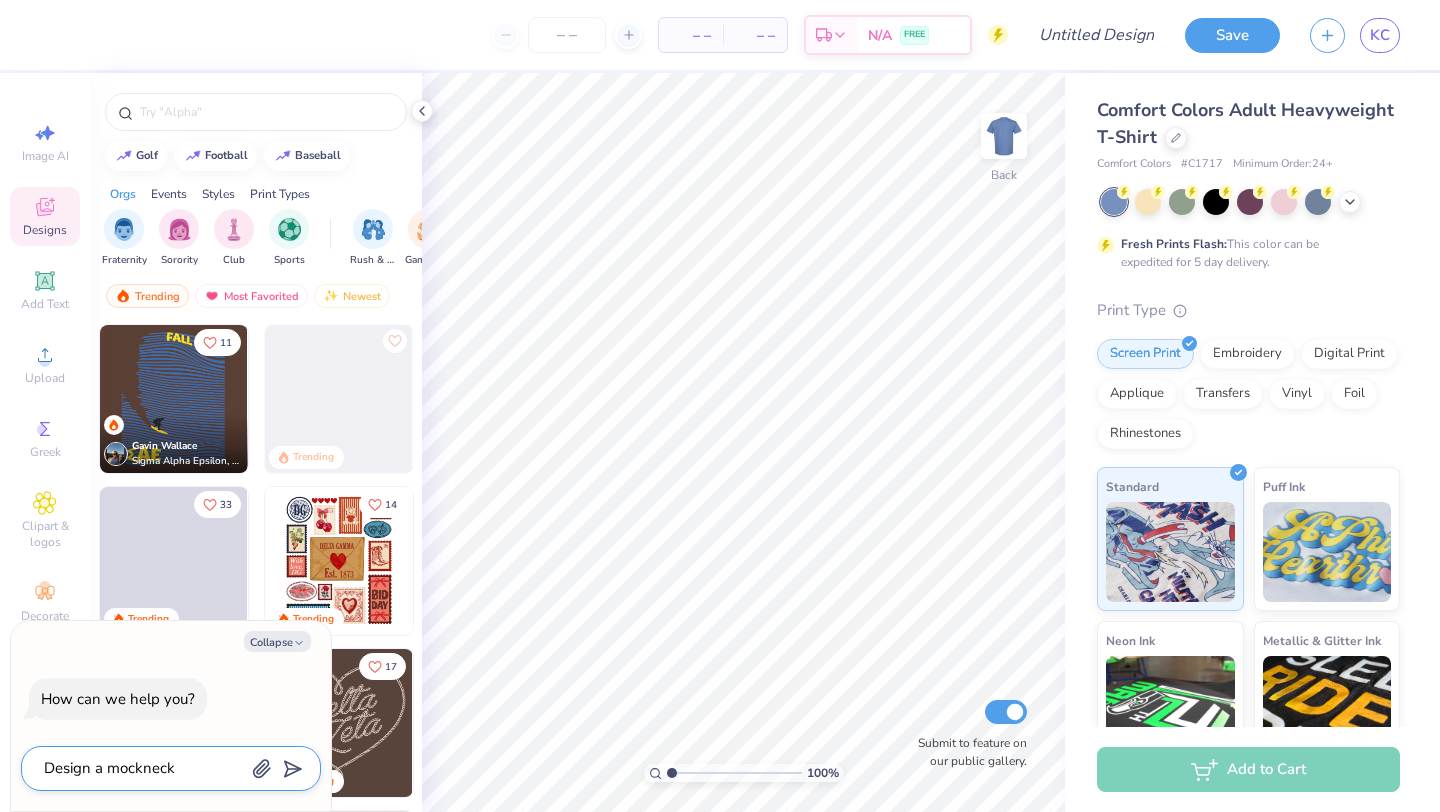type on "x" 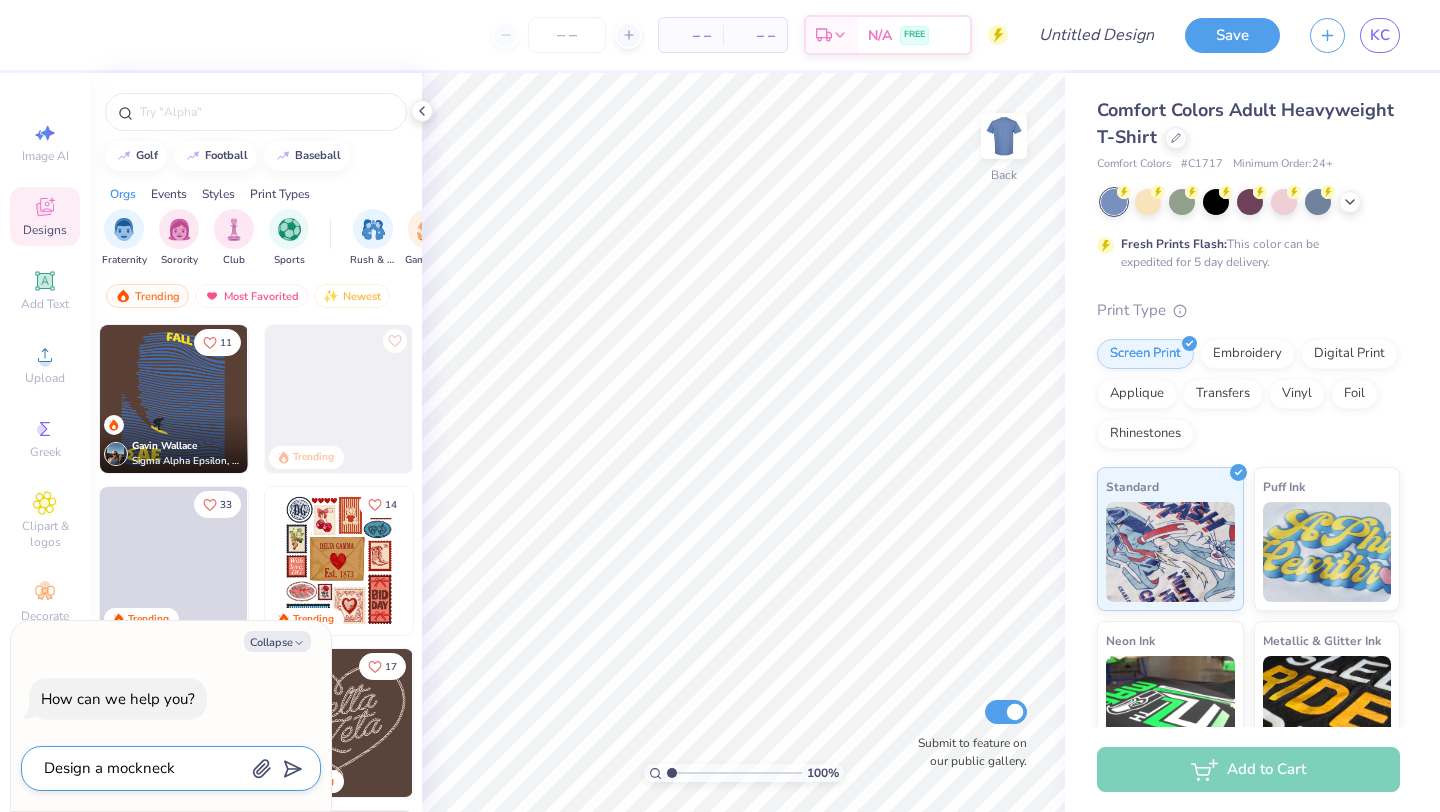 type on "Design a mockneck crewneck s" 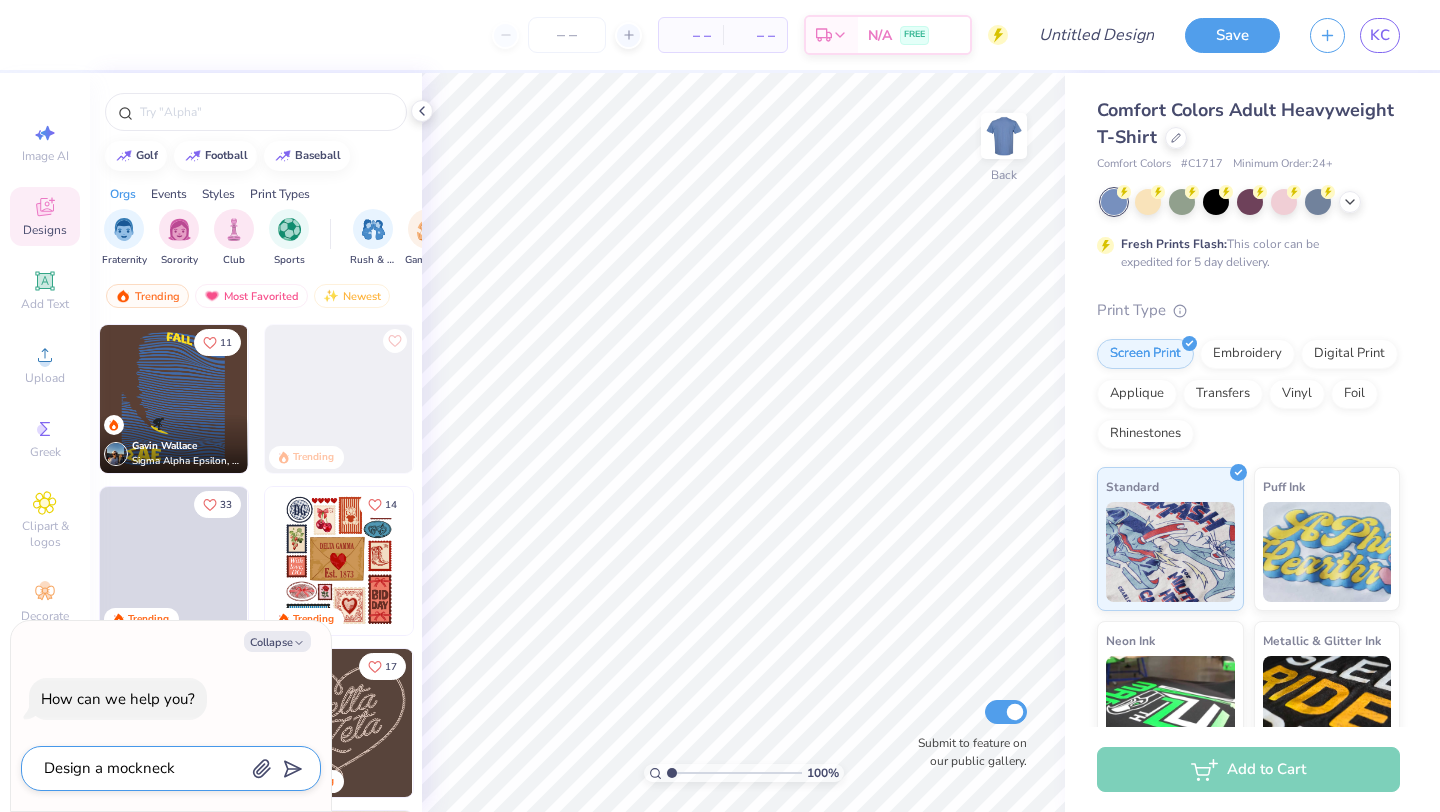 type on "x" 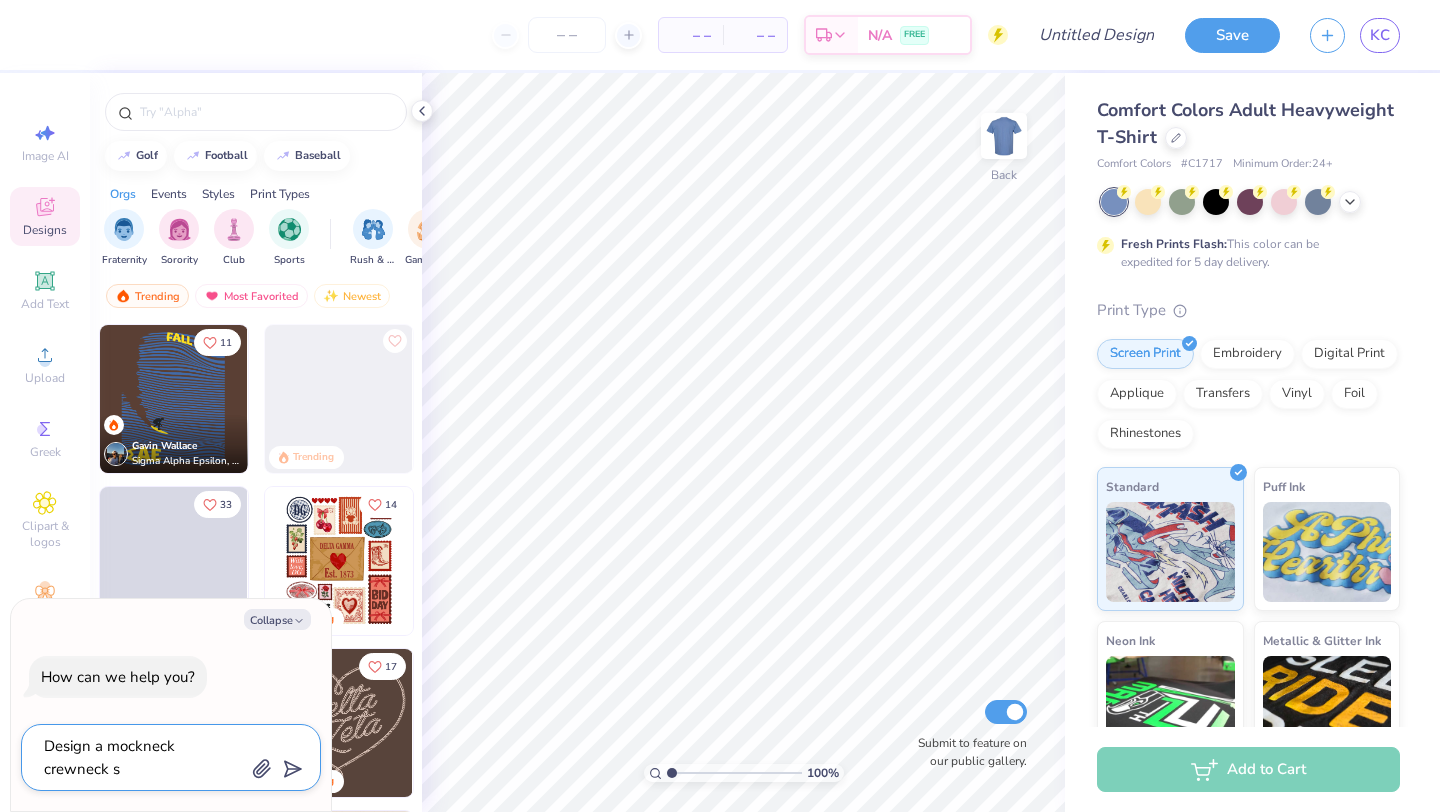 type on "Design a mockneck crewneck sw" 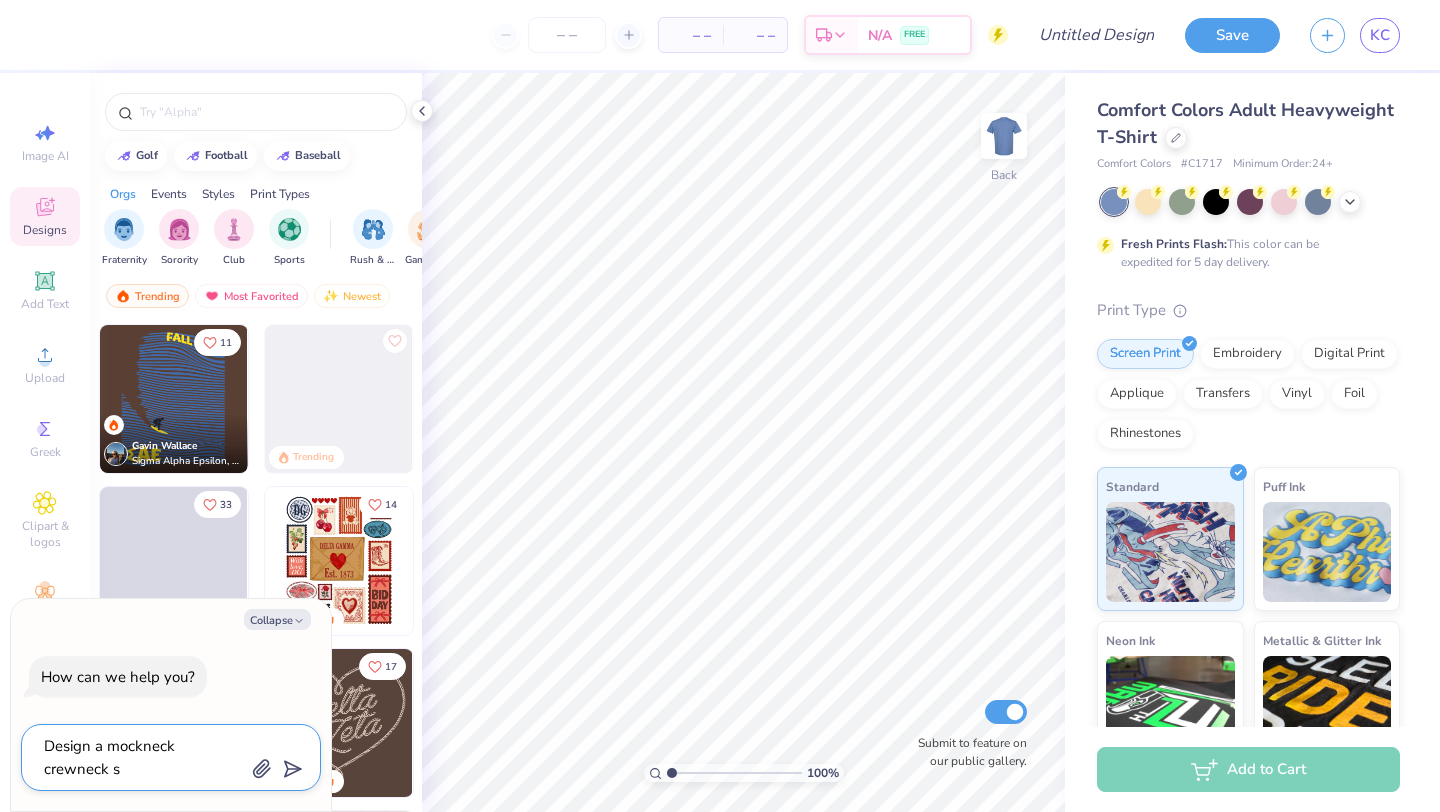 type on "x" 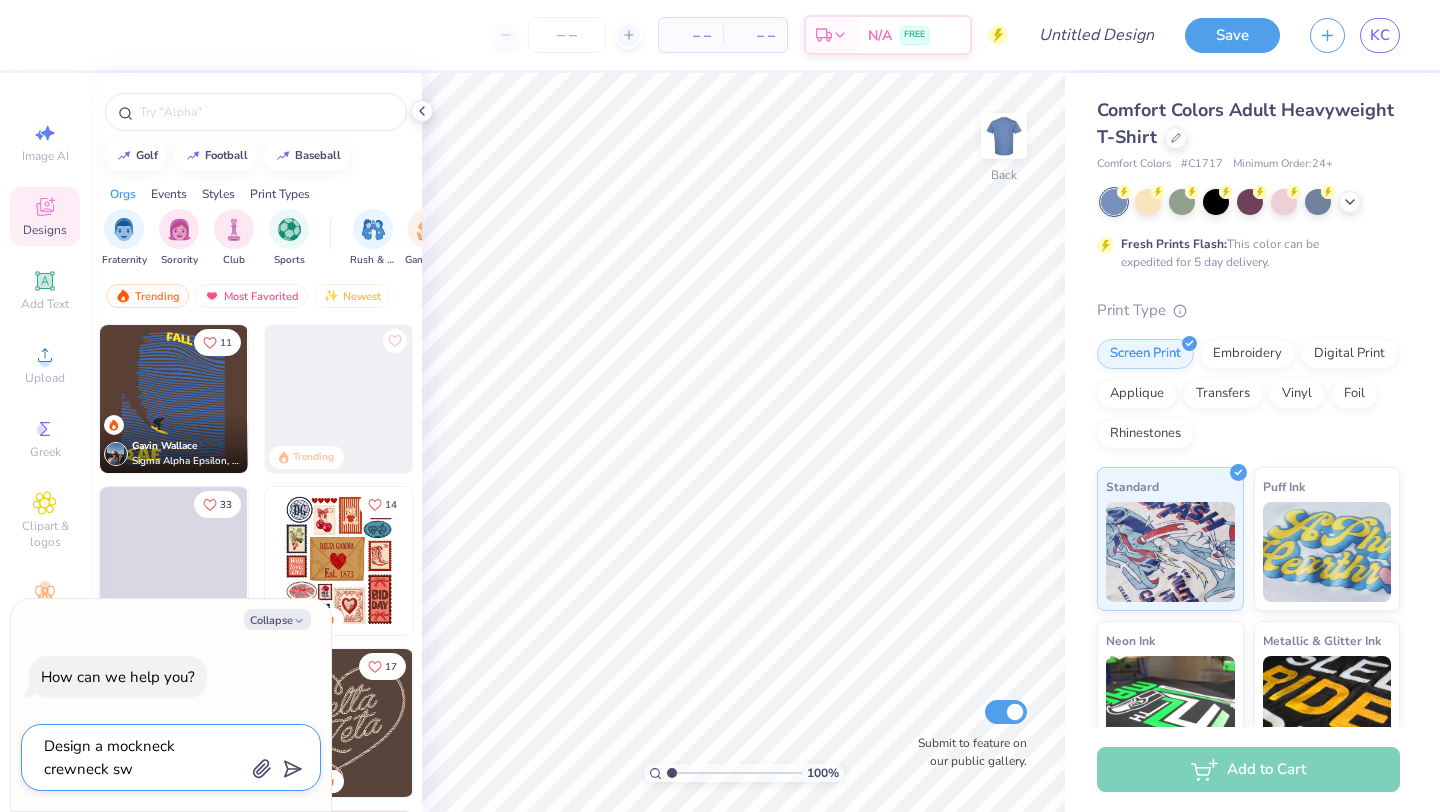 type on "Design a mockneck crewneck swe" 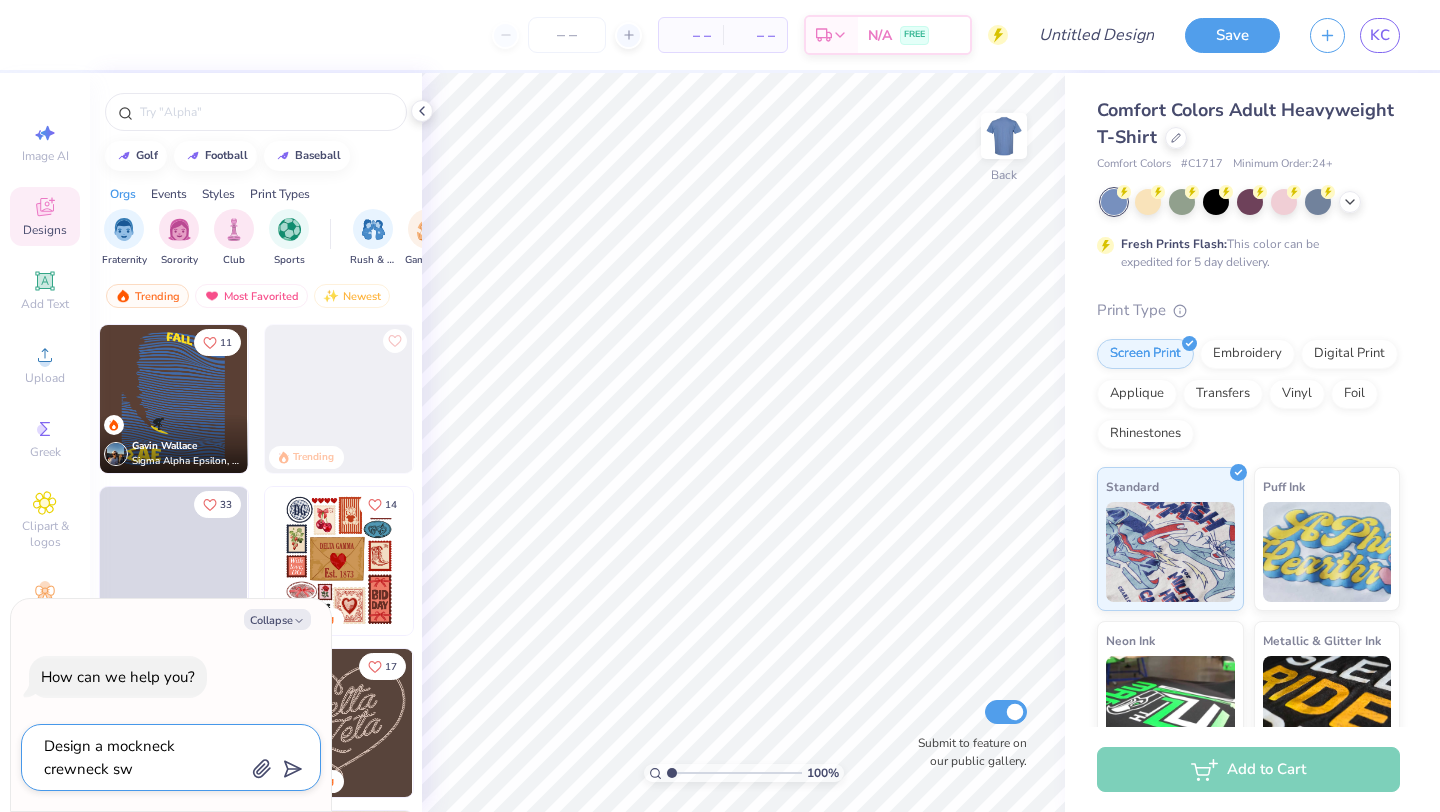 type on "x" 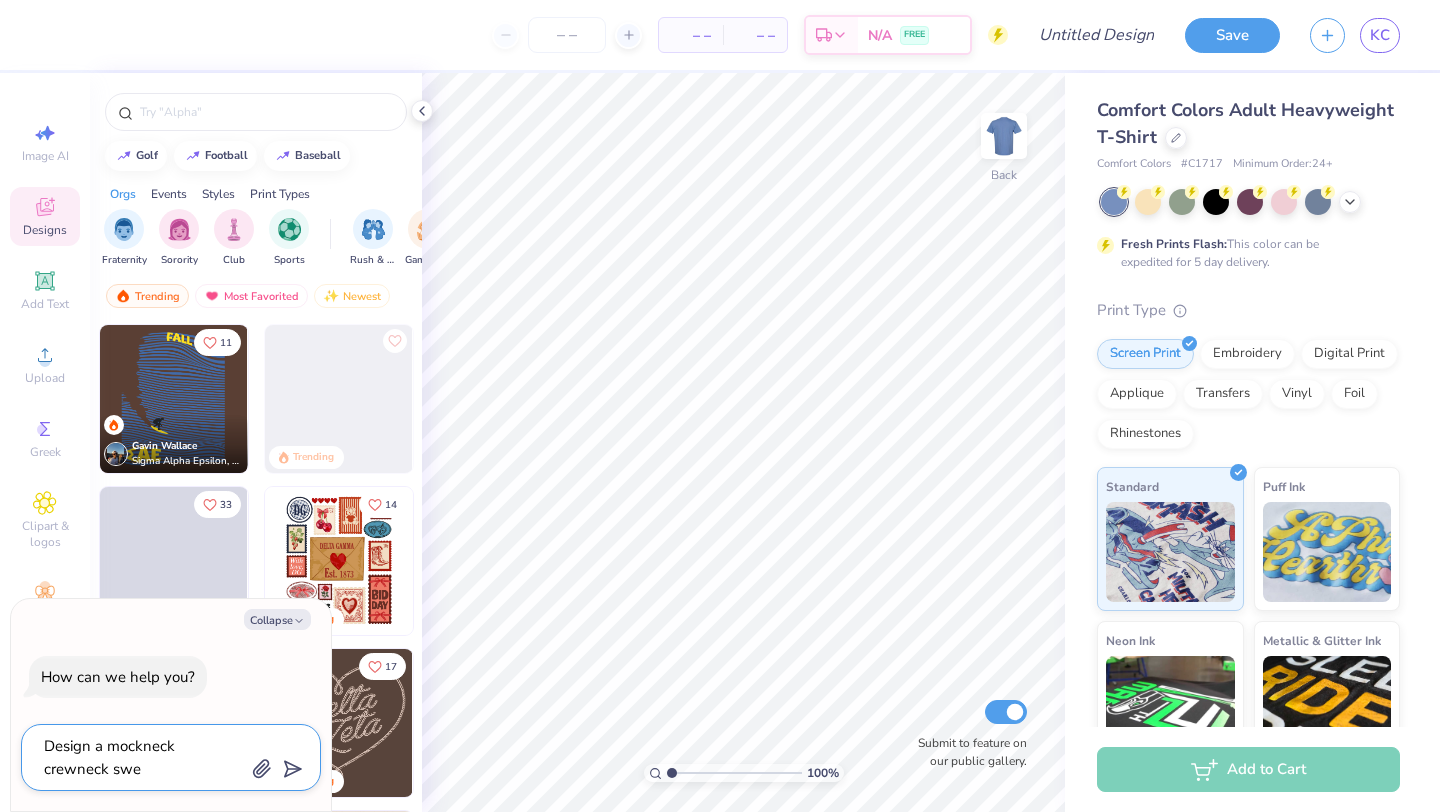 type on "Design a mockneck crewneck swea" 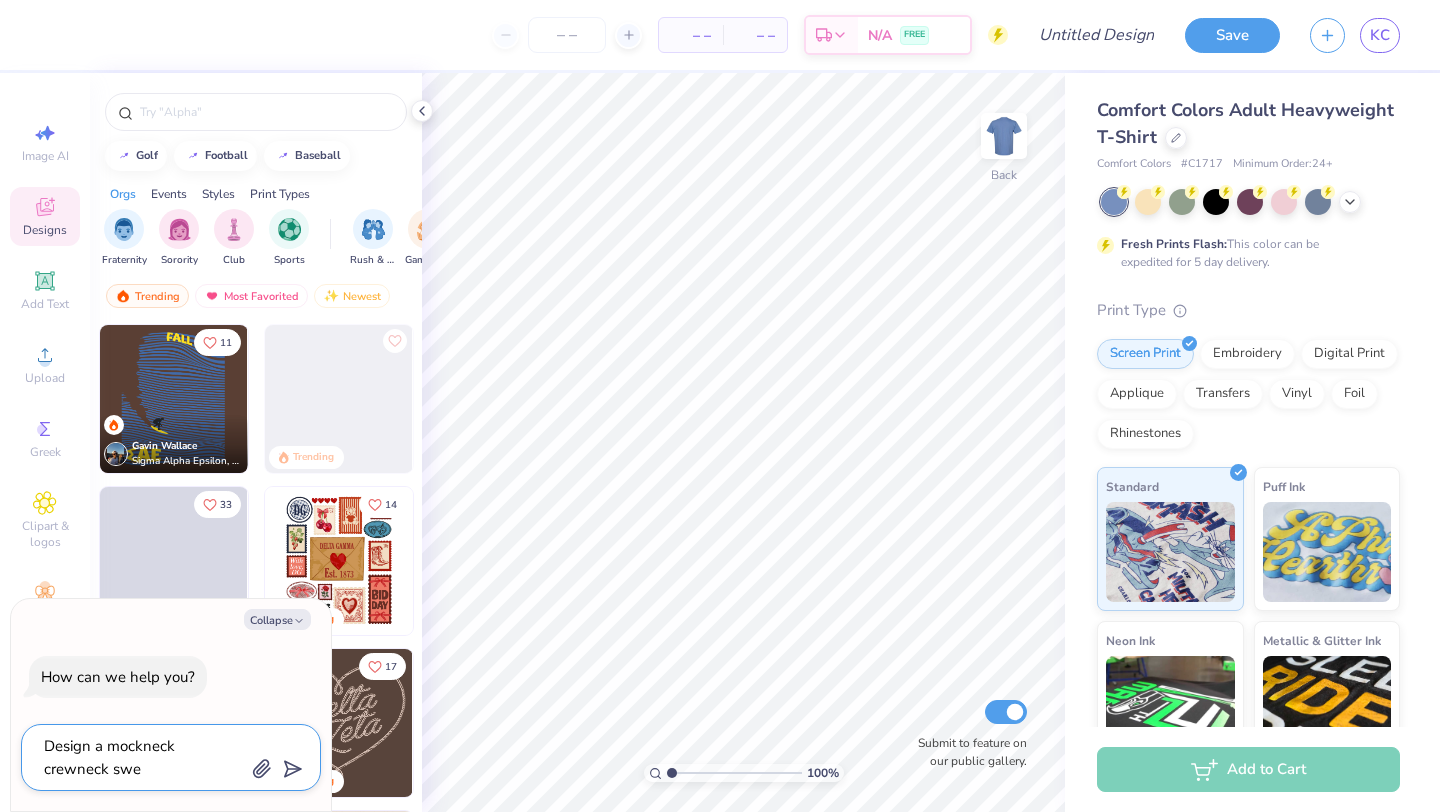 type on "x" 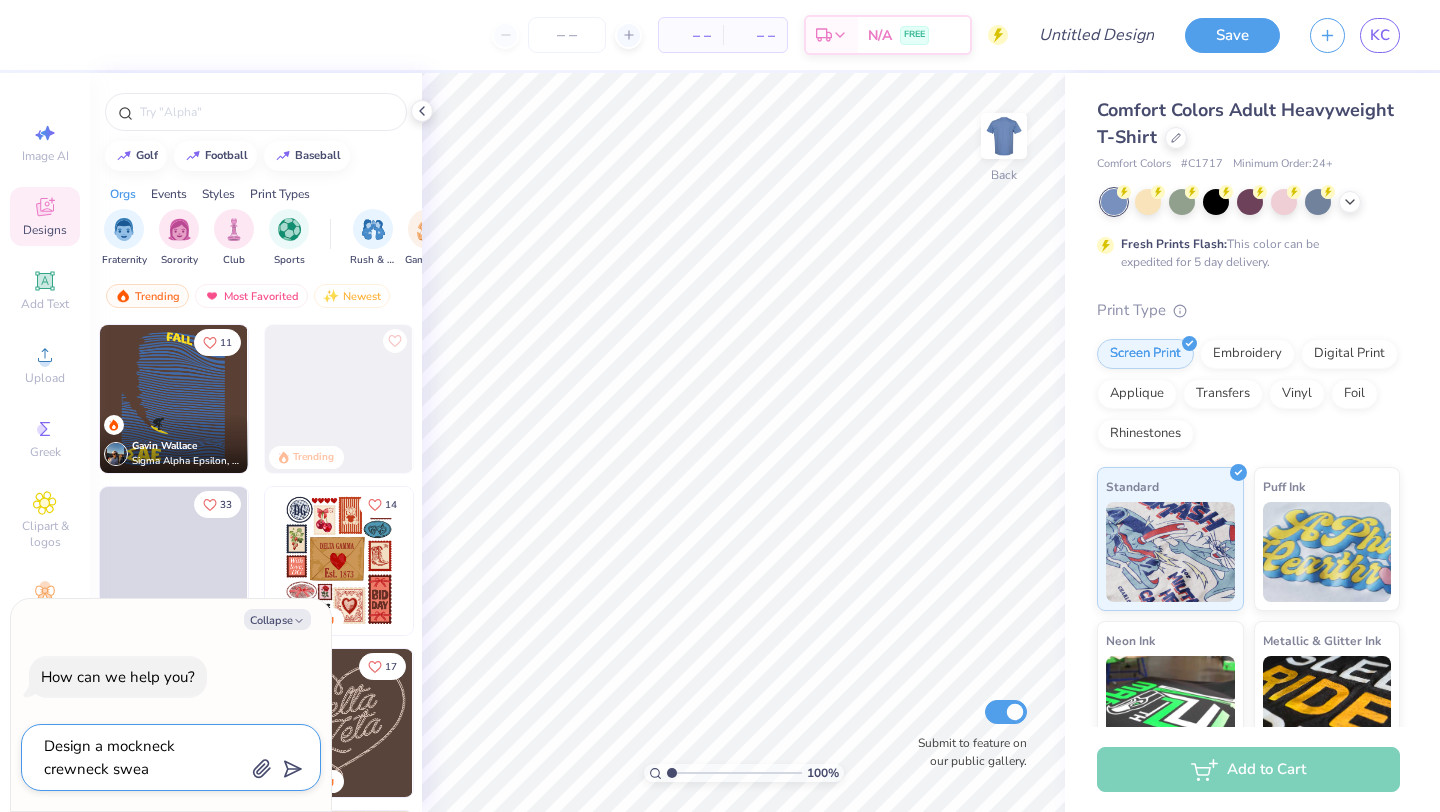 type on "Design a mockneck crewneck sweag" 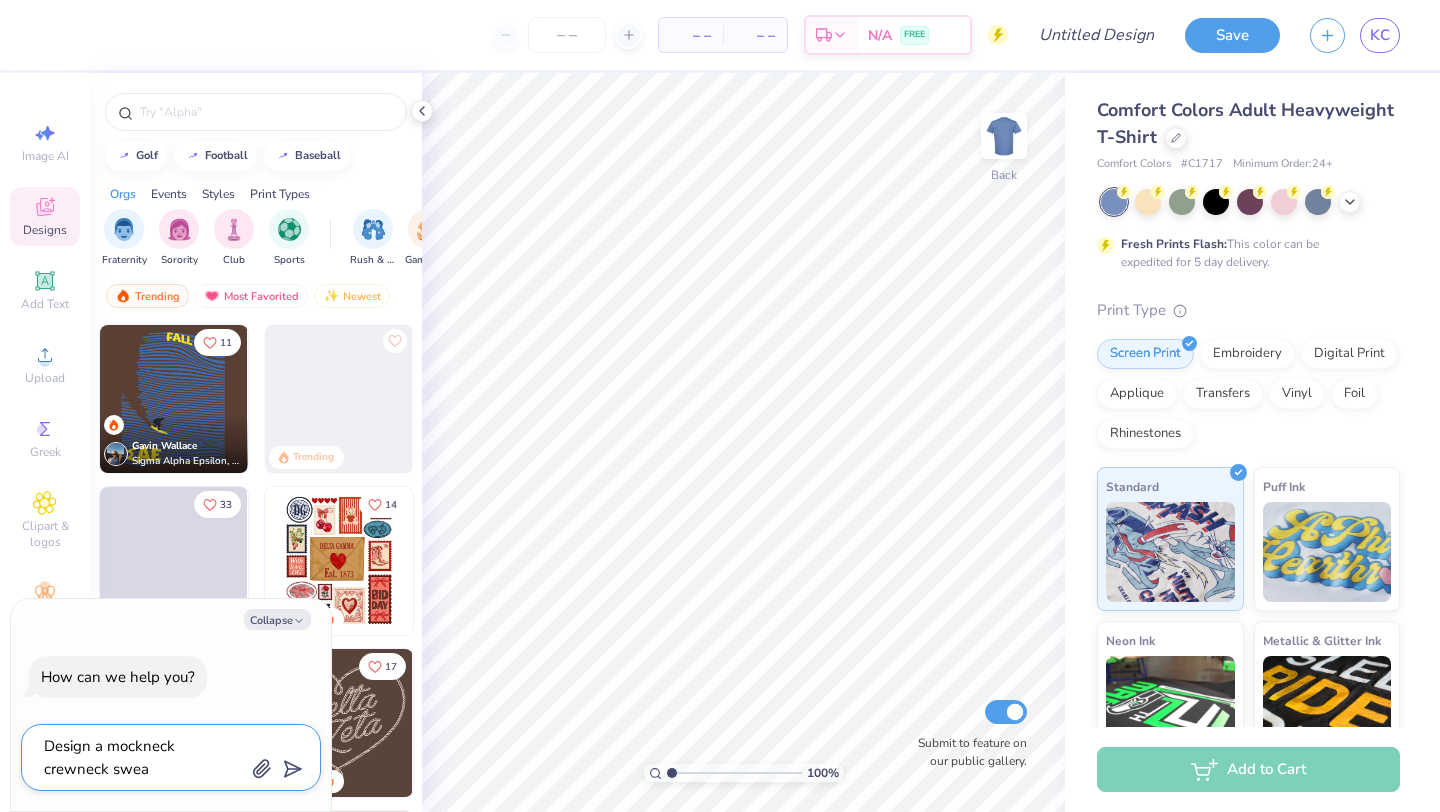 type on "x" 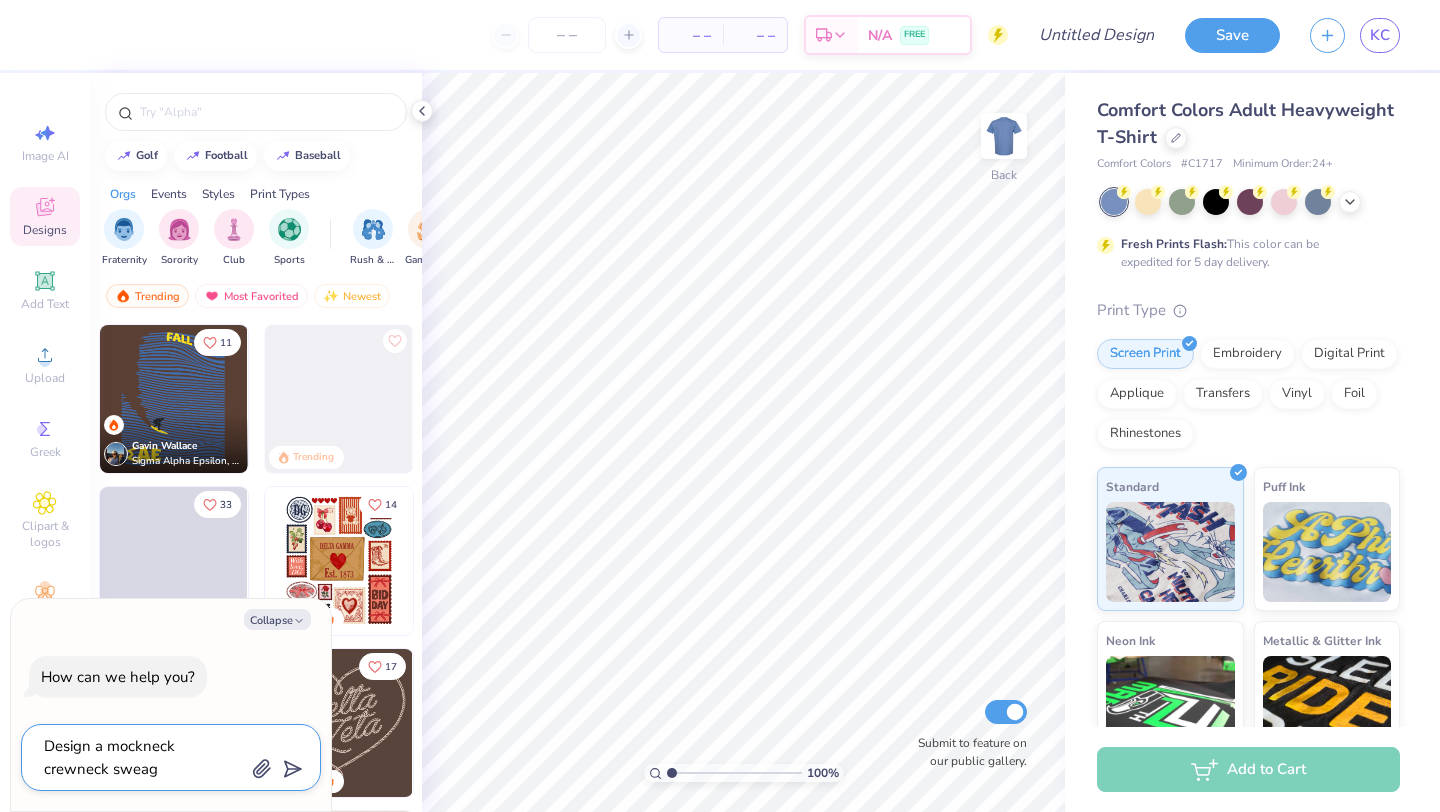 type on "Design a mockneck crewneck sweagt" 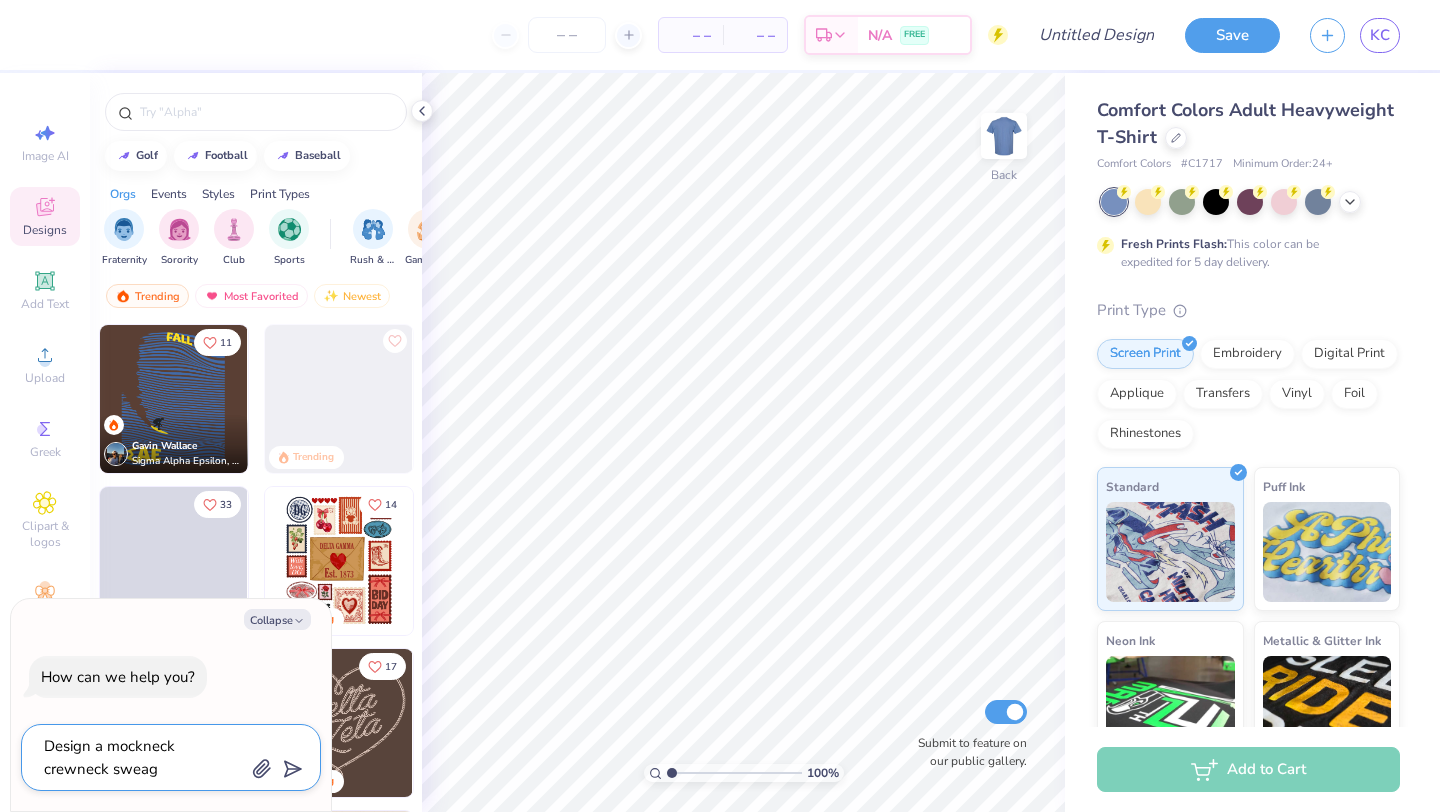 type on "x" 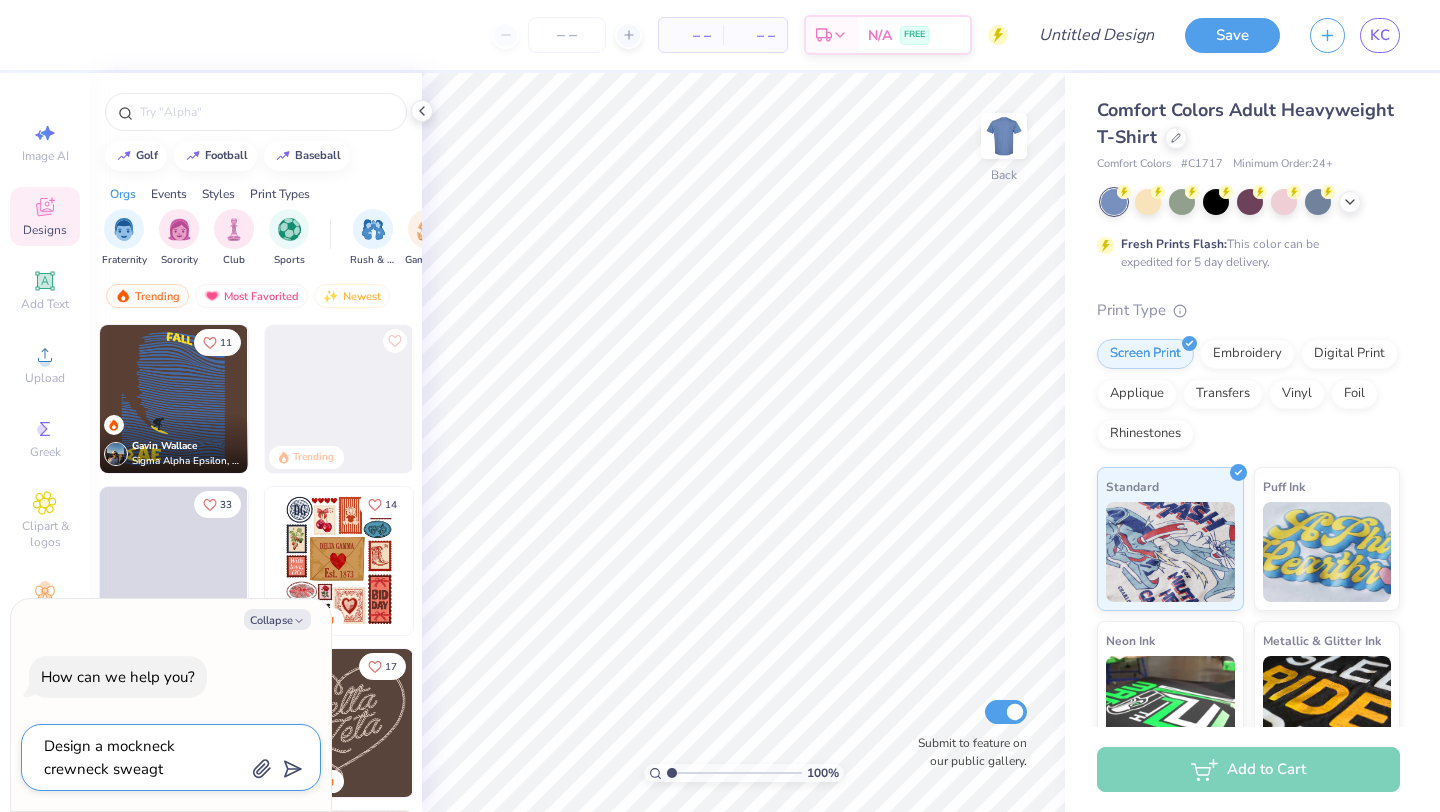 type on "Design a mockneck crewneck sweagts" 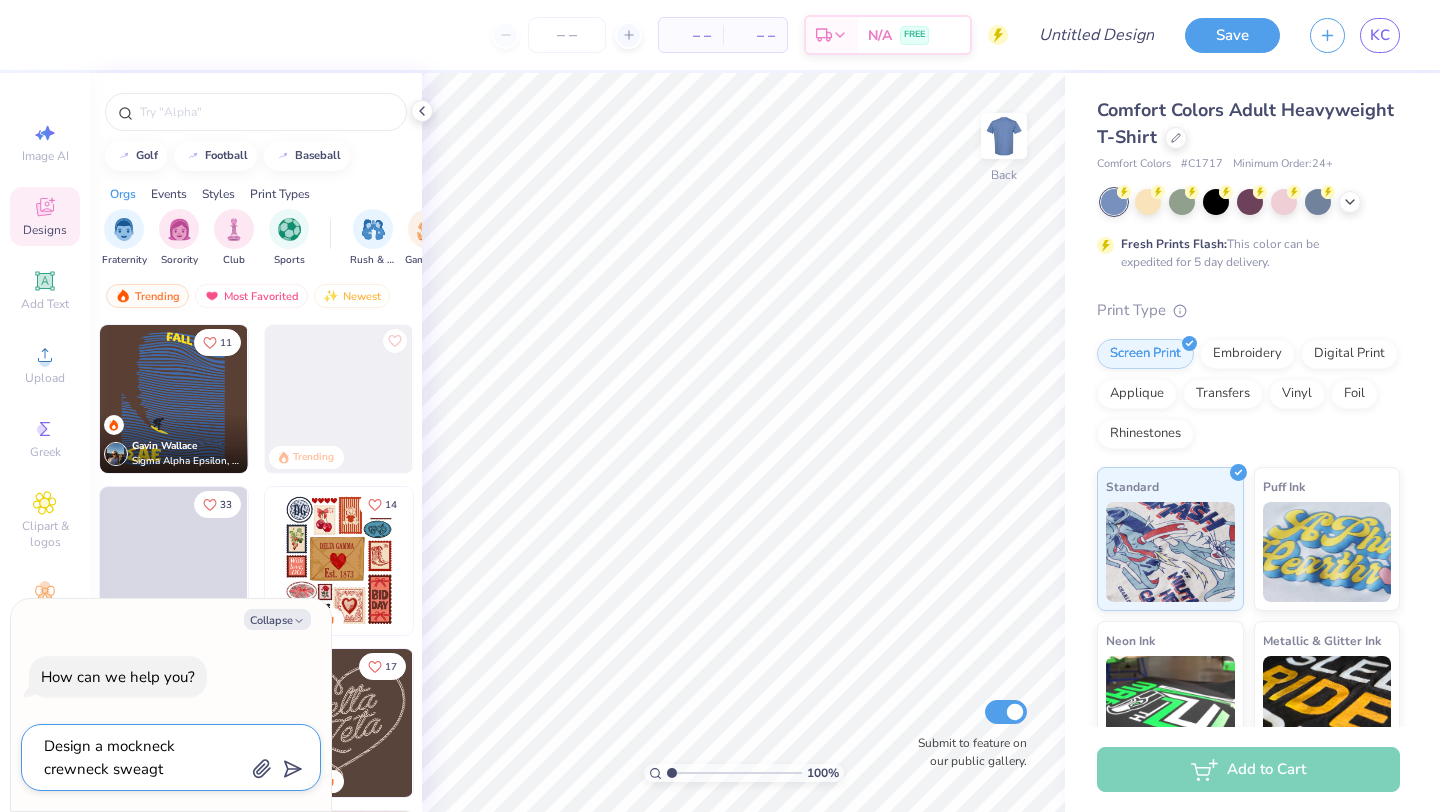 type on "x" 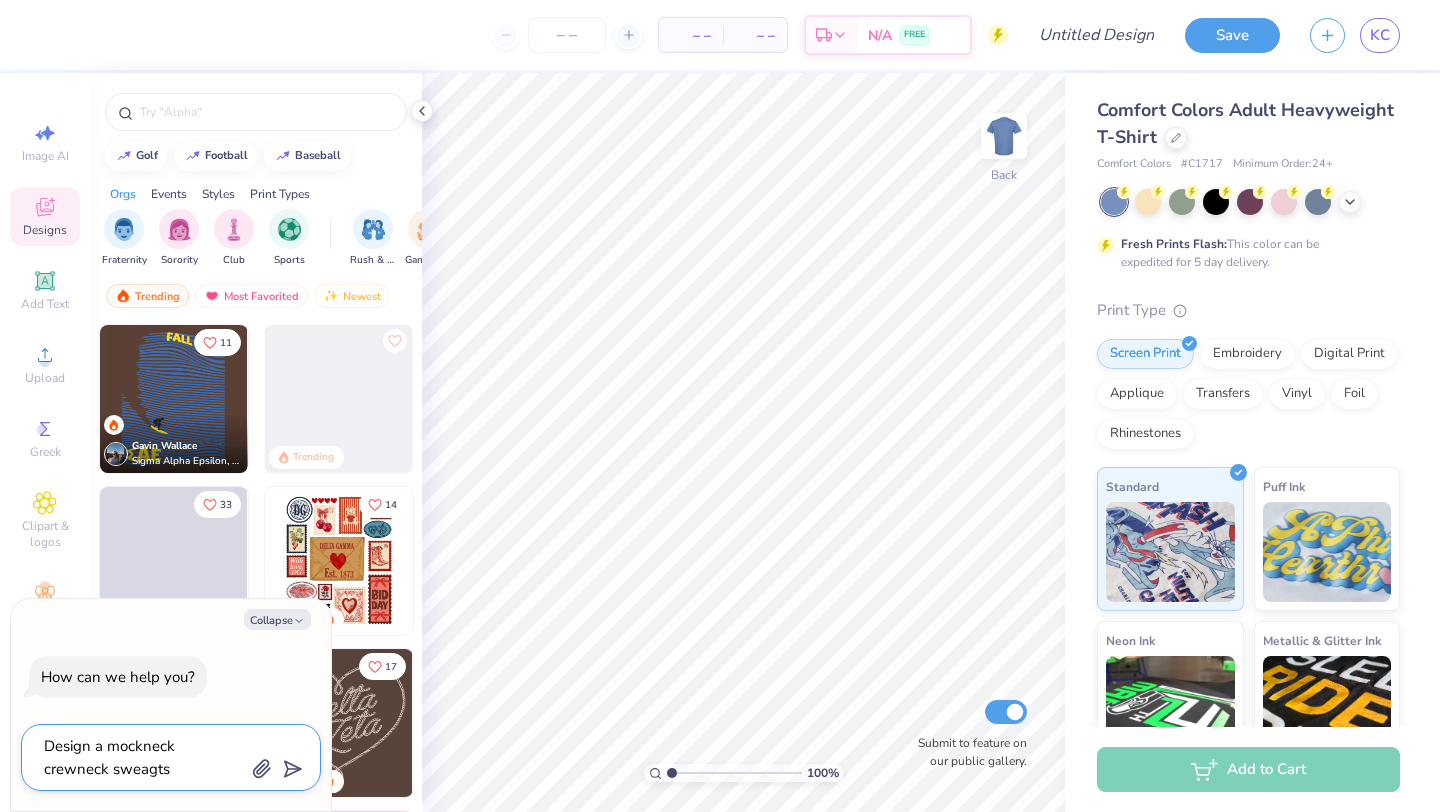 type on "Design a mockneck crewneck sweagtsh" 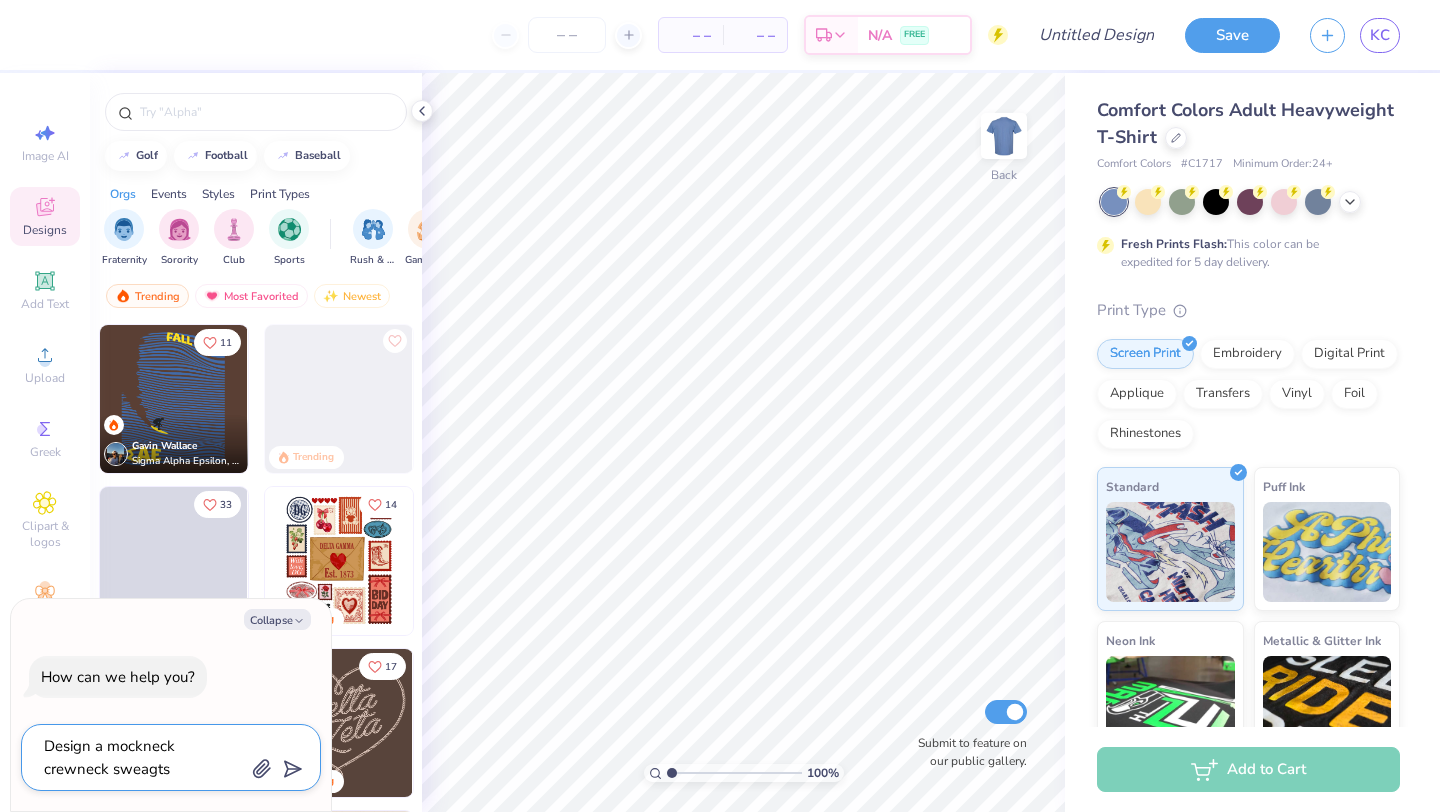 type on "x" 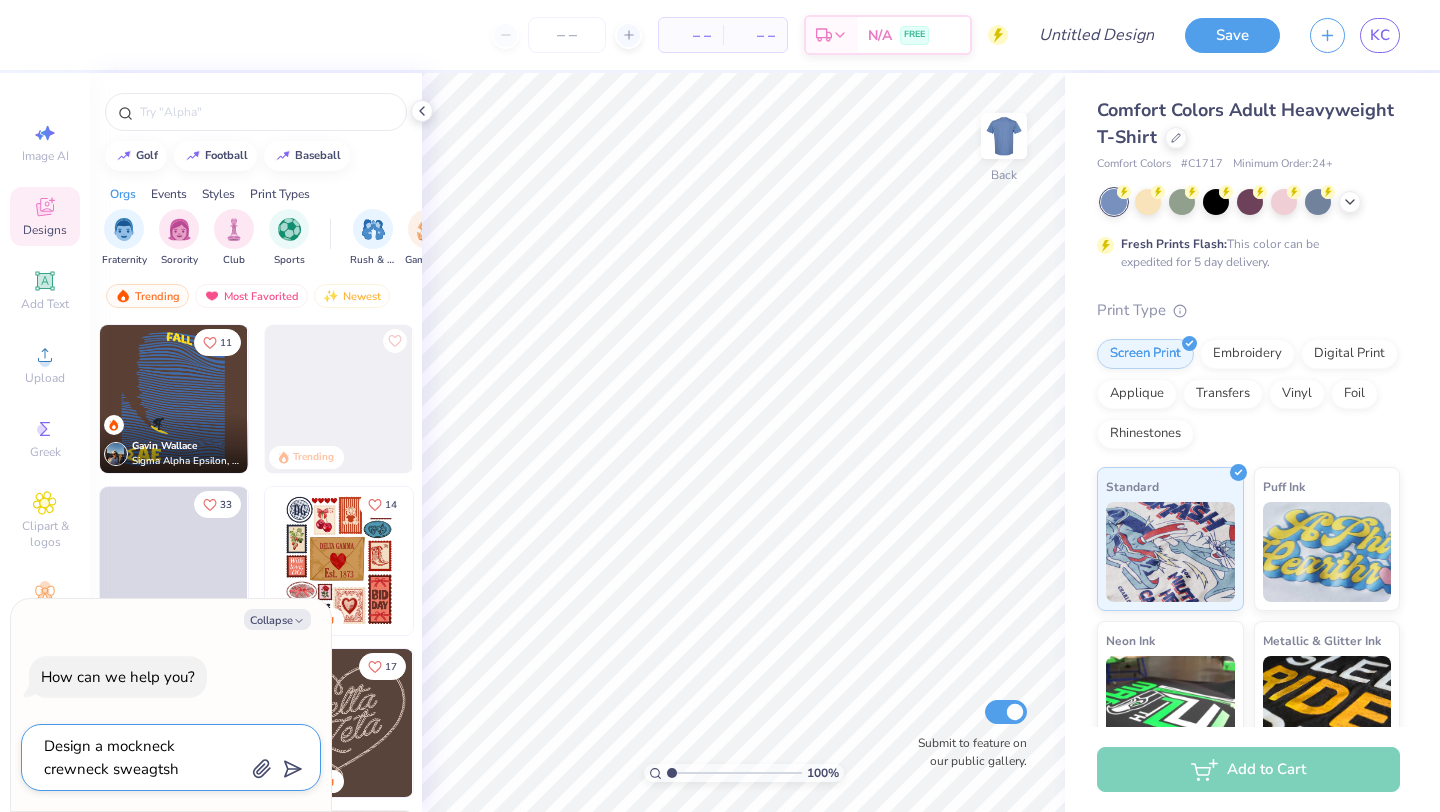 type on "Design a mockneck crewneck sweagtsho" 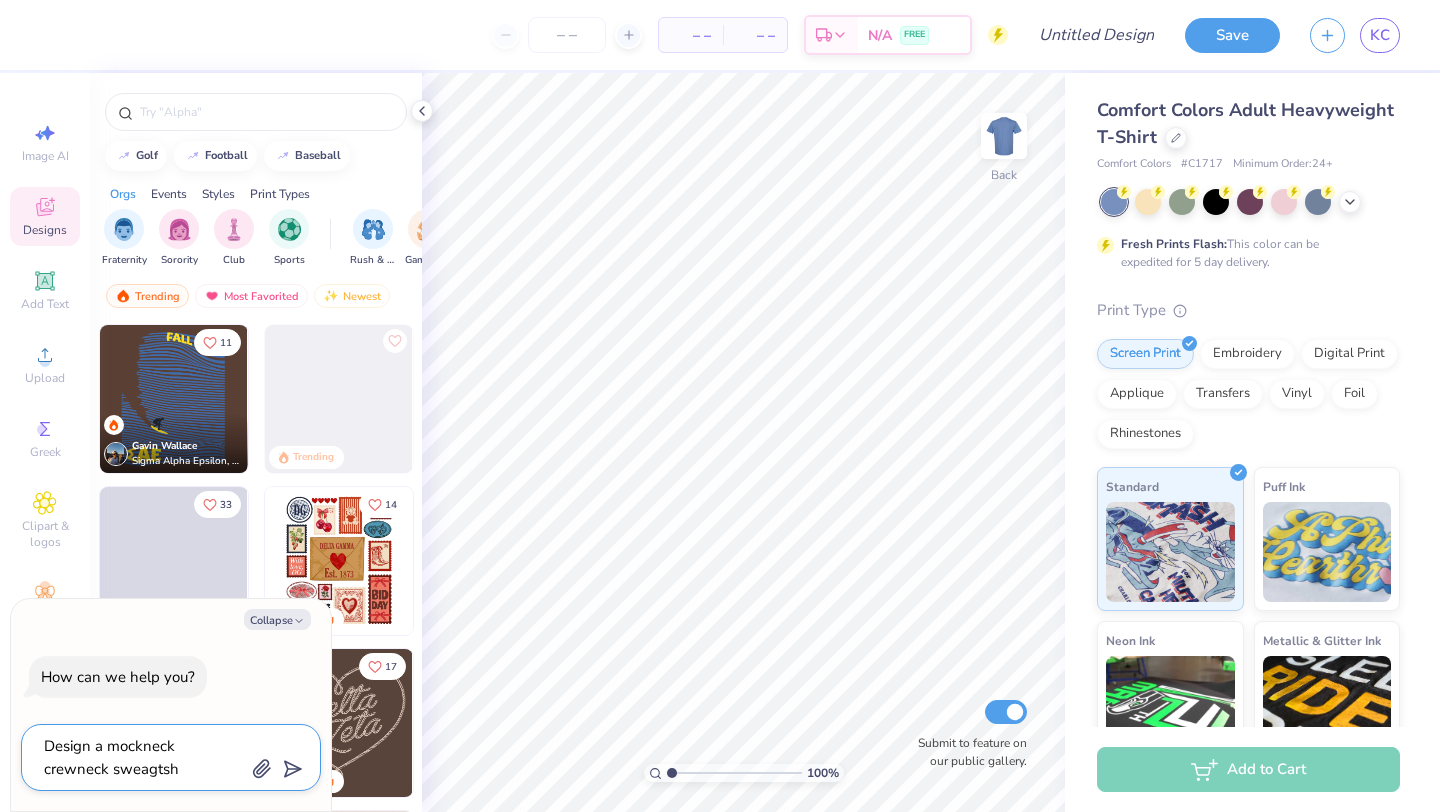 type on "x" 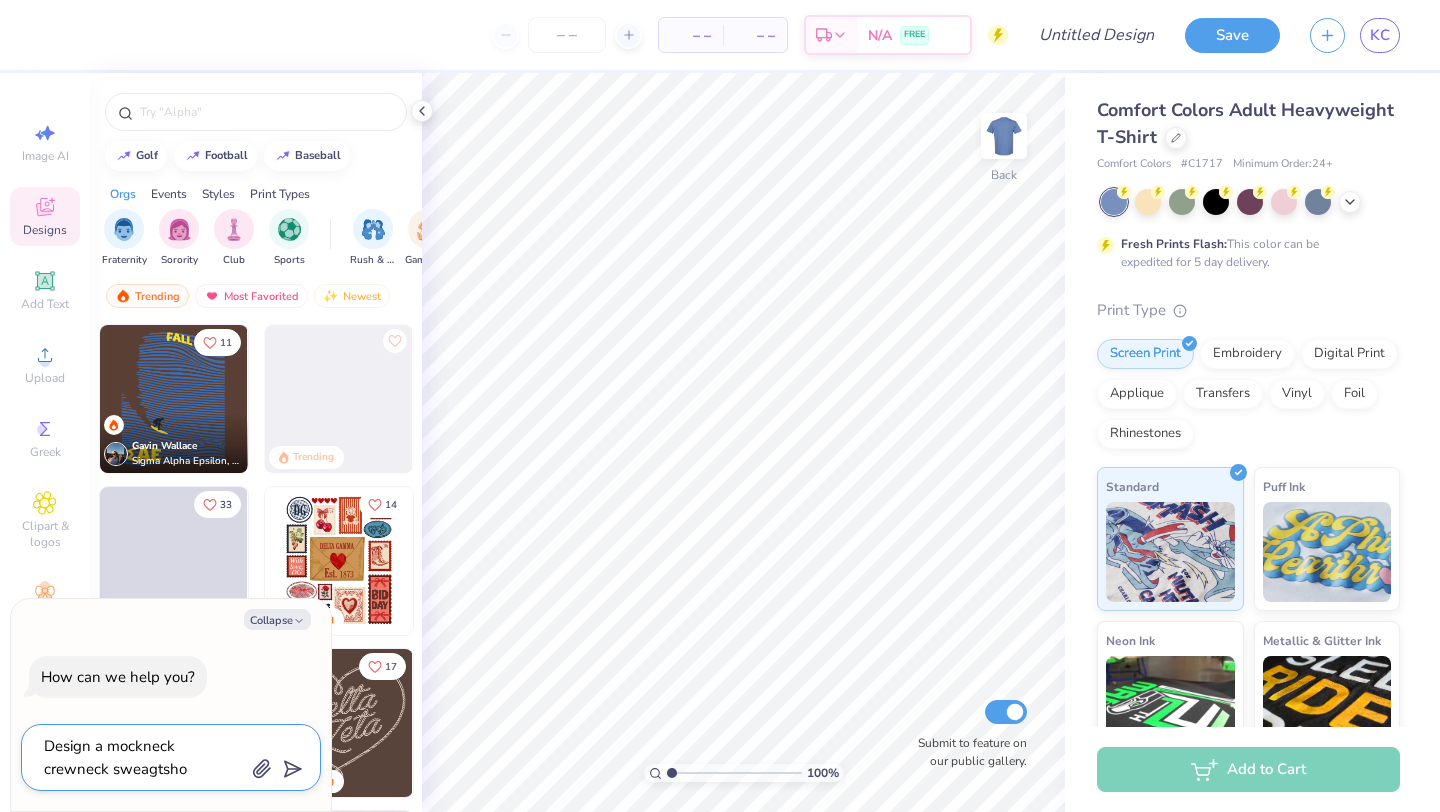 type on "Design a mockneck crewneck sweagtshor" 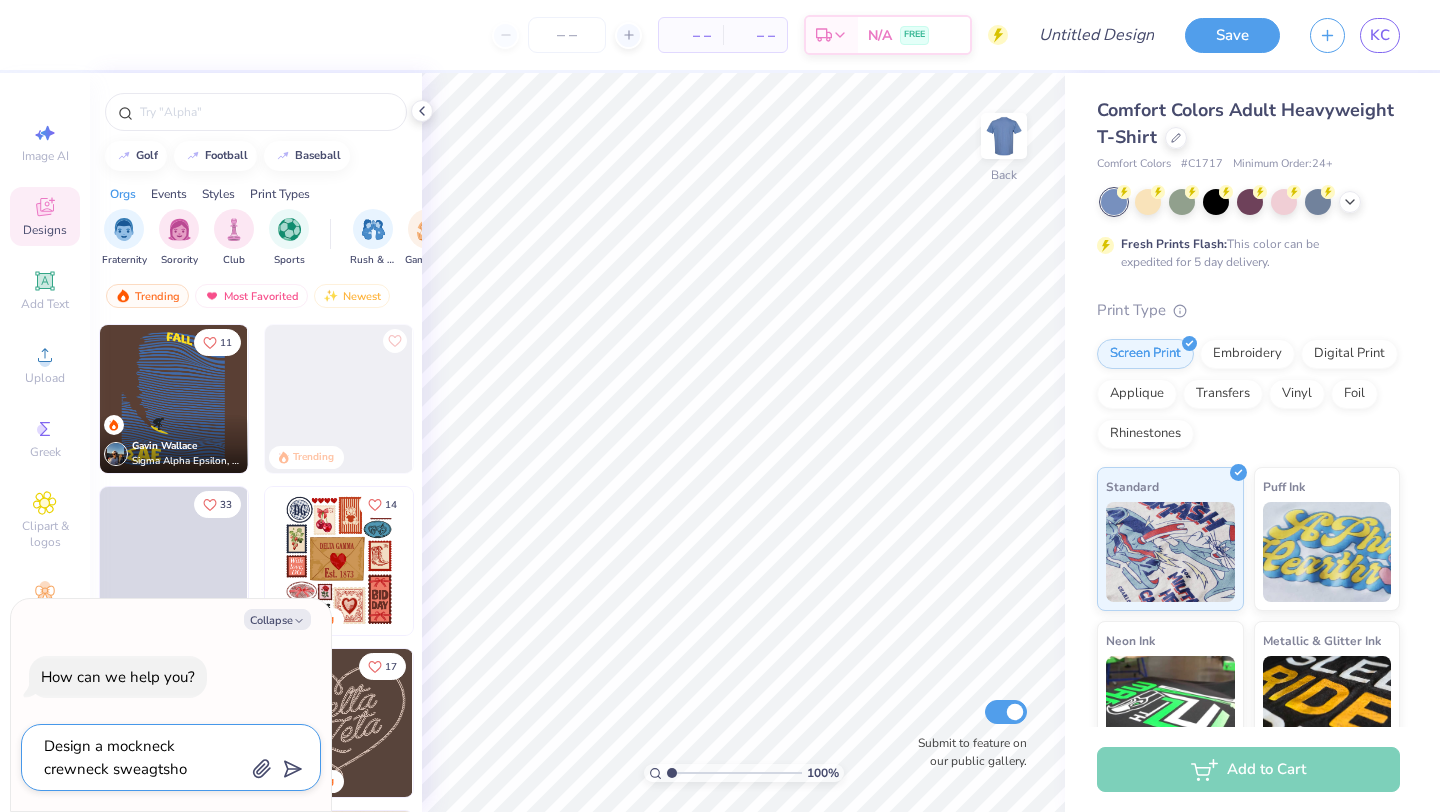 type on "x" 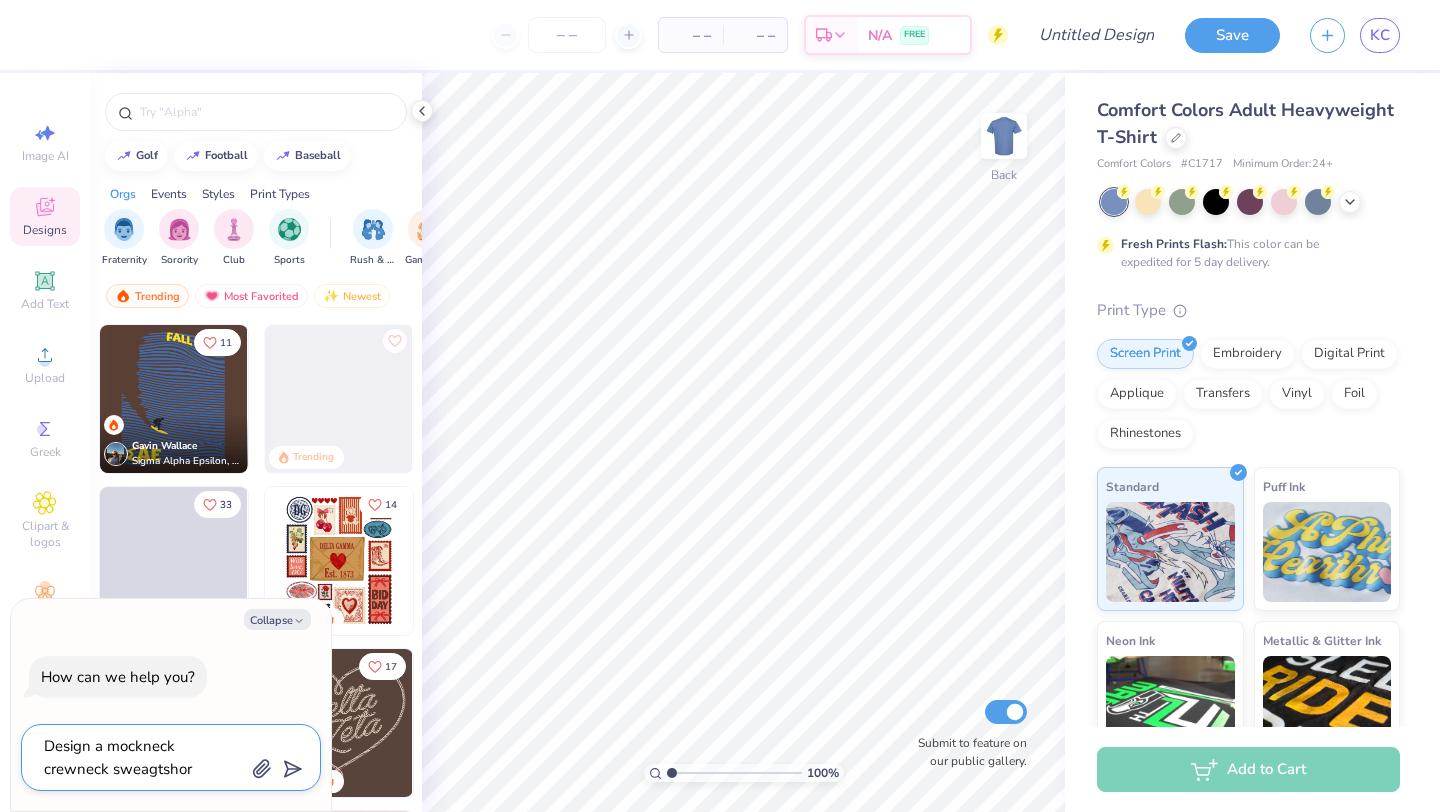 type on "Design a mockneck crewneck sweagtsho" 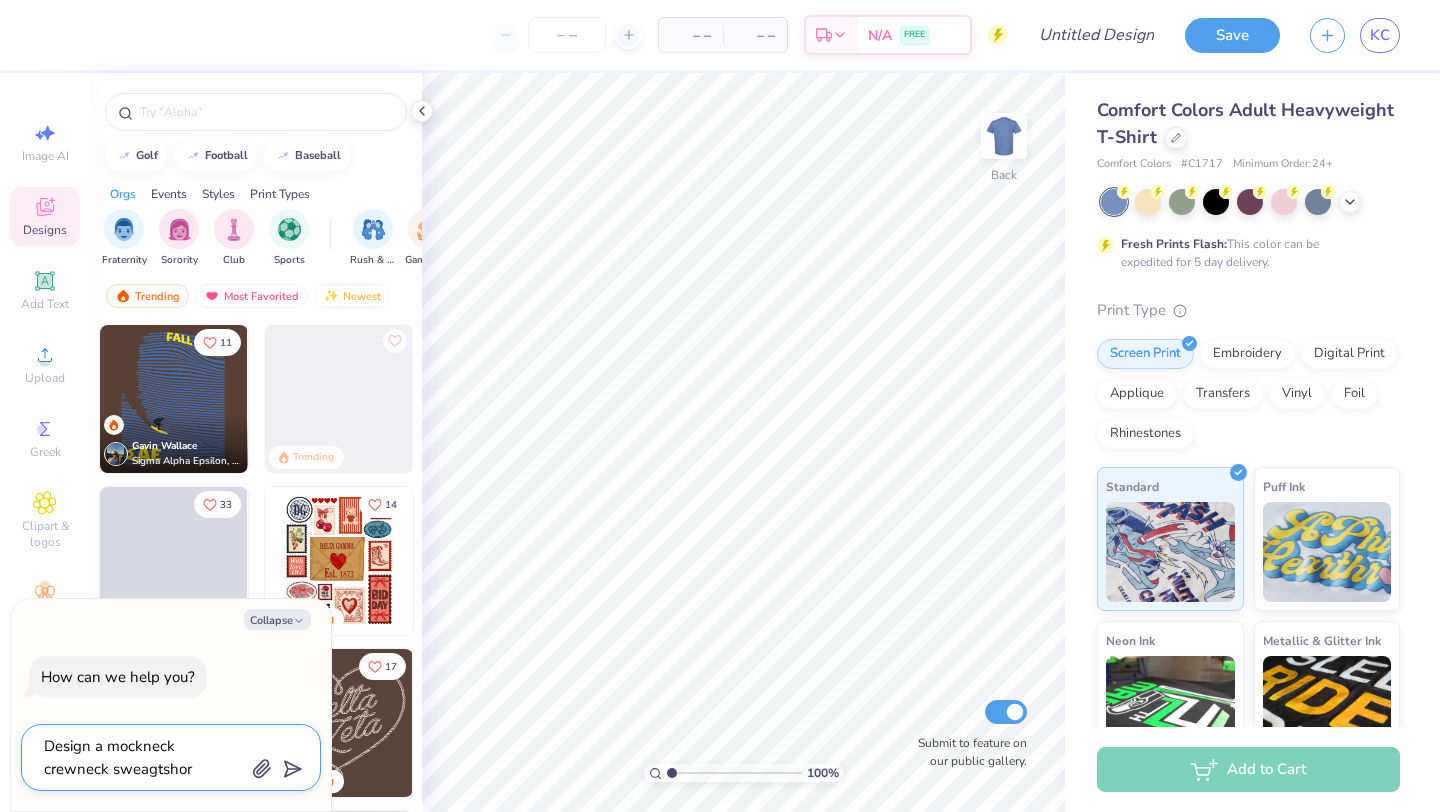 type on "x" 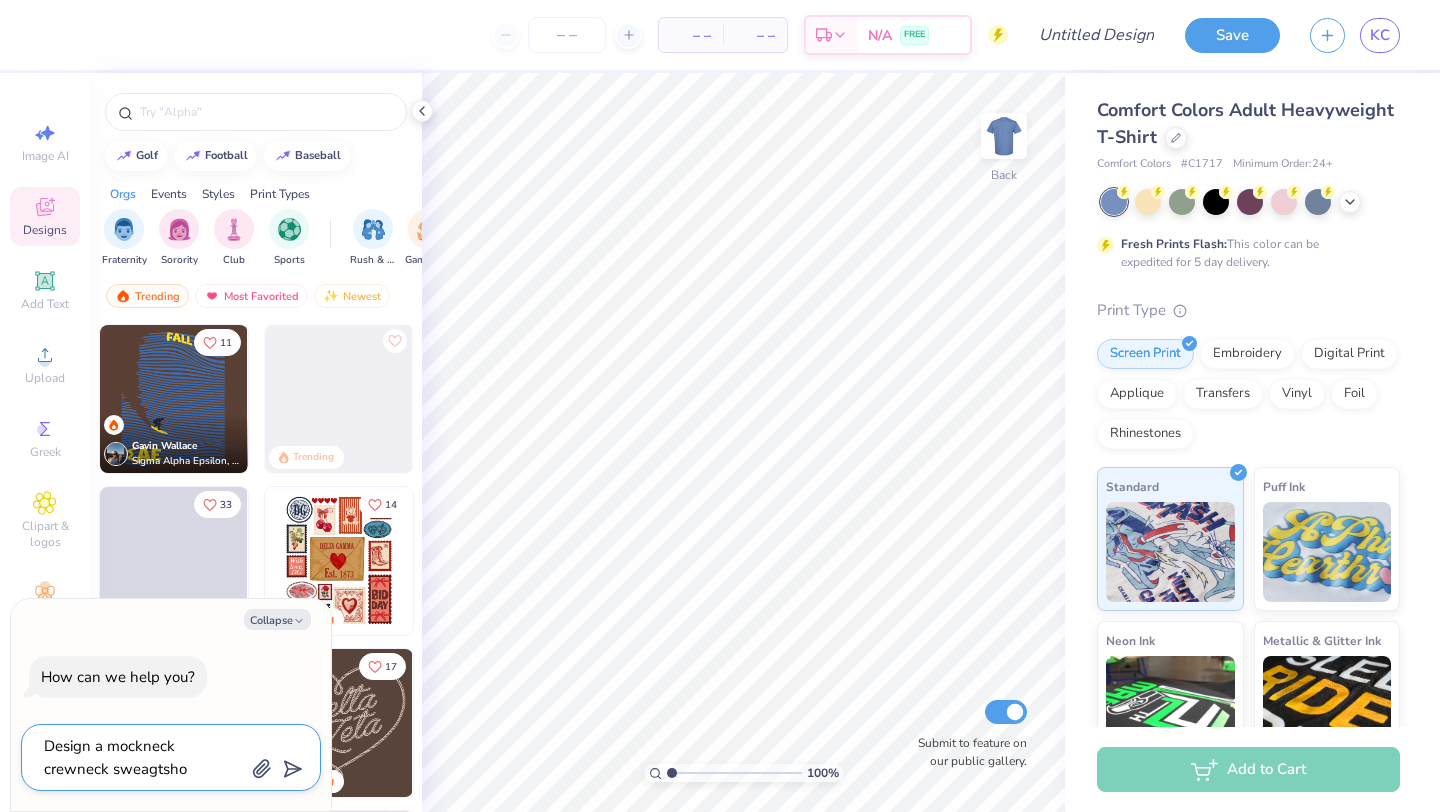 type on "Design a mockneck crewneck sweagtsh" 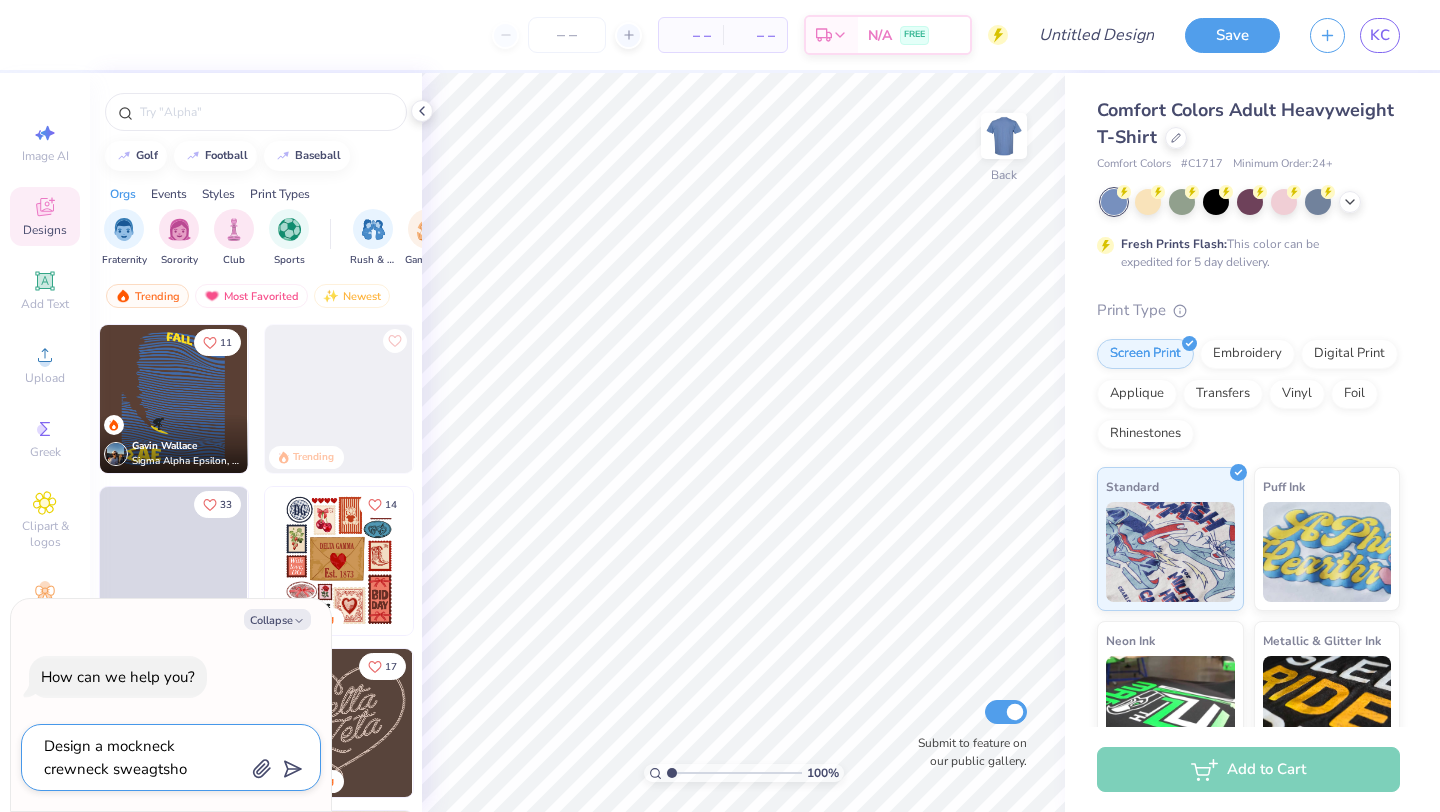 type on "x" 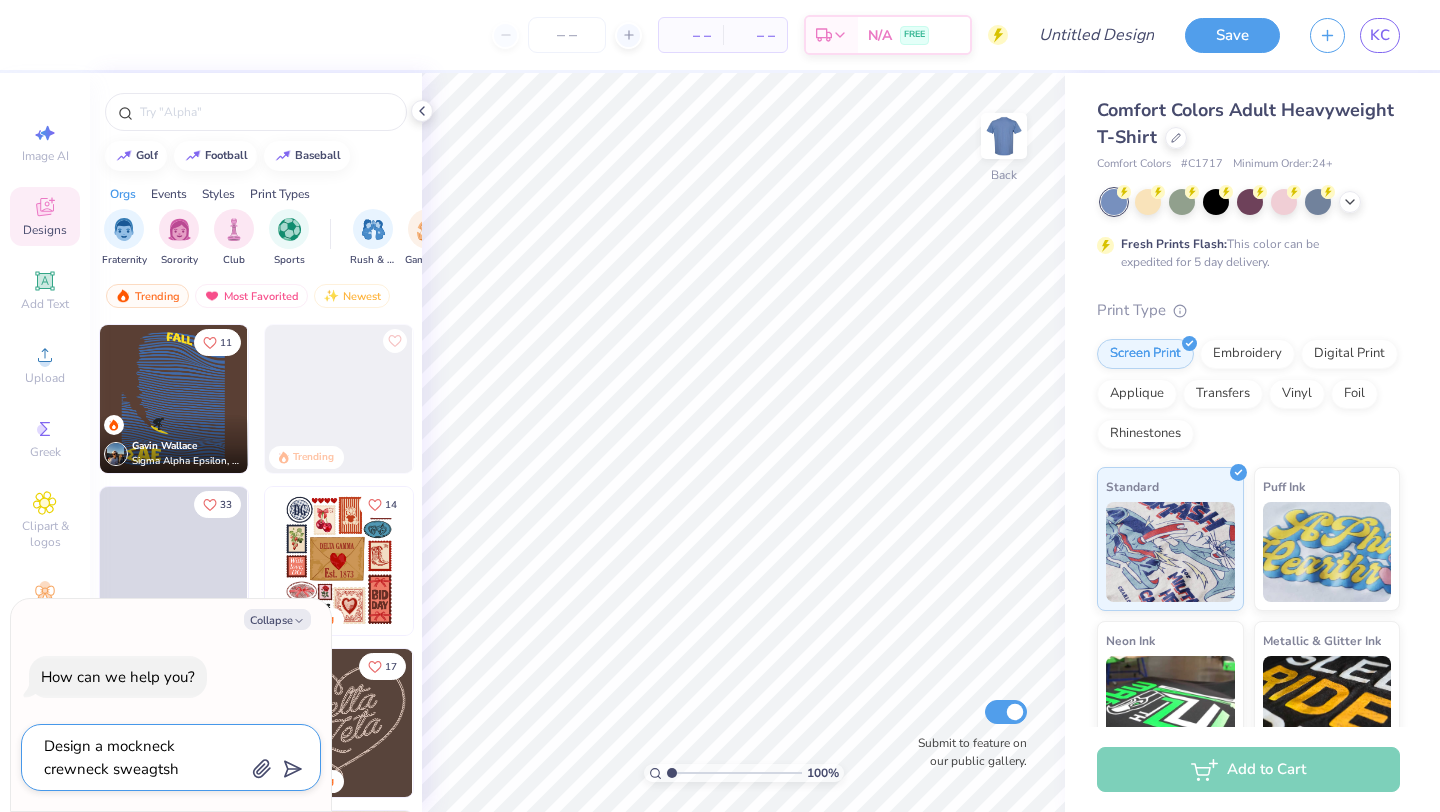 type on "Design a mockneck crewneck sweagts" 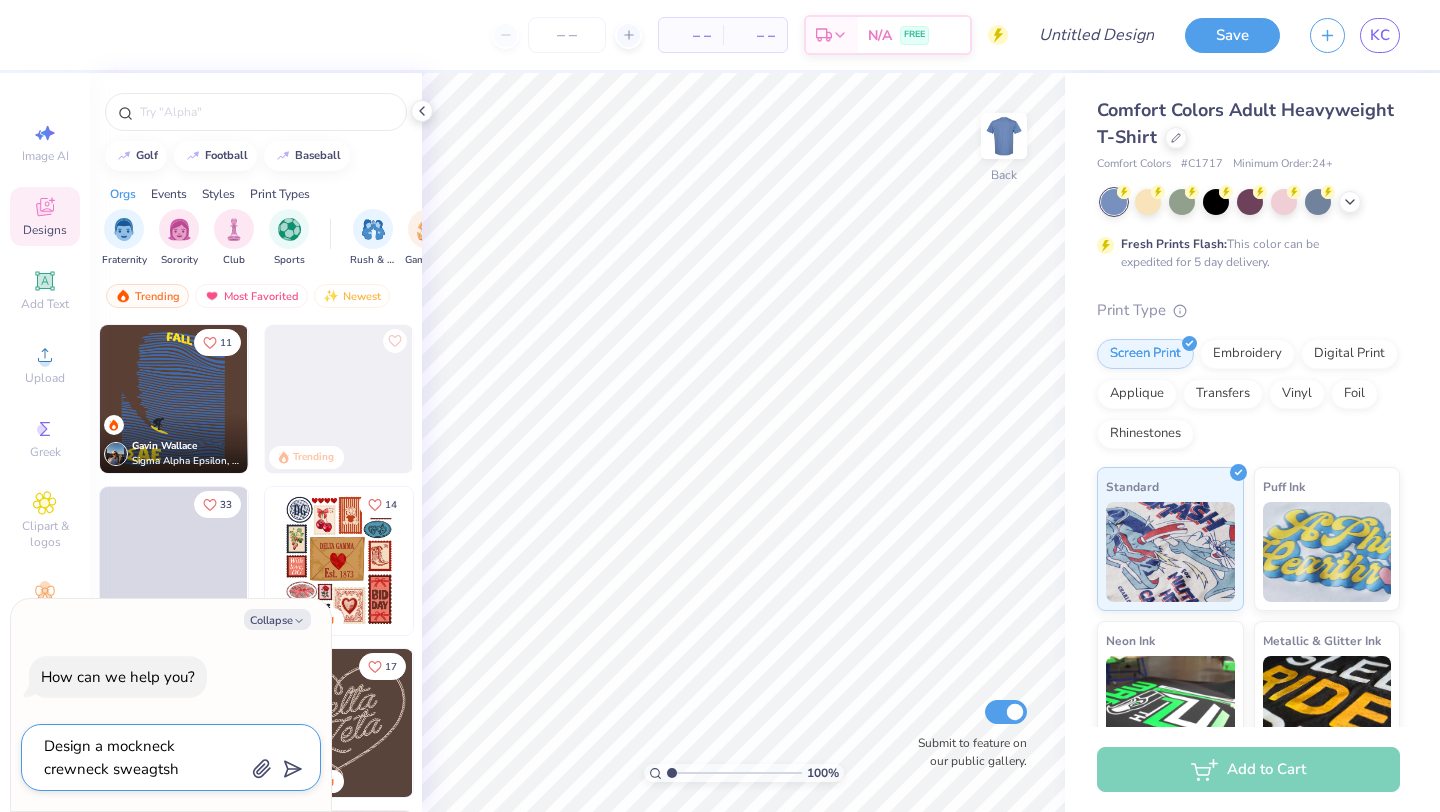 type on "x" 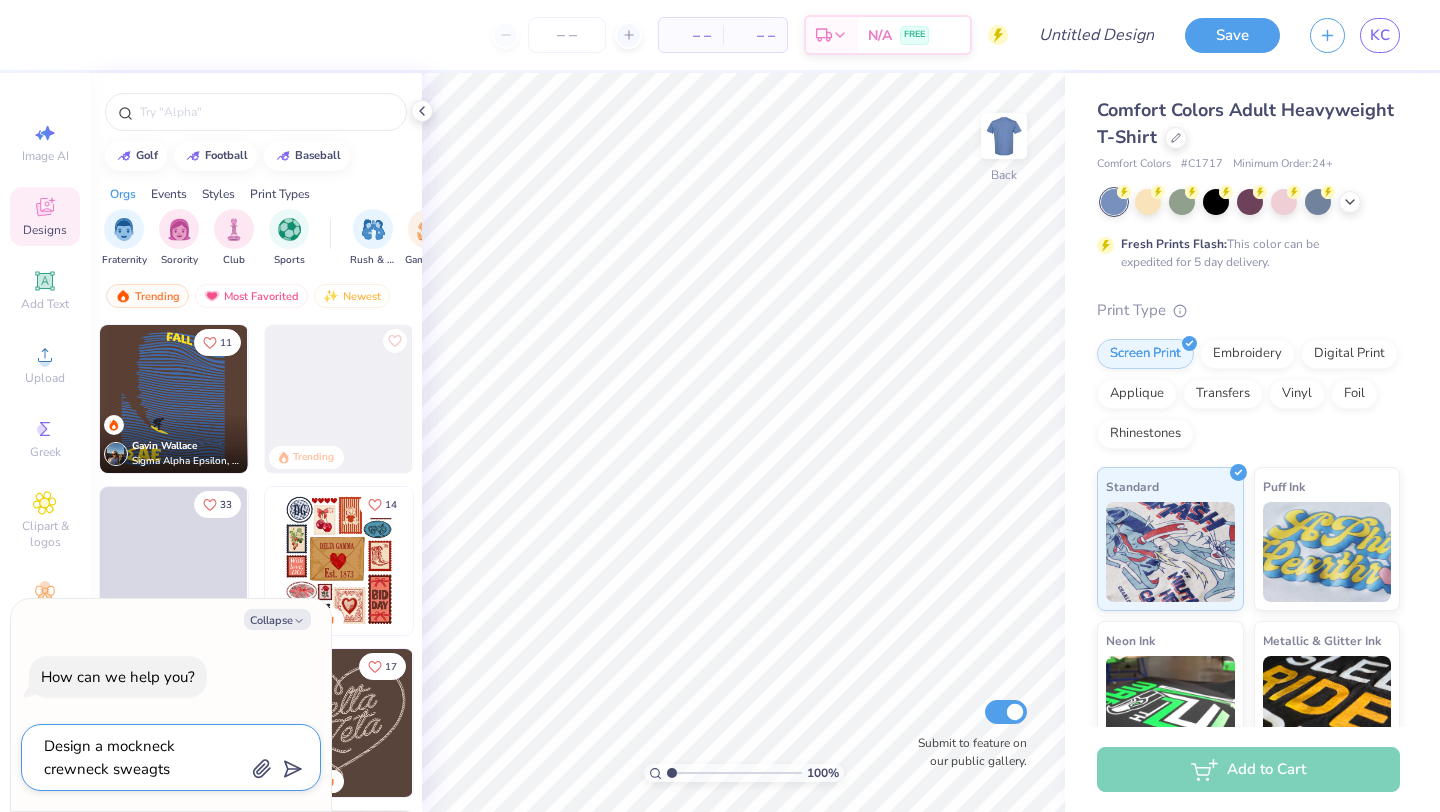 type on "Design a mockneck crewneck sweagt" 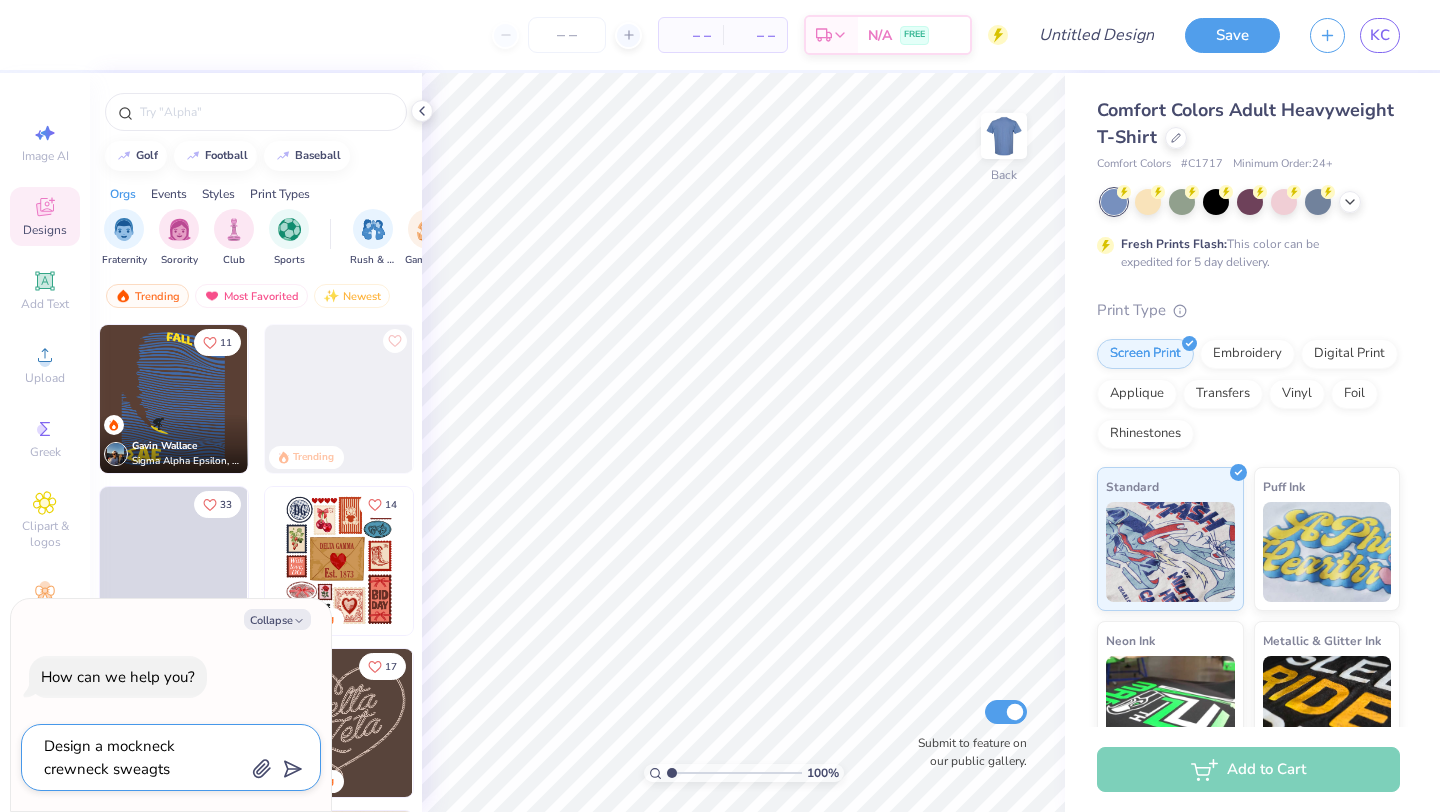 type on "x" 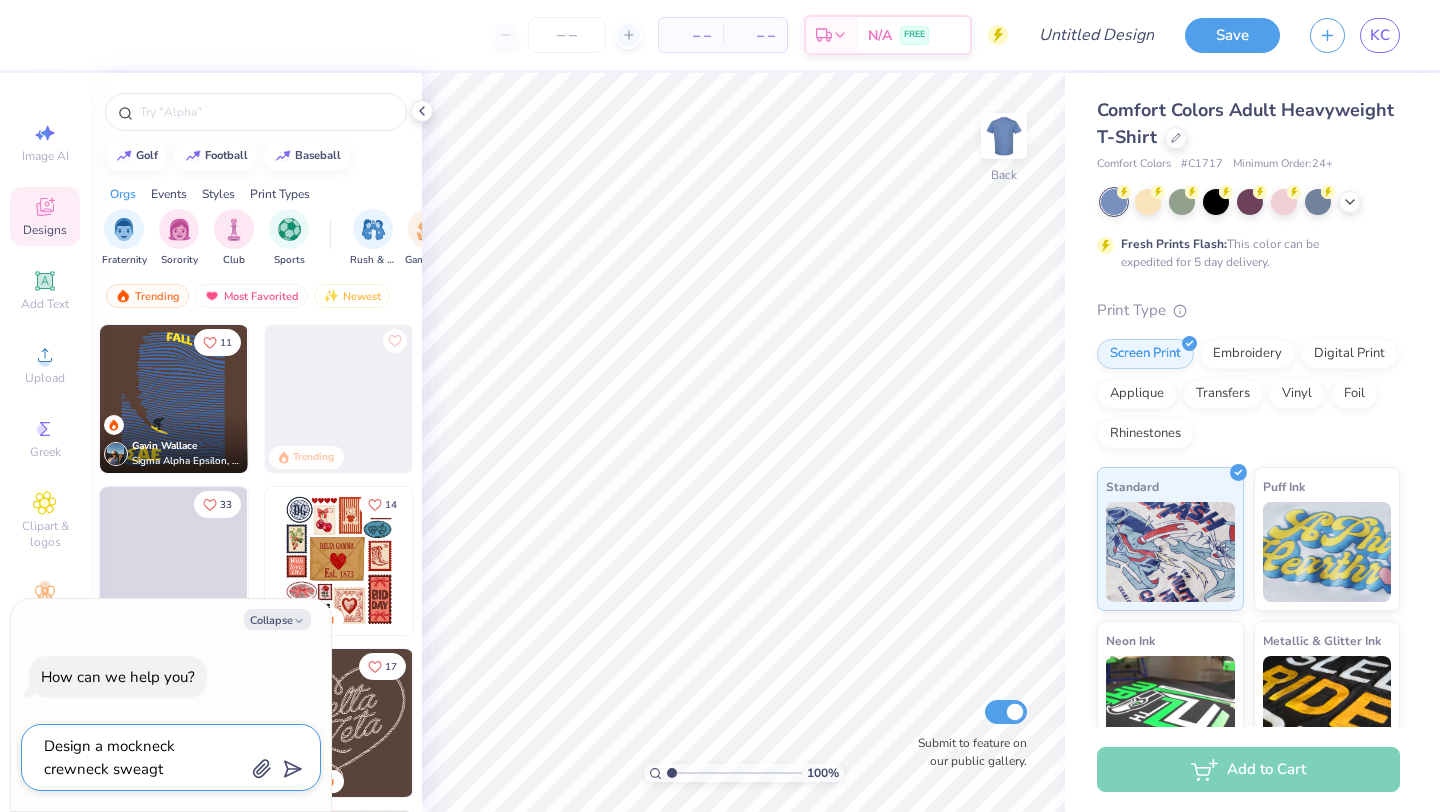 type on "Design a mockneck crewneck sweag" 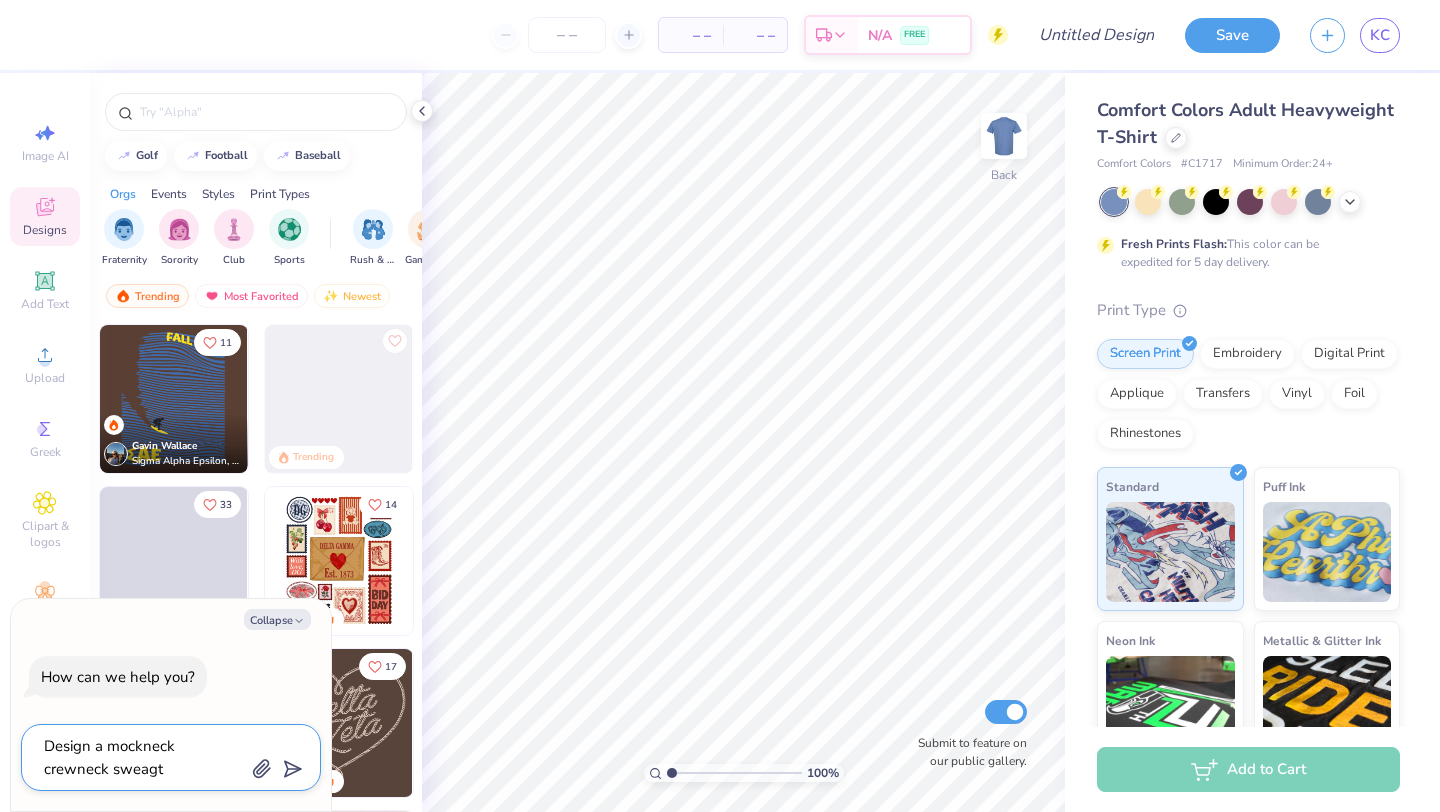 type on "x" 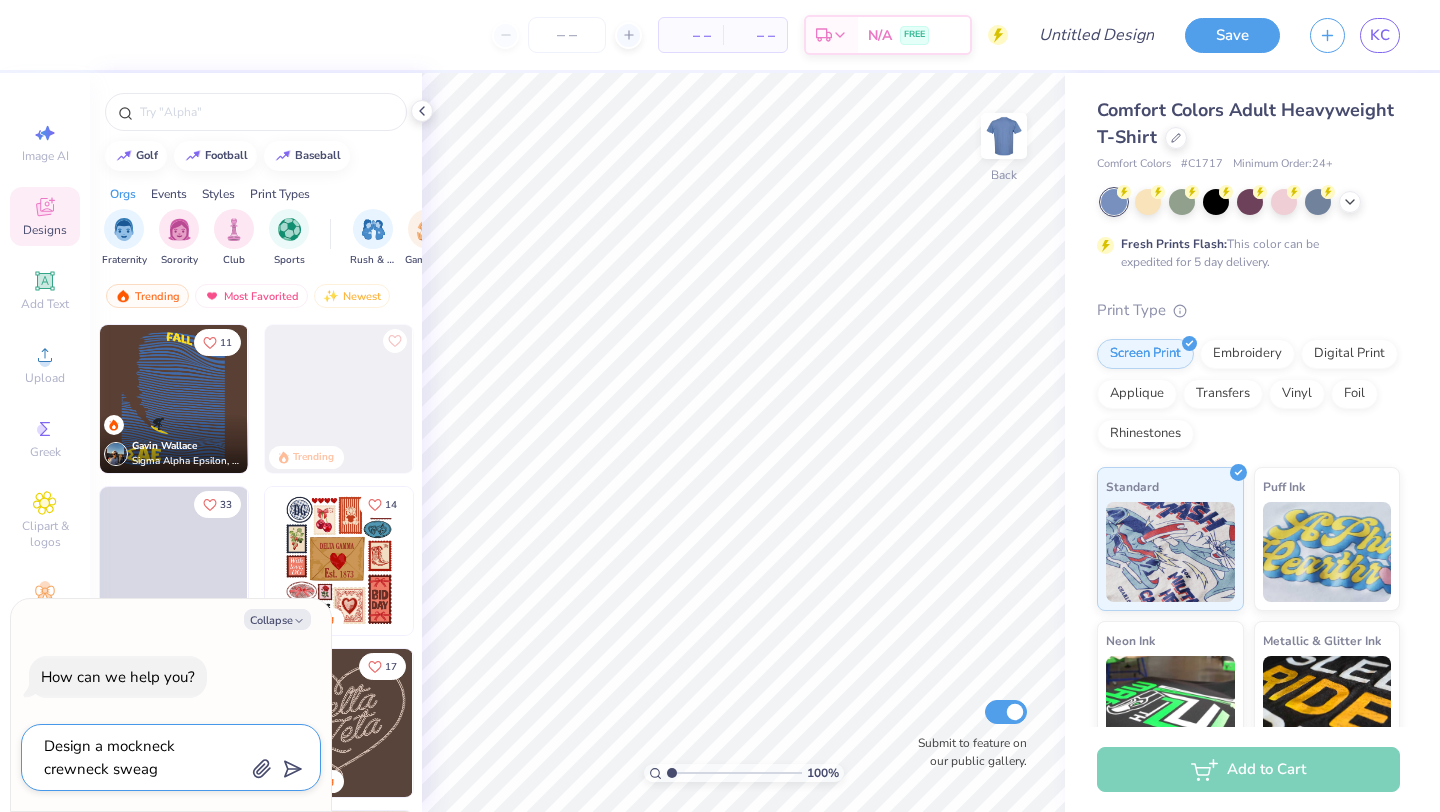 type on "Design a mockneck crewneck swea" 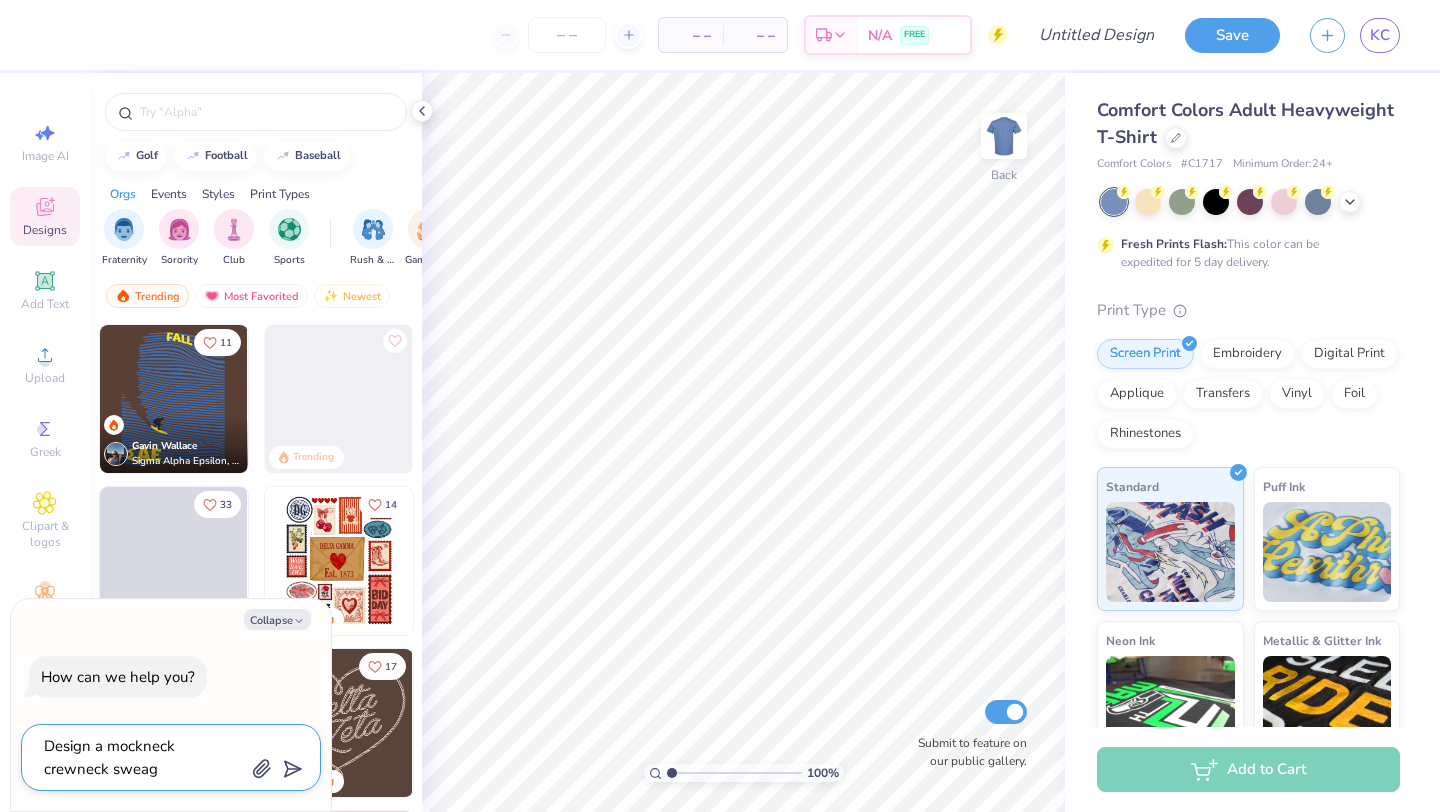 type on "x" 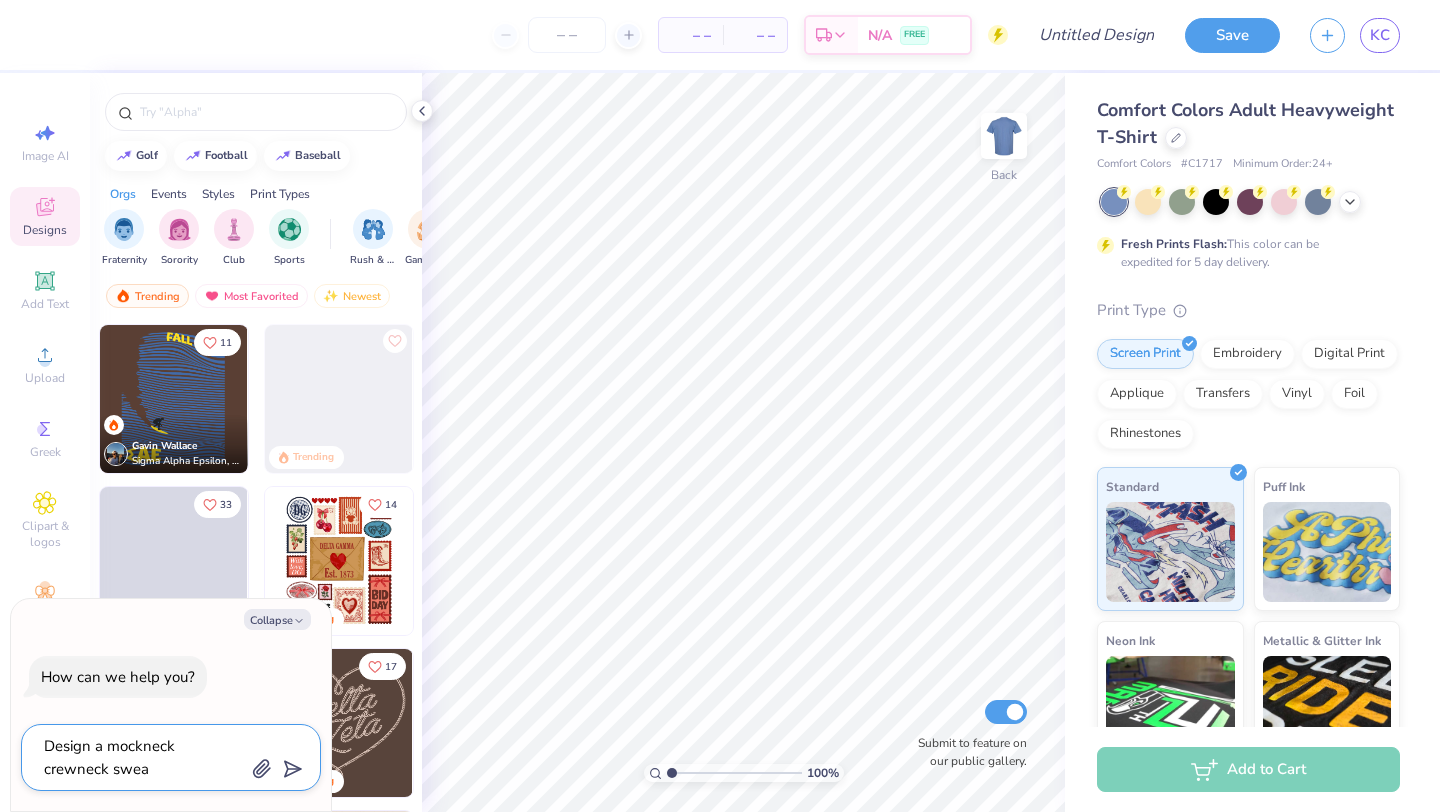 type on "Design a mockneck crewneck sweat" 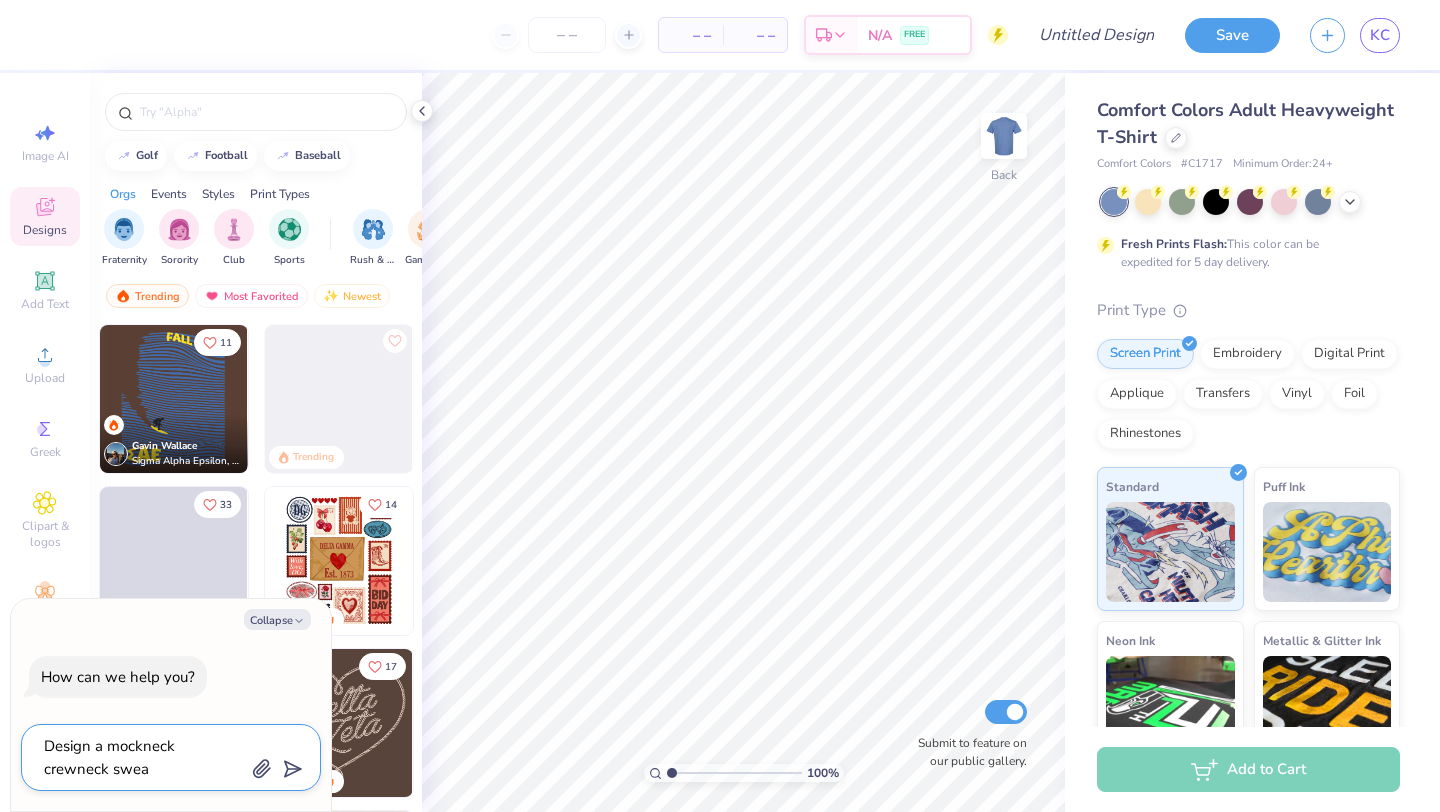 type on "x" 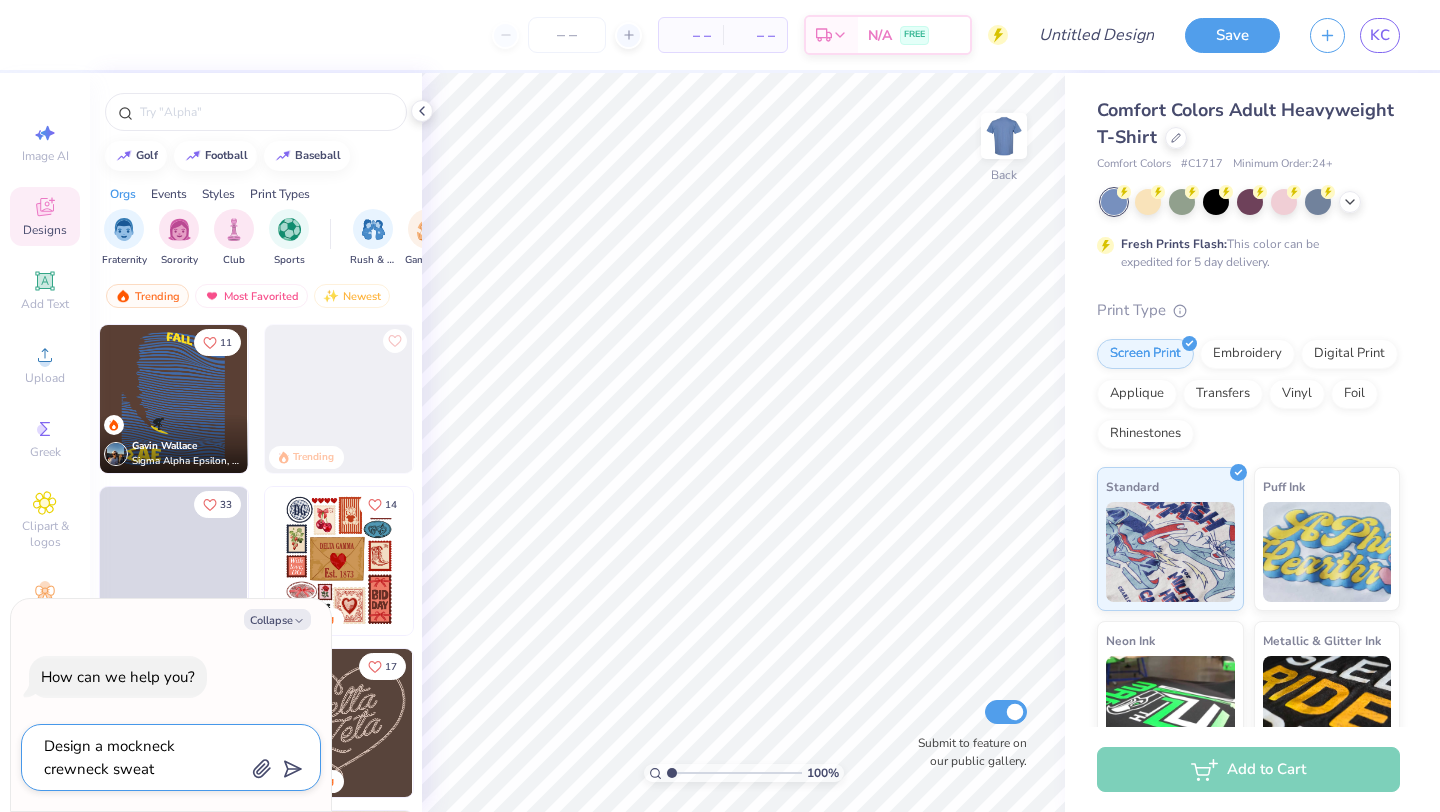 type on "Design a mockneck crewneck sweats" 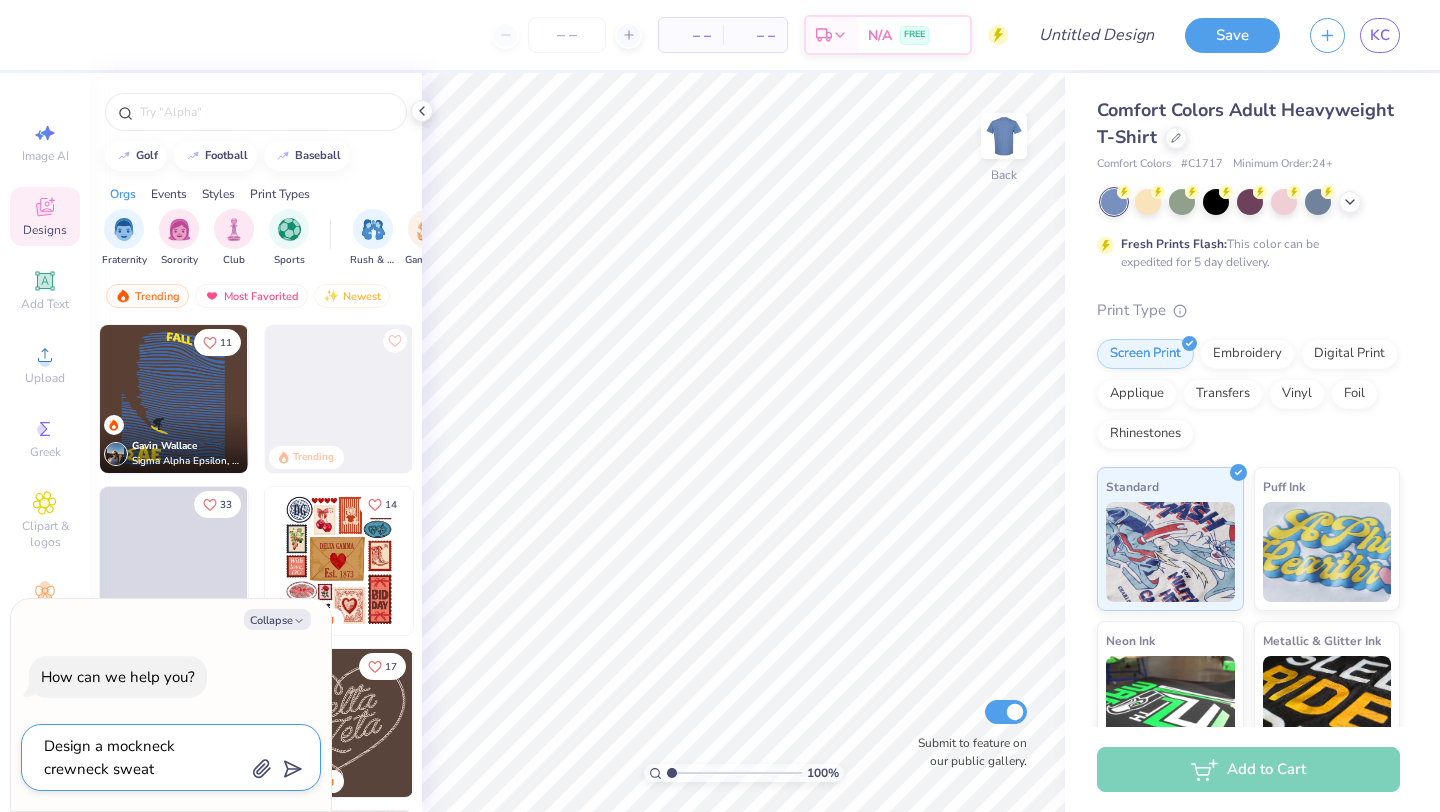 type on "x" 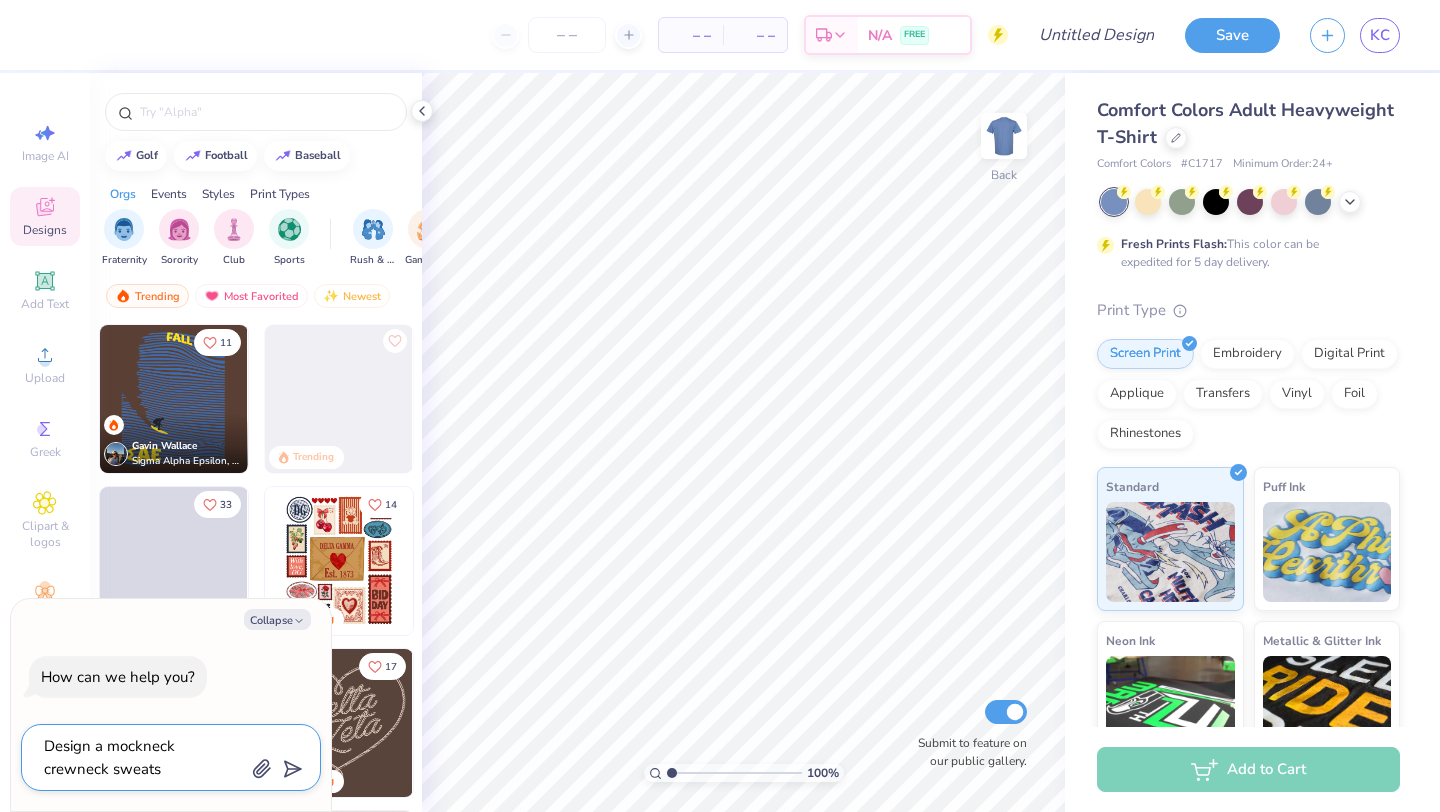 type on "Design a mockneck crewneck sweatsh" 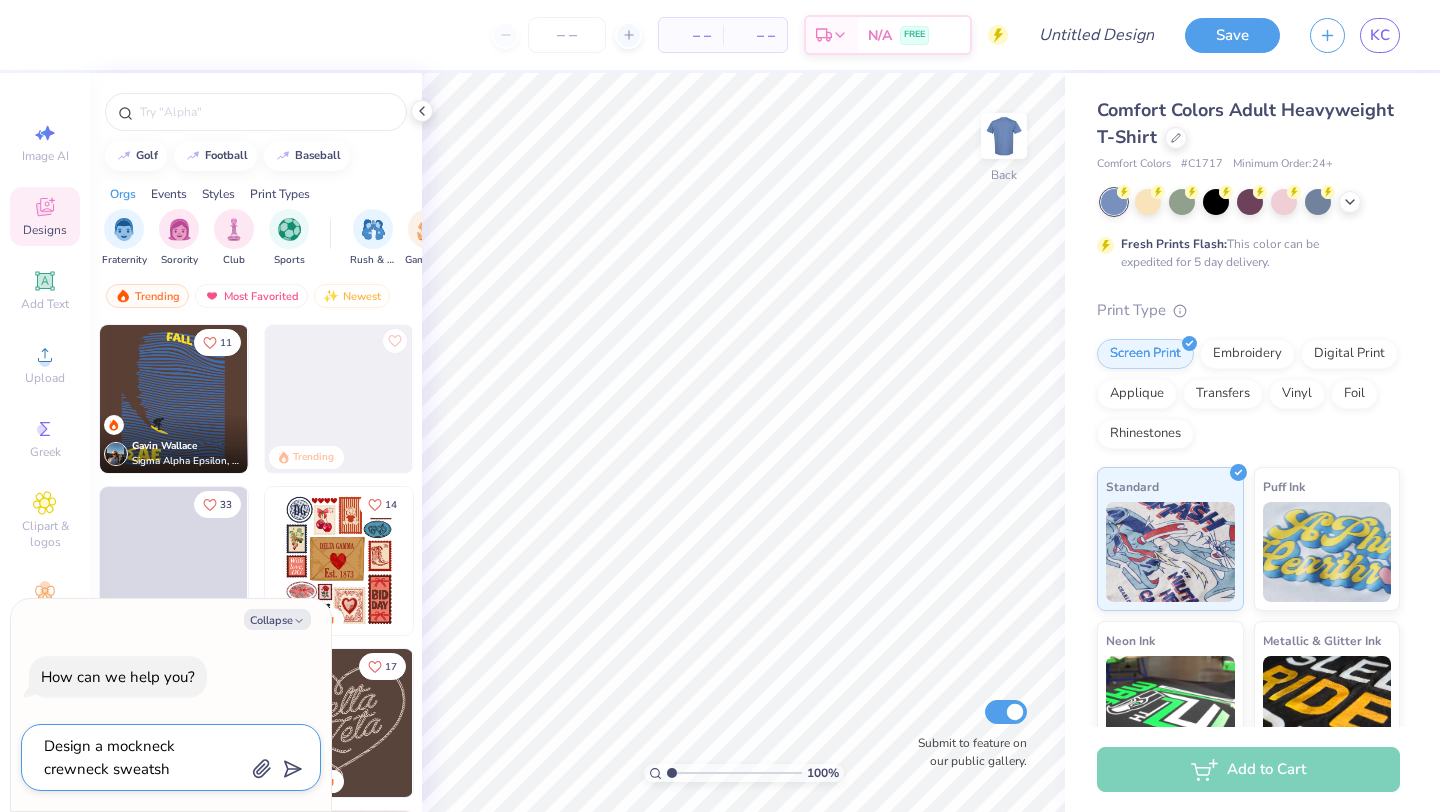 type on "x" 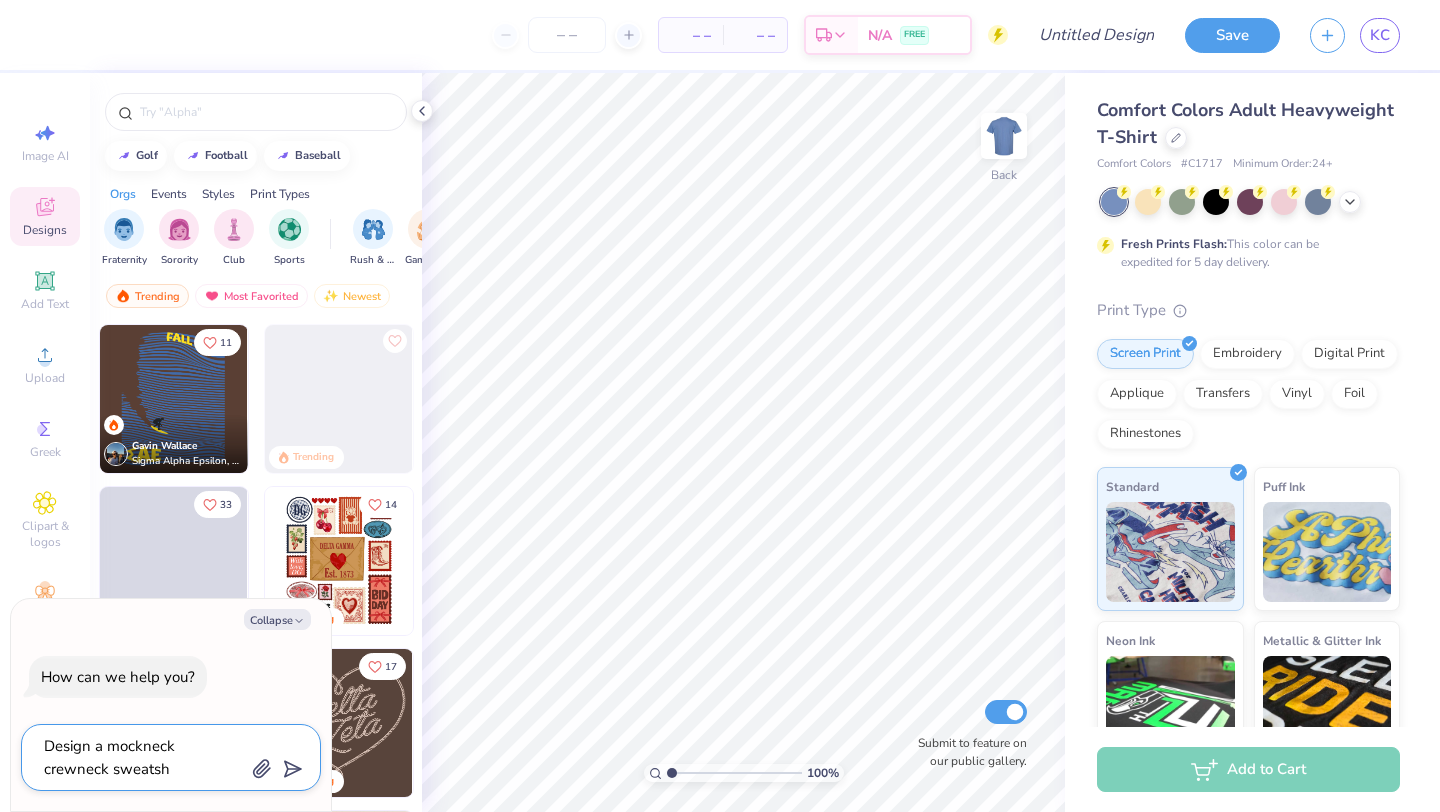 type on "Design a mockneck crewneck sweatshi" 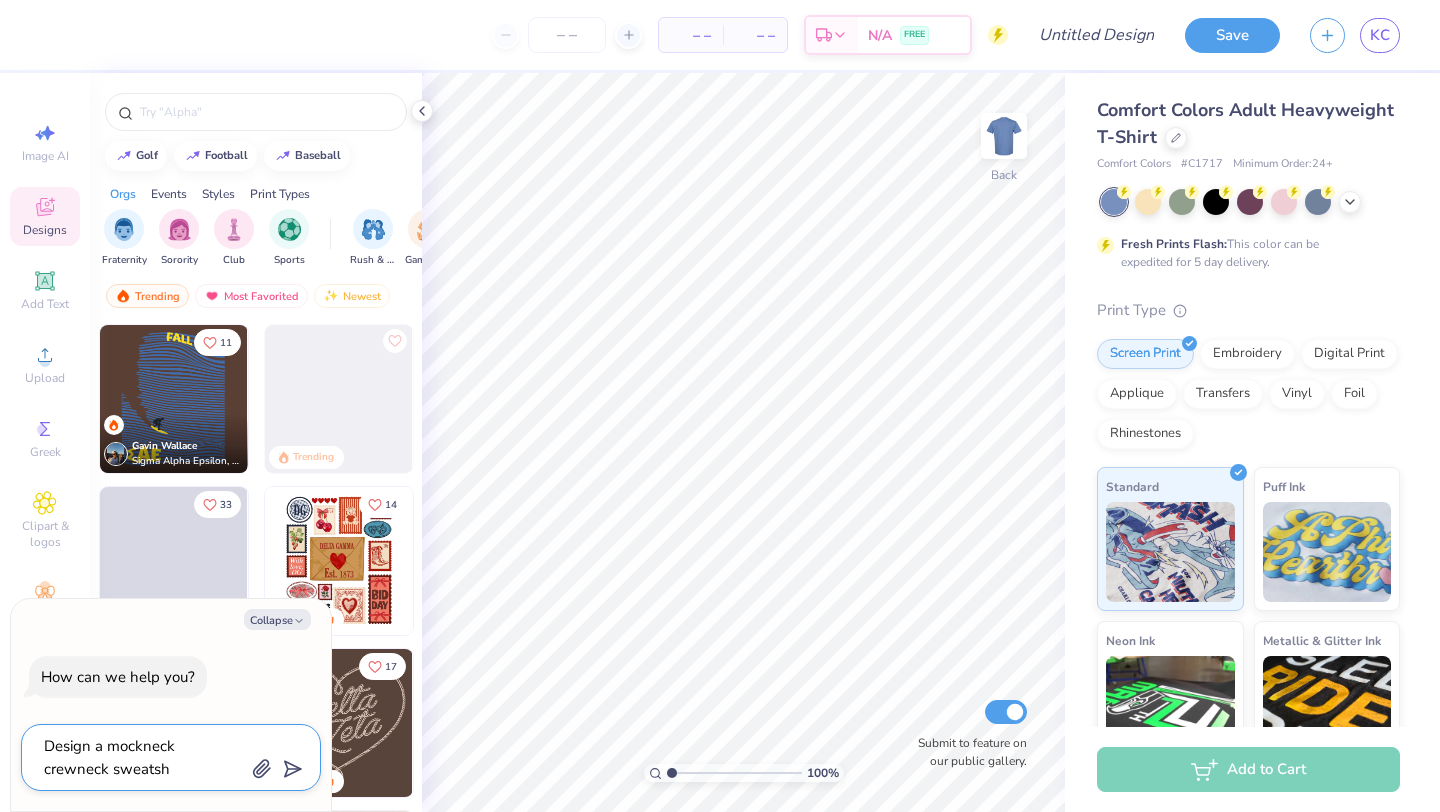type on "x" 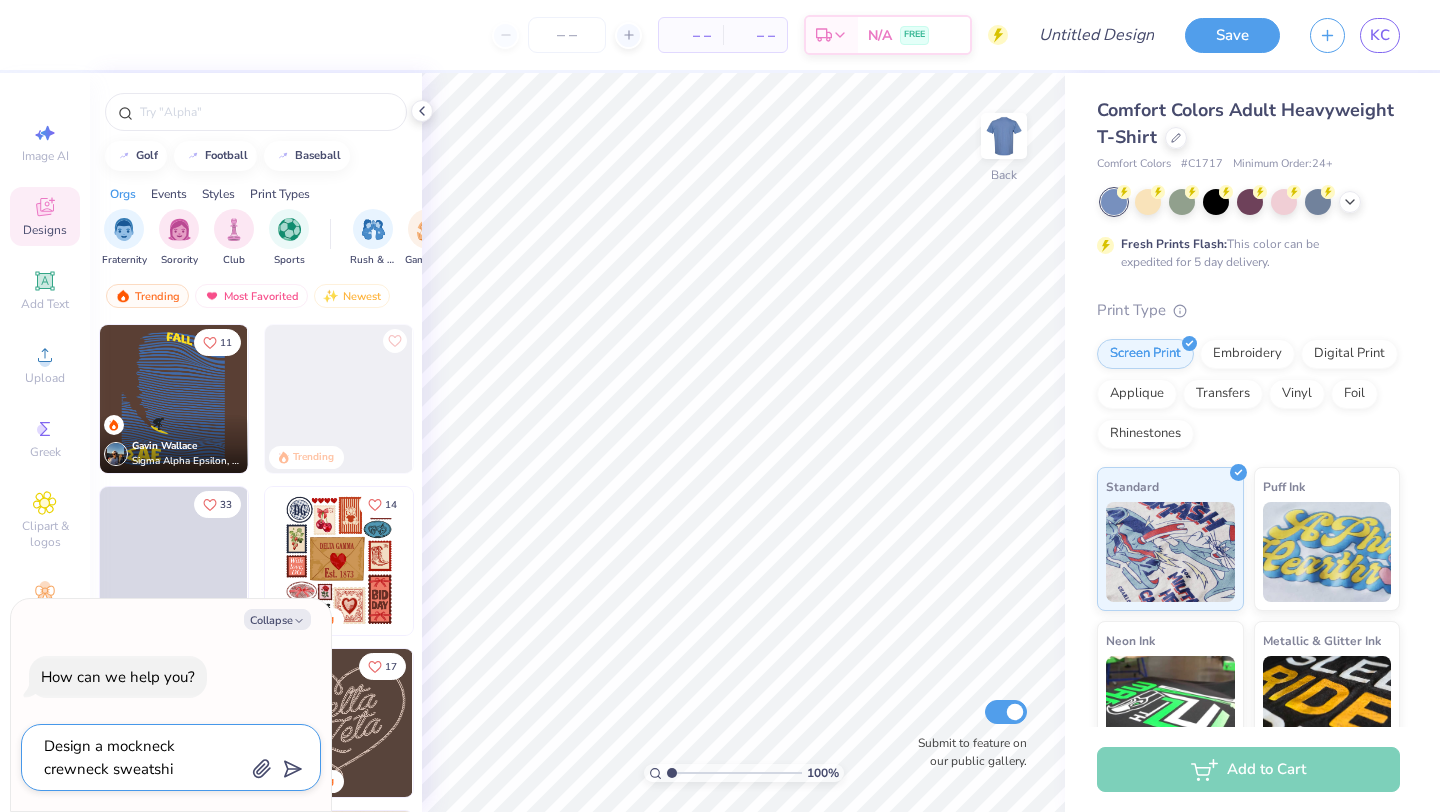 type on "Design a mockneck crewneck sweatshir" 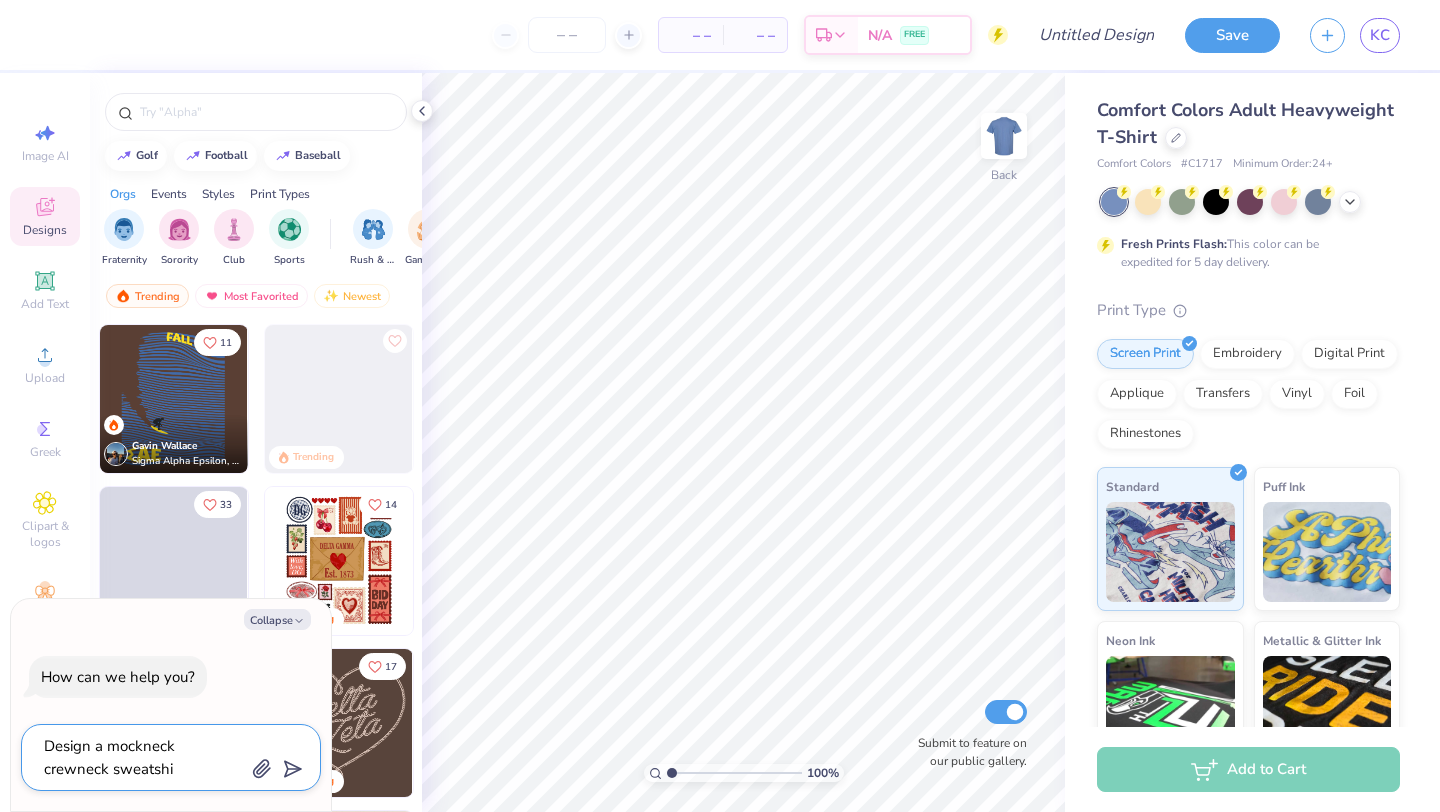 type on "x" 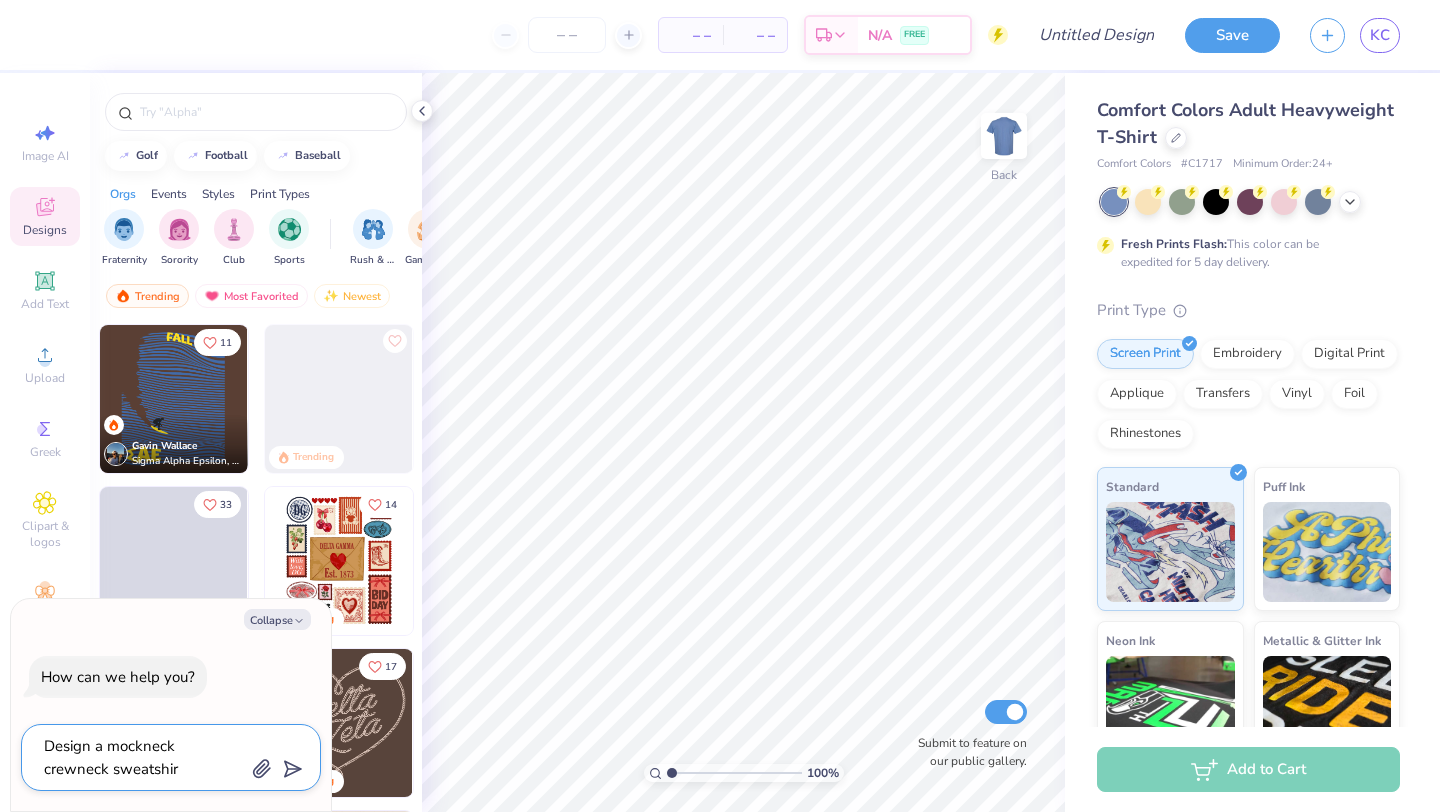 type on "Design a mockneck crewneck sweatshirt" 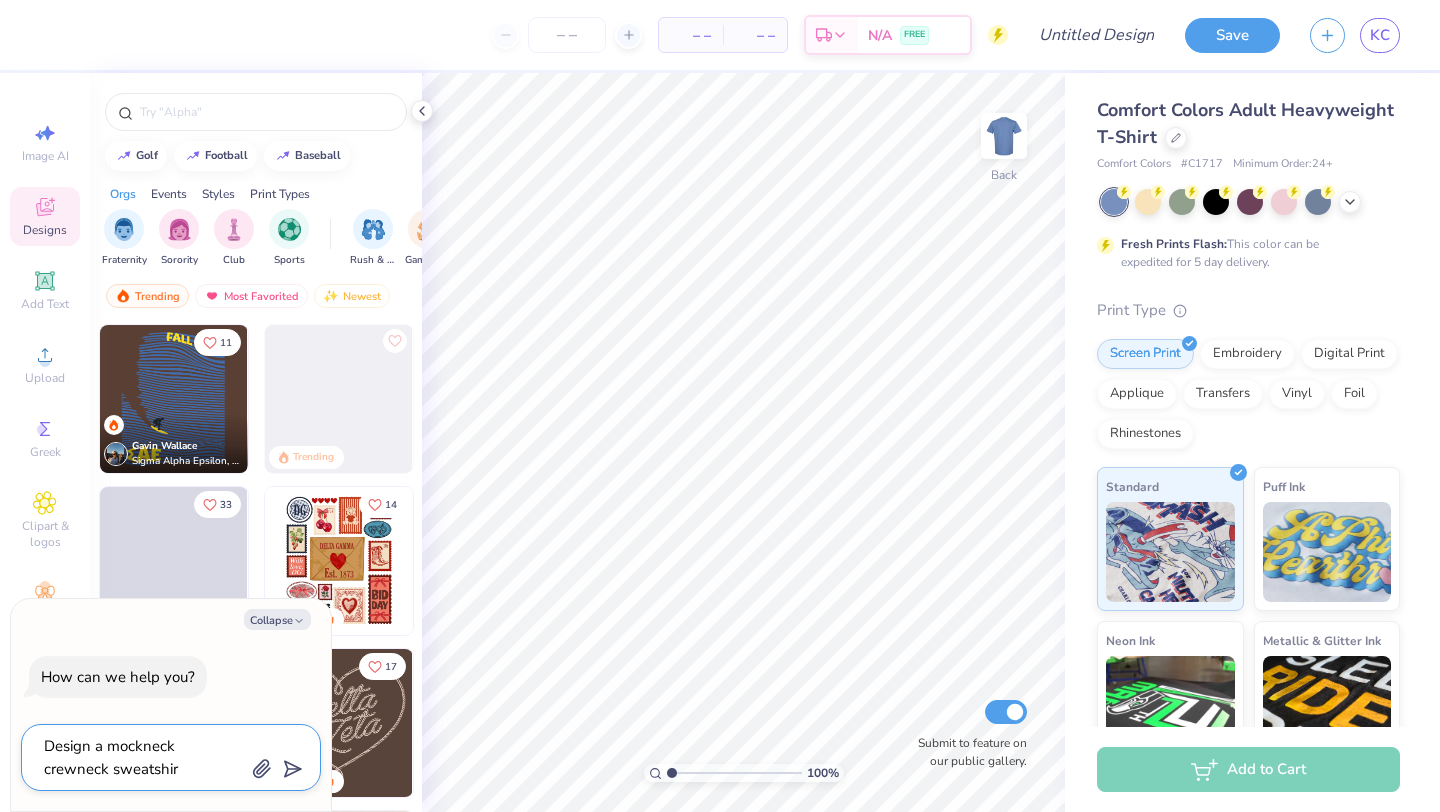 type on "x" 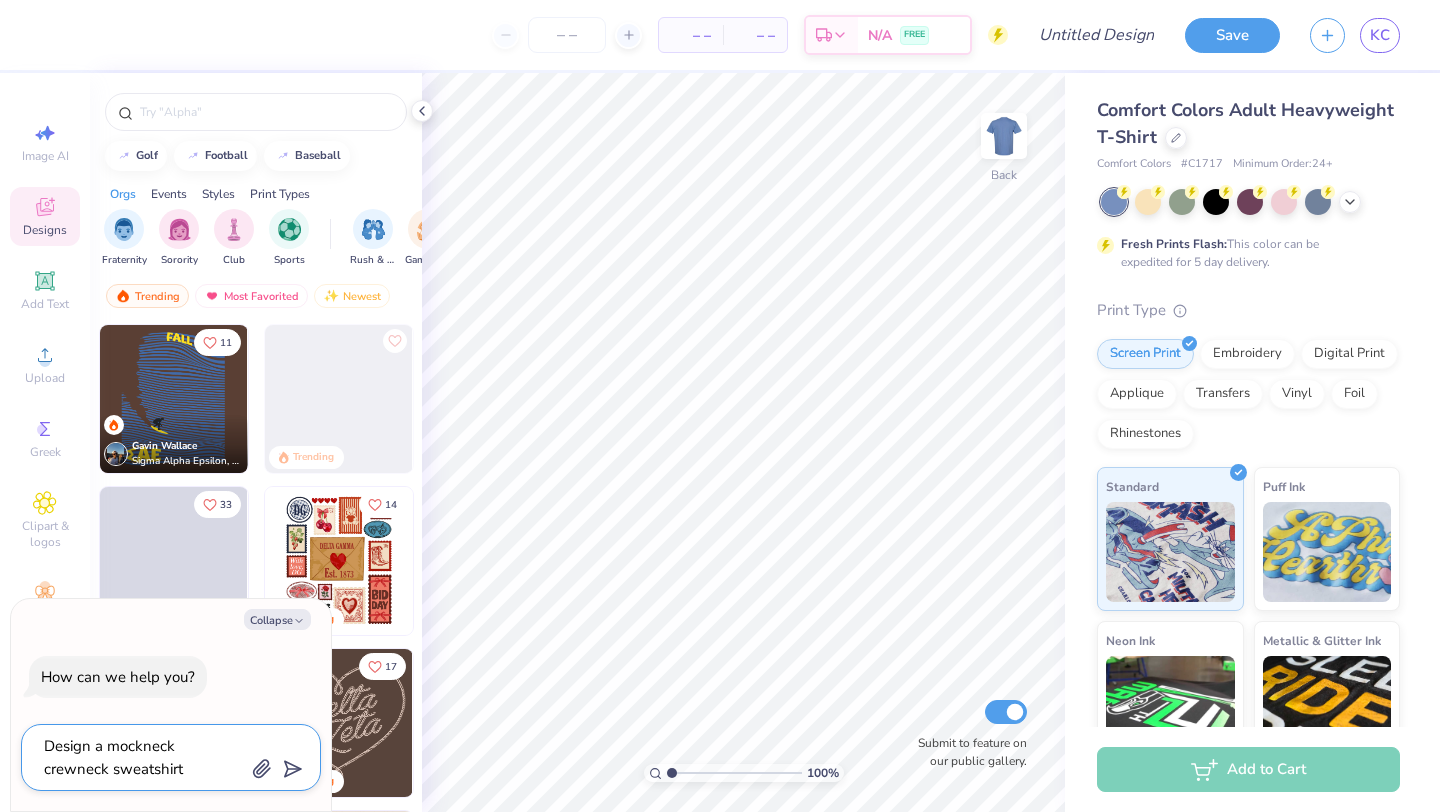 type on "Design a mockneck crewneck sweatshirt" 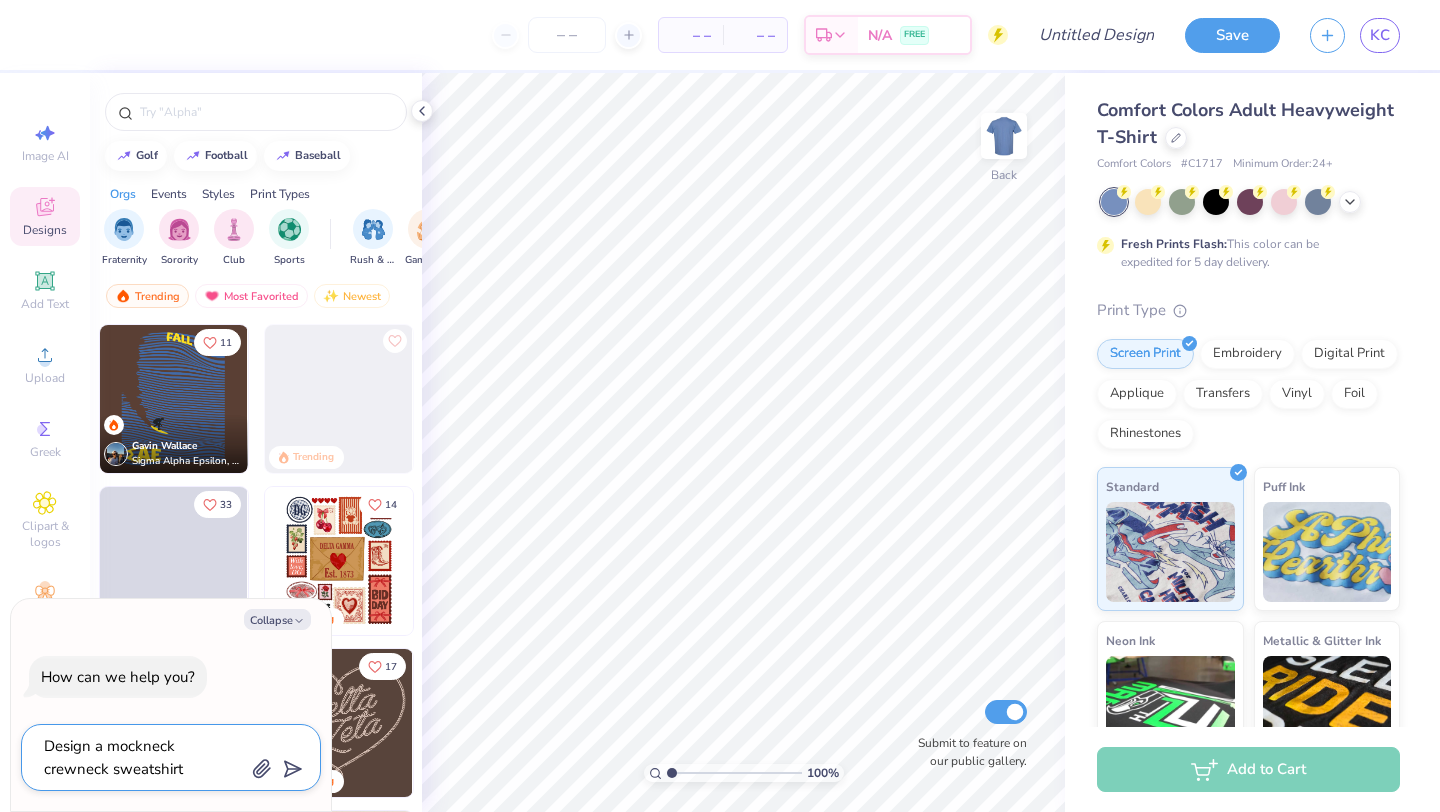 type on "x" 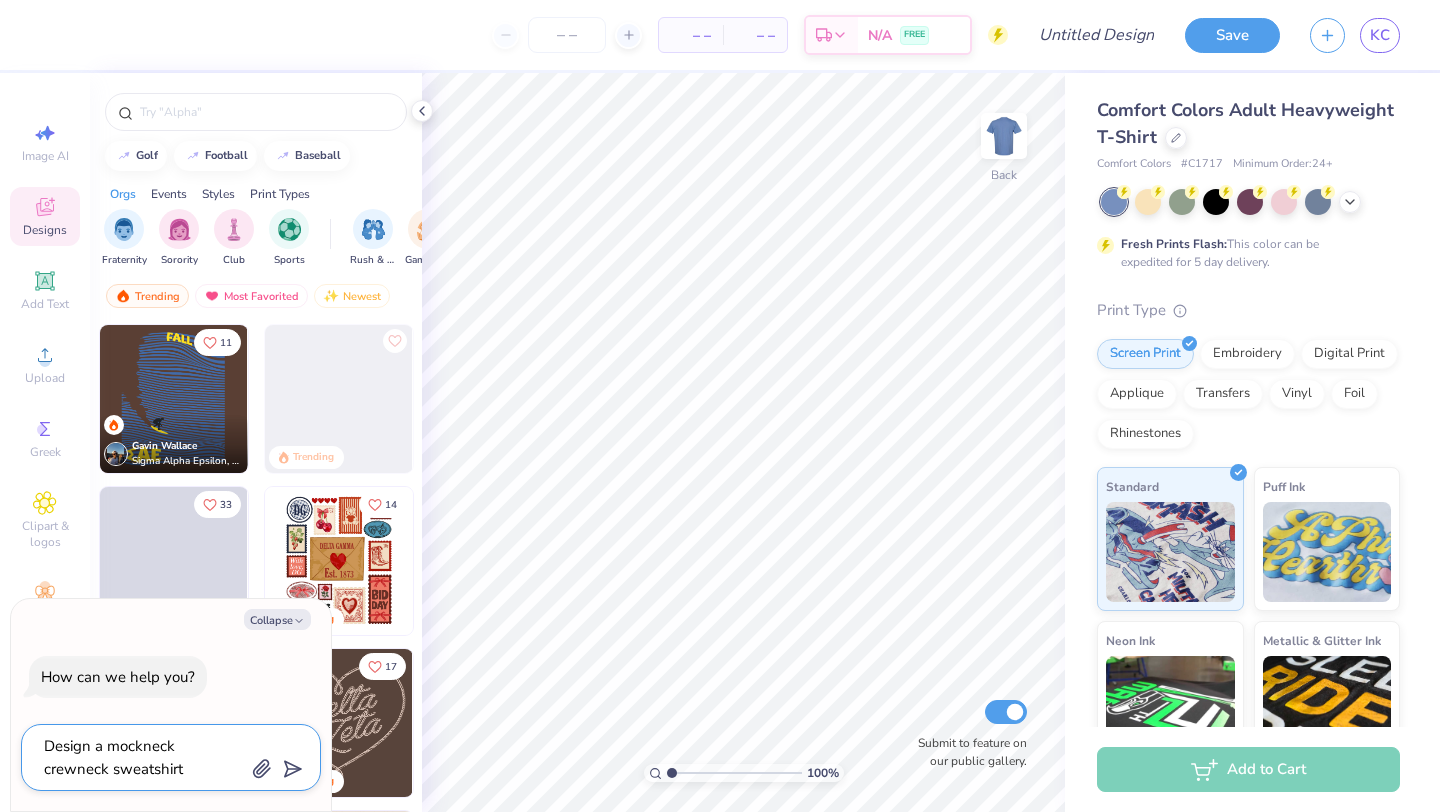 type on "Design a mockneck crewneck sweatshirt t" 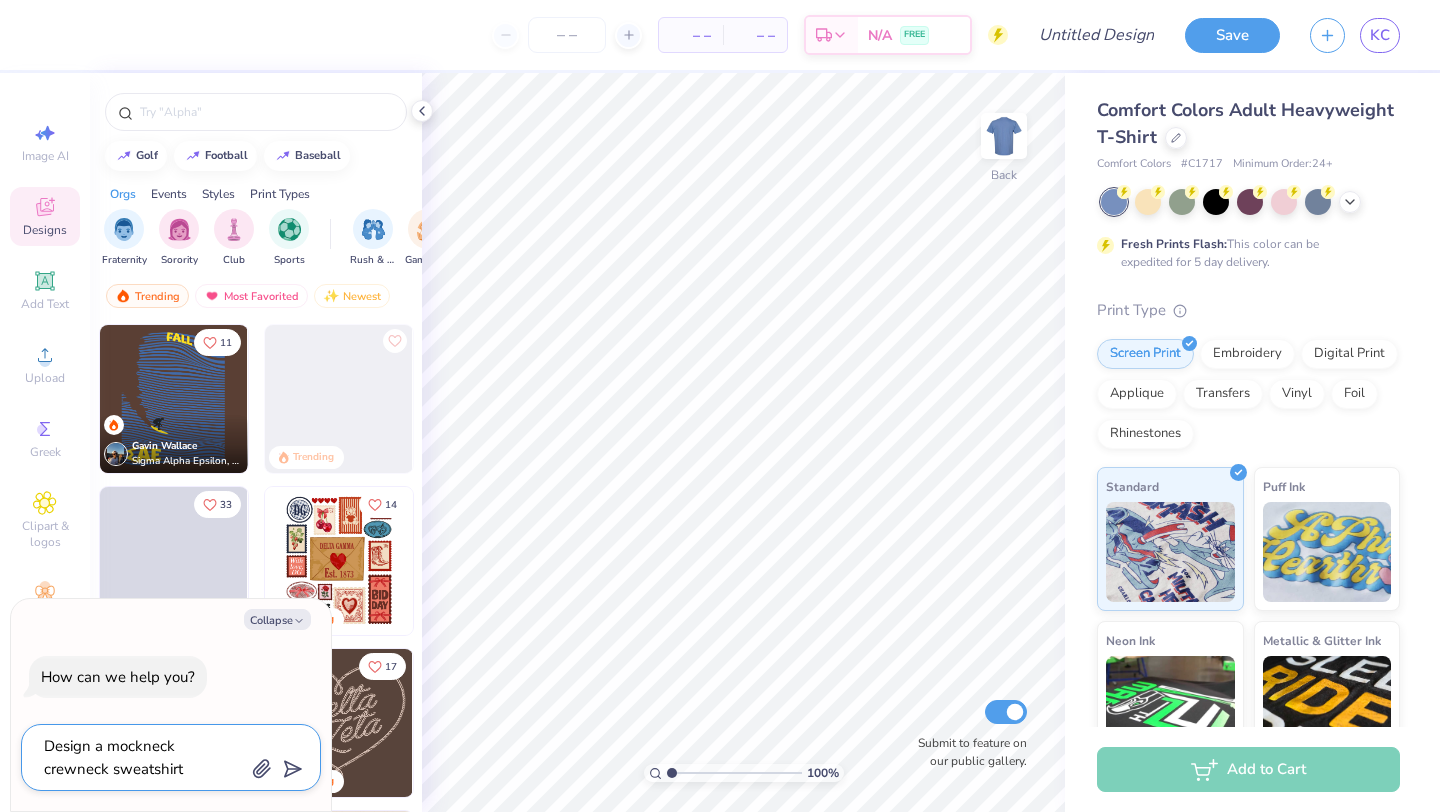type on "x" 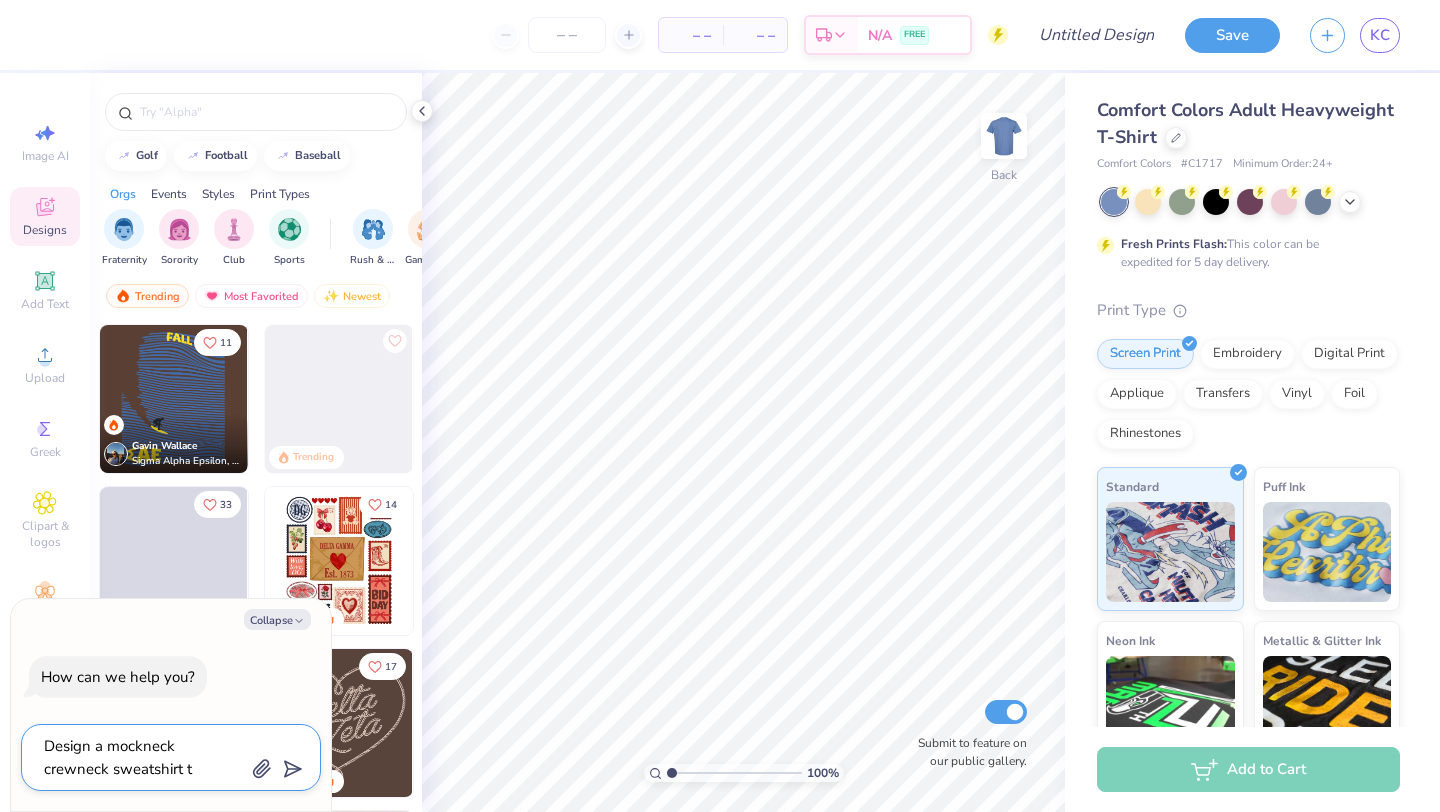 type on "Design a mockneck crewneck sweatshirt th" 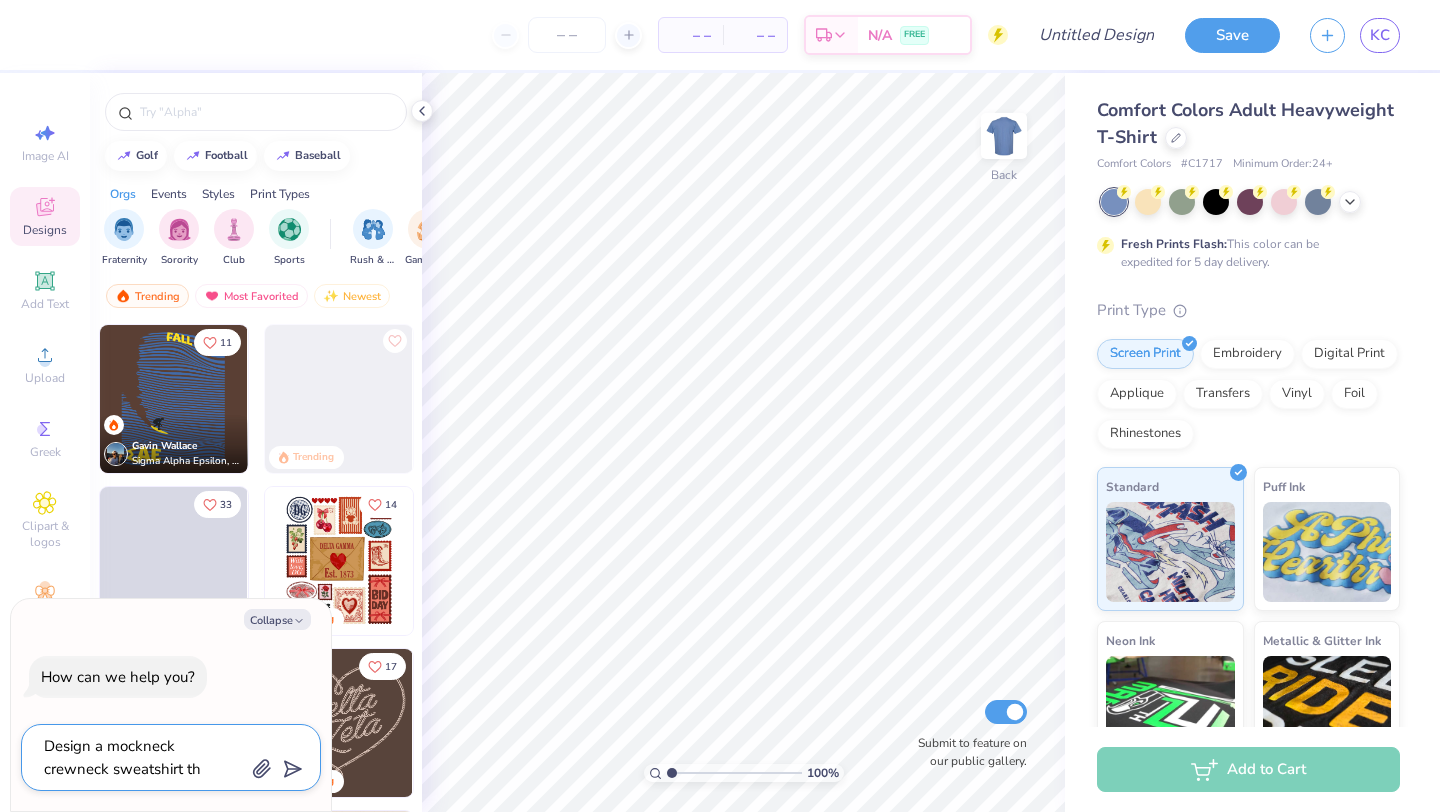 type on "x" 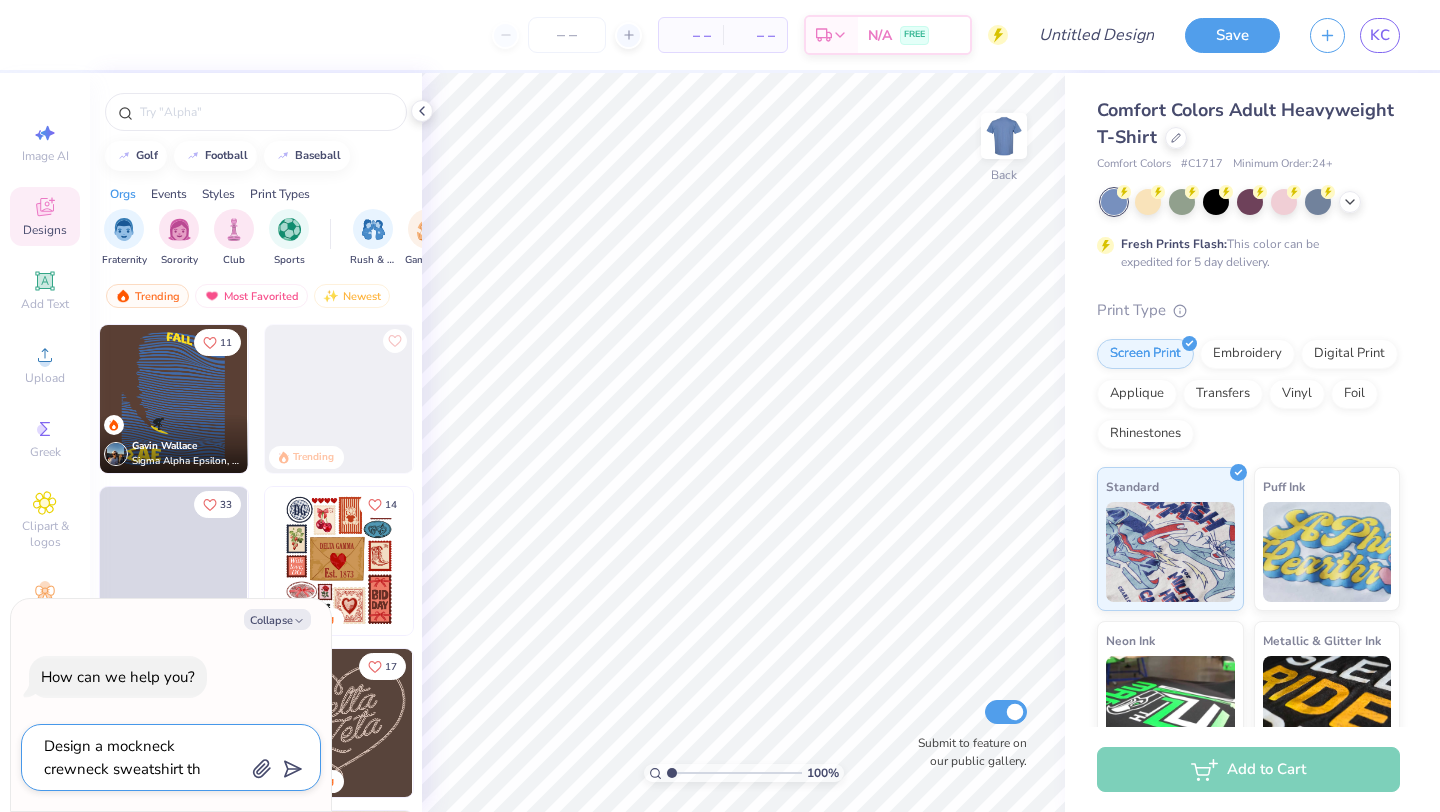 type on "Design a mockneck crewneck sweatshirt tha" 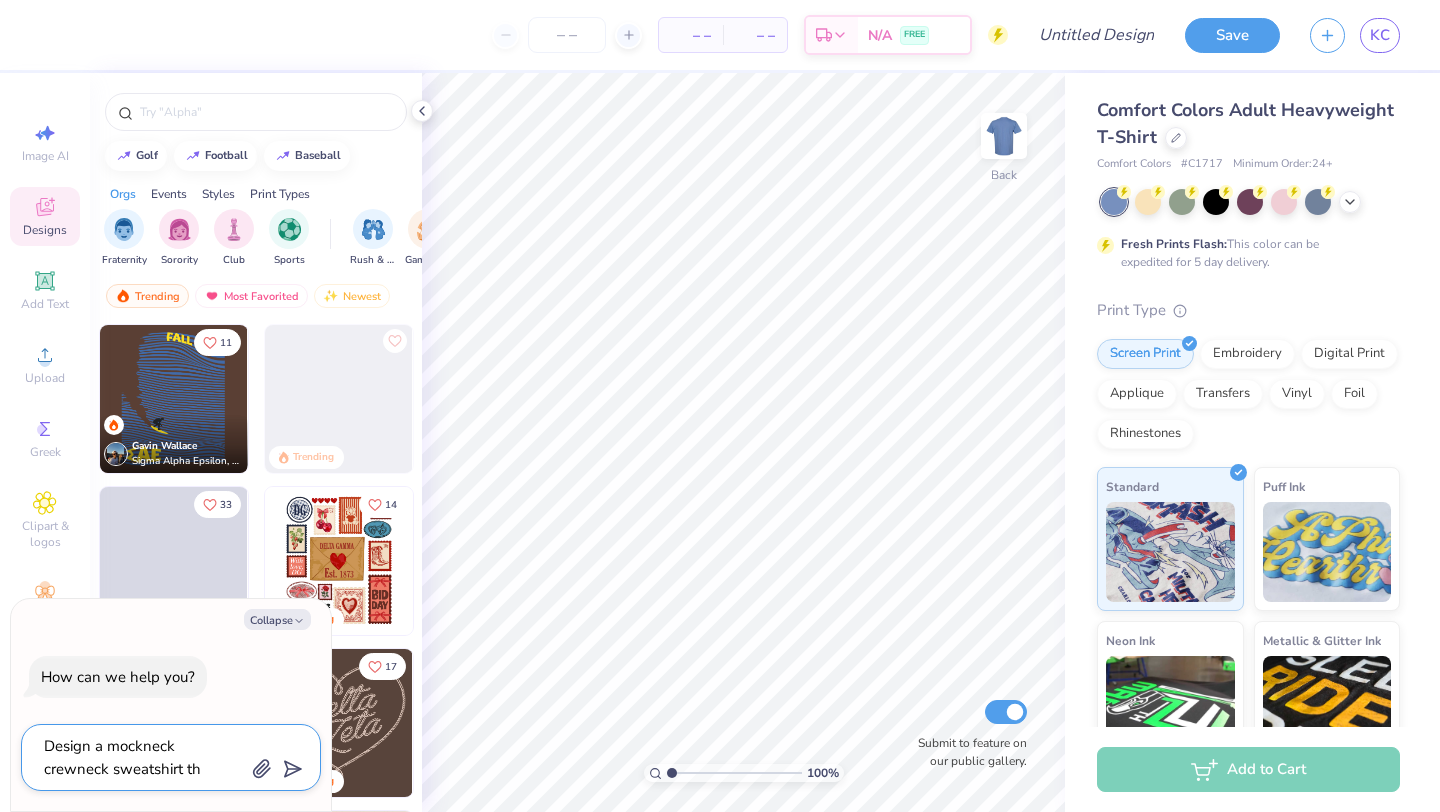 type on "x" 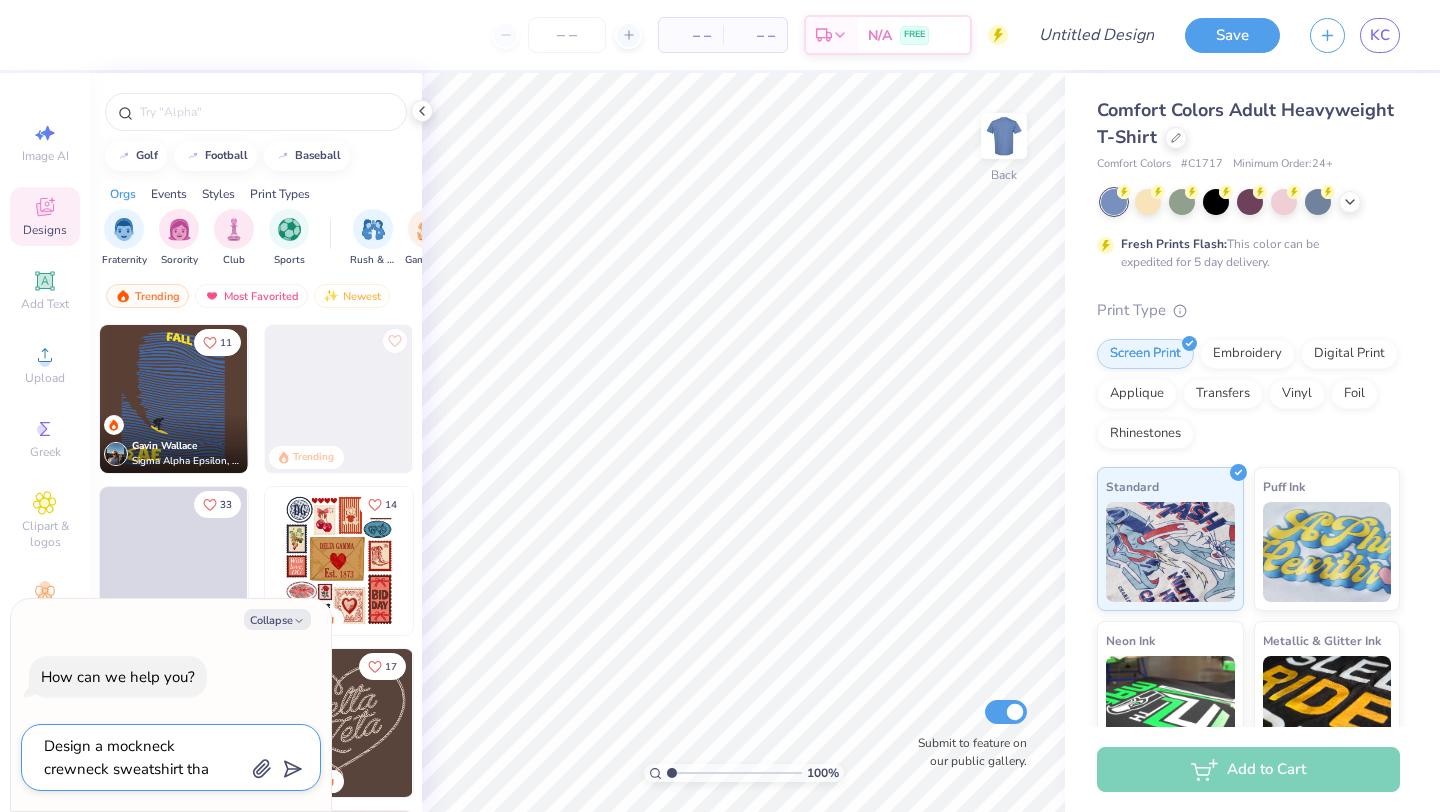 type on "Design a mockneck crewneck sweatshirt that" 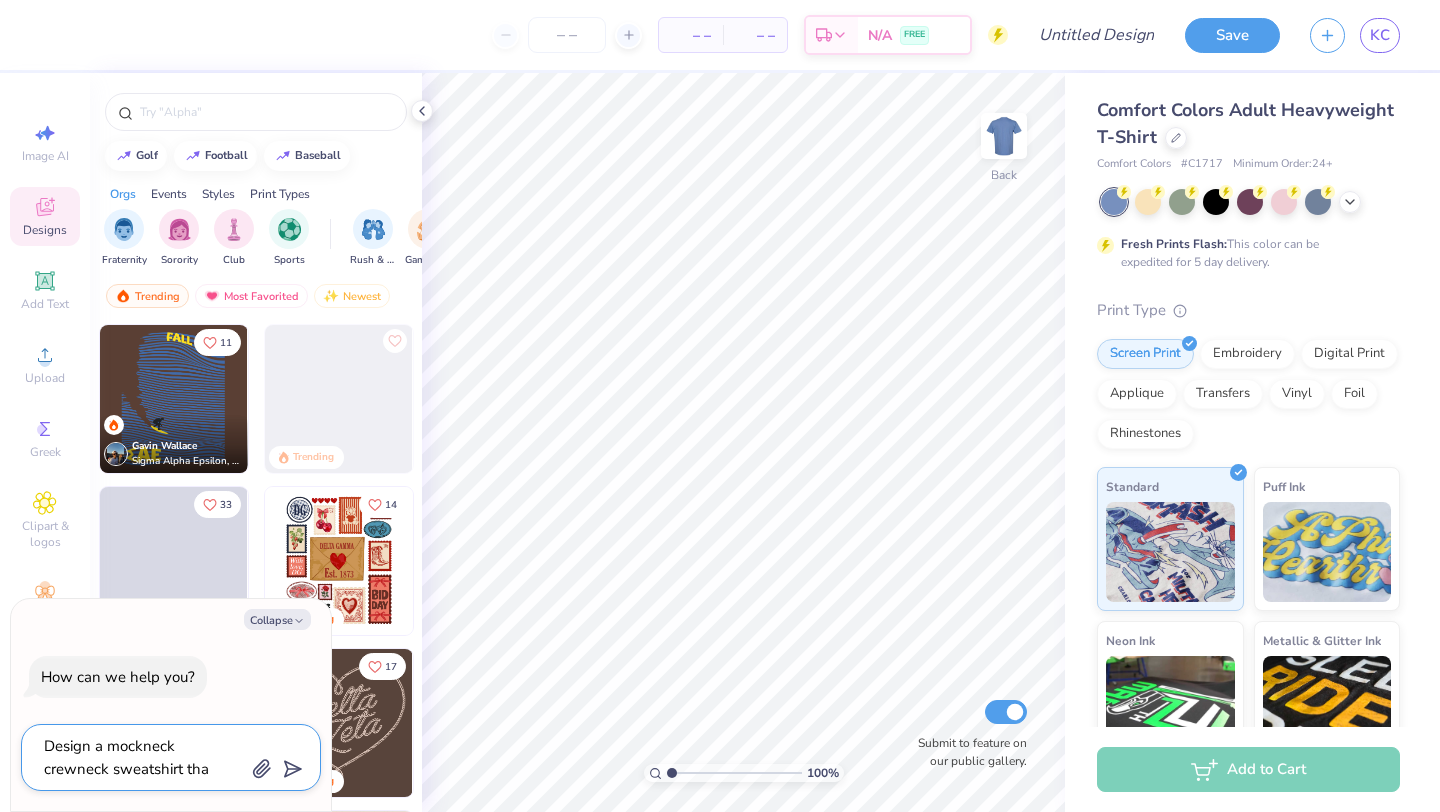 type on "x" 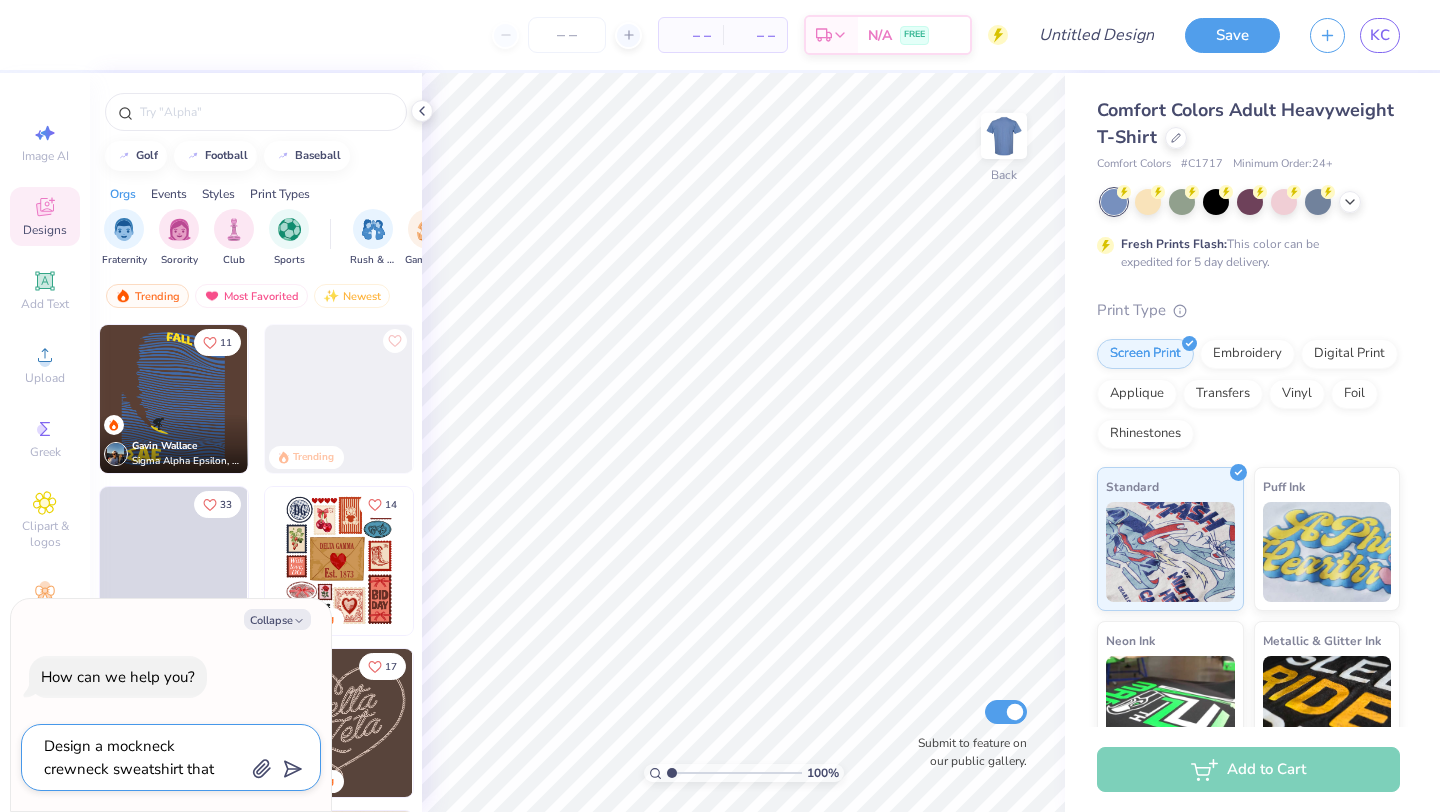 type on "Design a mockneck crewneck sweatshirt that" 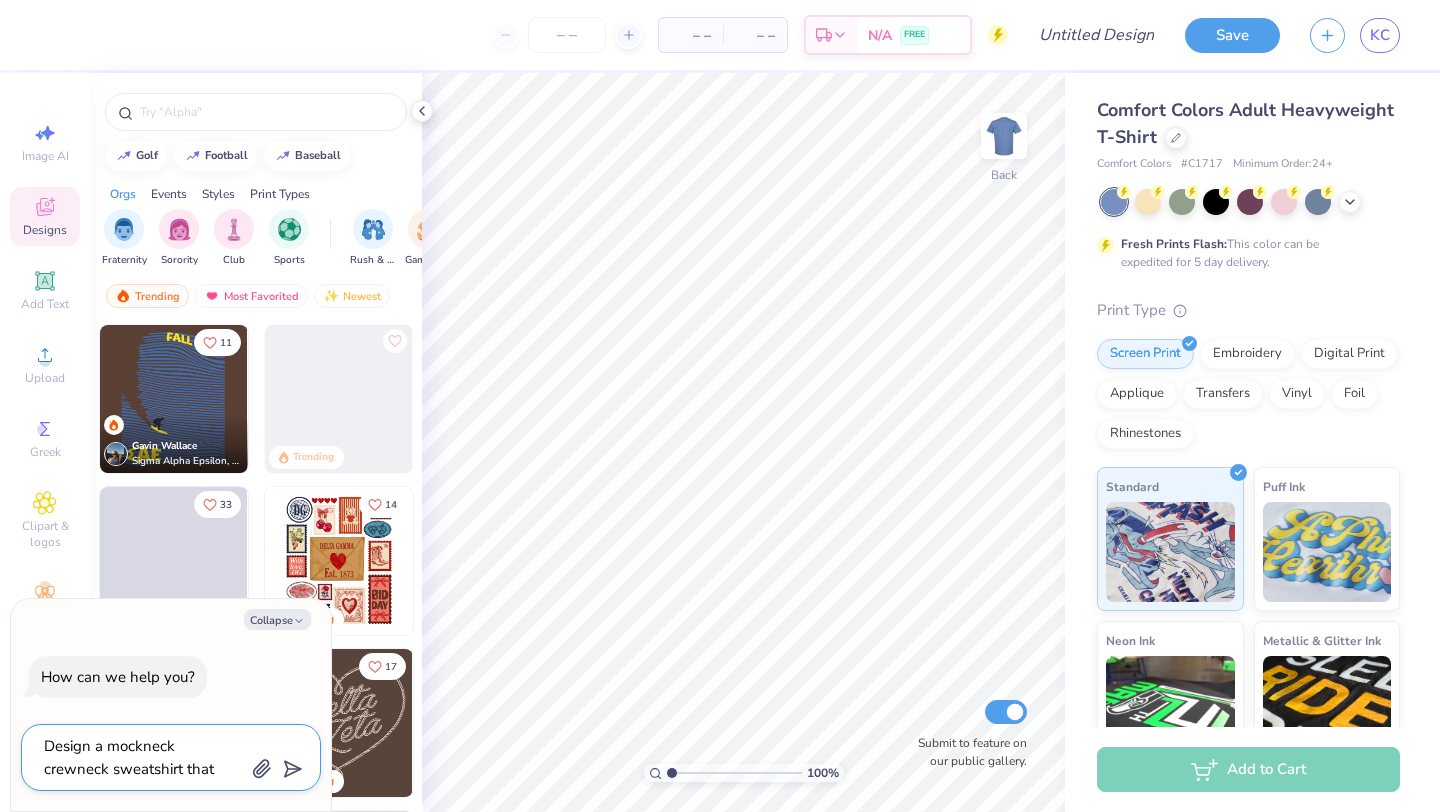 type on "x" 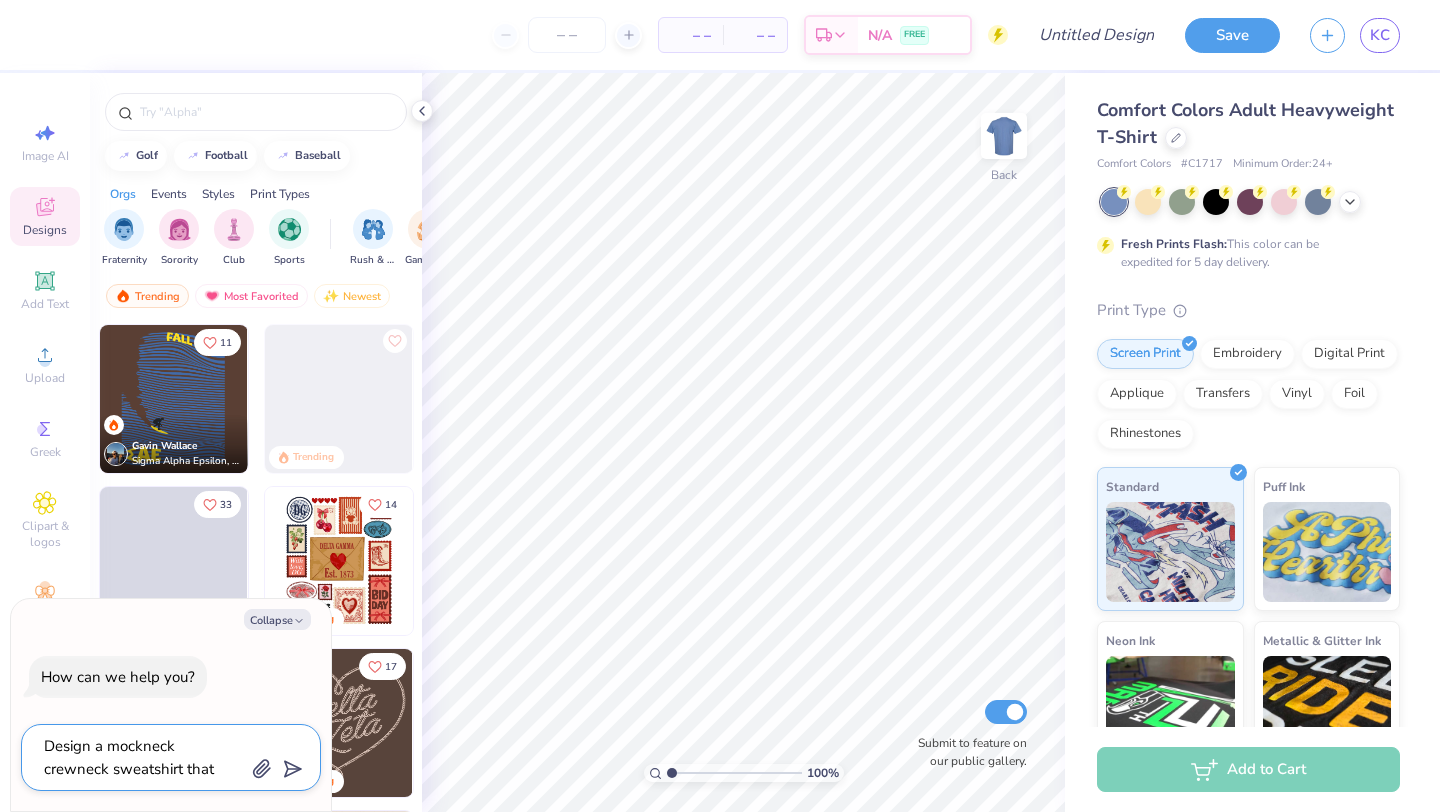 type on "Design a mockneck crewneck sweatshirt that l" 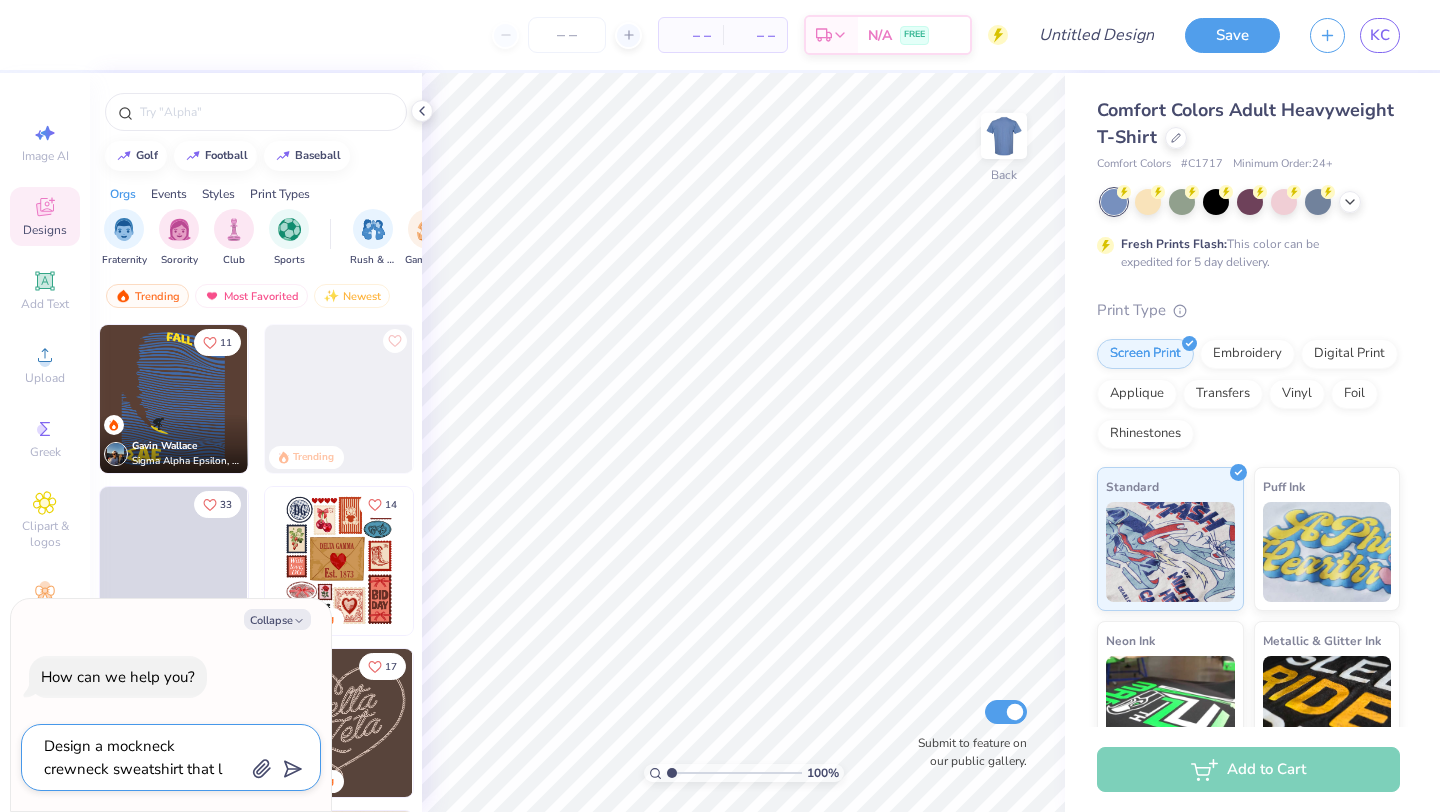 type on "x" 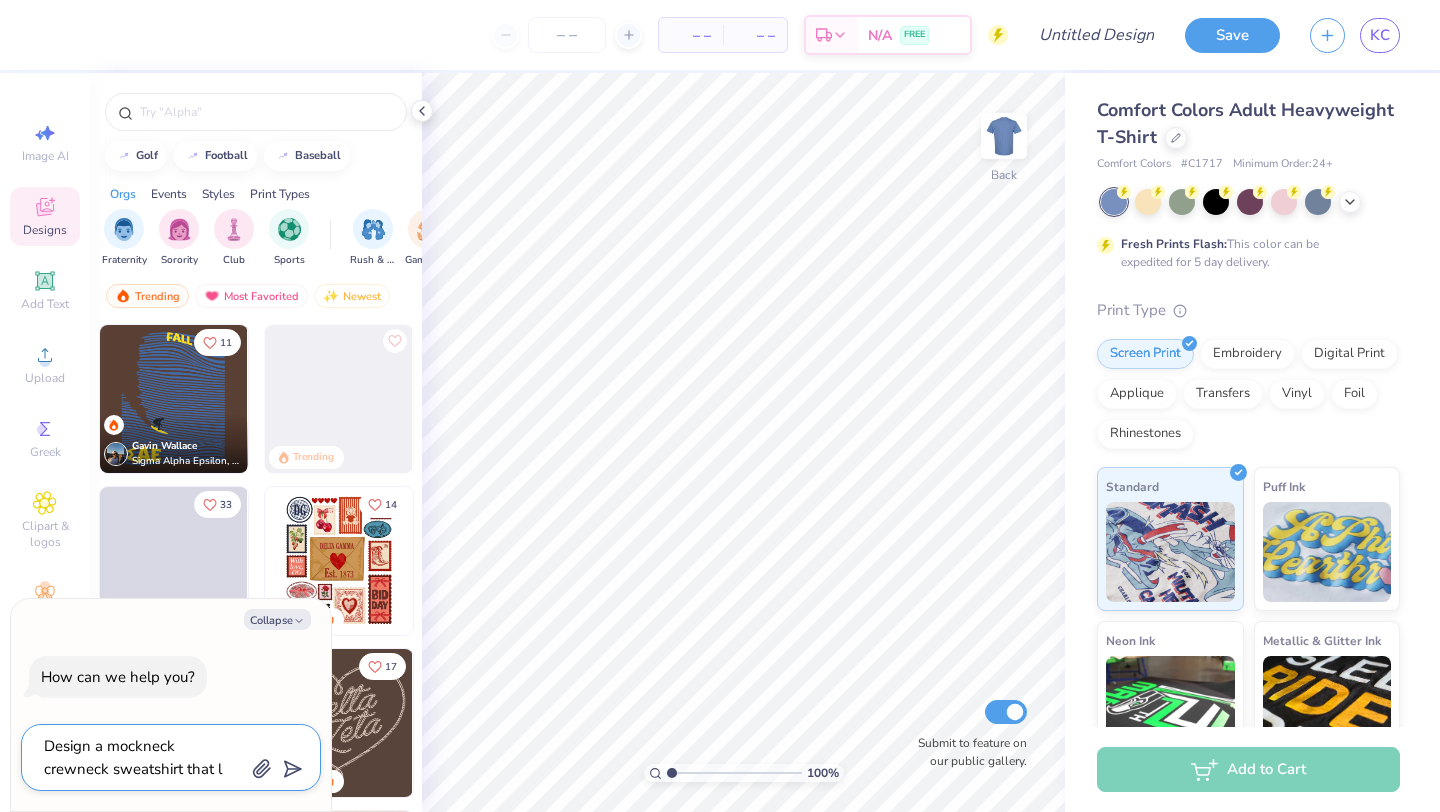 type on "Design a mockneck crewneck sweatshirt that lo" 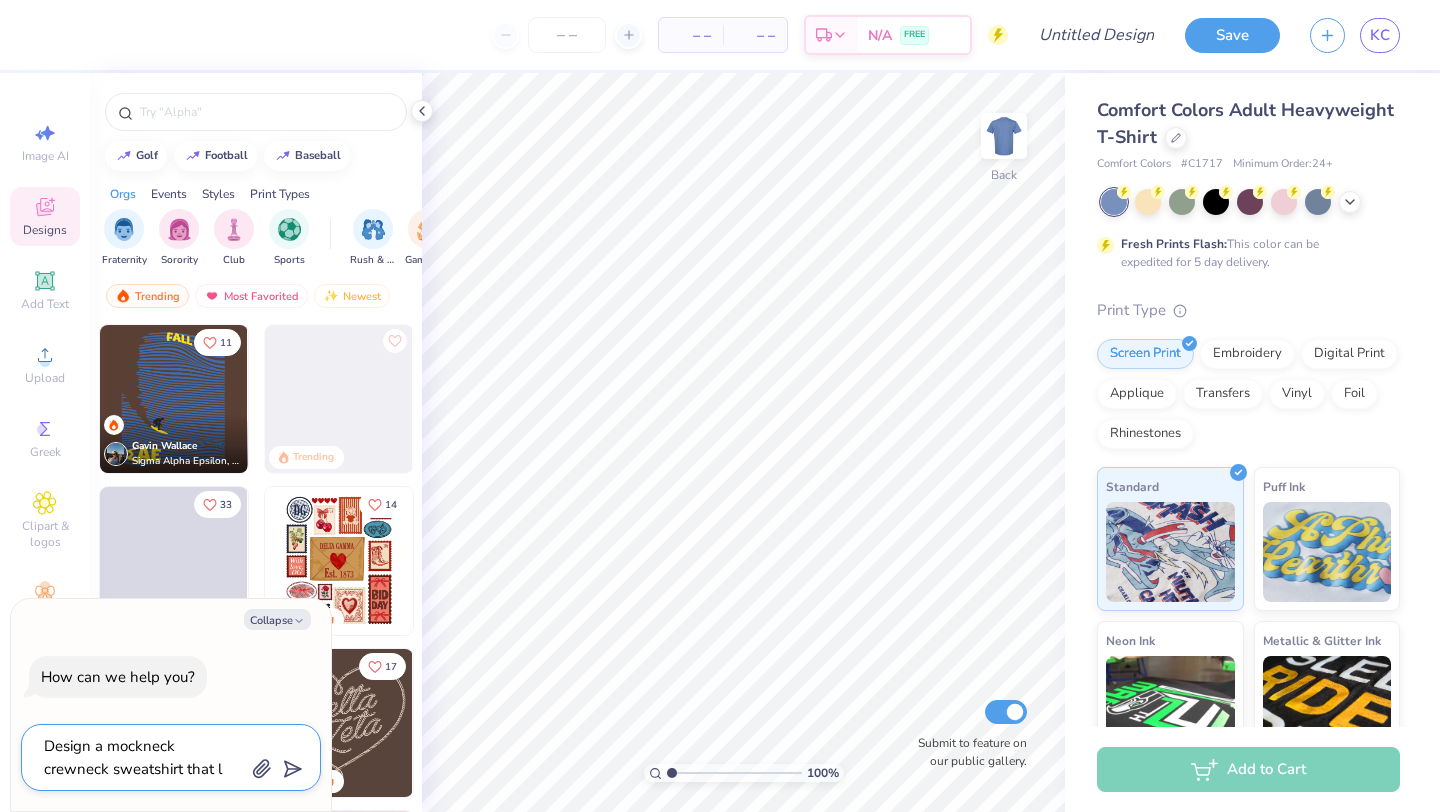 type on "x" 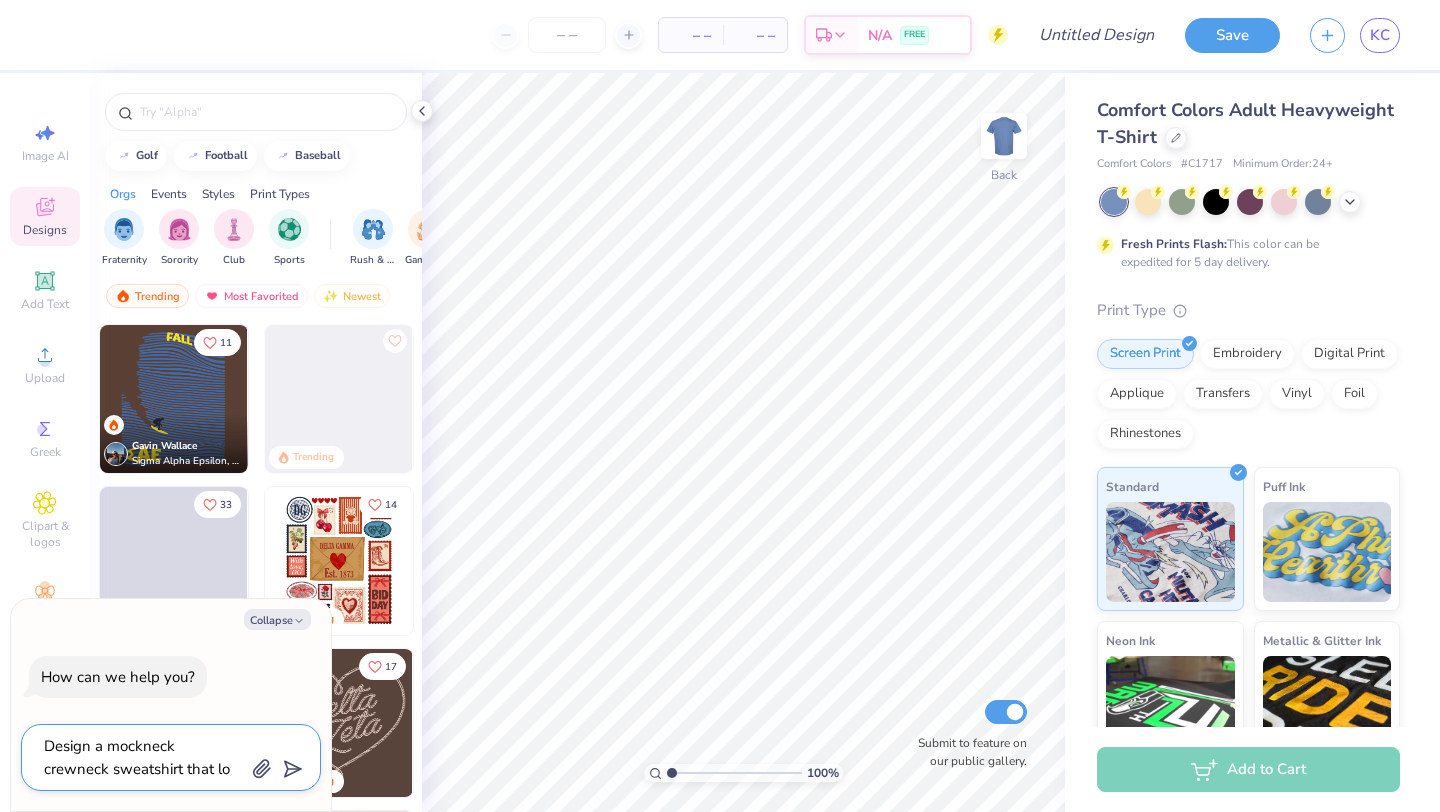 type on "Design a mockneck crewneck sweatshirt that loo" 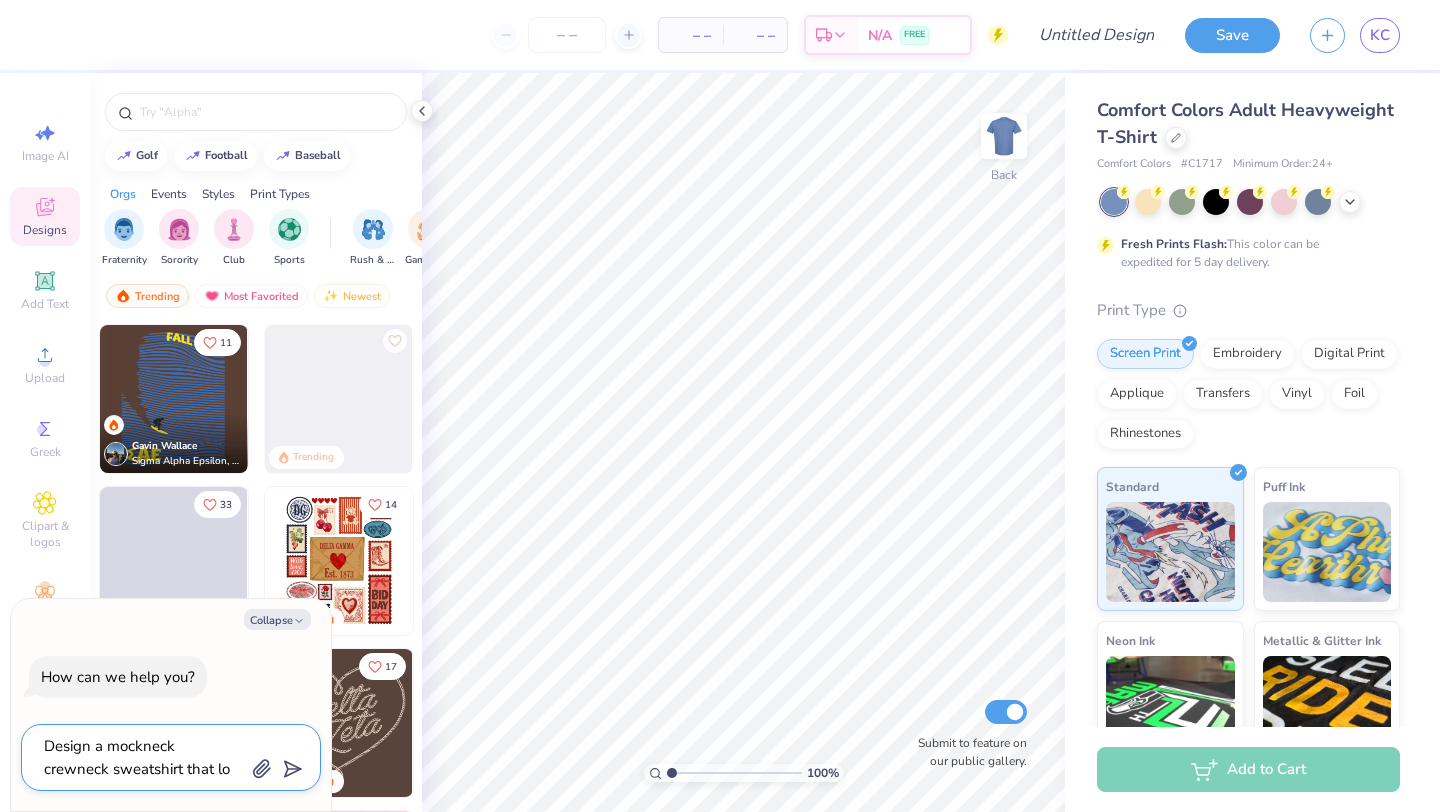 type on "x" 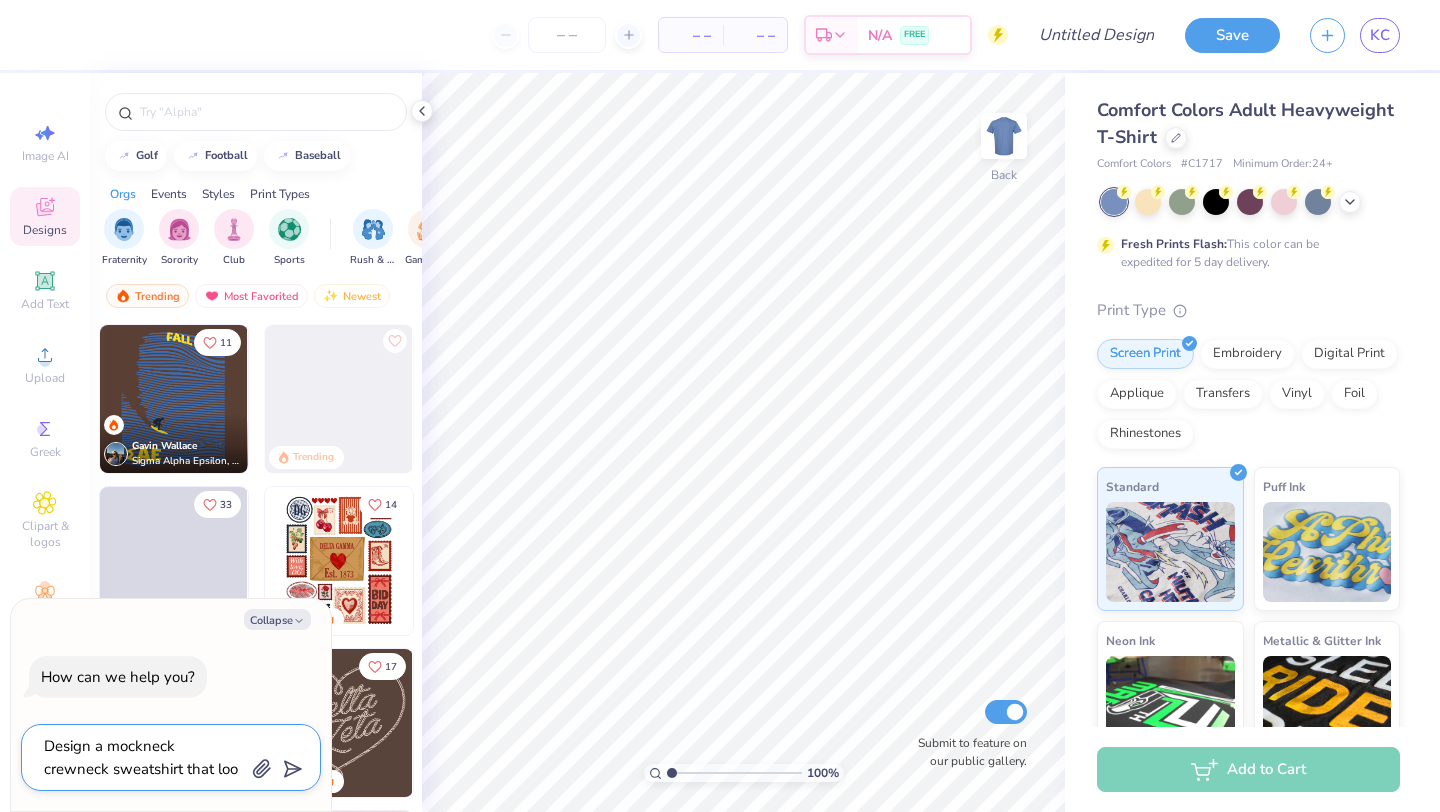 type on "Design a mockneck crewneck sweatshirt that look" 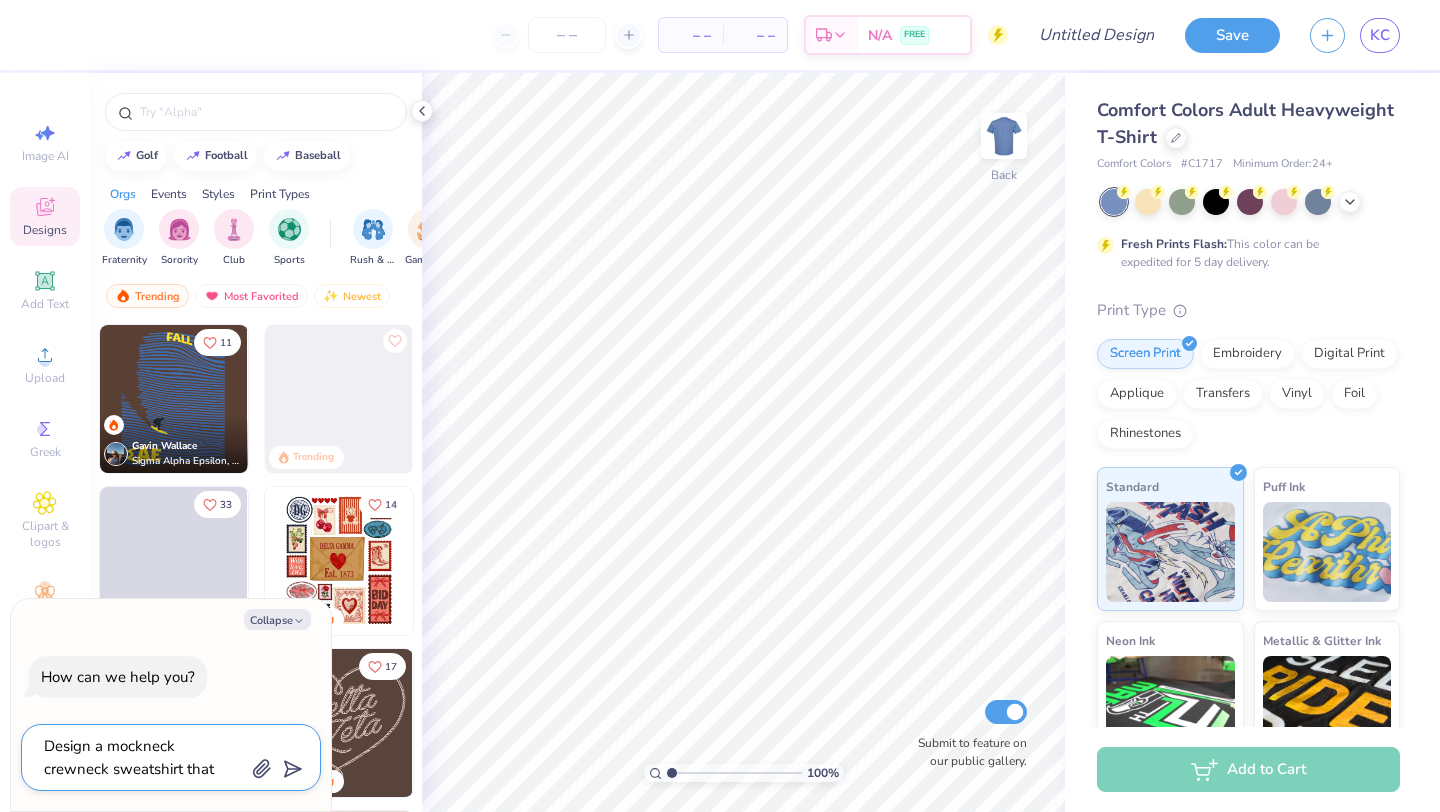type on "x" 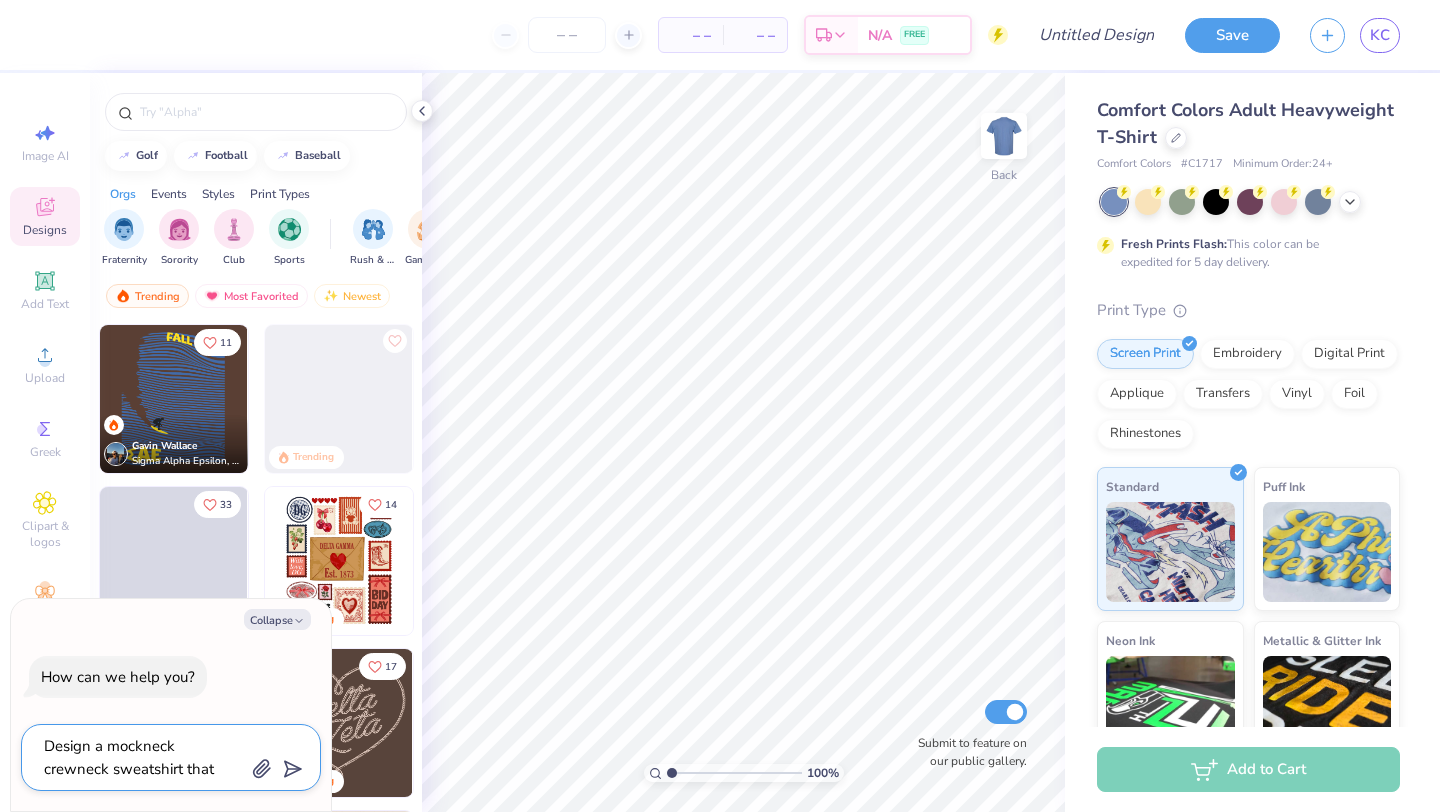 type on "Design a mockneck crewneck sweatshirt that looks" 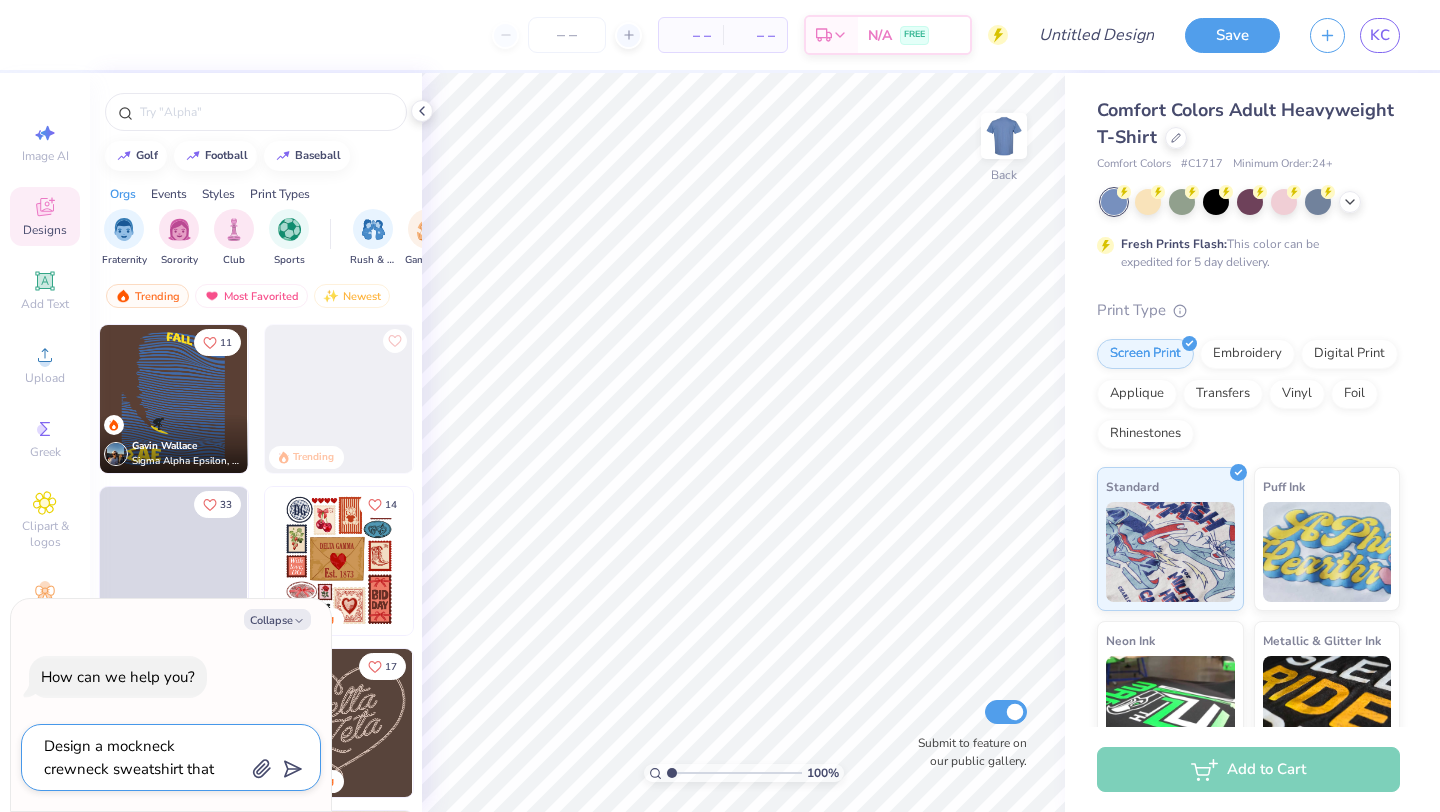 type on "x" 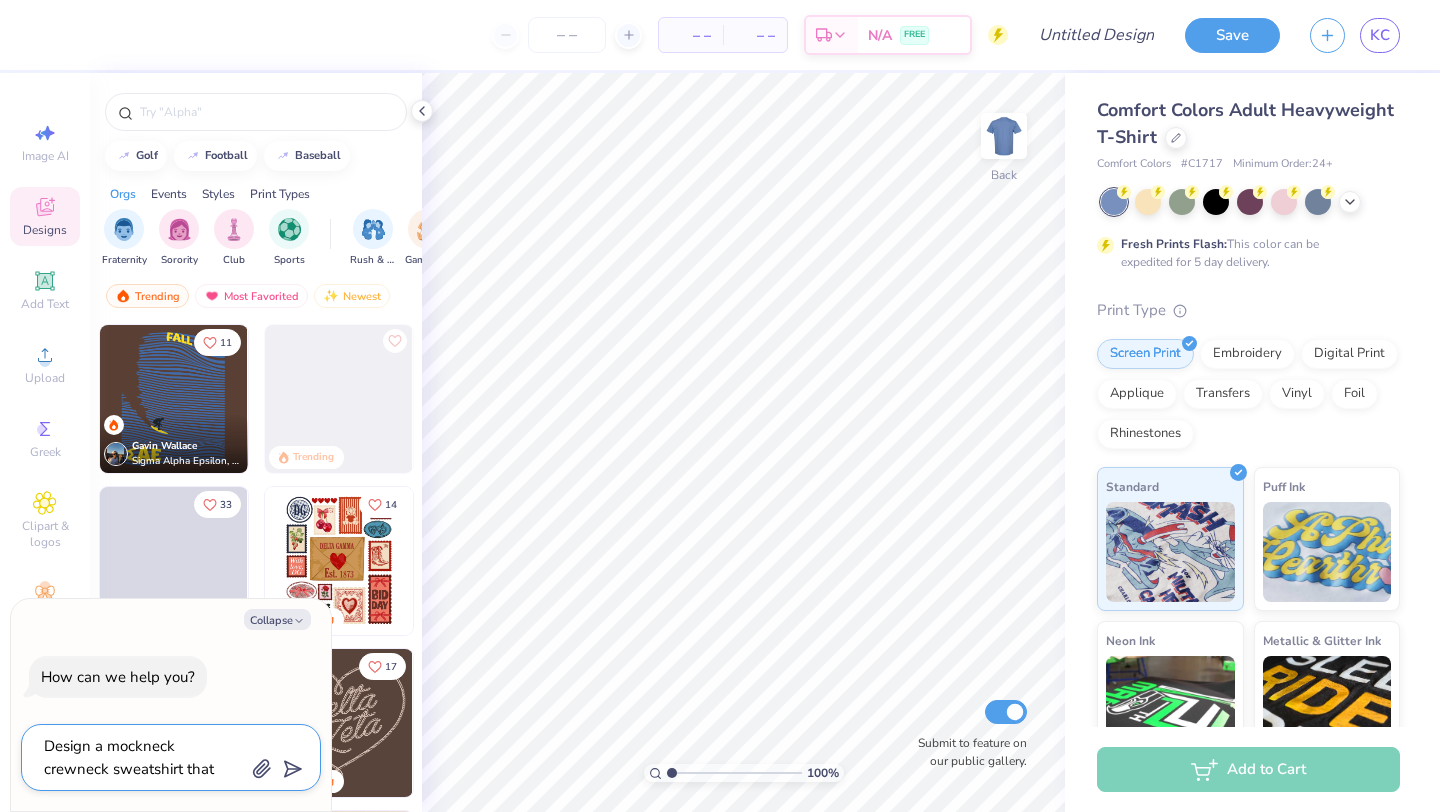 type on "Design a mockneck crewneck sweatshirt that looks" 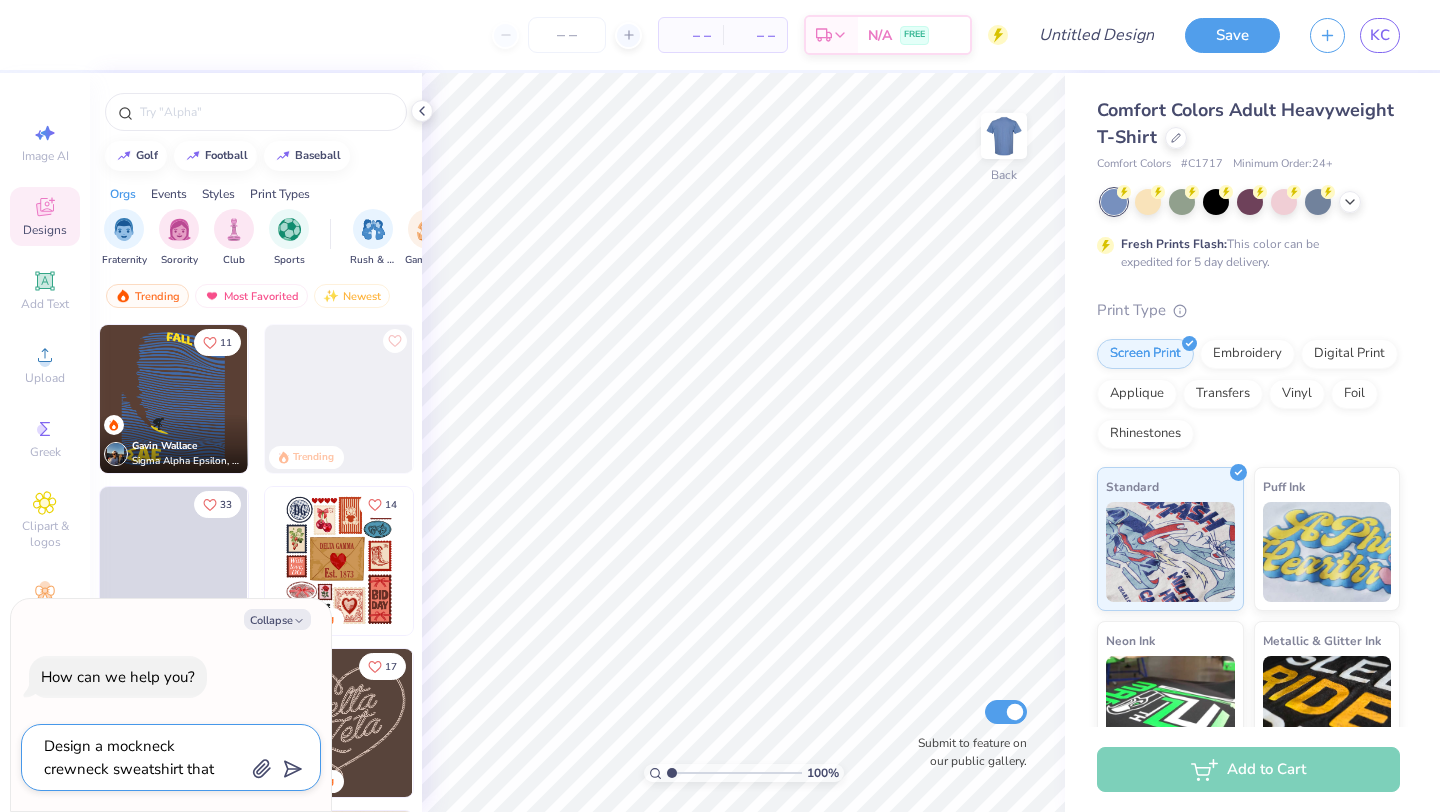 type on "x" 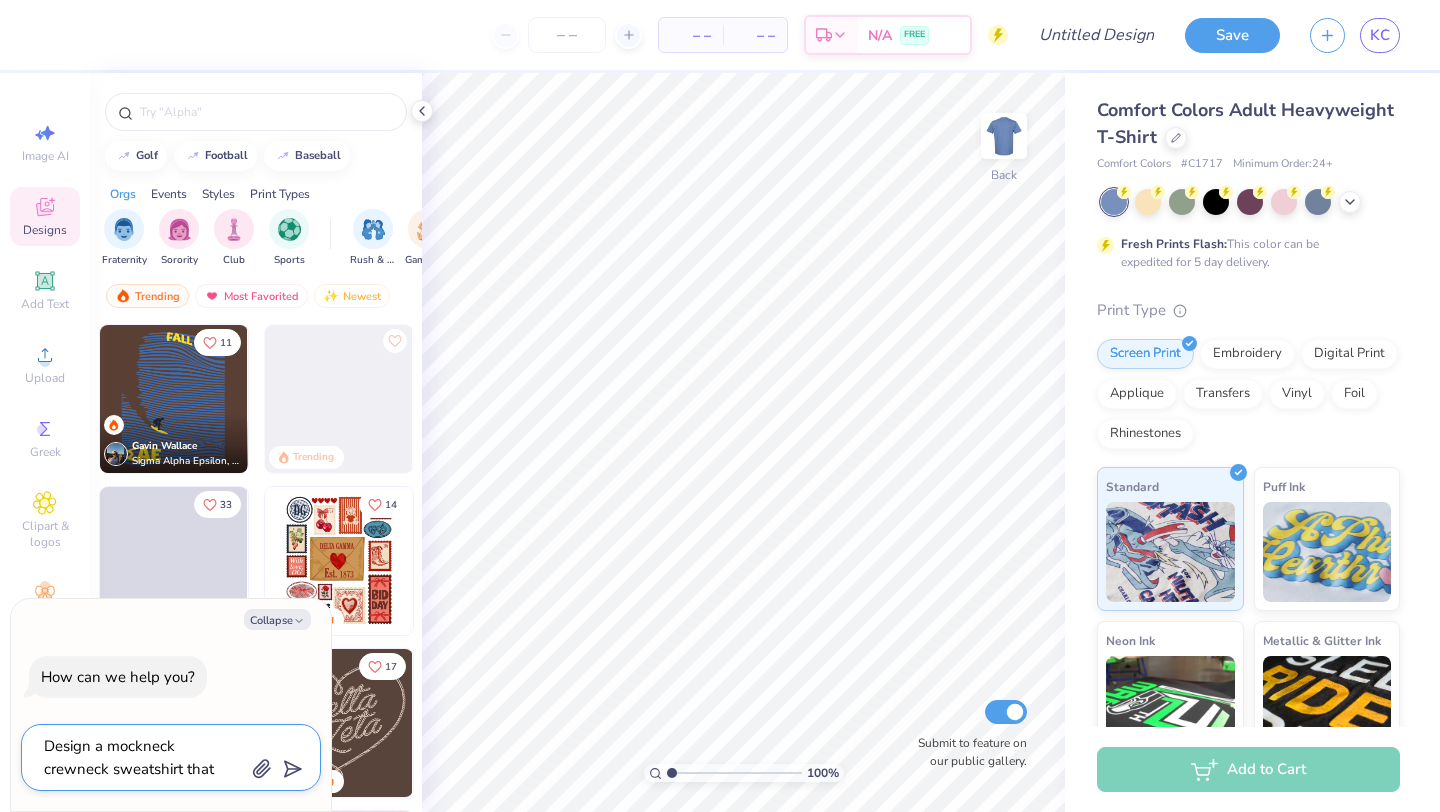 type on "Design a mockneck crewneck sweatshirt that looks l" 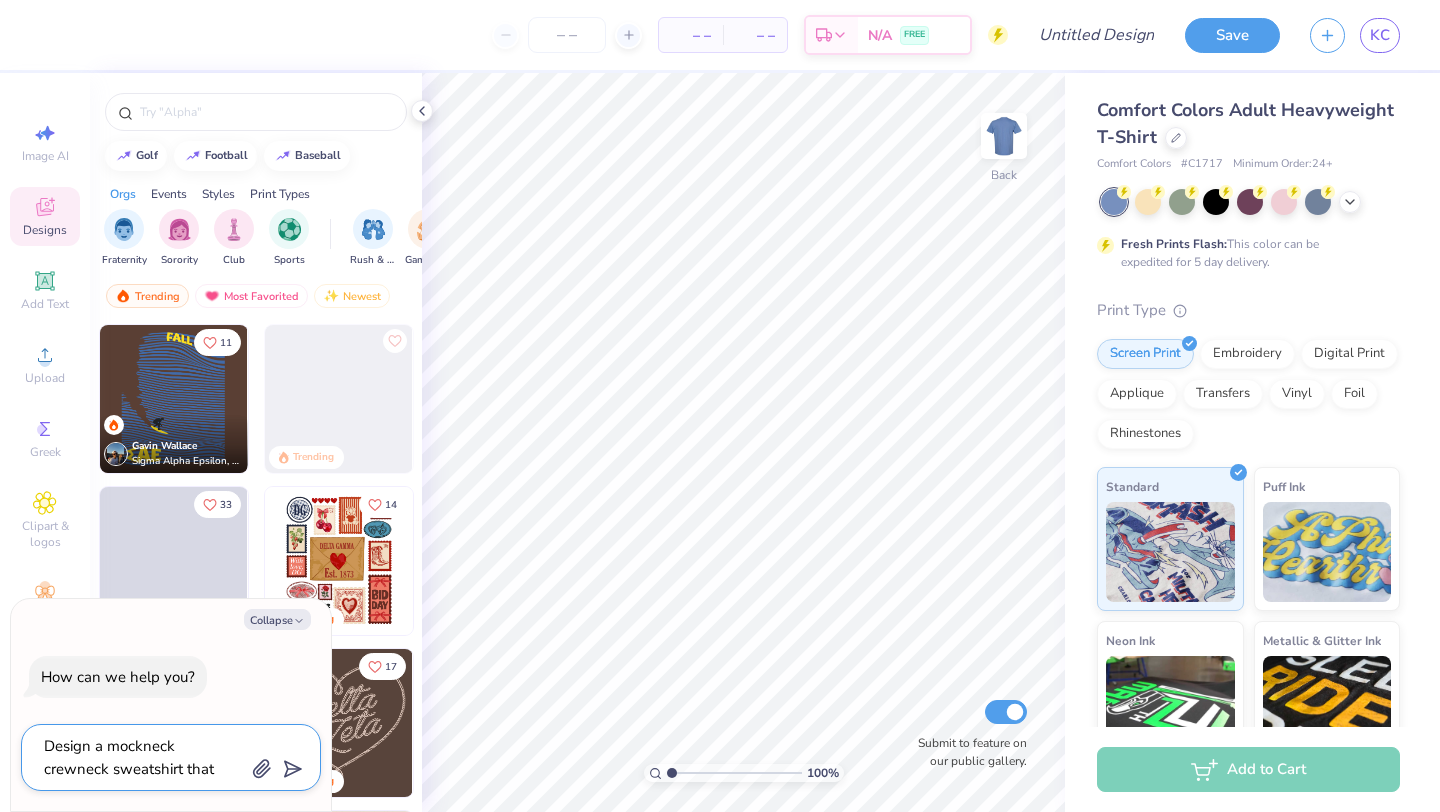 type on "x" 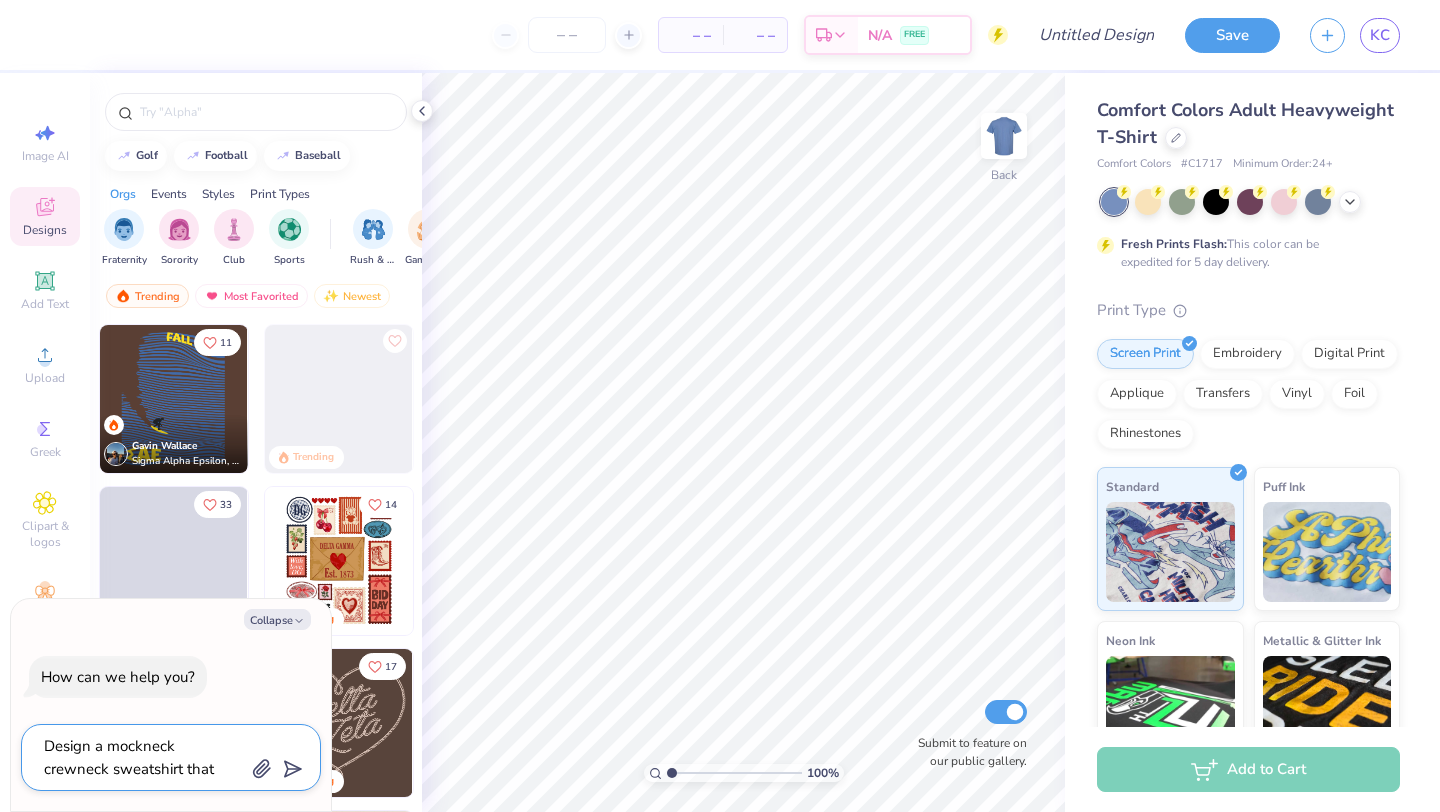 type on "Design a mockneck crewneck sweatshirt that looks li" 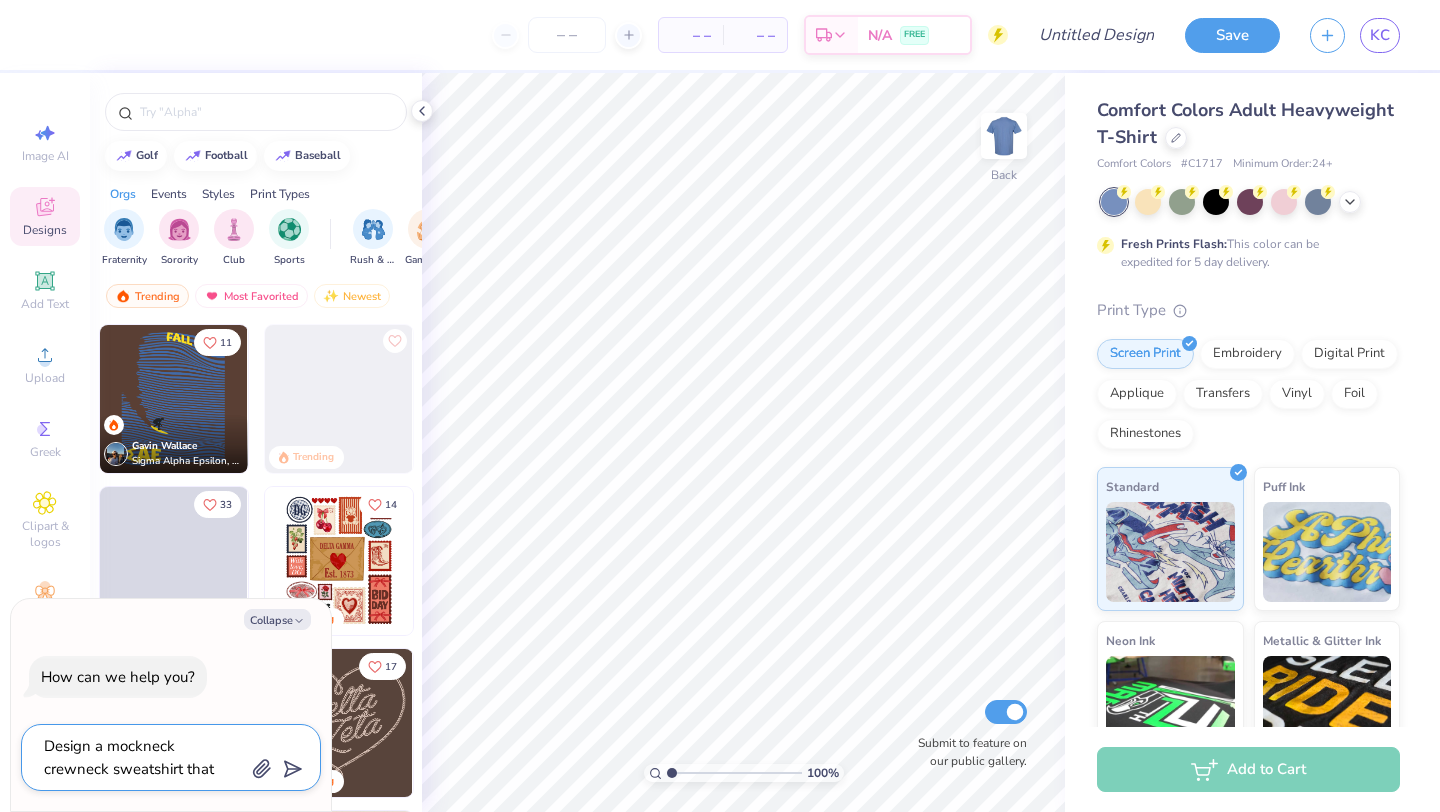 type on "x" 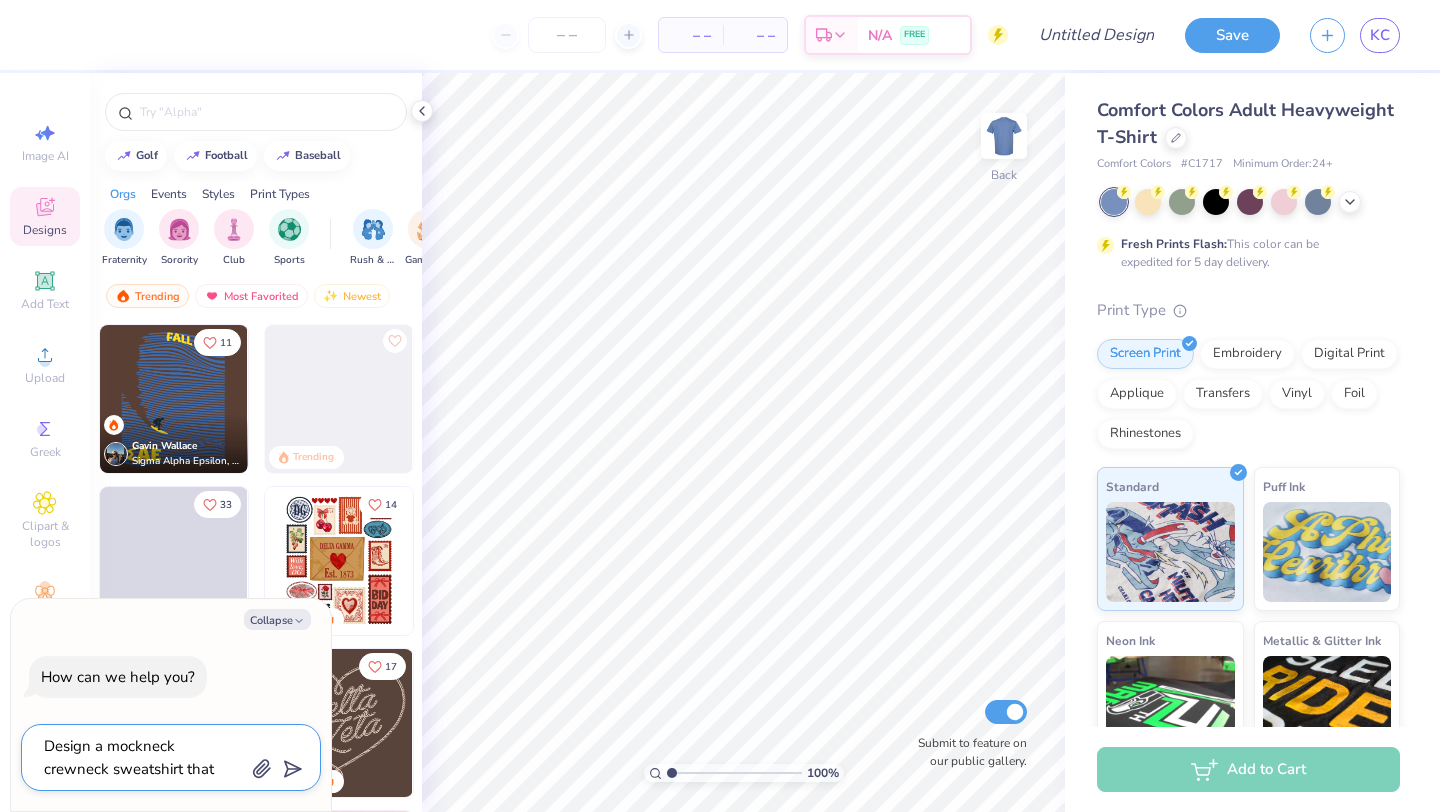 type on "Design a mockneck crewneck sweatshirt that looks lik" 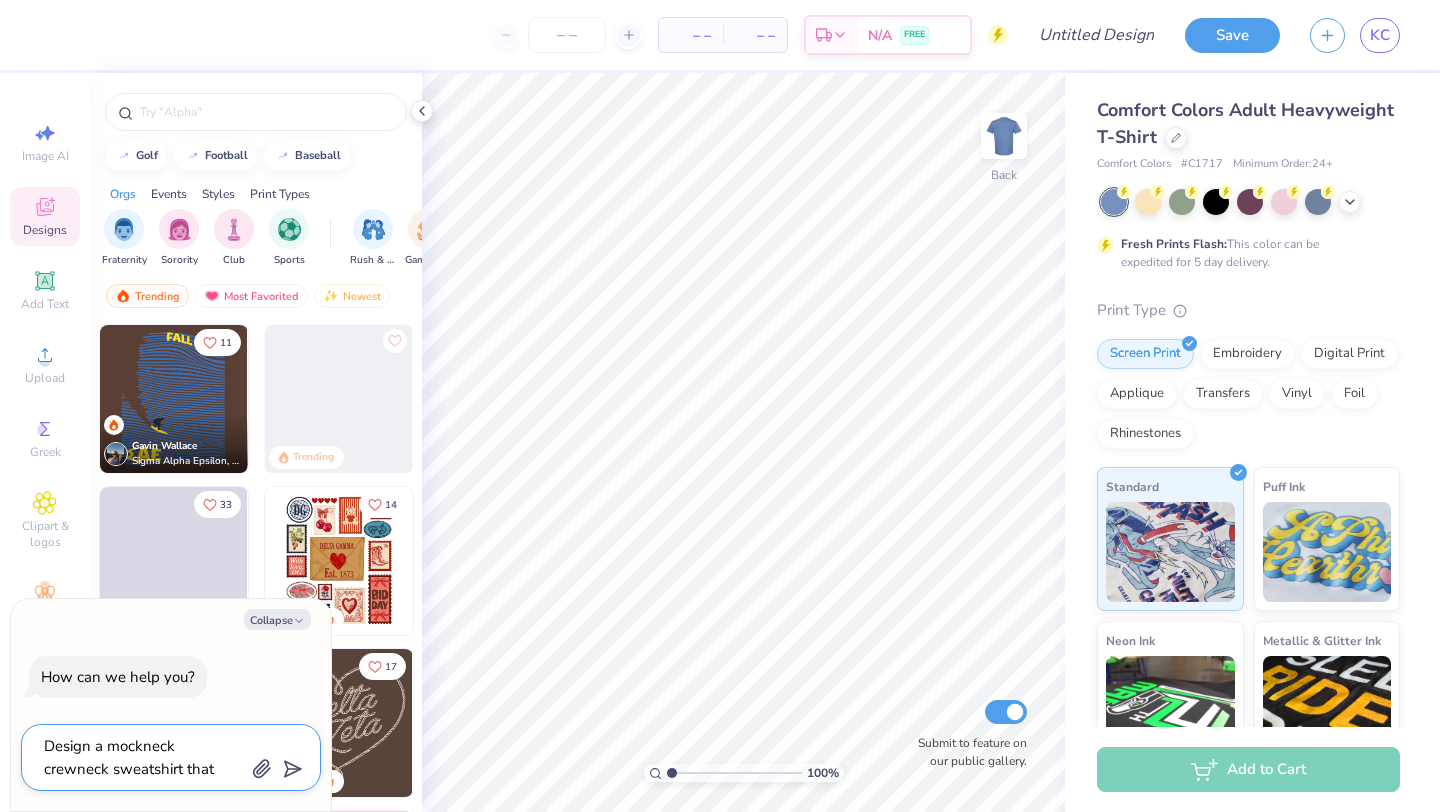 type on "x" 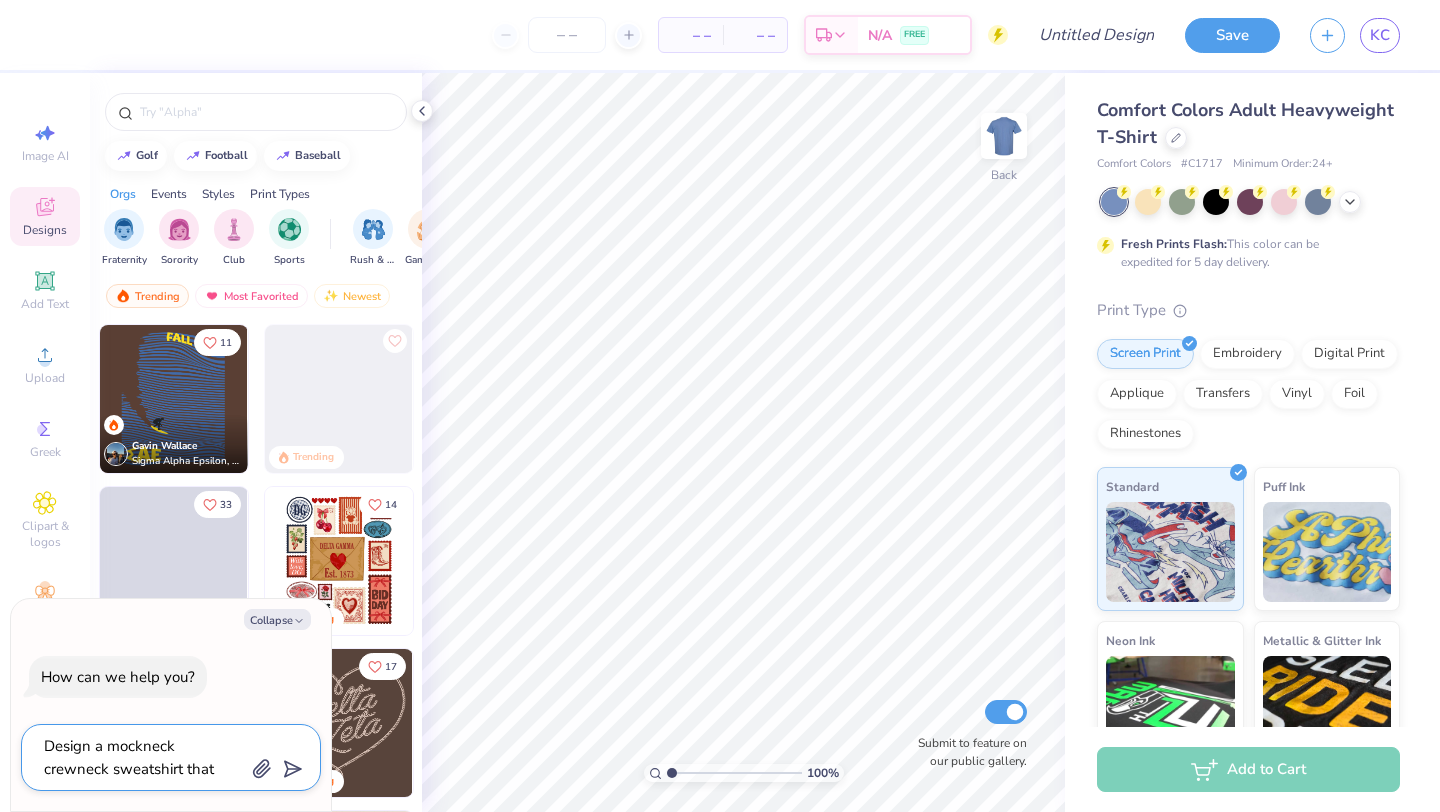 type on "Design a mockneck crewneck sweatshirt that looks like" 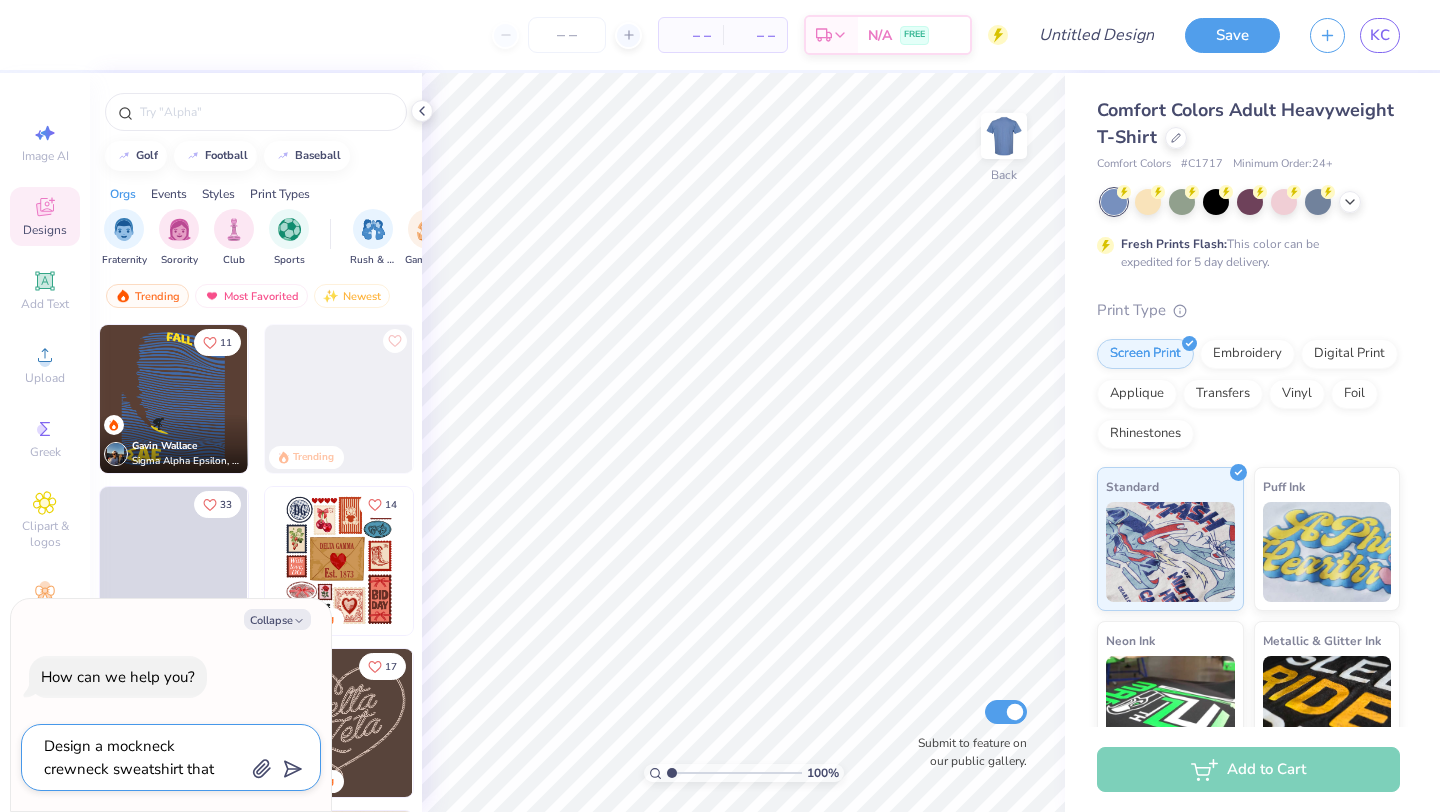 type on "x" 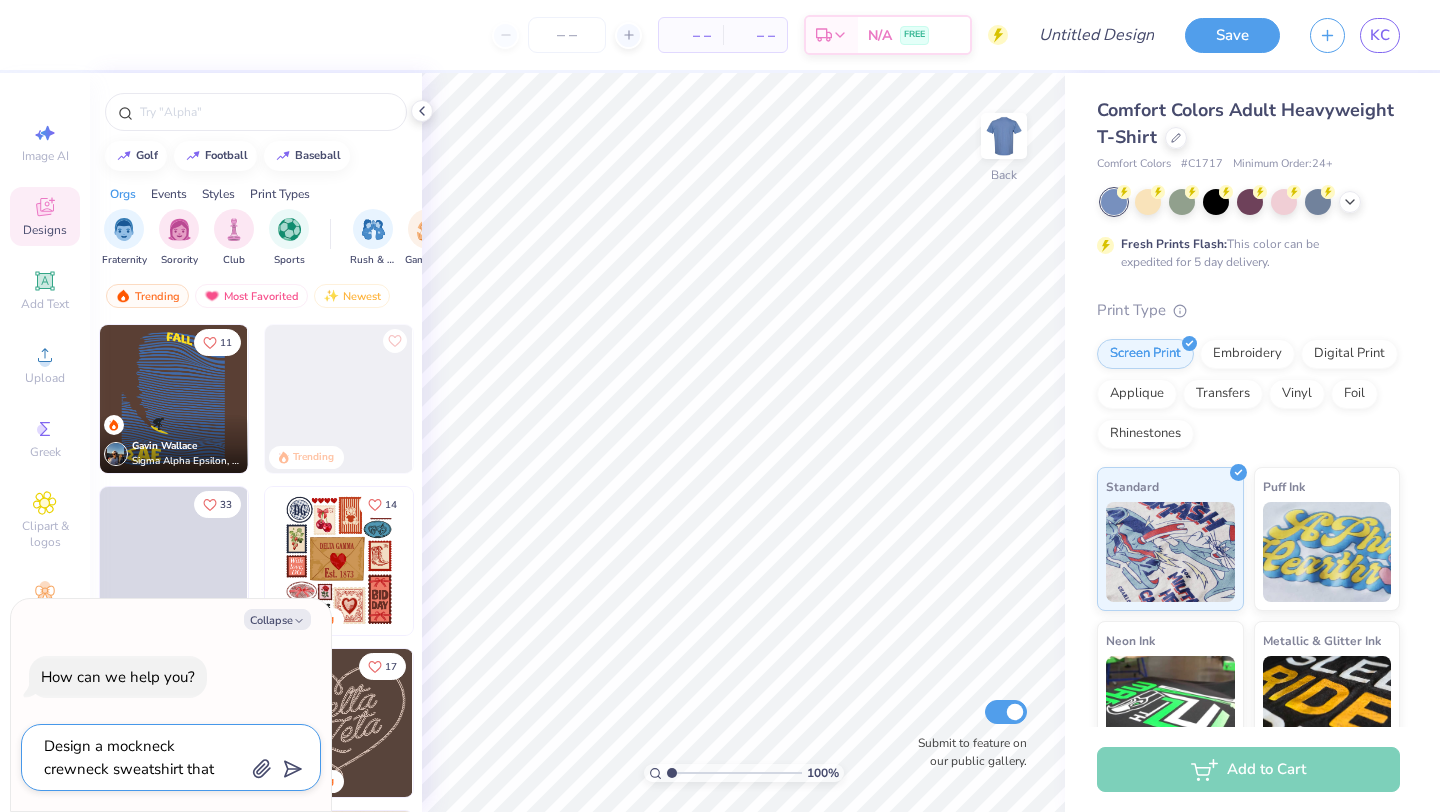 type on "Design a mockneck crewneck sweatshirt that looks like" 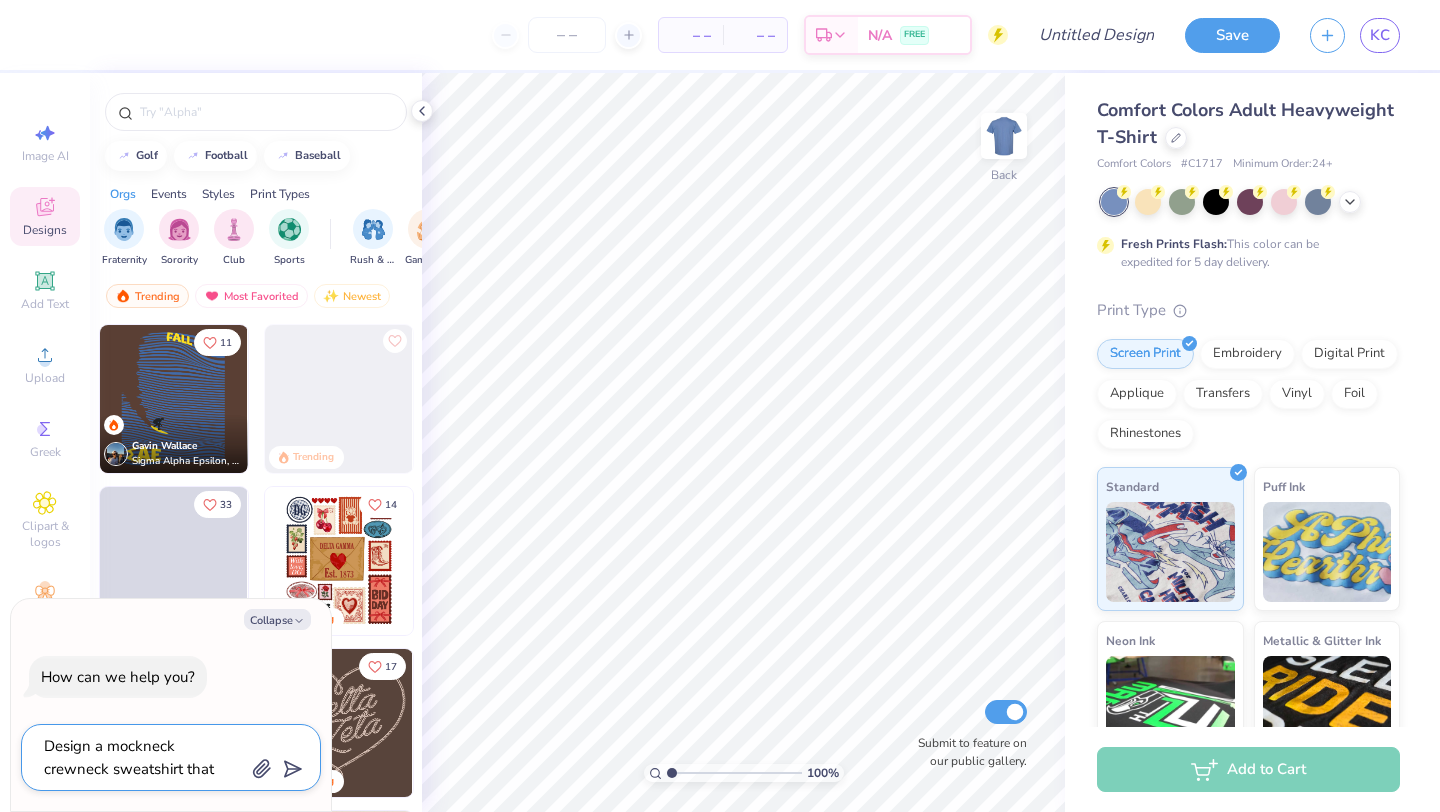 type on "x" 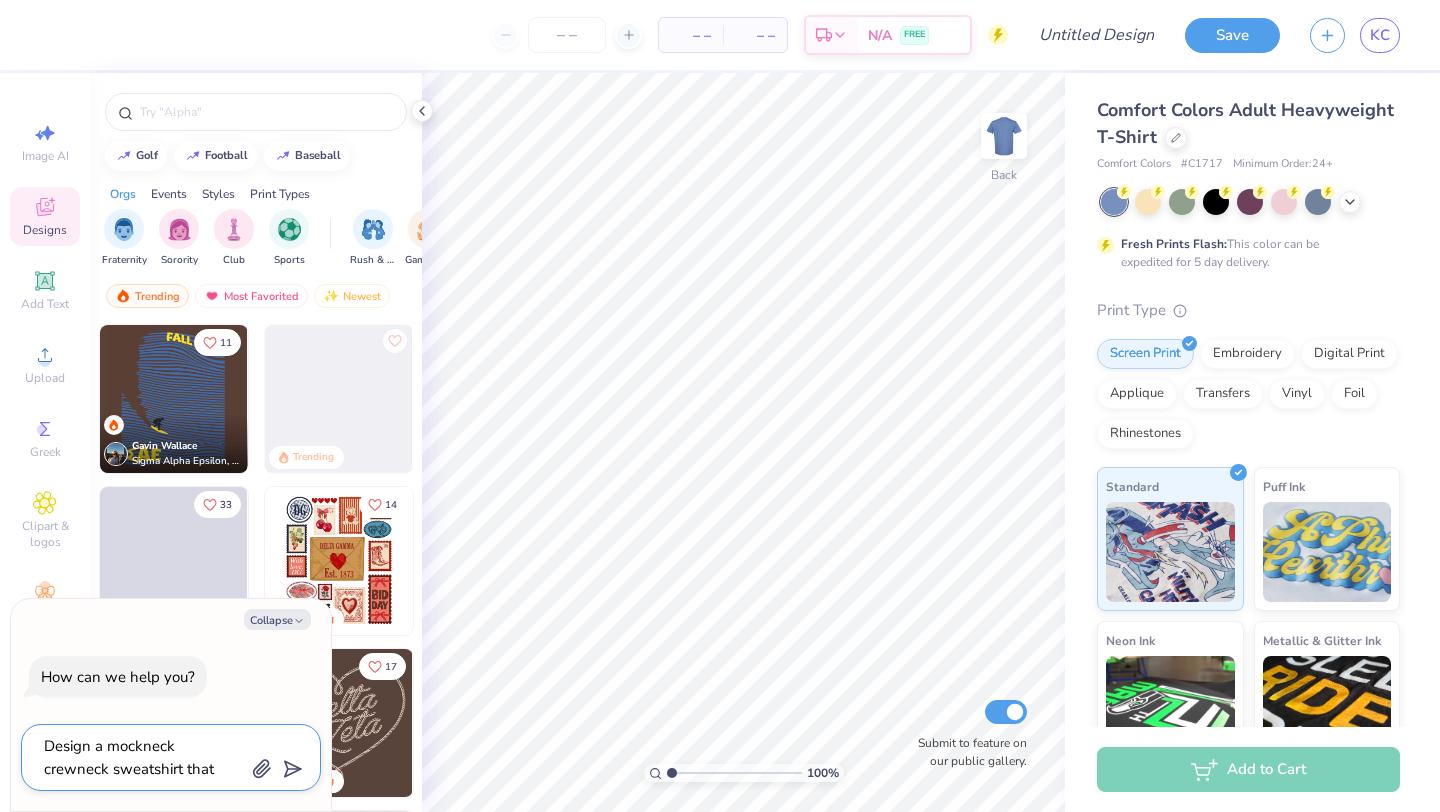 type on "Design a mockneck crewneck sweatshirt that looks like P" 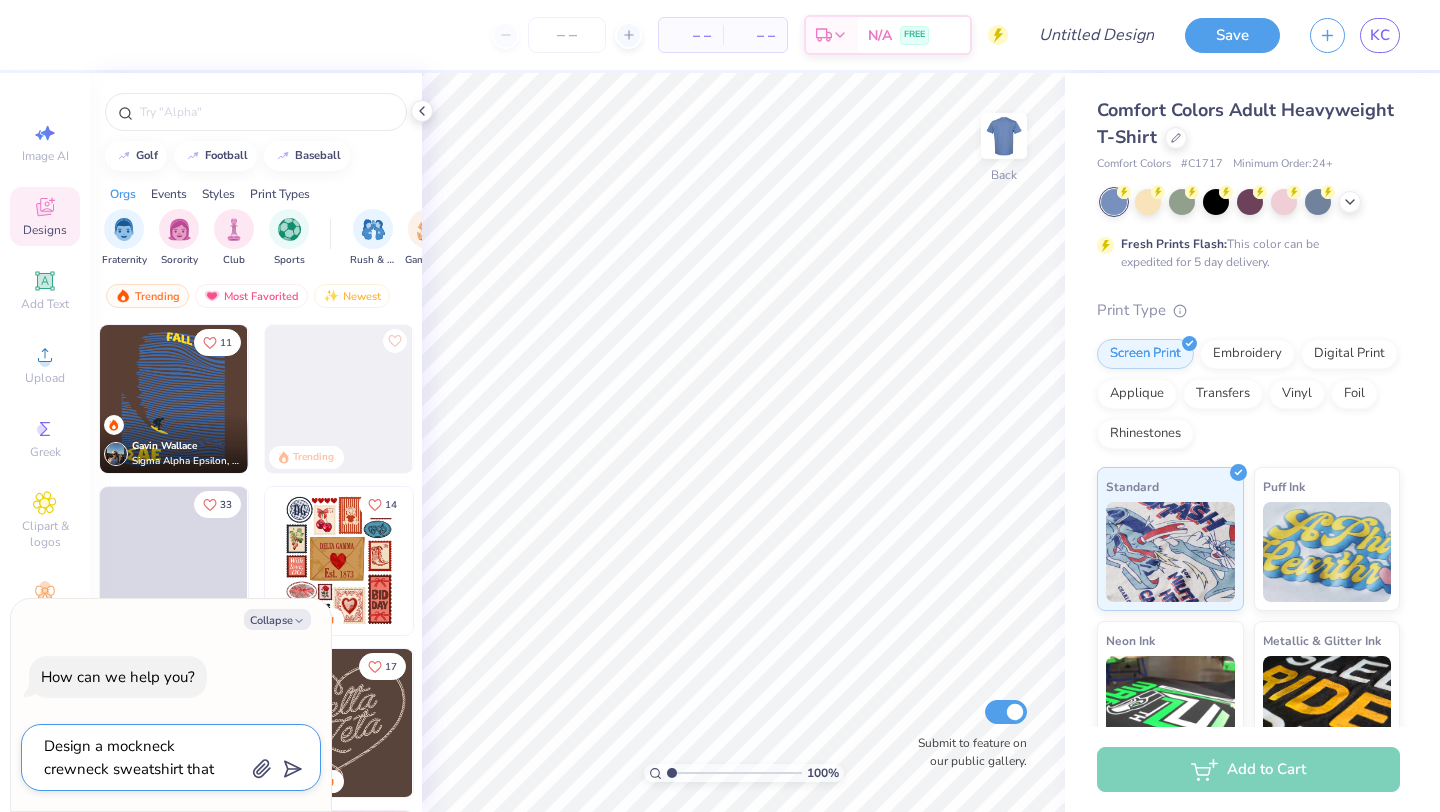type on "x" 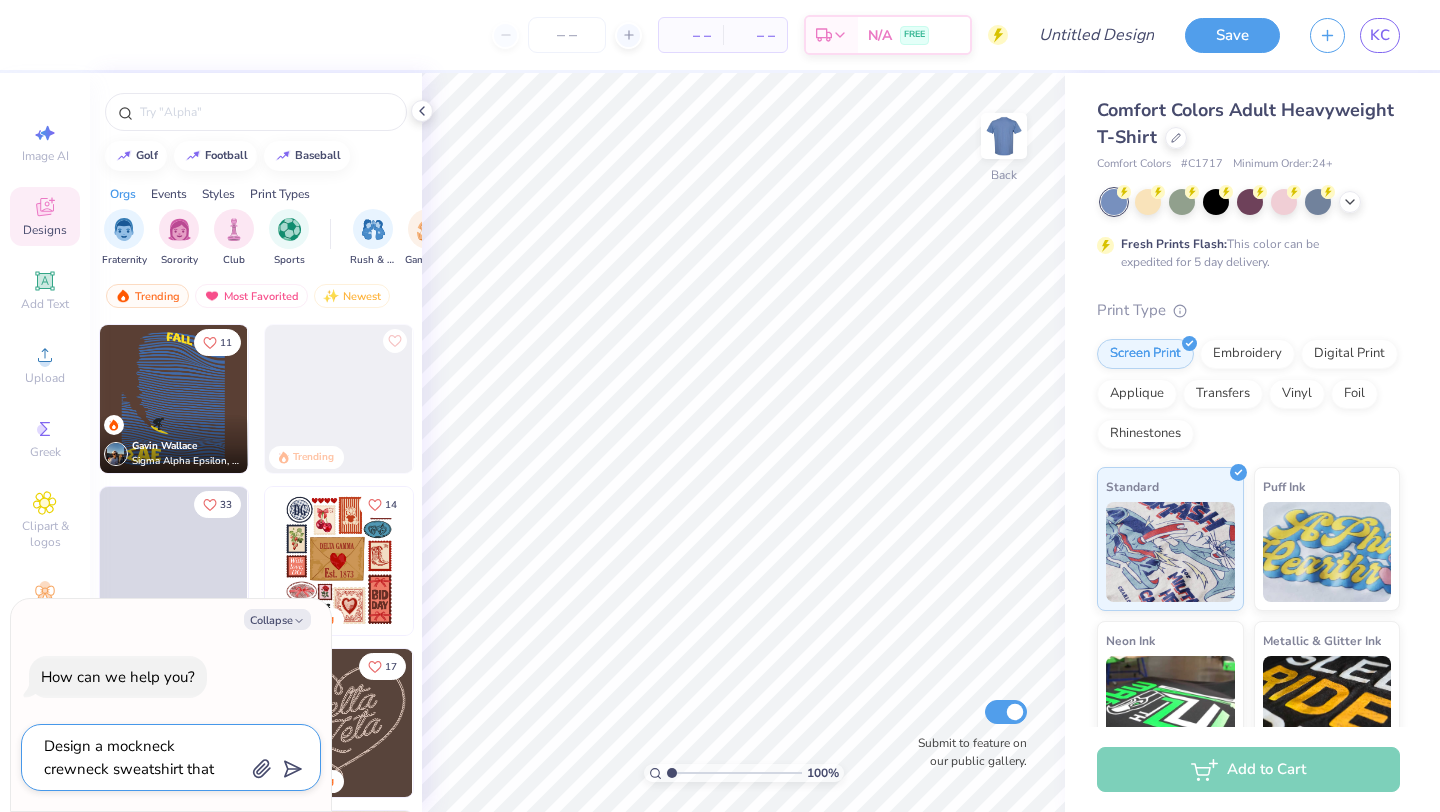 type on "Design a mockneck crewneck sweatshirt that looks like Pa" 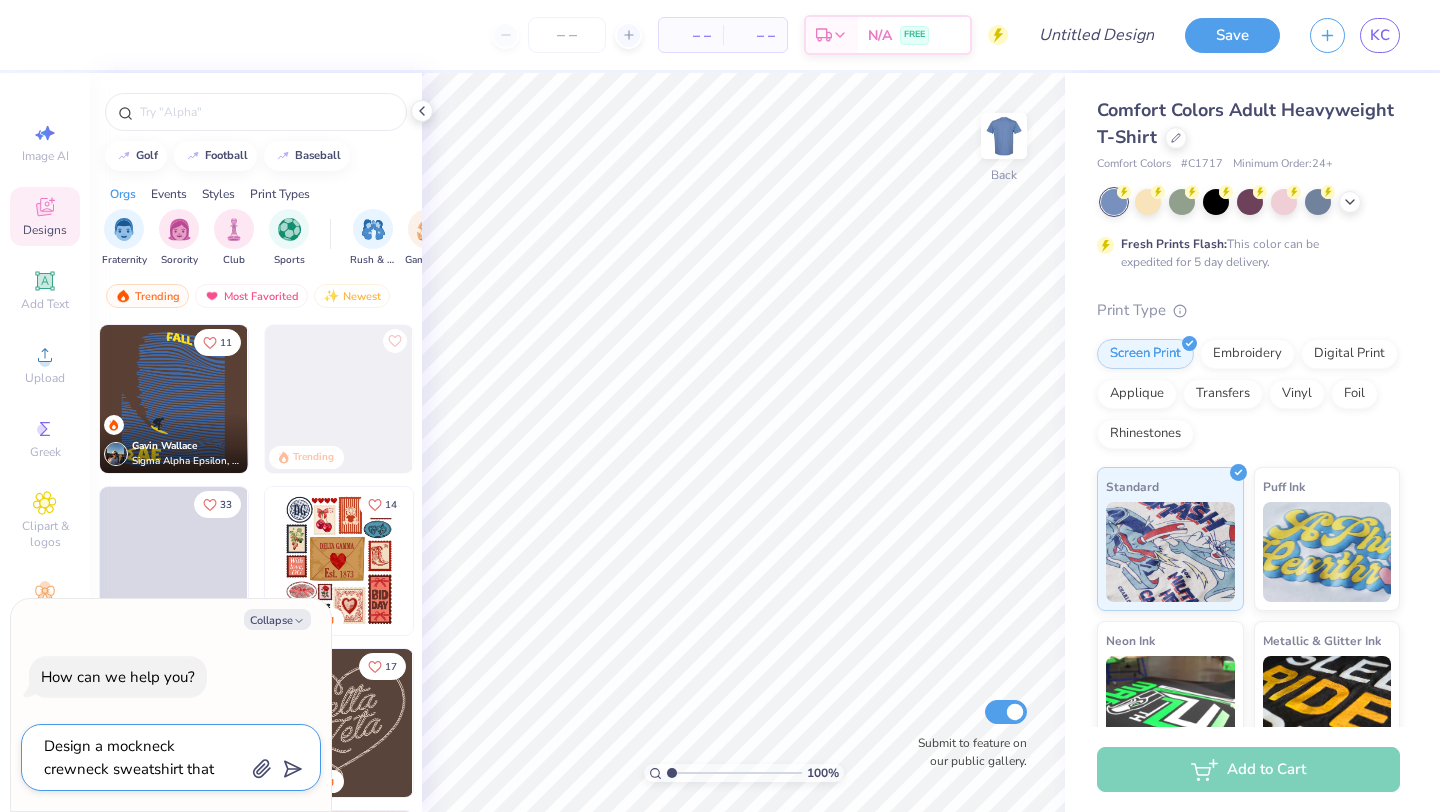 type on "x" 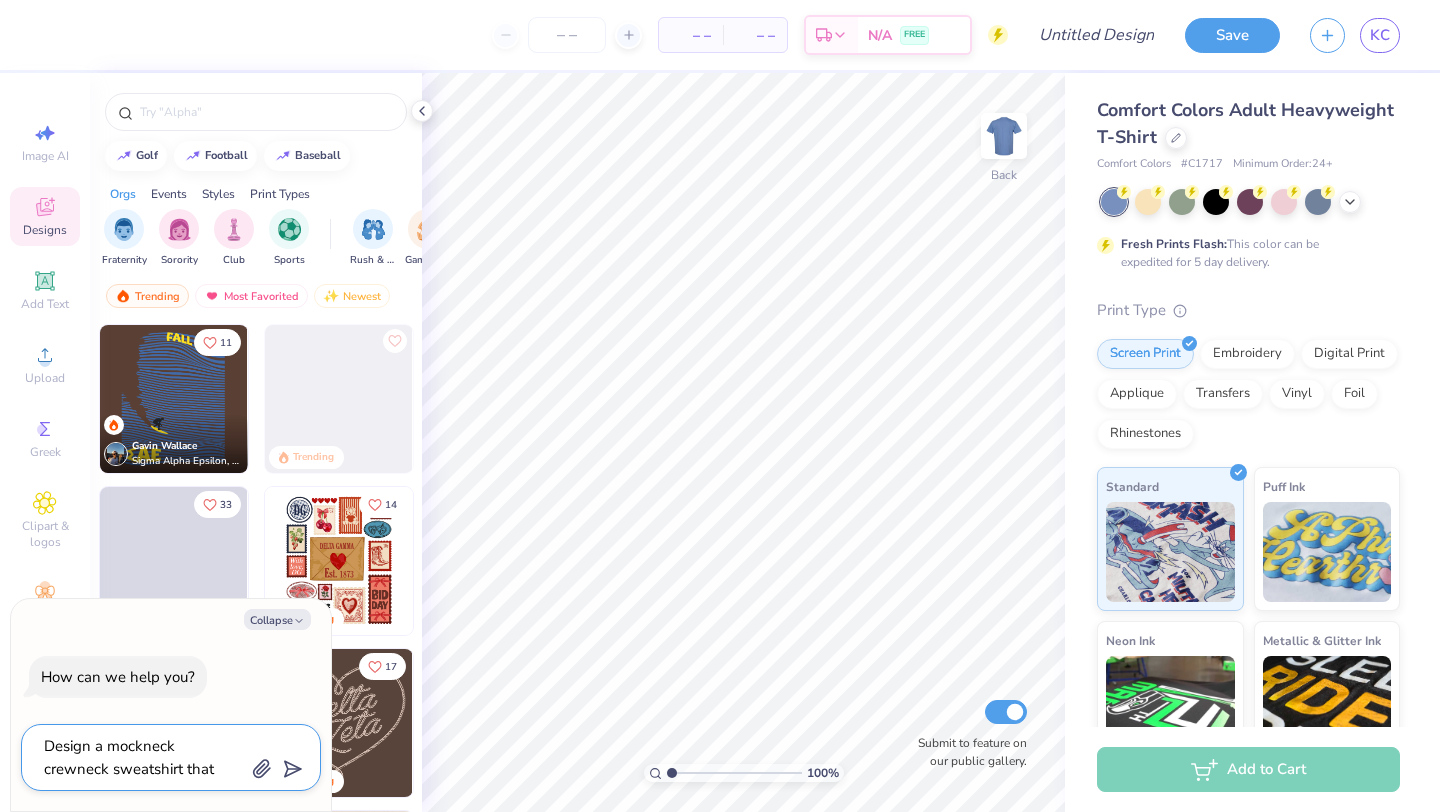 type on "Design a mockneck crewneck sweatshirt that looks like Par" 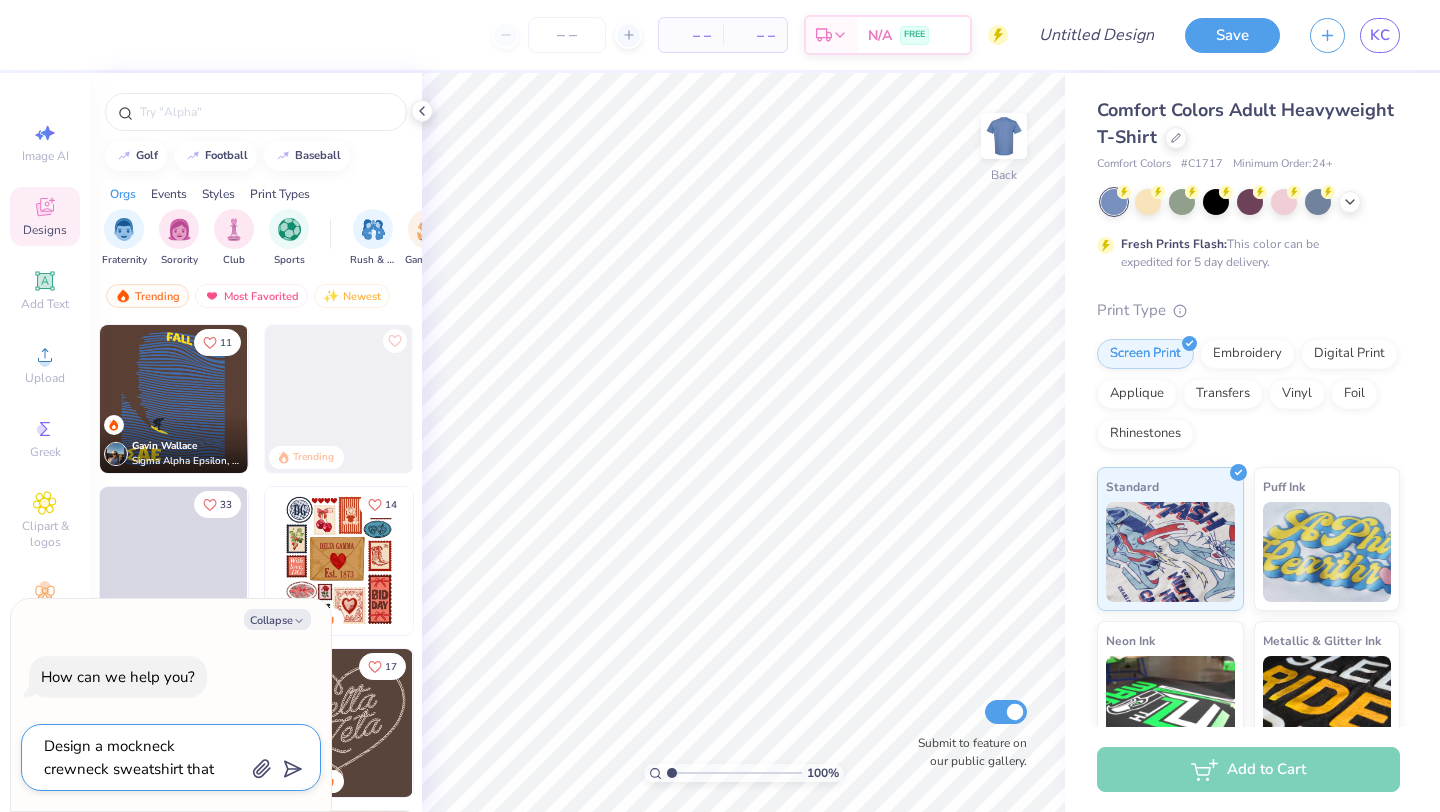 type on "x" 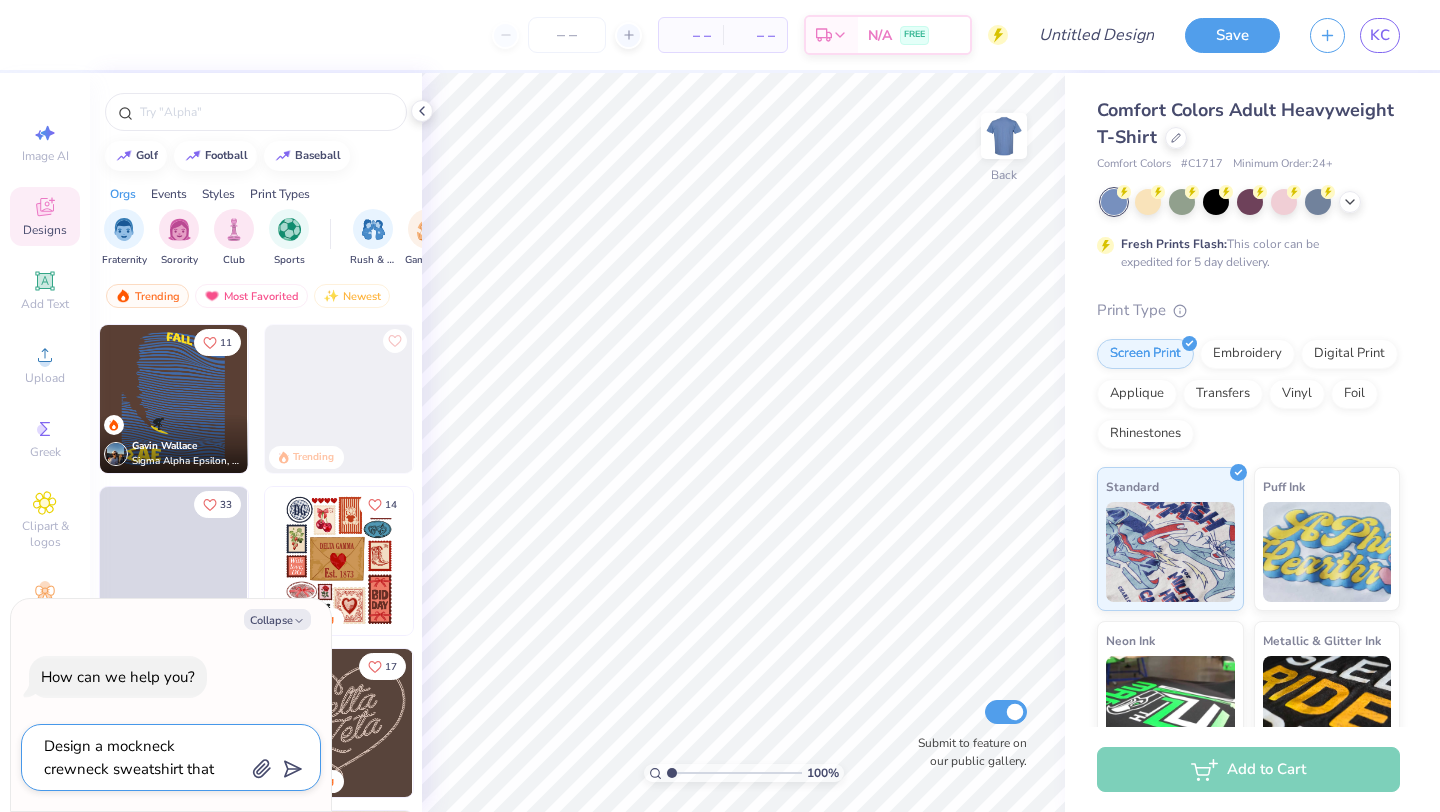 type on "Design a mockneck crewneck sweatshirt that looks like Park" 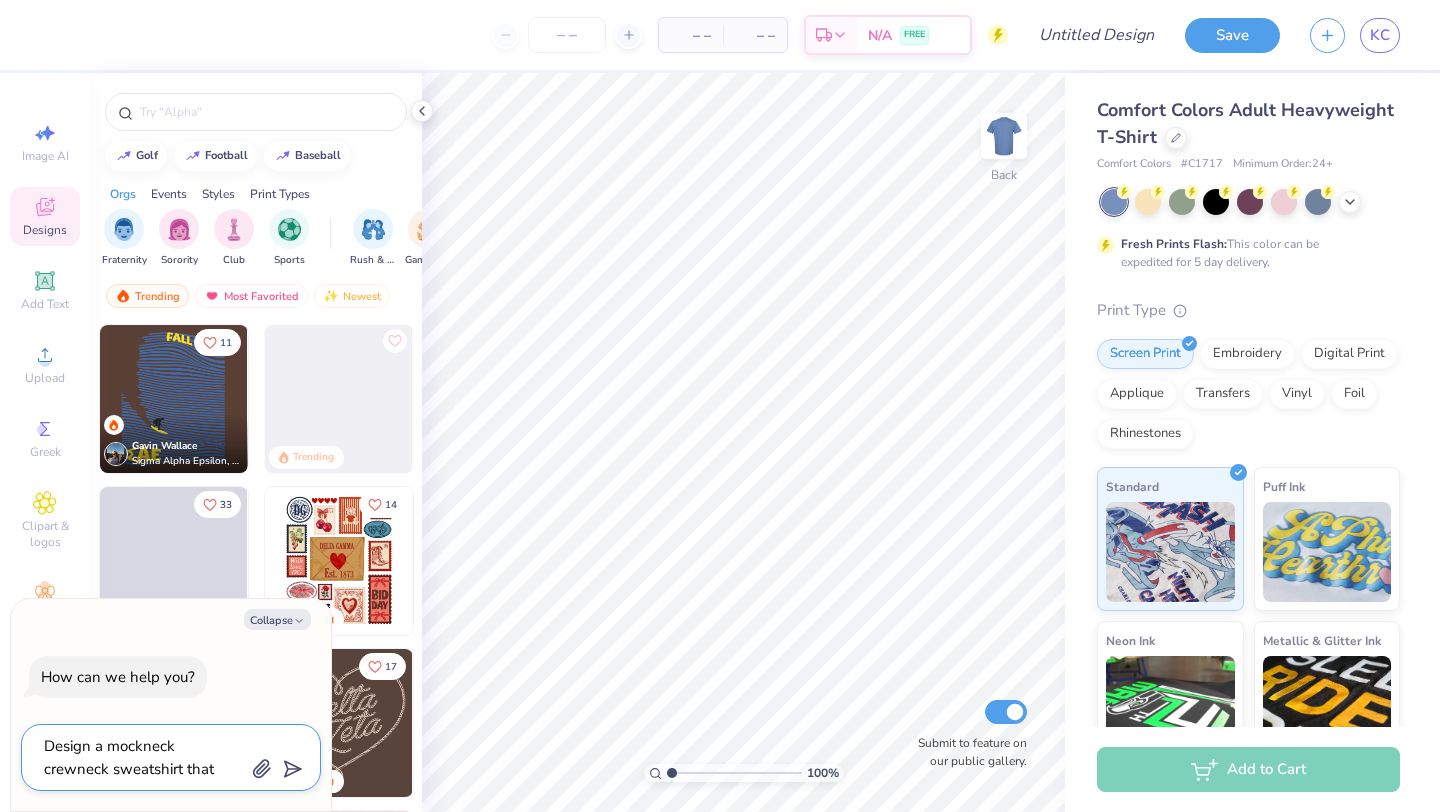 type on "x" 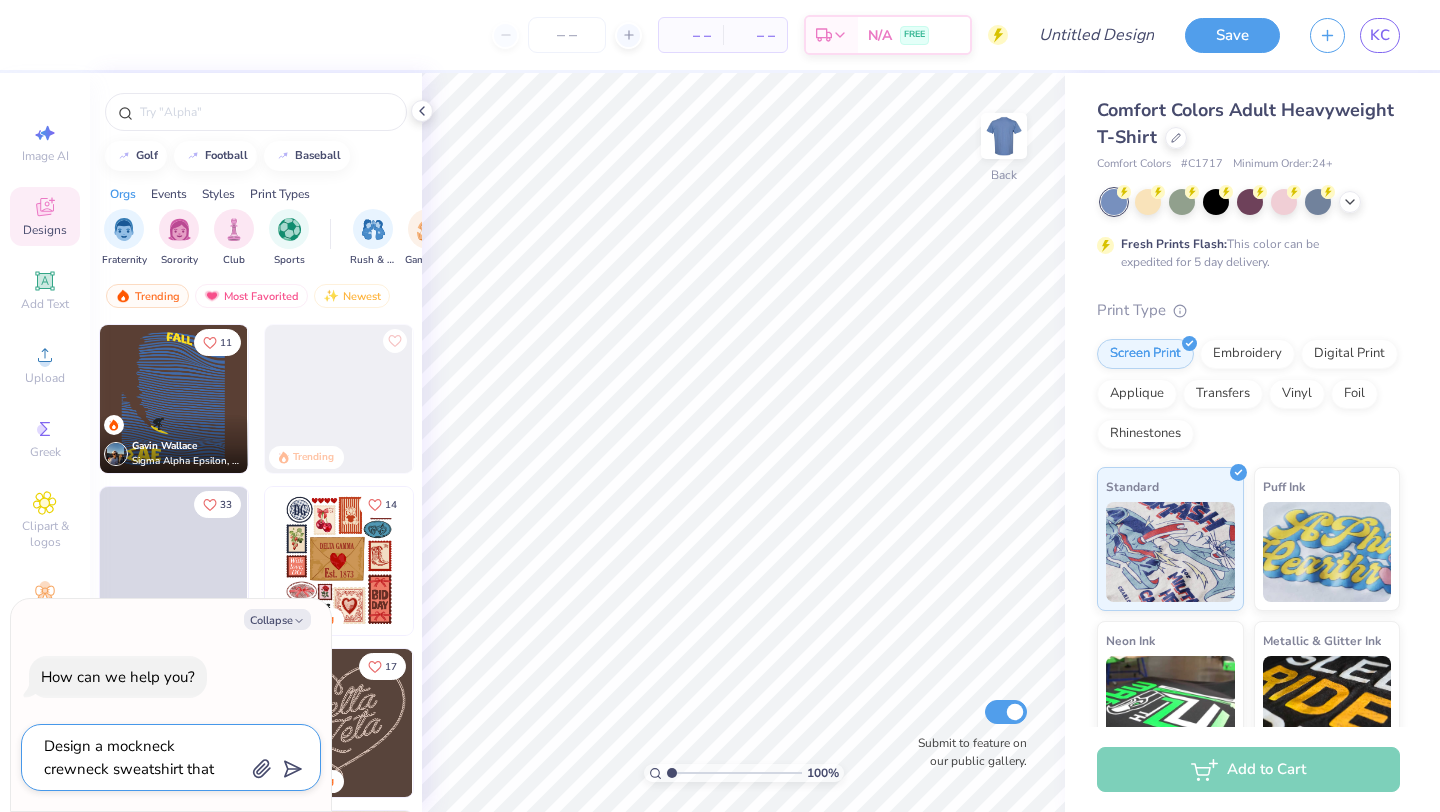 type on "Design a mockneck crewneck sweatshirt that looks like Parke" 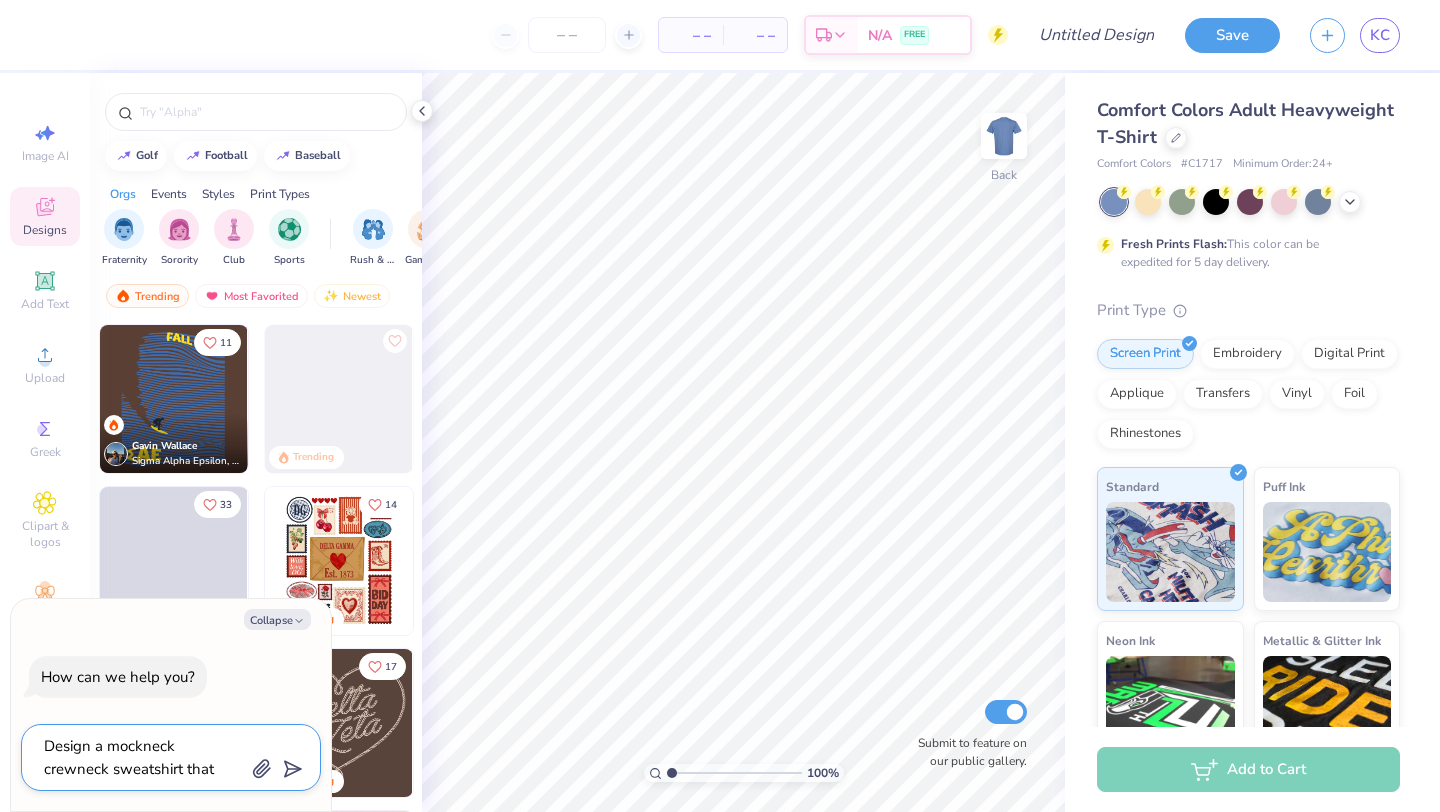 type on "x" 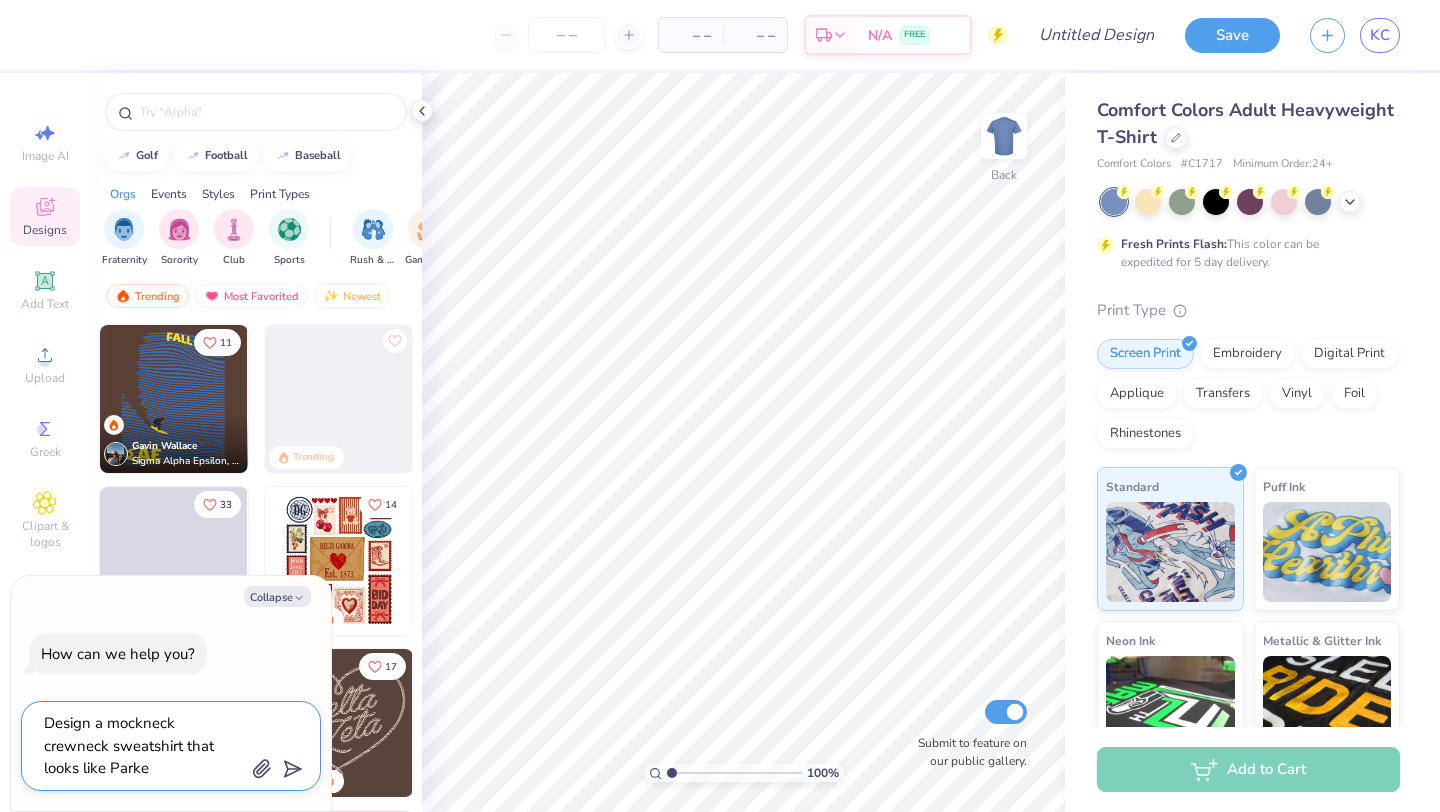 type on "Design a mockneck crewneck sweatshirt that looks like Parke" 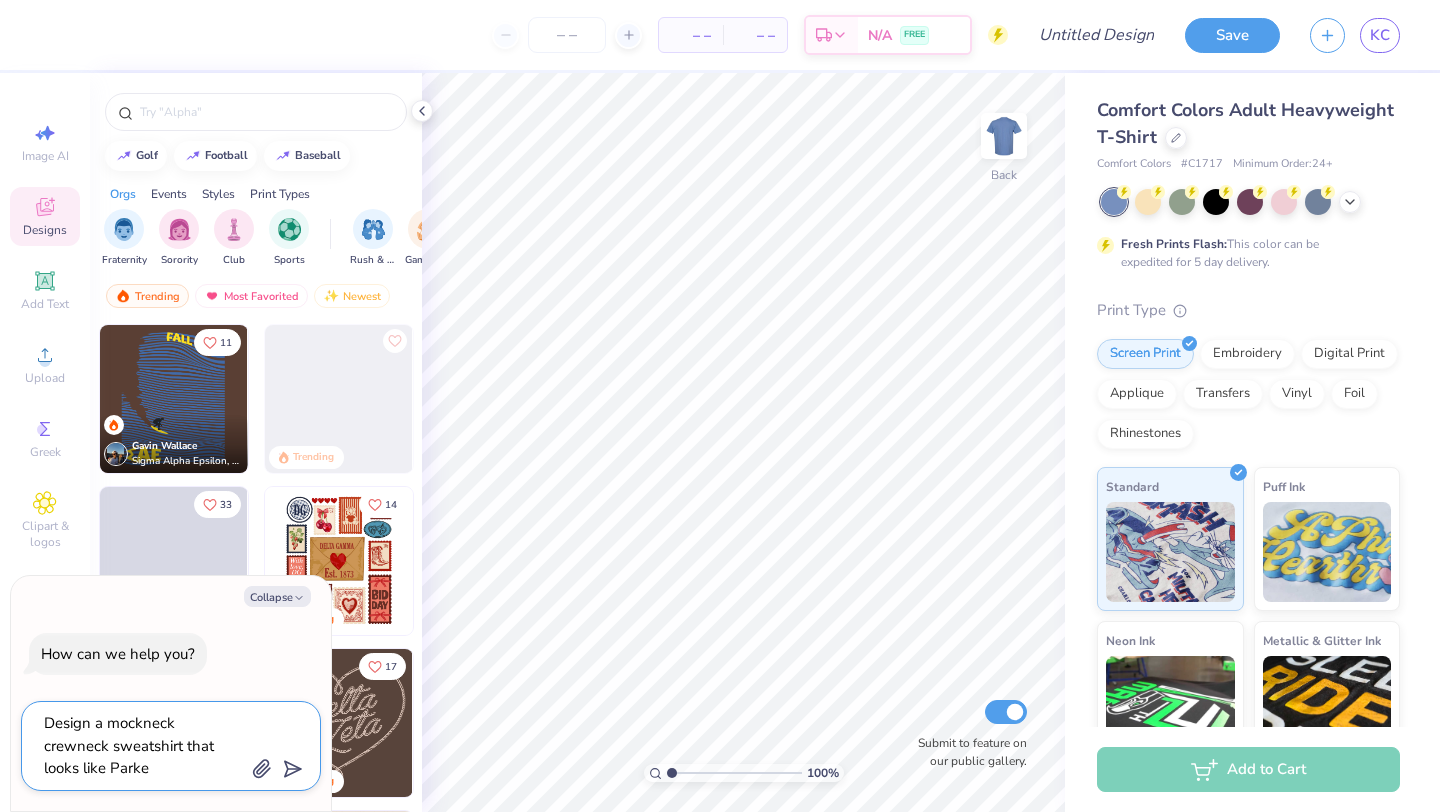 type on "x" 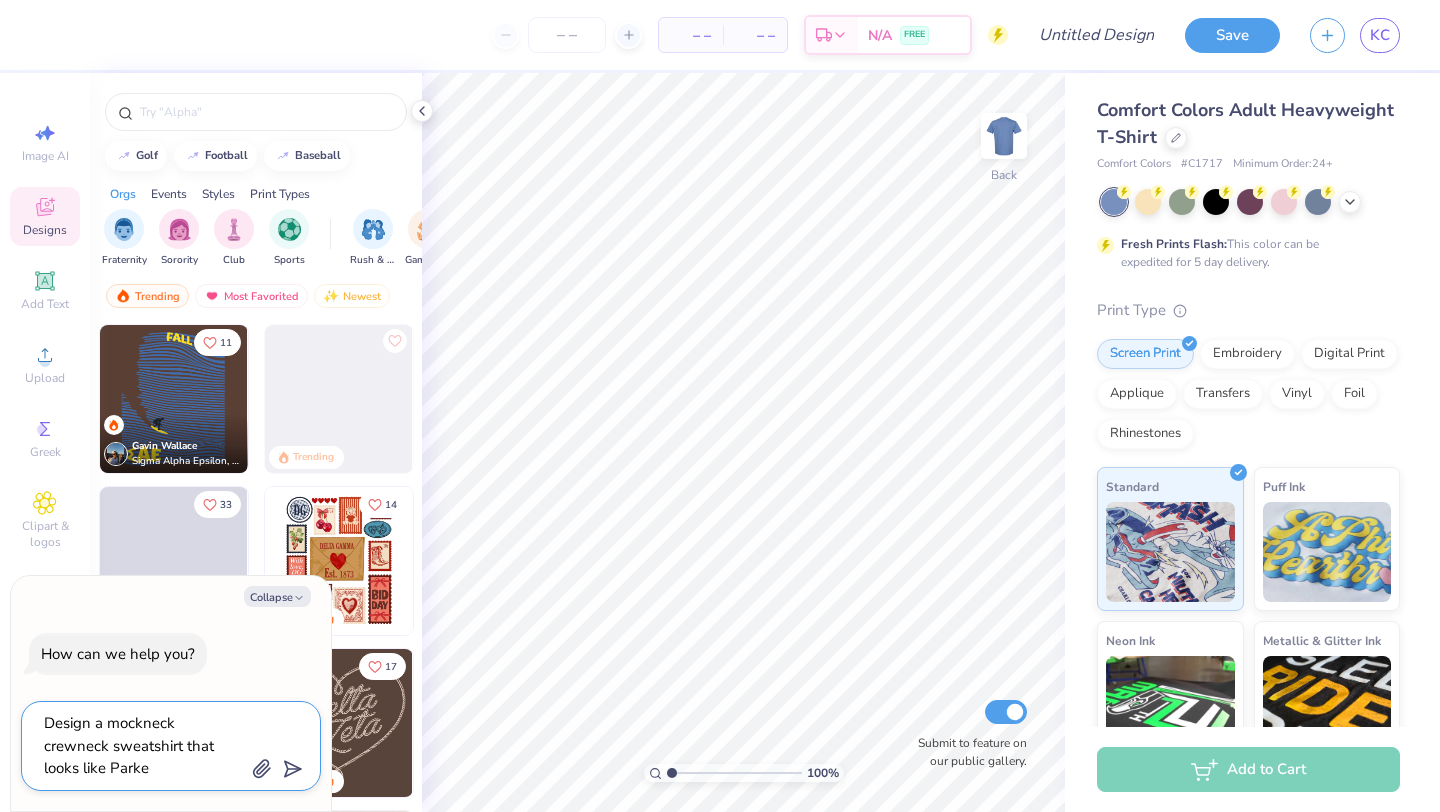 type on "Design a mockneck crewneck sweatshirt that looks like Parke b" 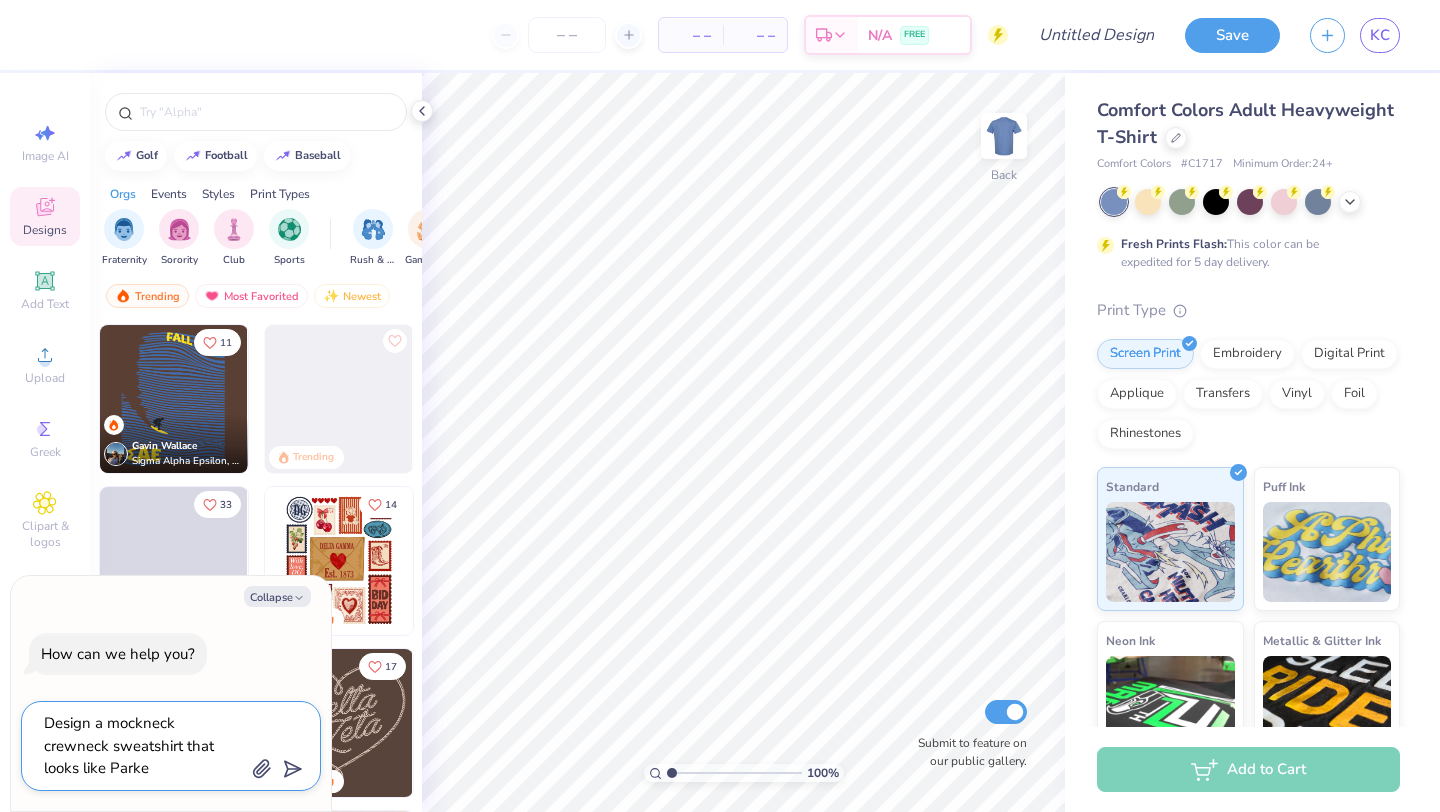 type on "x" 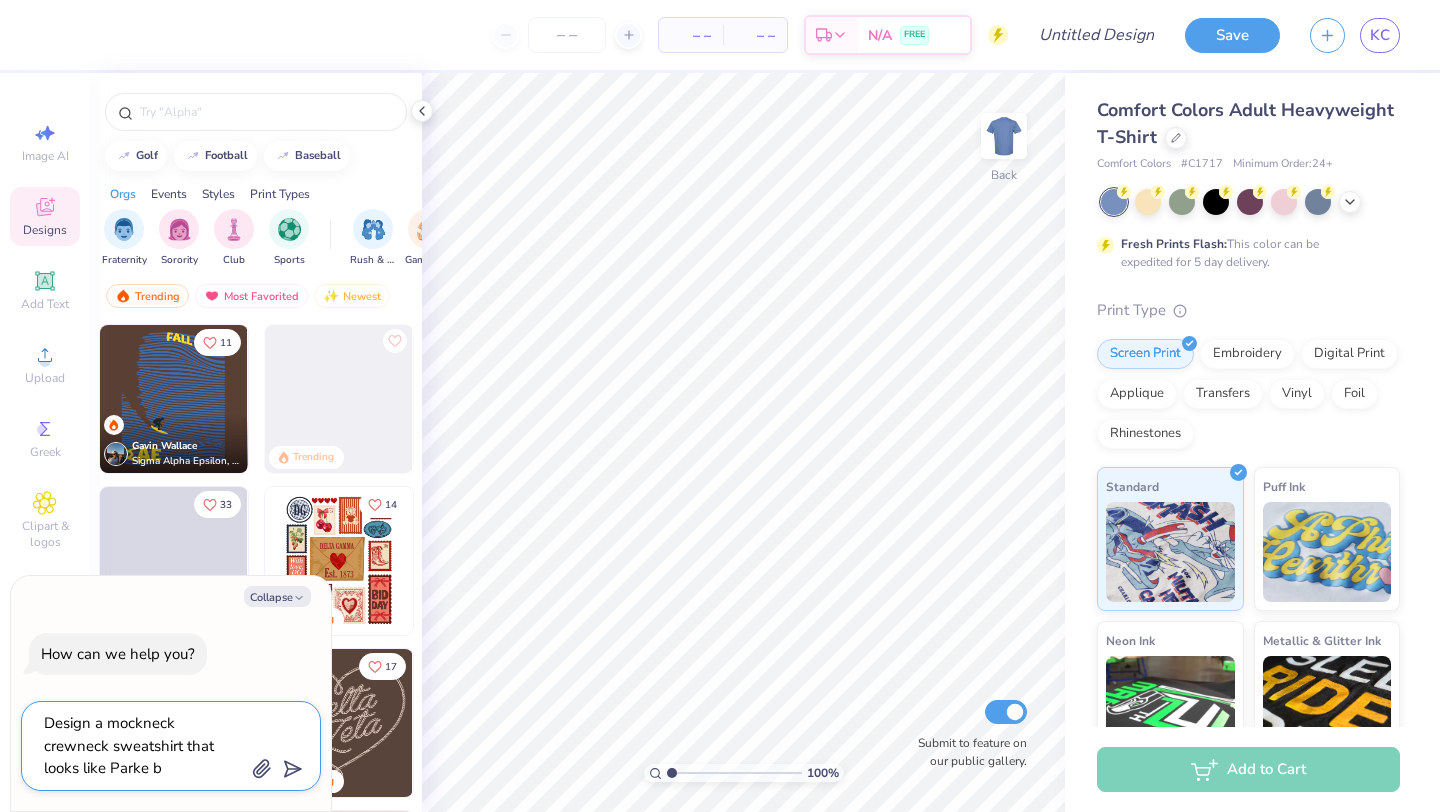 type on "Design a mockneck crewneck sweatshirt that looks like Parke bu" 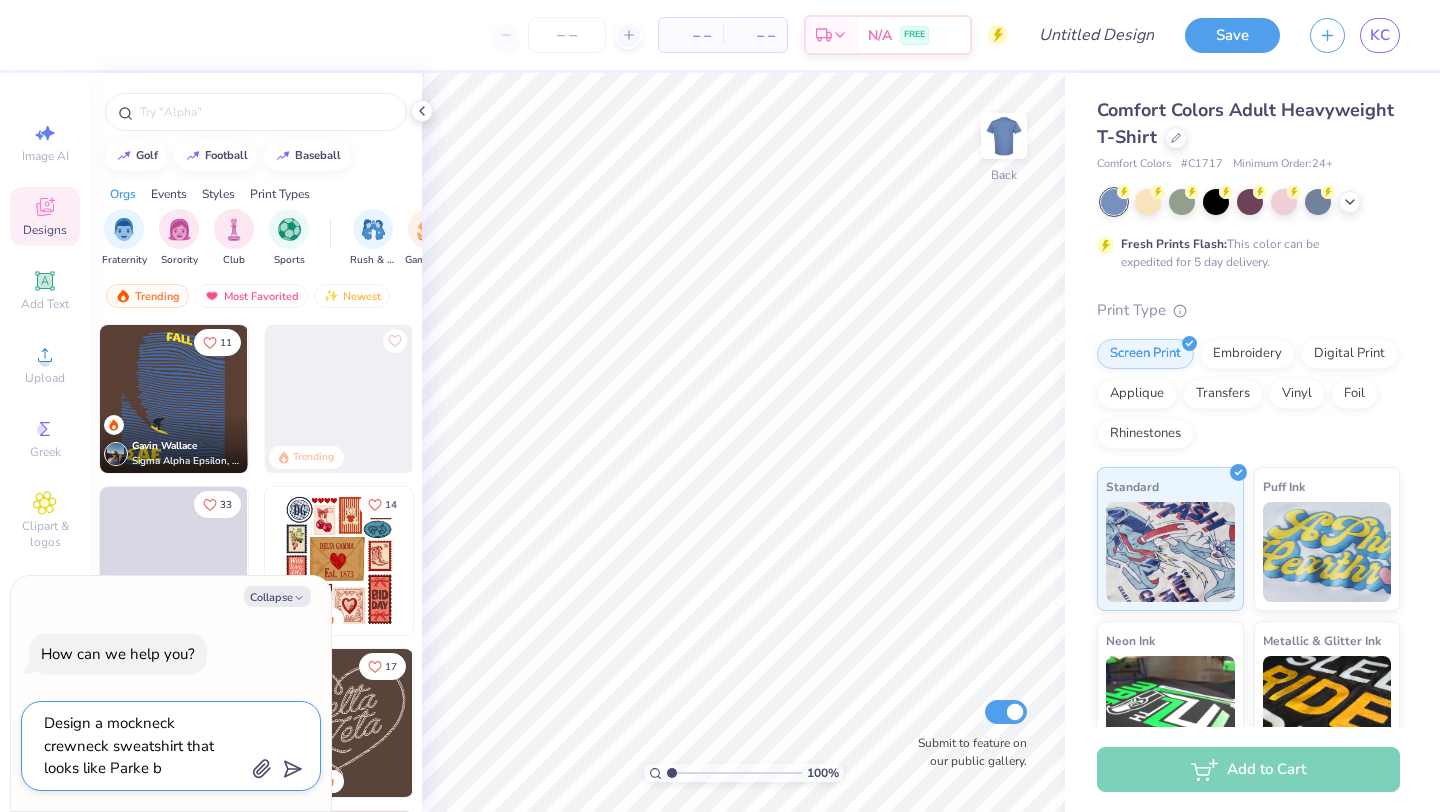 type on "x" 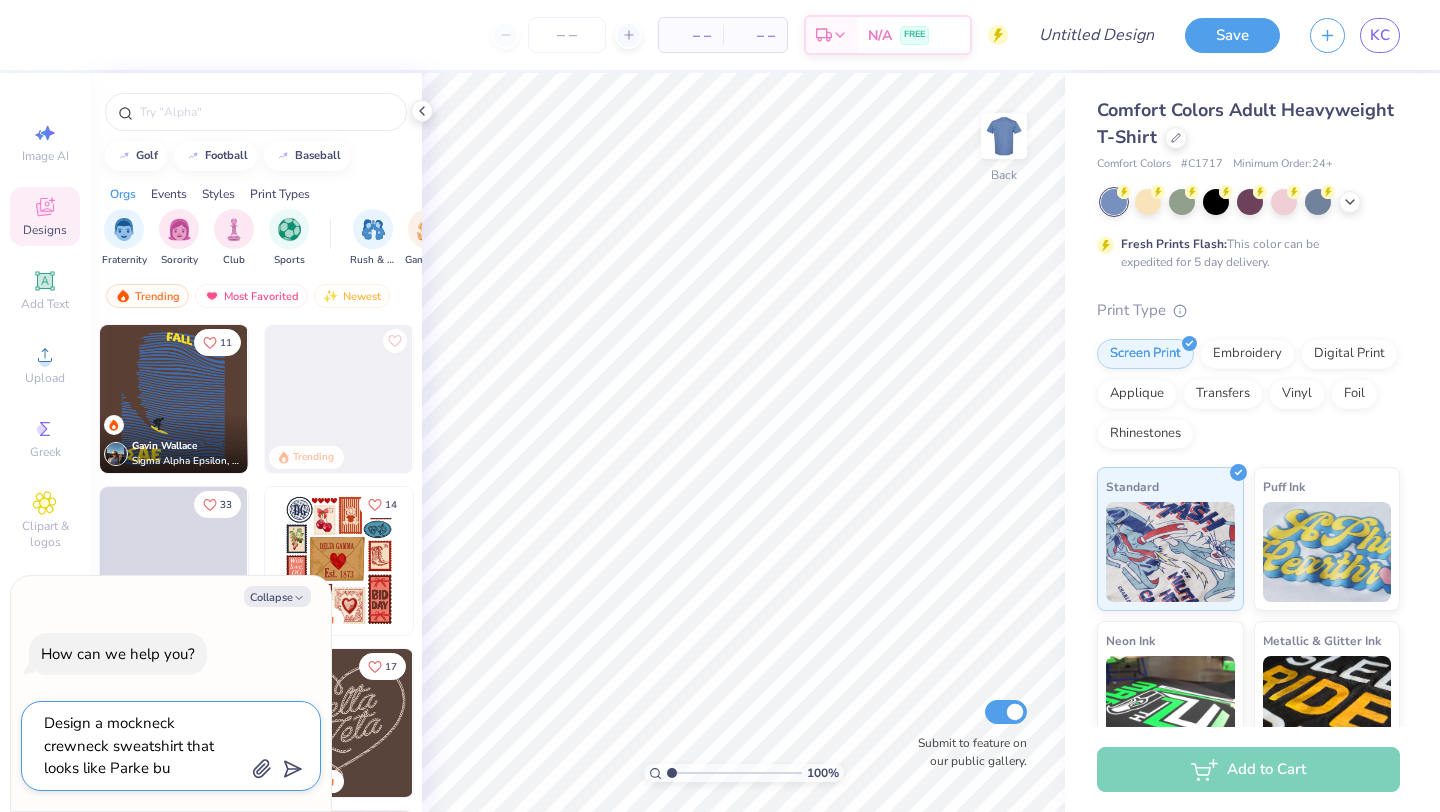 type on "Design a mockneck crewneck sweatshirt that looks like Parke but" 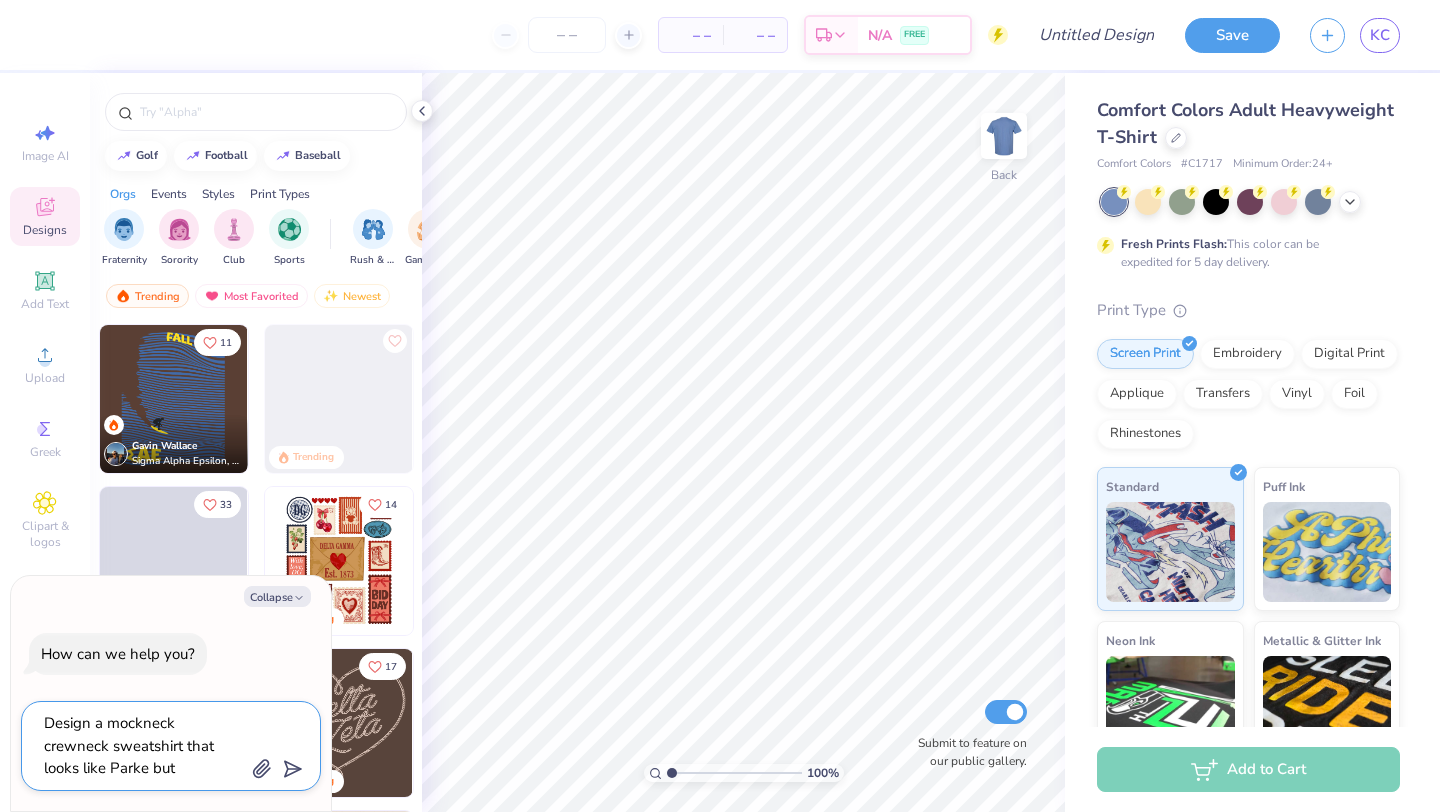 type on "x" 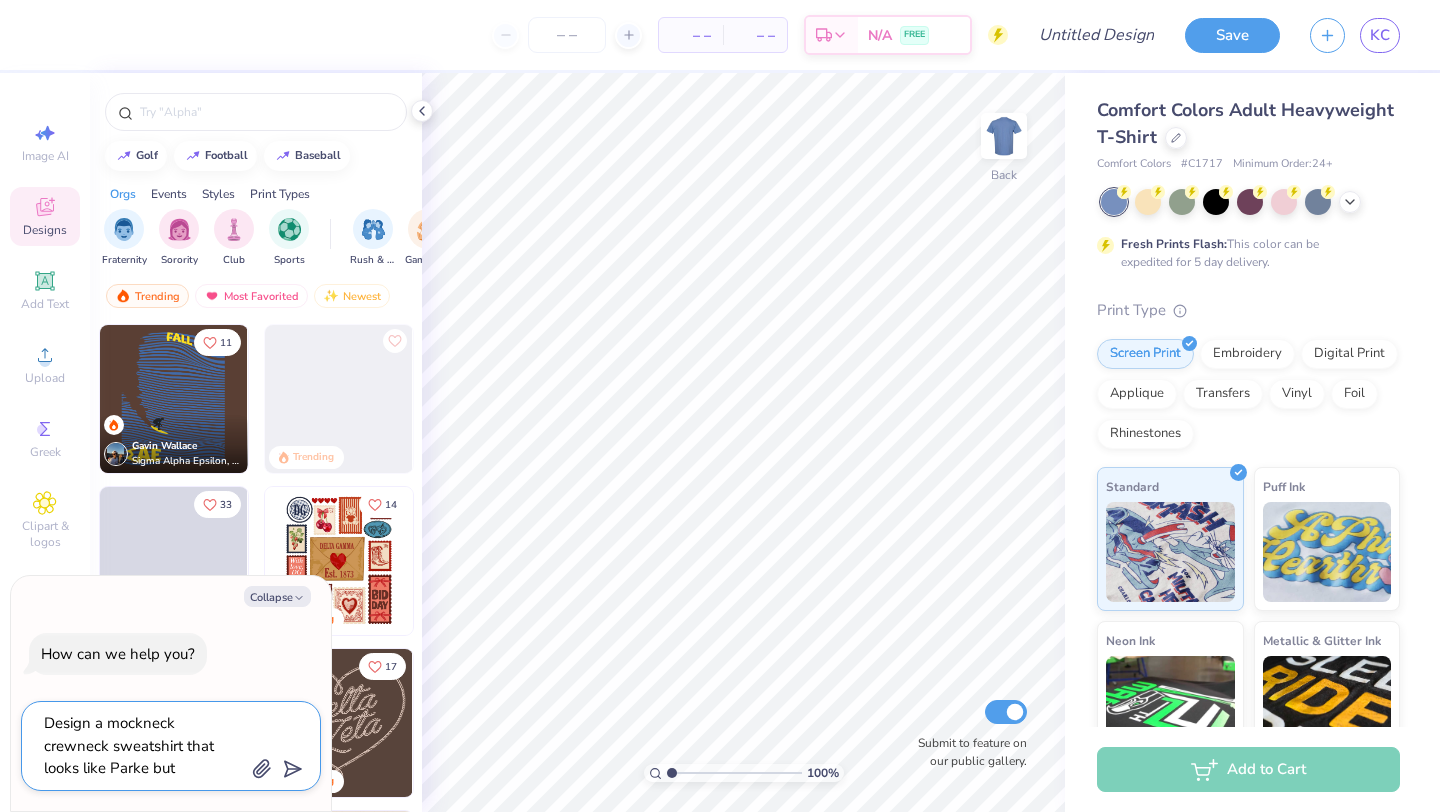 type on "Design a mockneck crewneck sweatshirt that looks like Parke but" 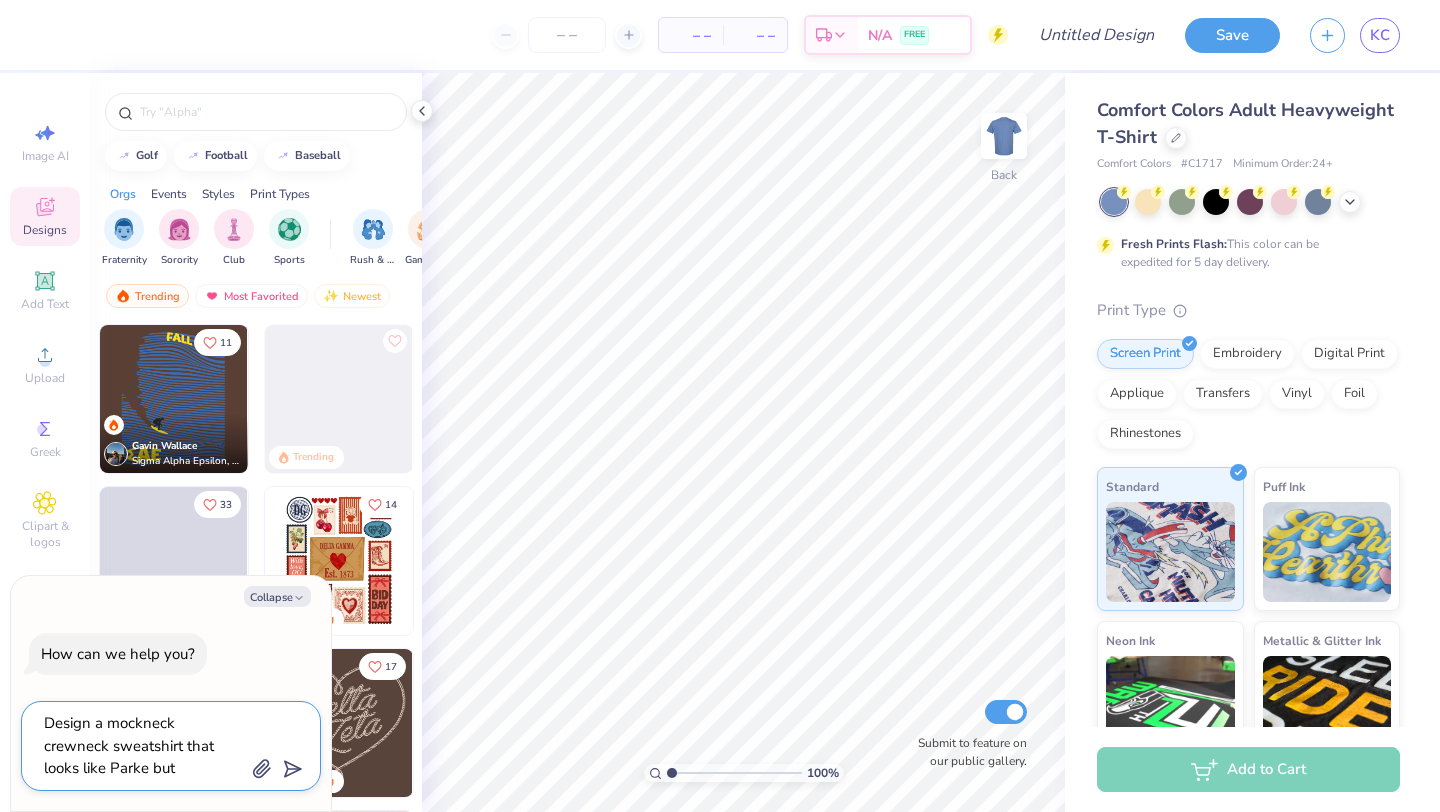 type on "x" 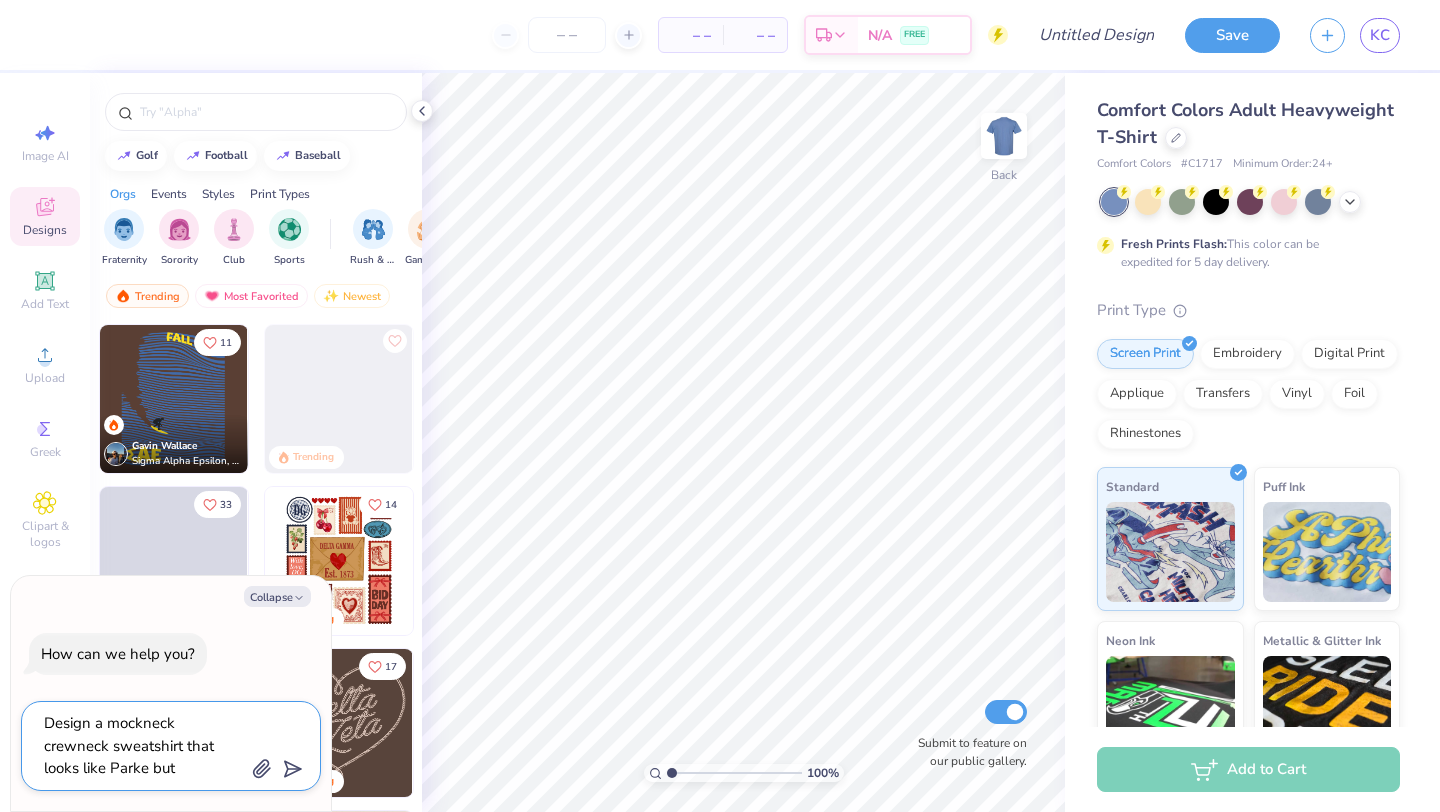 type on "Design a mockneck crewneck sweatshirt that looks like Parke but s" 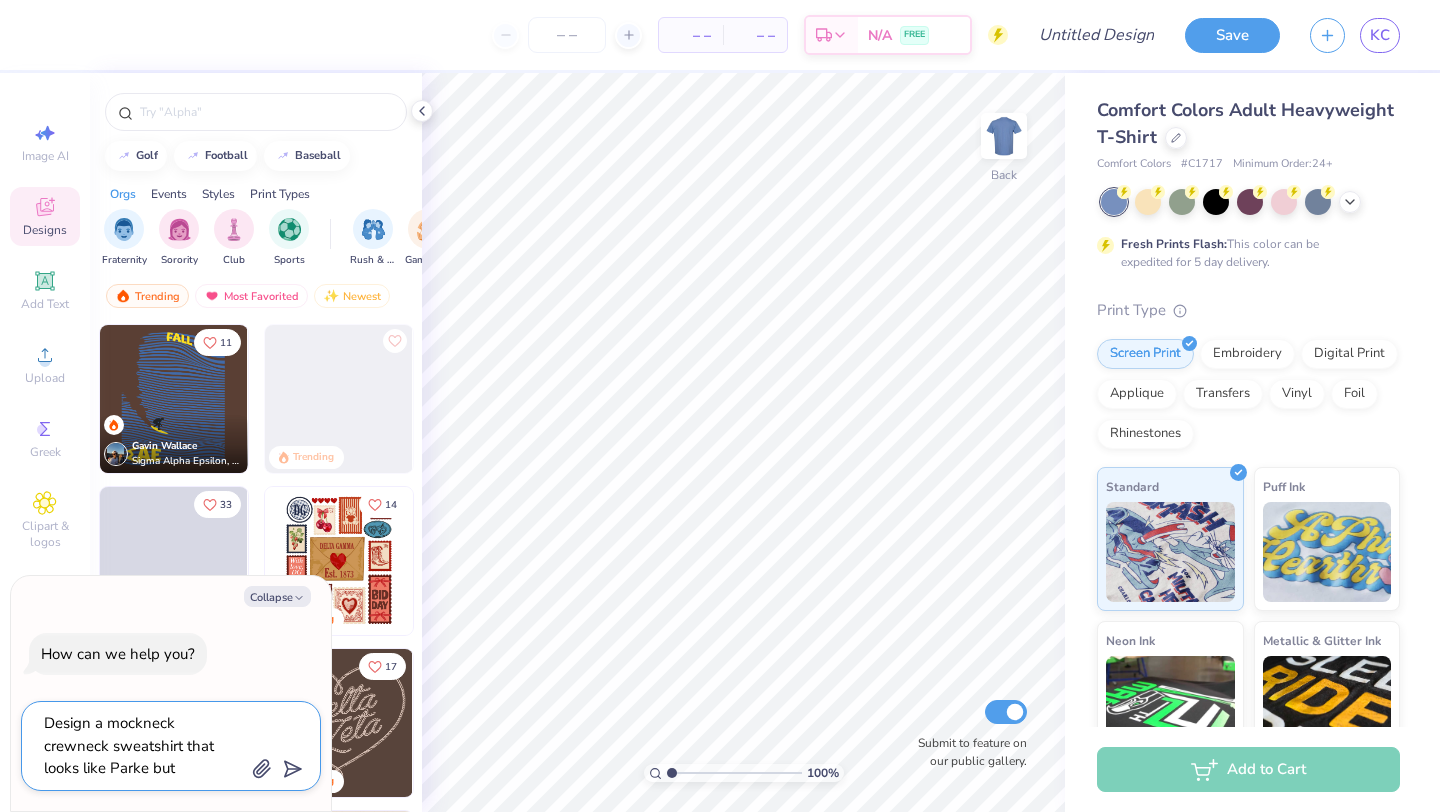 type on "x" 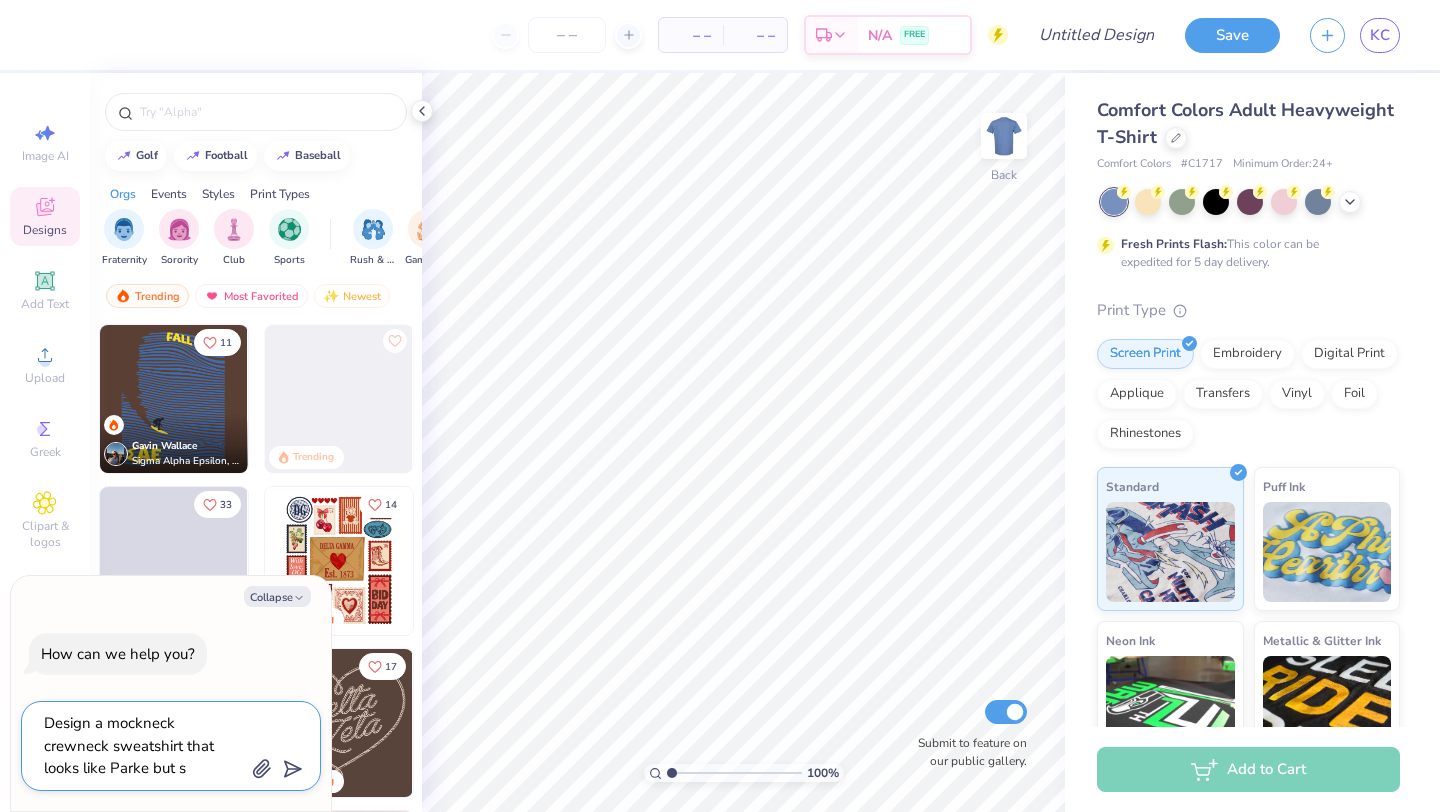 type on "Design a mockneck crewneck sweatshirt that looks like Parke but sa" 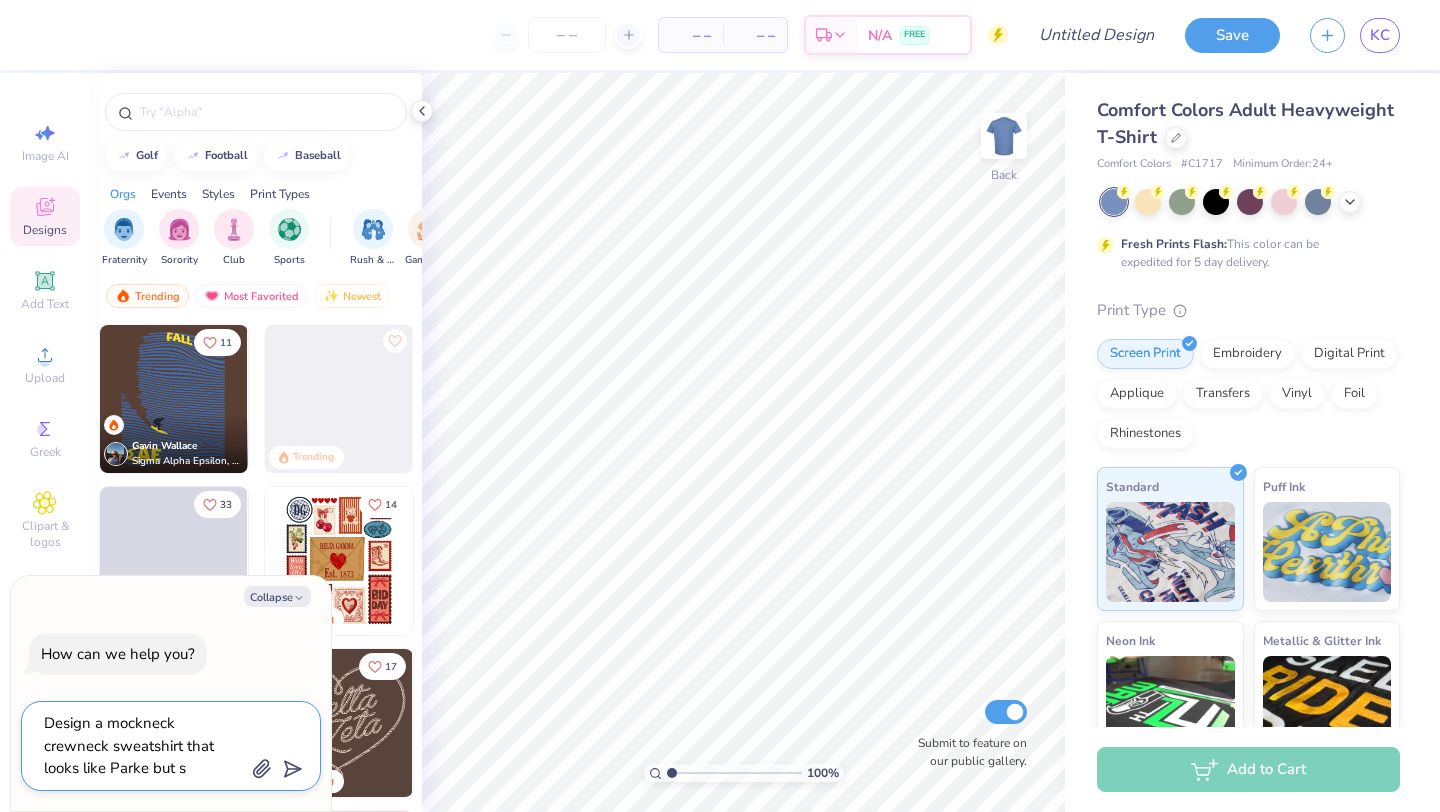 type on "x" 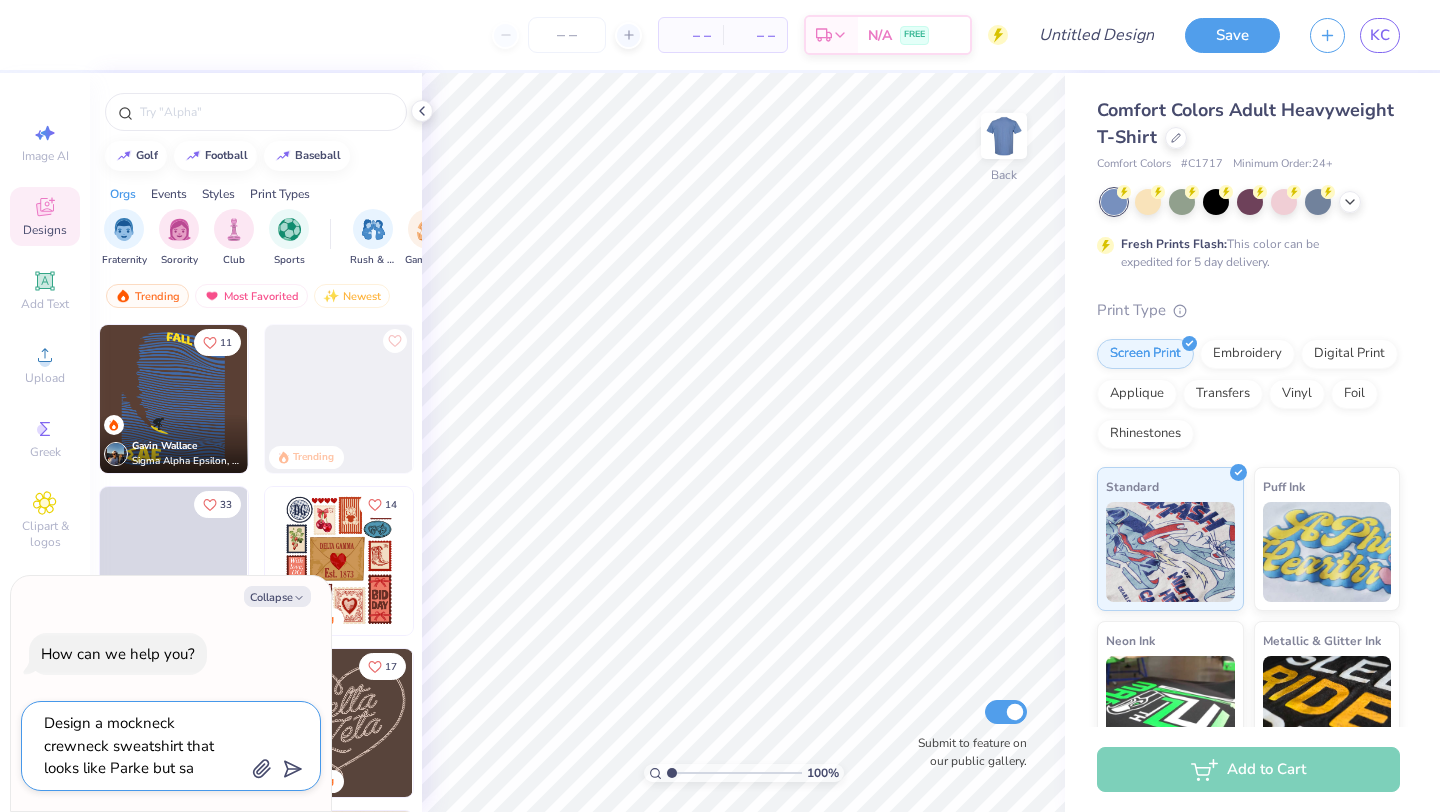 type on "Design a mockneck crewneck sweatshirt that looks like Parke but say" 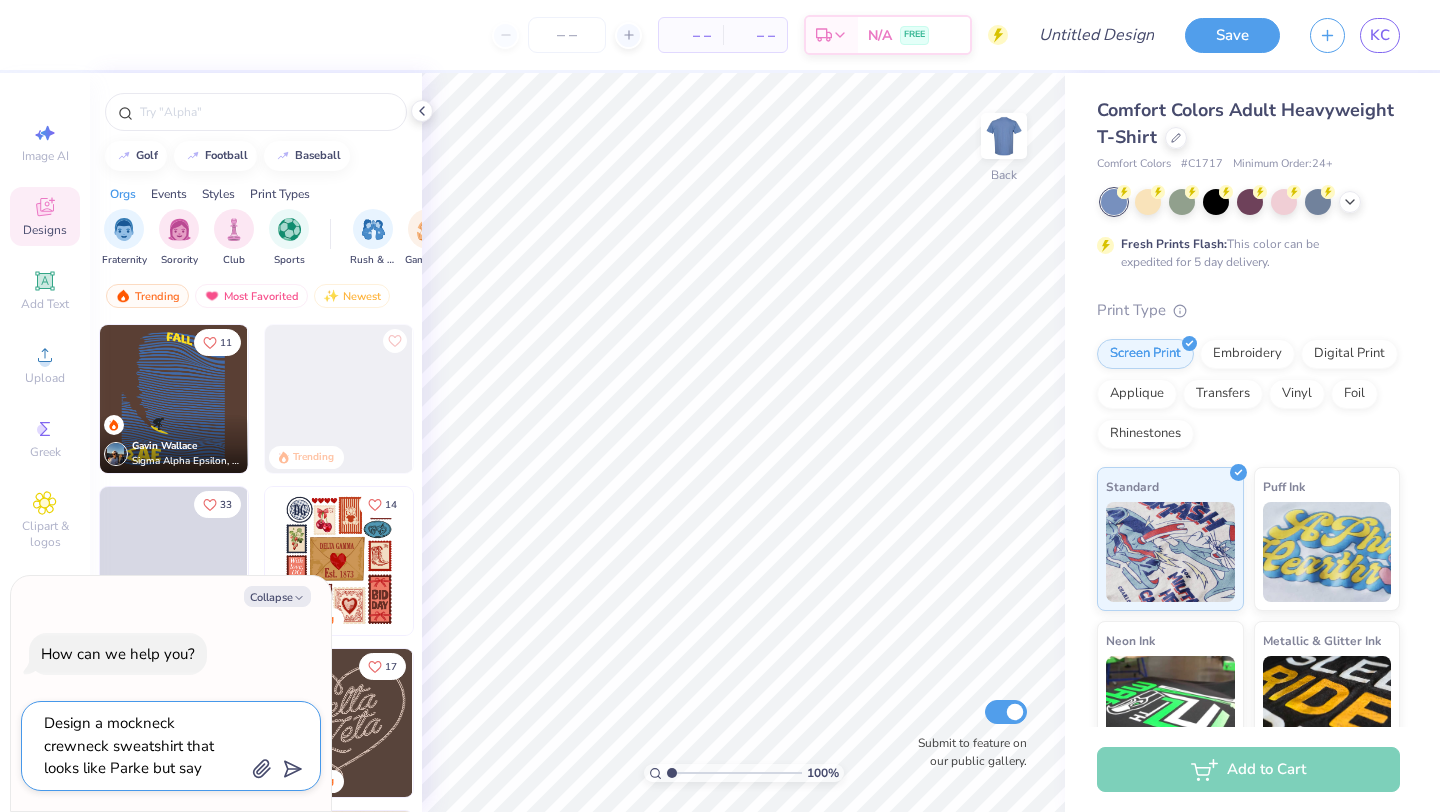 type on "x" 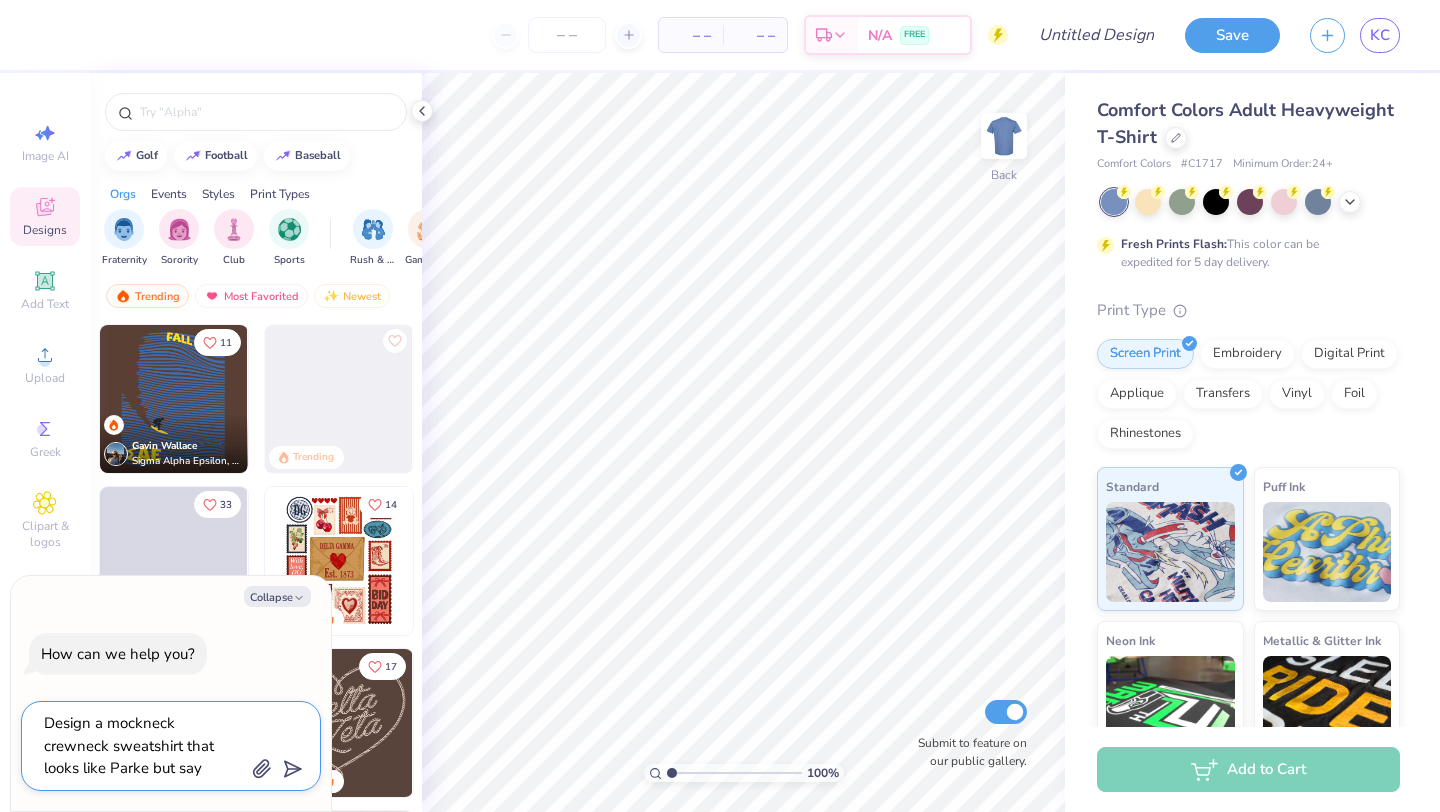type on "Design a mockneck crewneck sweatshirt that looks like Parke but says" 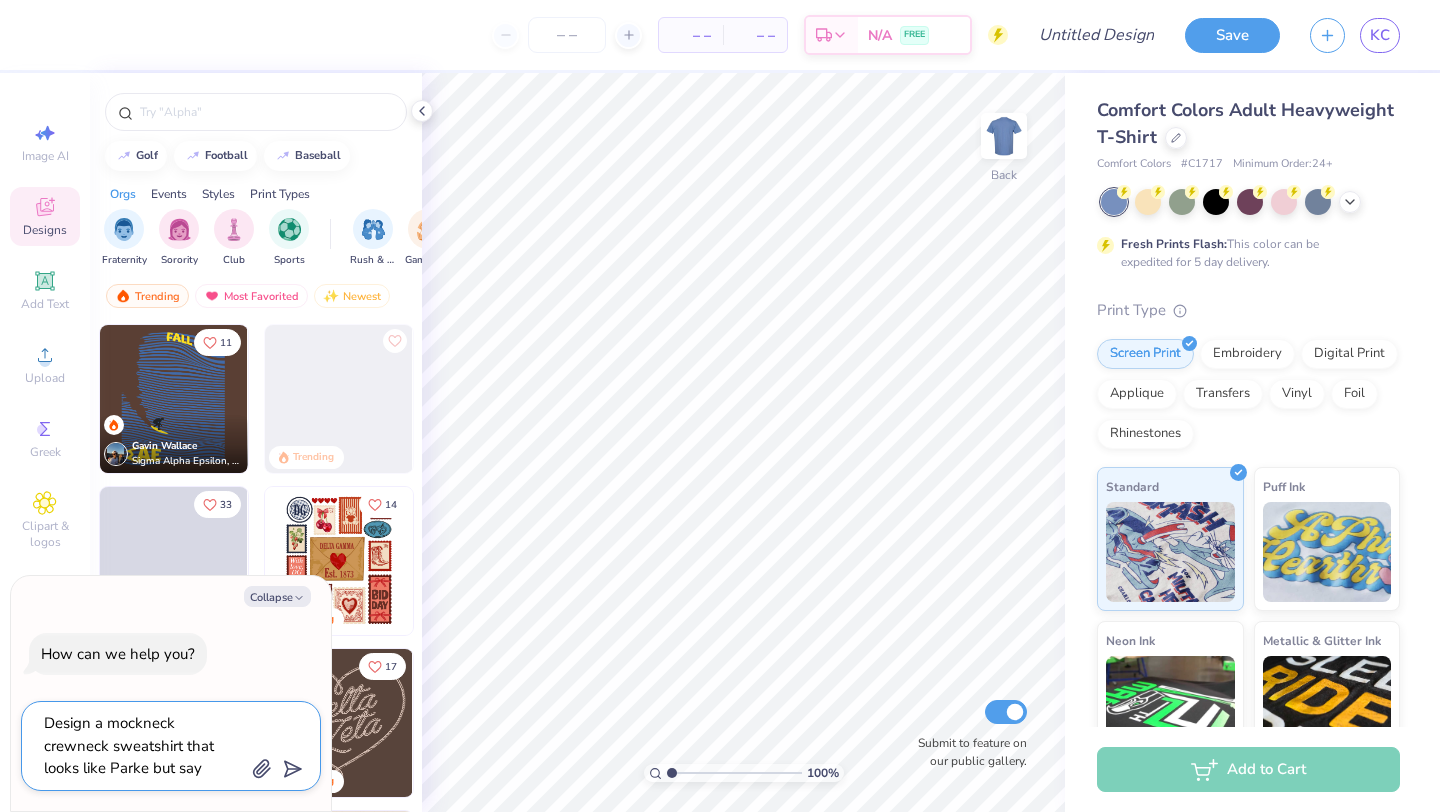 type on "x" 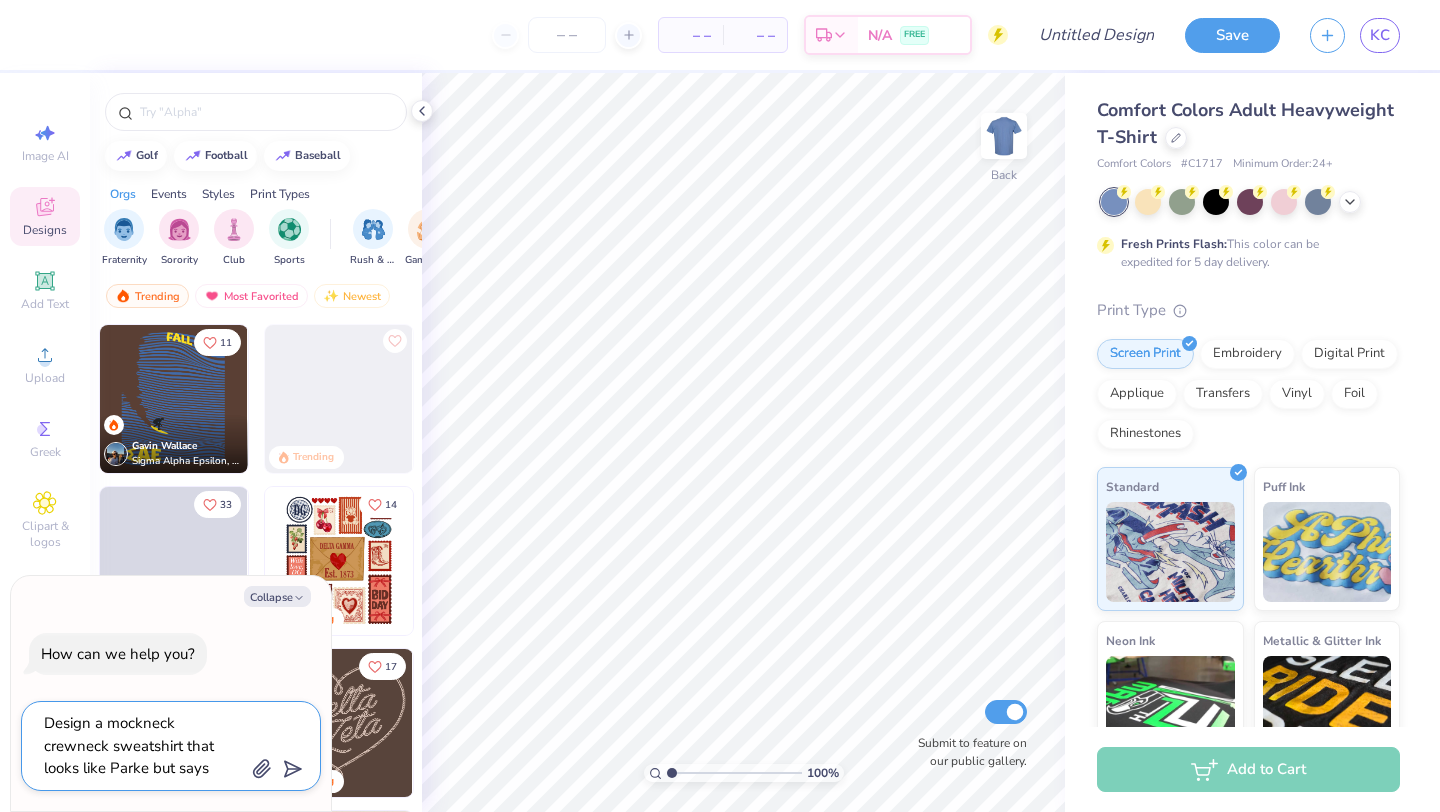 type on "Design a mockneck crewneck sweatshirt that looks like Parke but says" 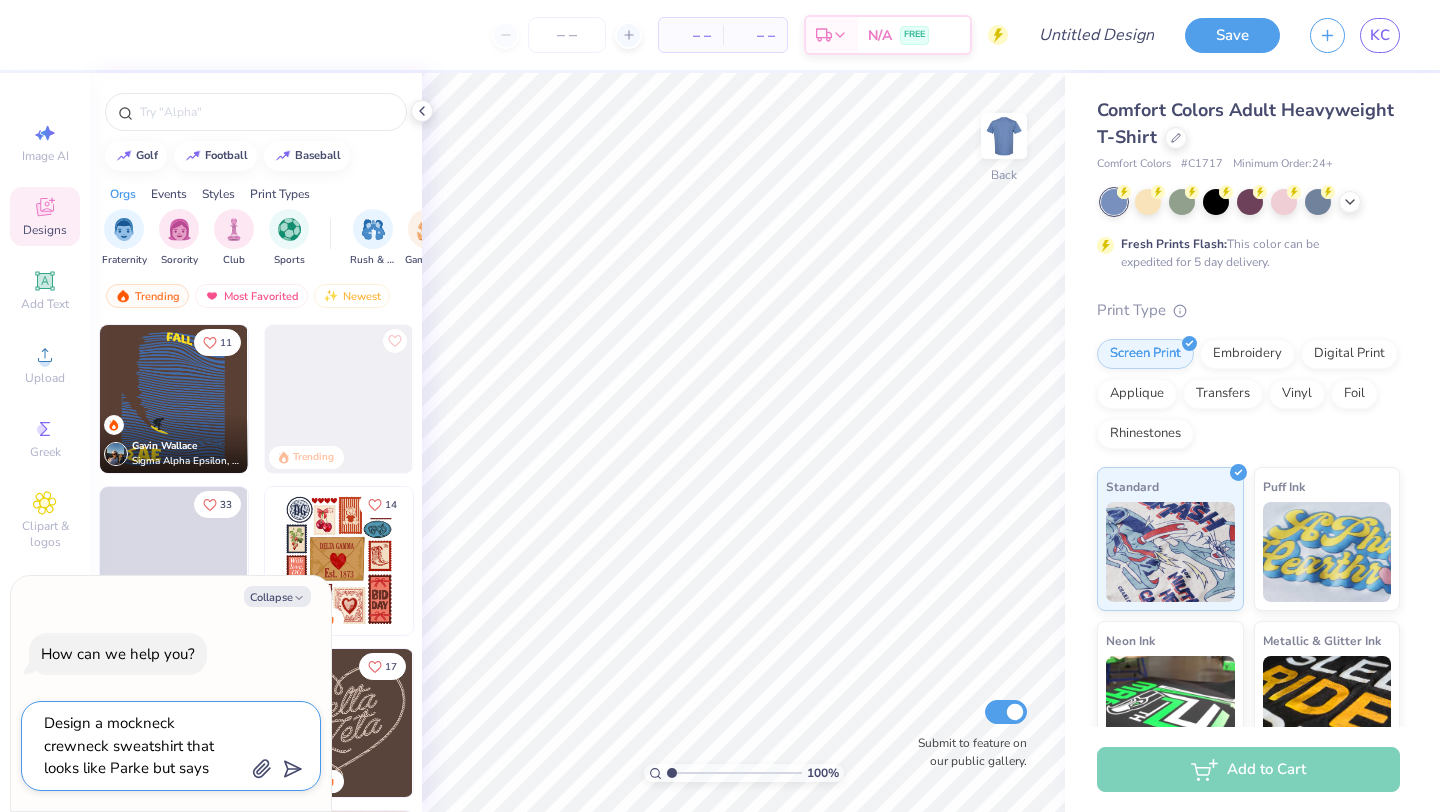 type on "x" 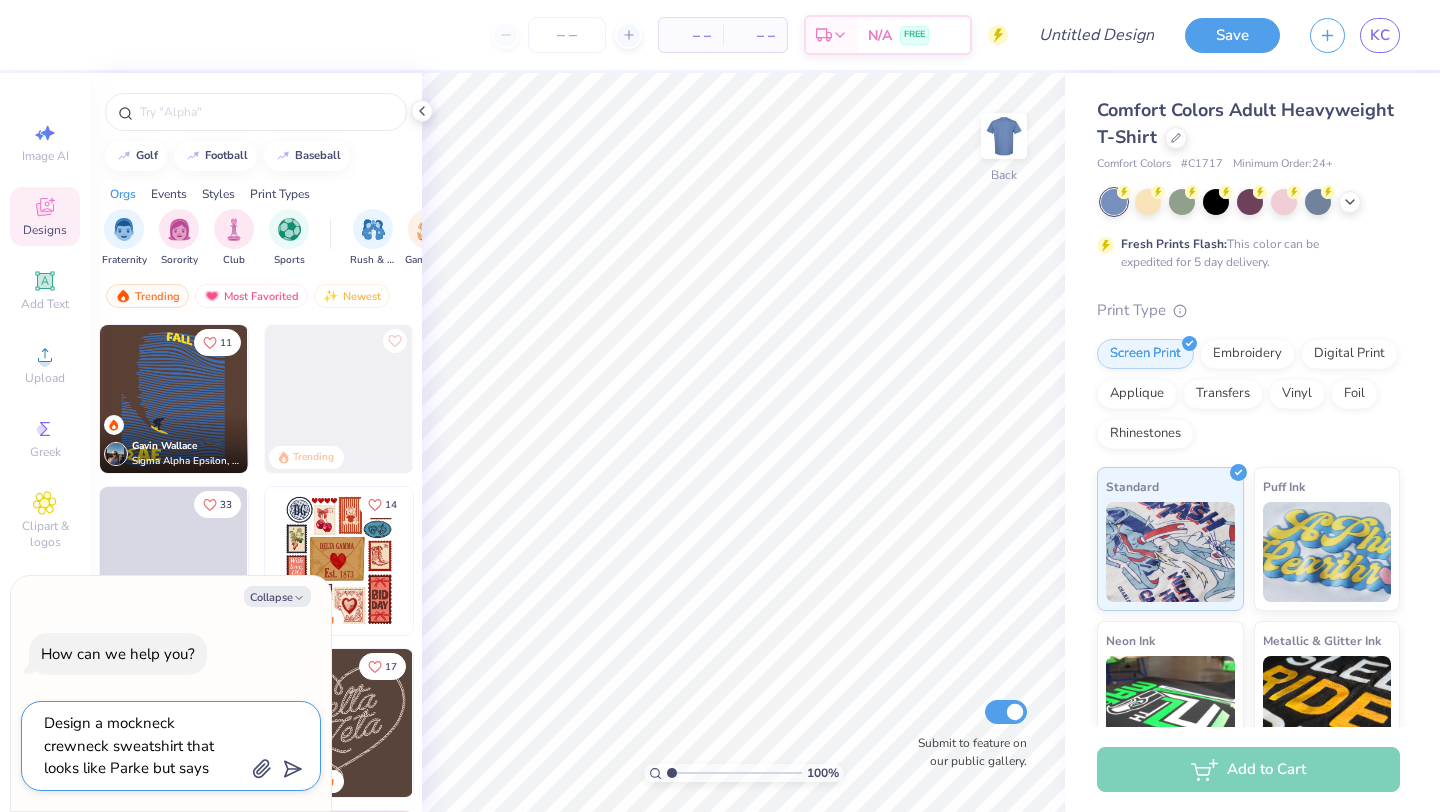 type on "Design a mockneck crewneck sweatshirt that looks like Parke but says M" 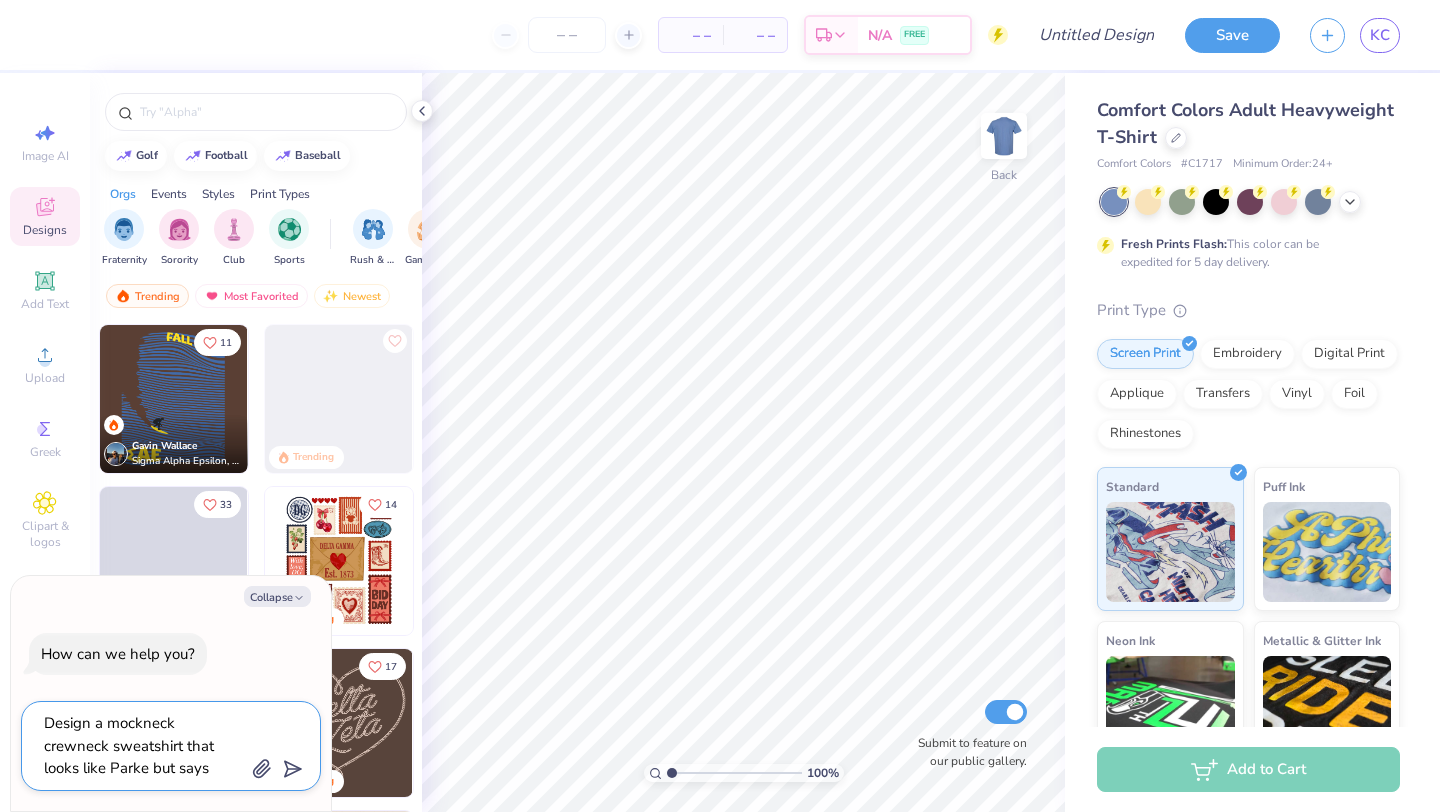 type on "x" 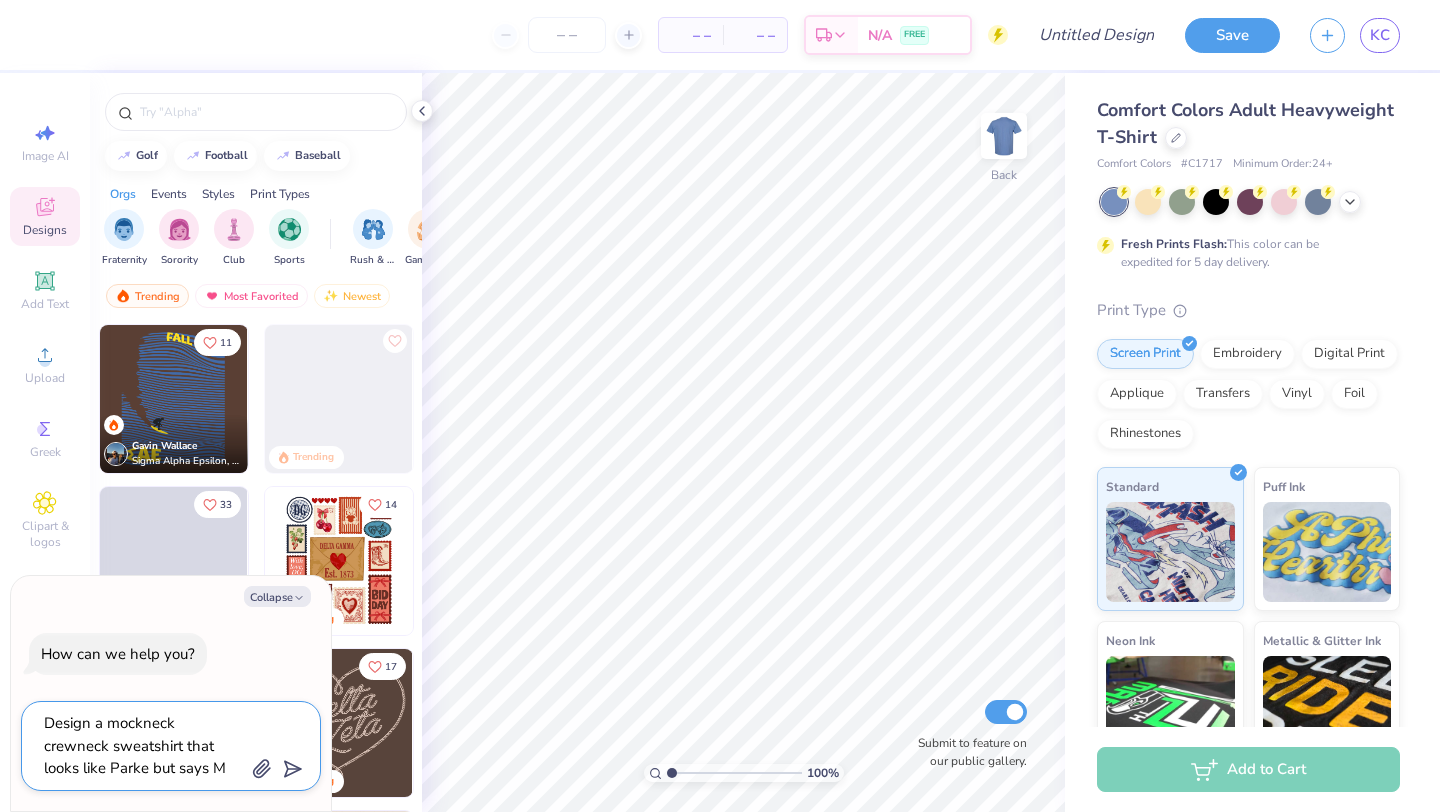 type on "Design a mockneck crewneck sweatshirt that looks like Parke but says Mo" 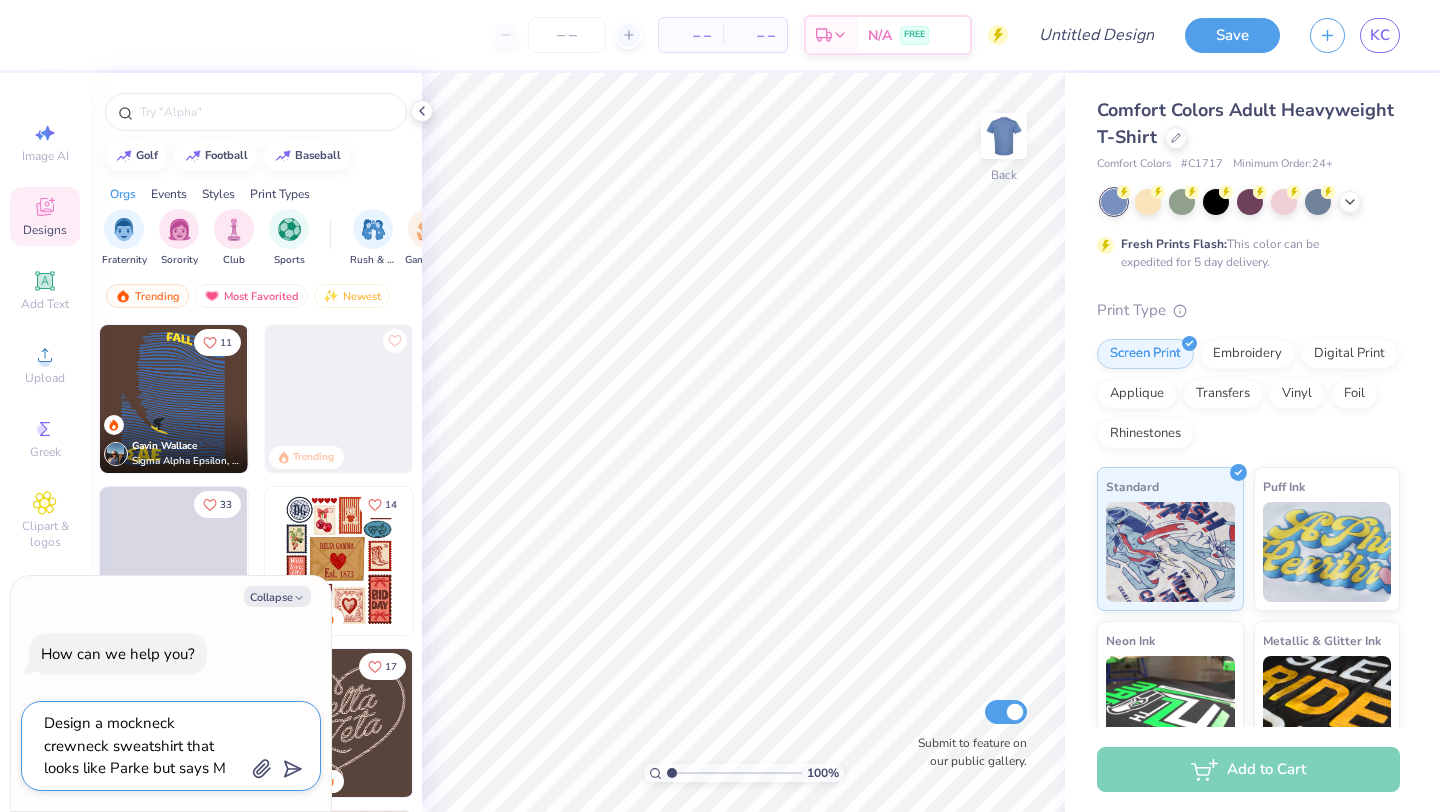 type on "x" 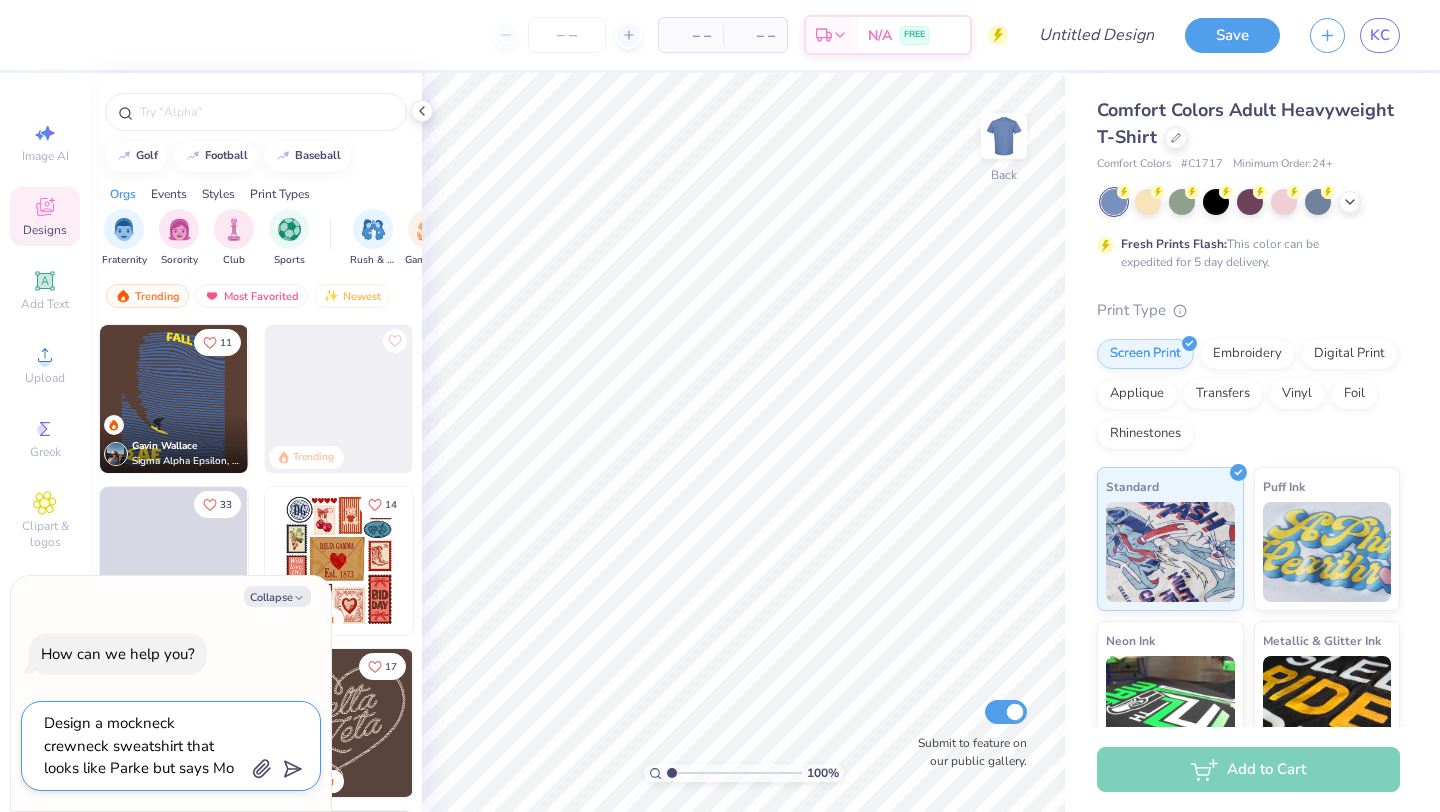 type on "Design a mockneck crewneck sweatshirt that looks like Parke but says Moo" 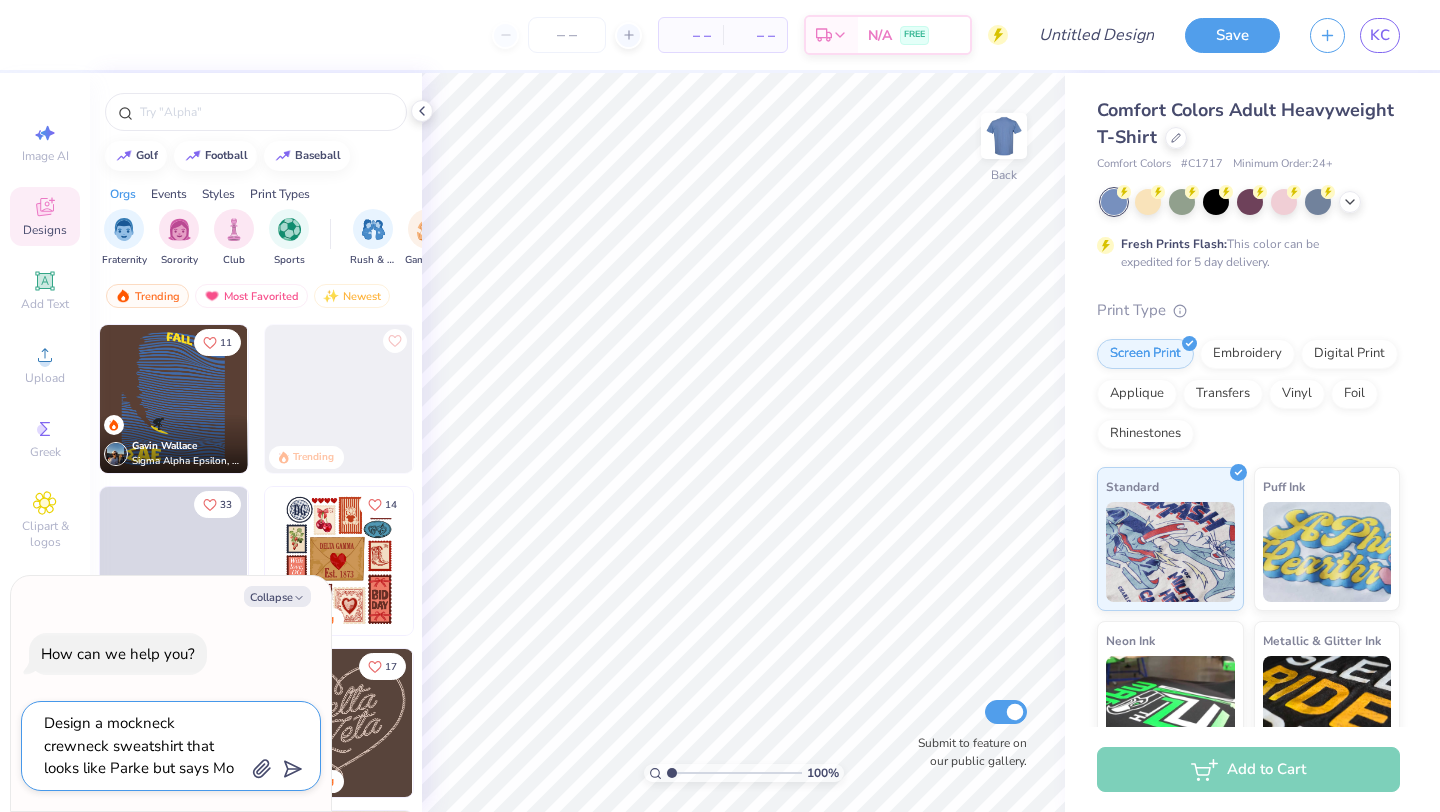 type on "x" 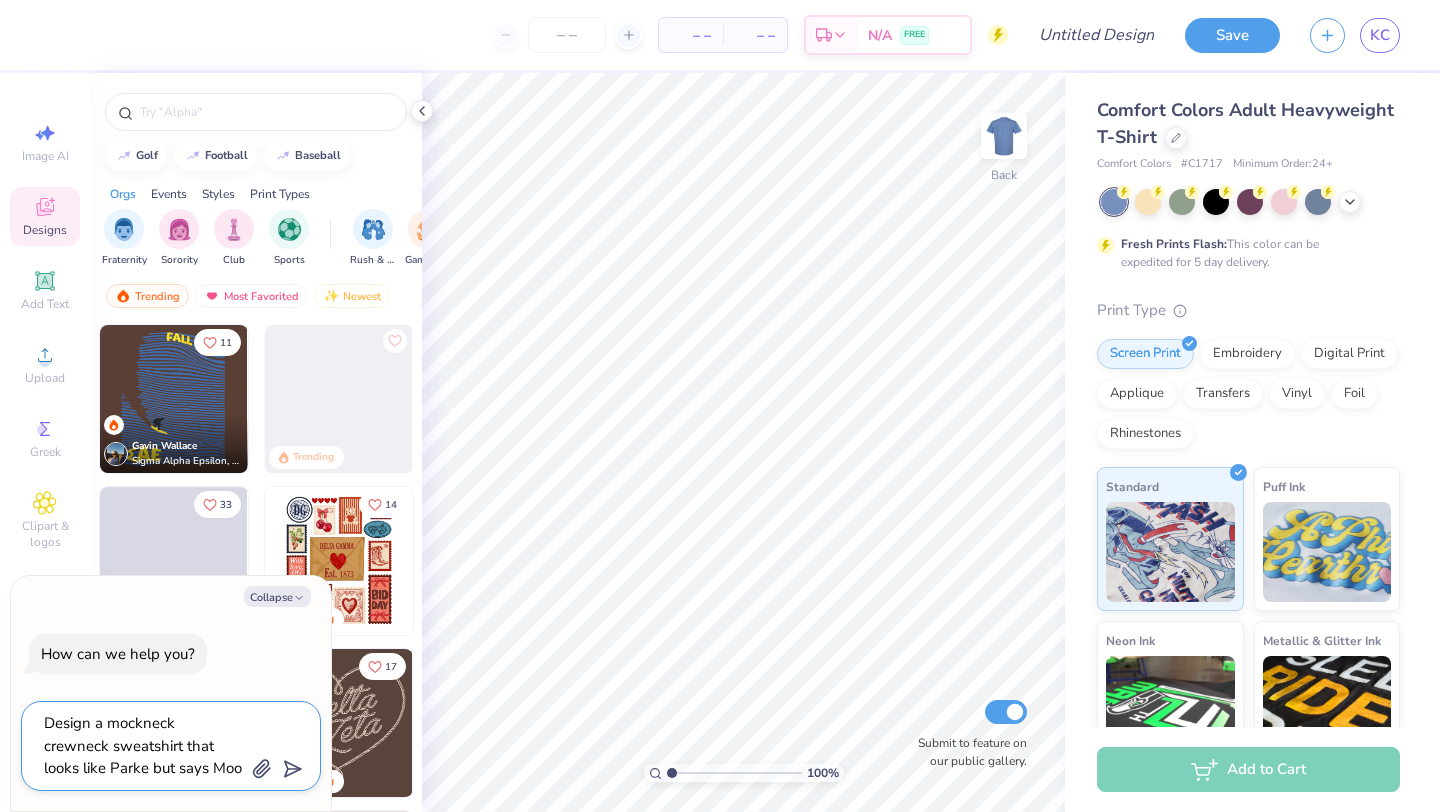type on "Design a mockneck crewneck sweatshirt that looks like Parke but says Moot" 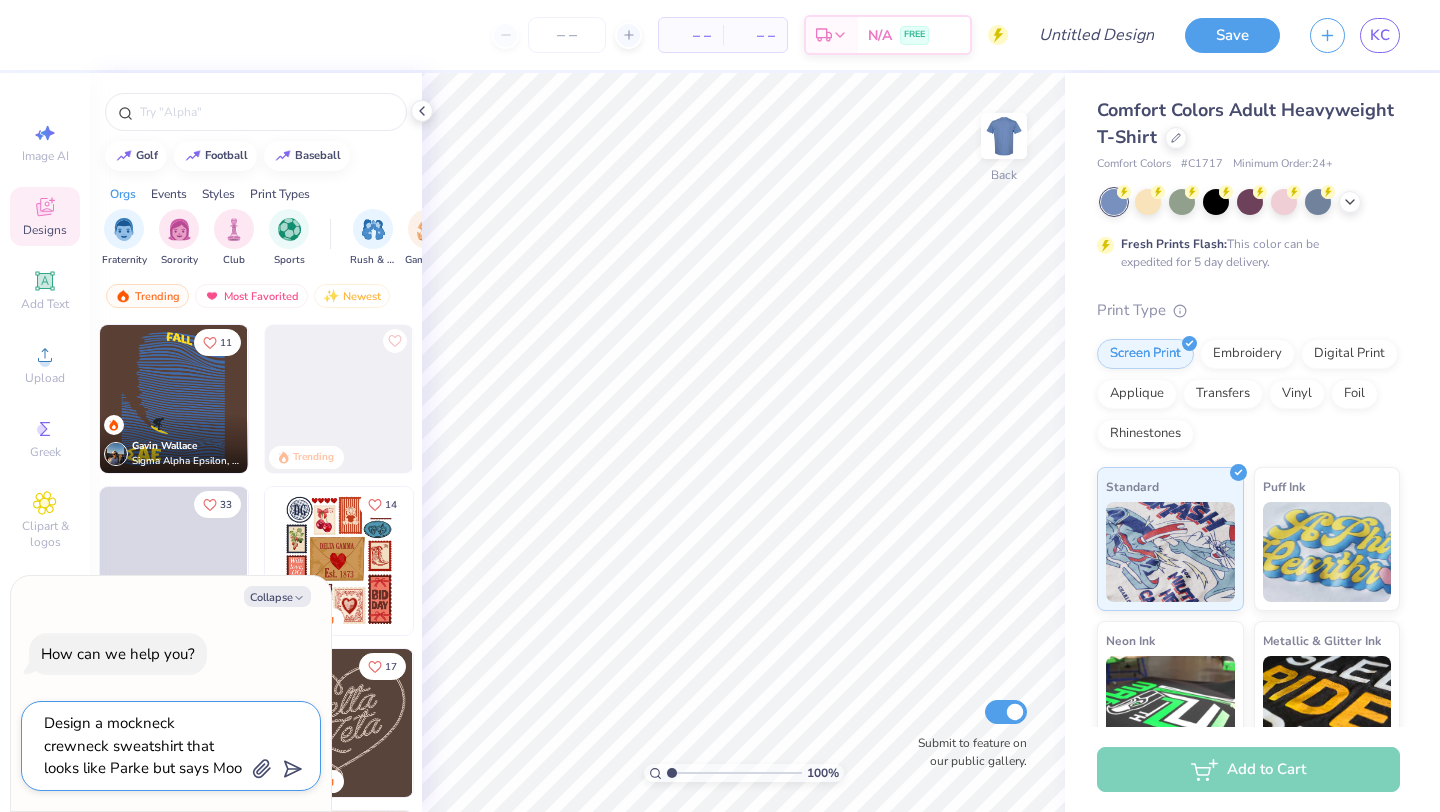 type on "x" 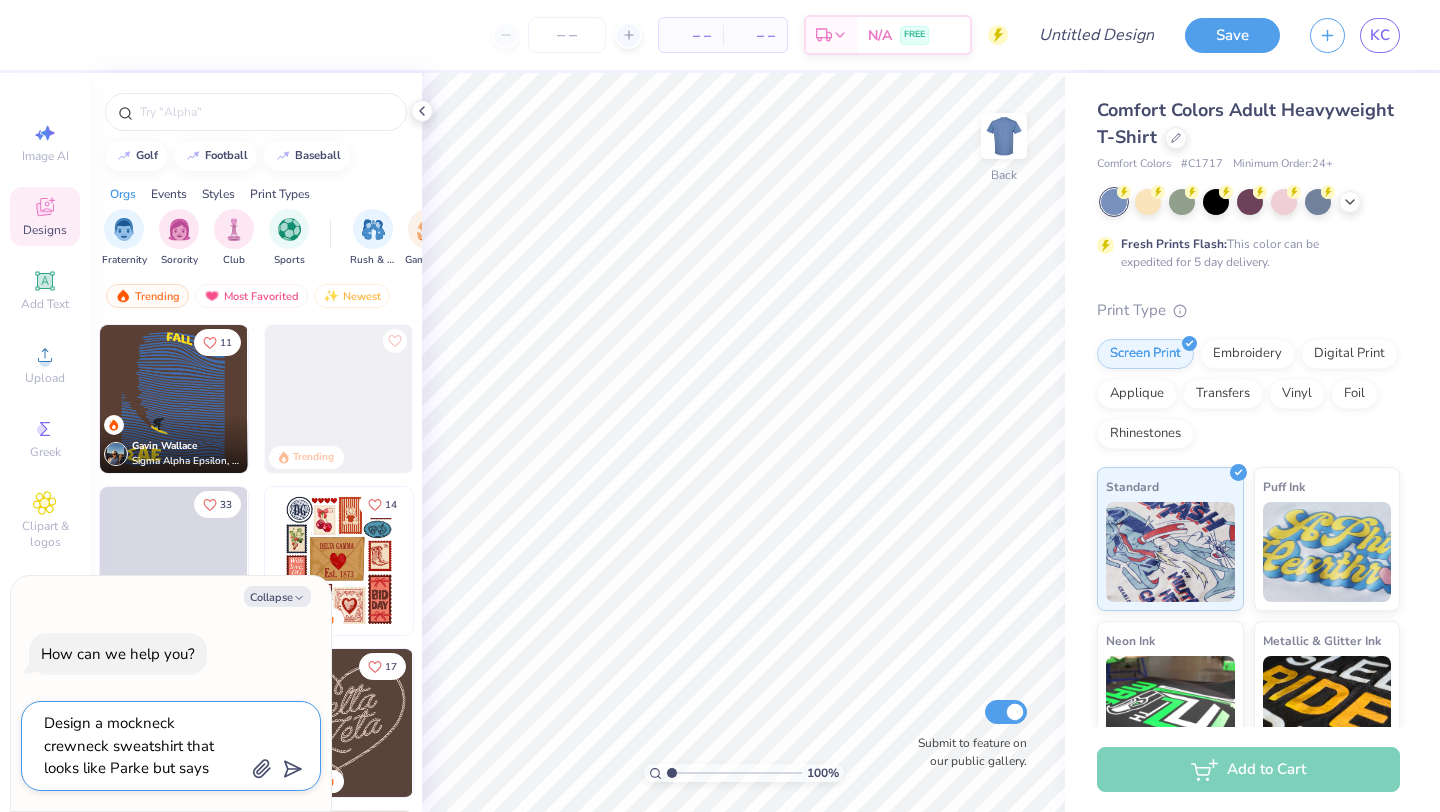 type on "Design a mockneck crewneck sweatshirt that looks like Parke but says Moot" 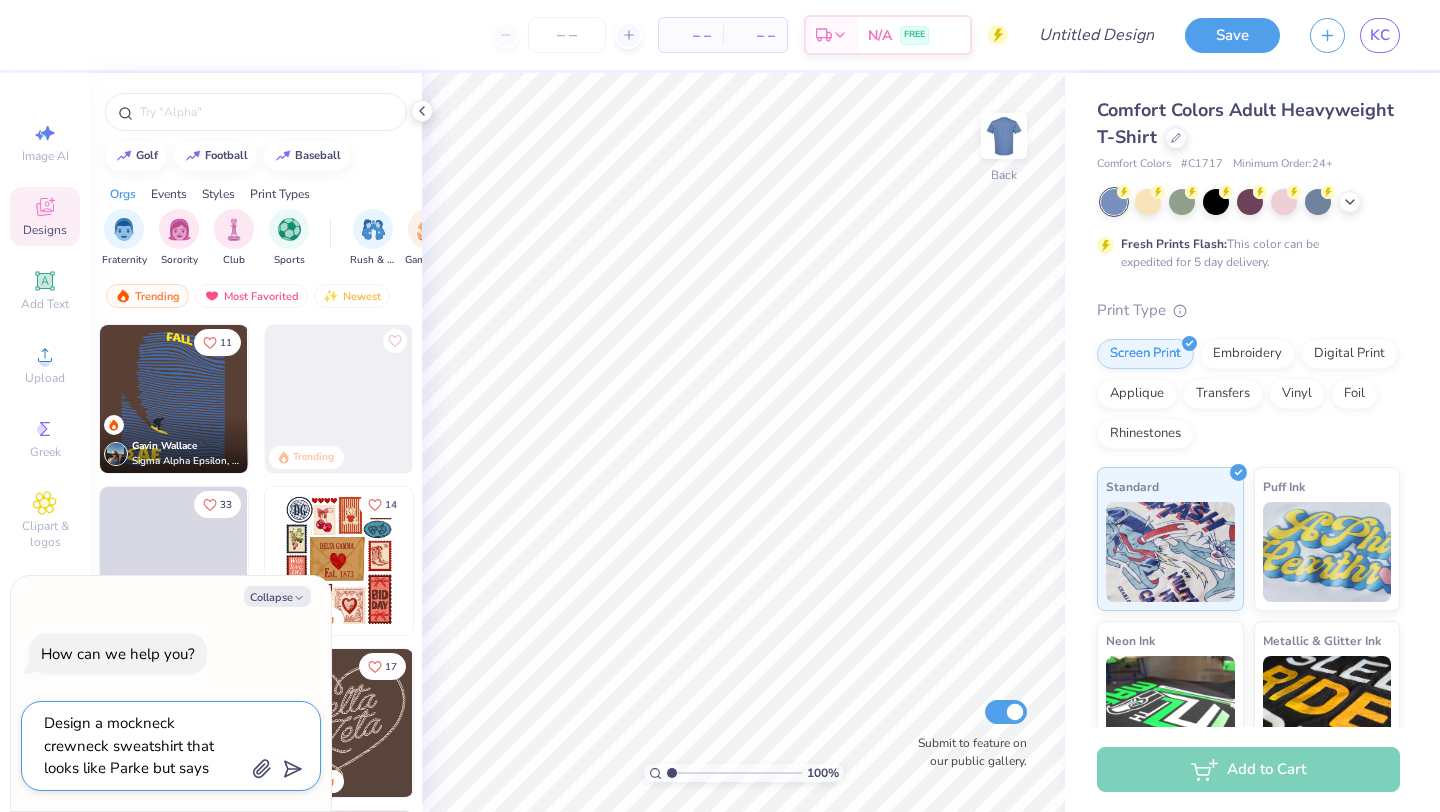 type on "x" 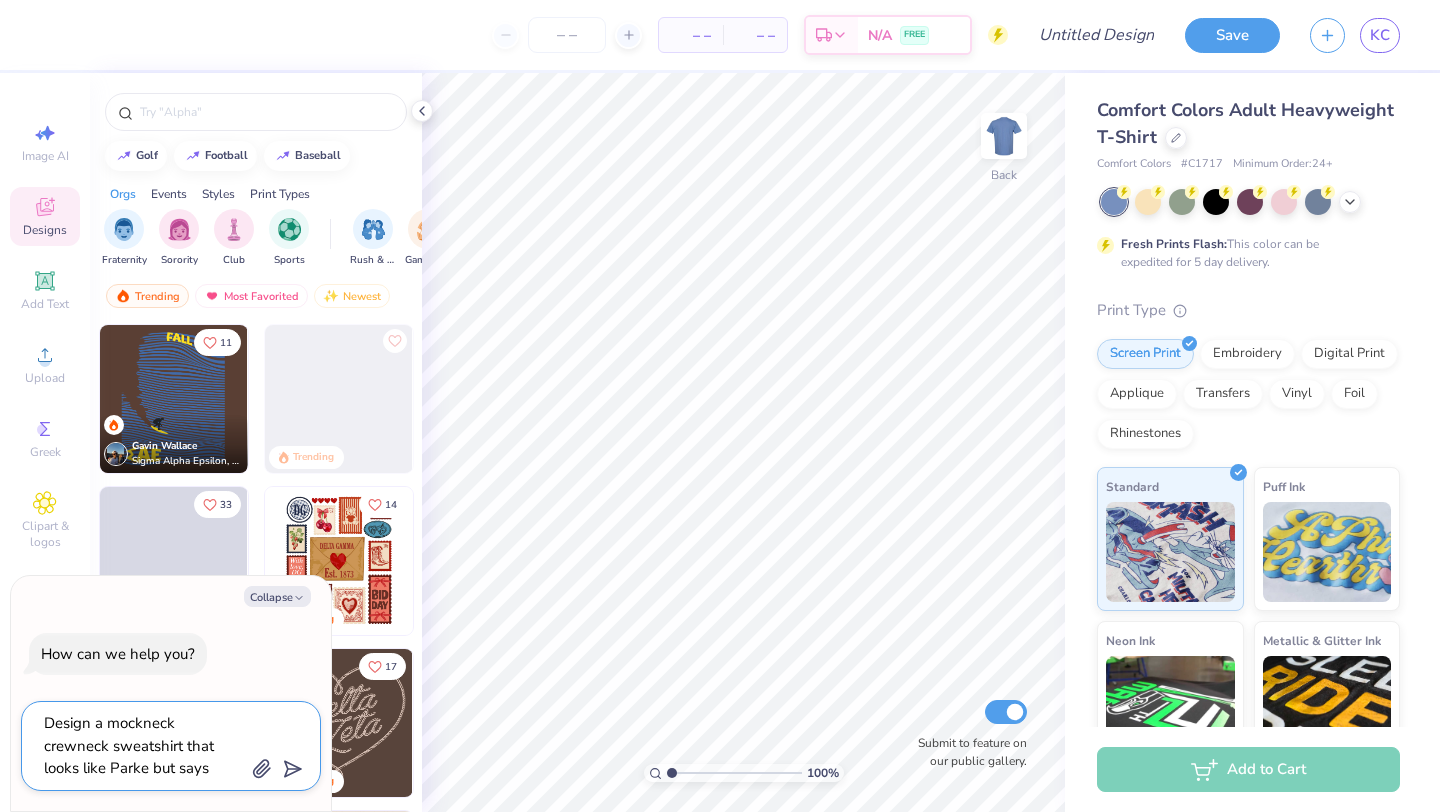 type on "Design a mockneck crewneck sweatshirt that looks like Parke but says Moot C" 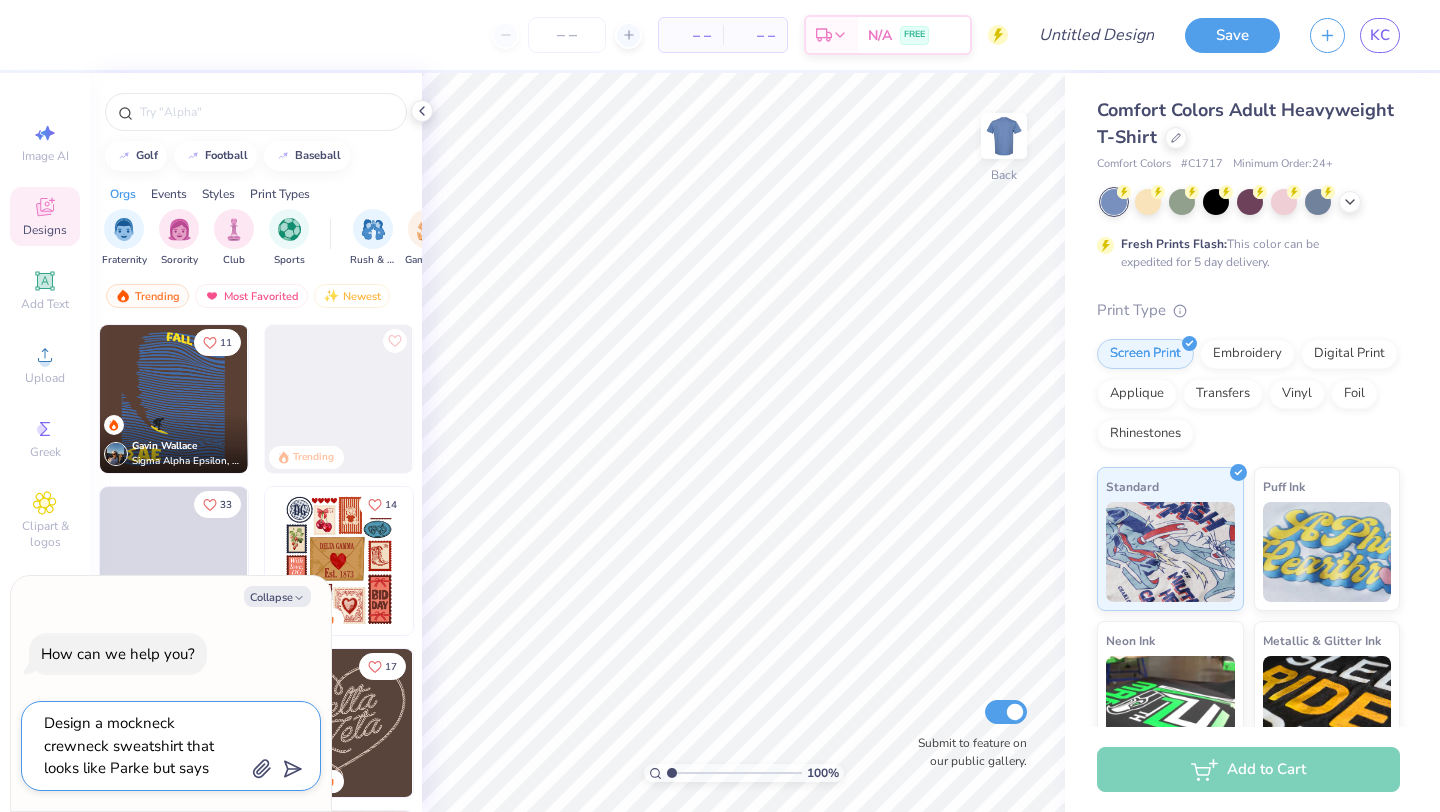 type on "x" 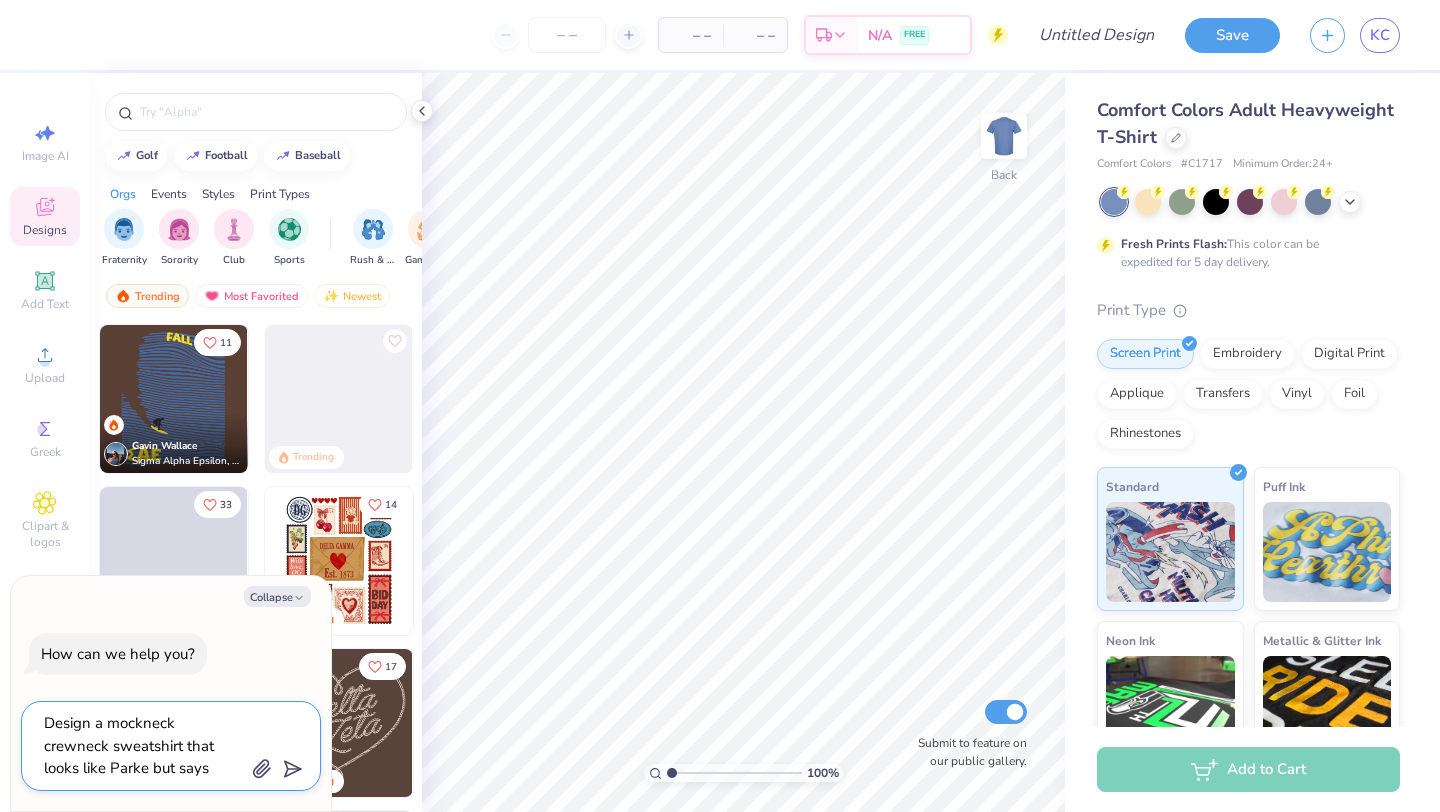 type on "Design a mockneck crewneck sweatshirt that looks like Parke but says Moot Co" 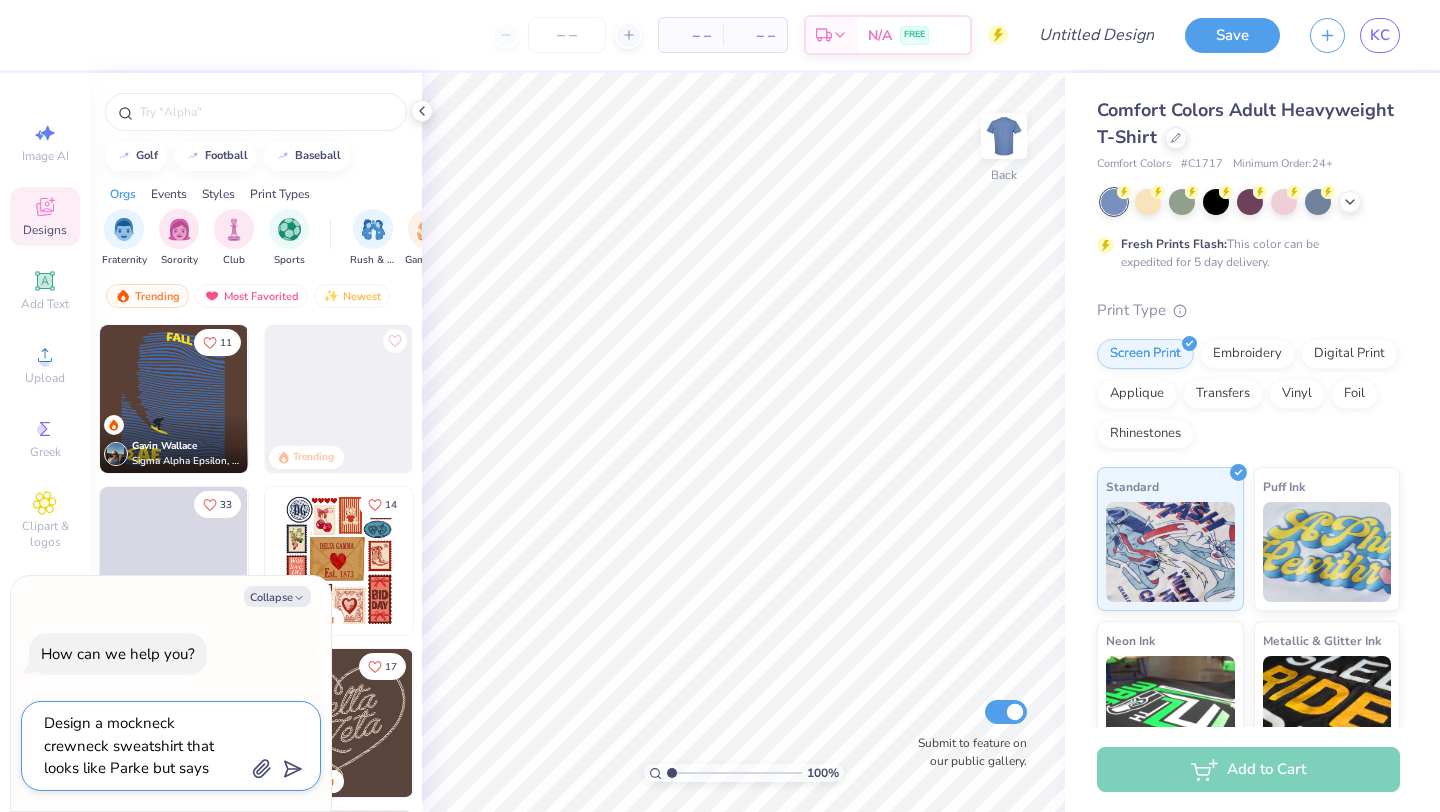 type on "x" 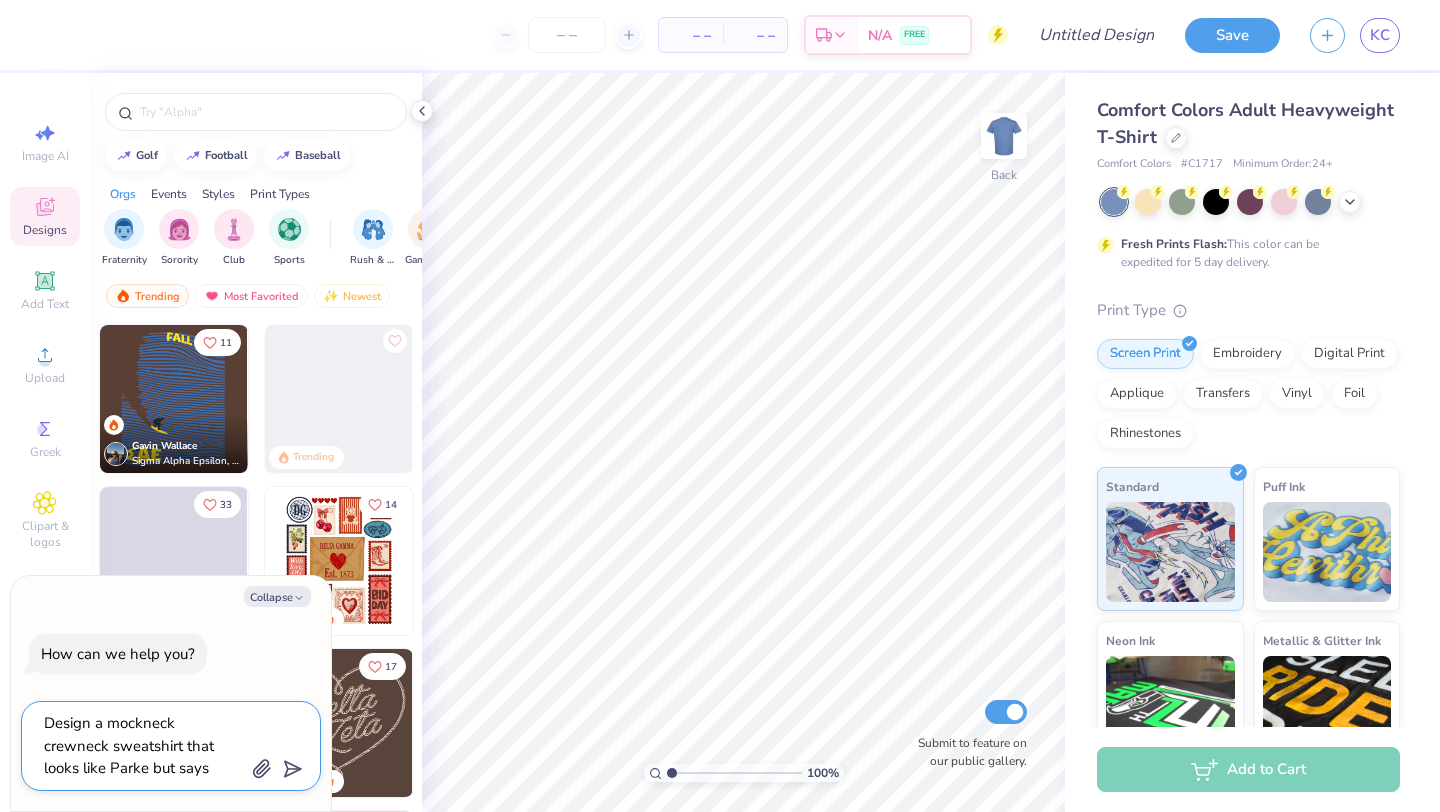 type on "Design a mockneck crewneck sweatshirt that looks like Parke but says Moot Cou" 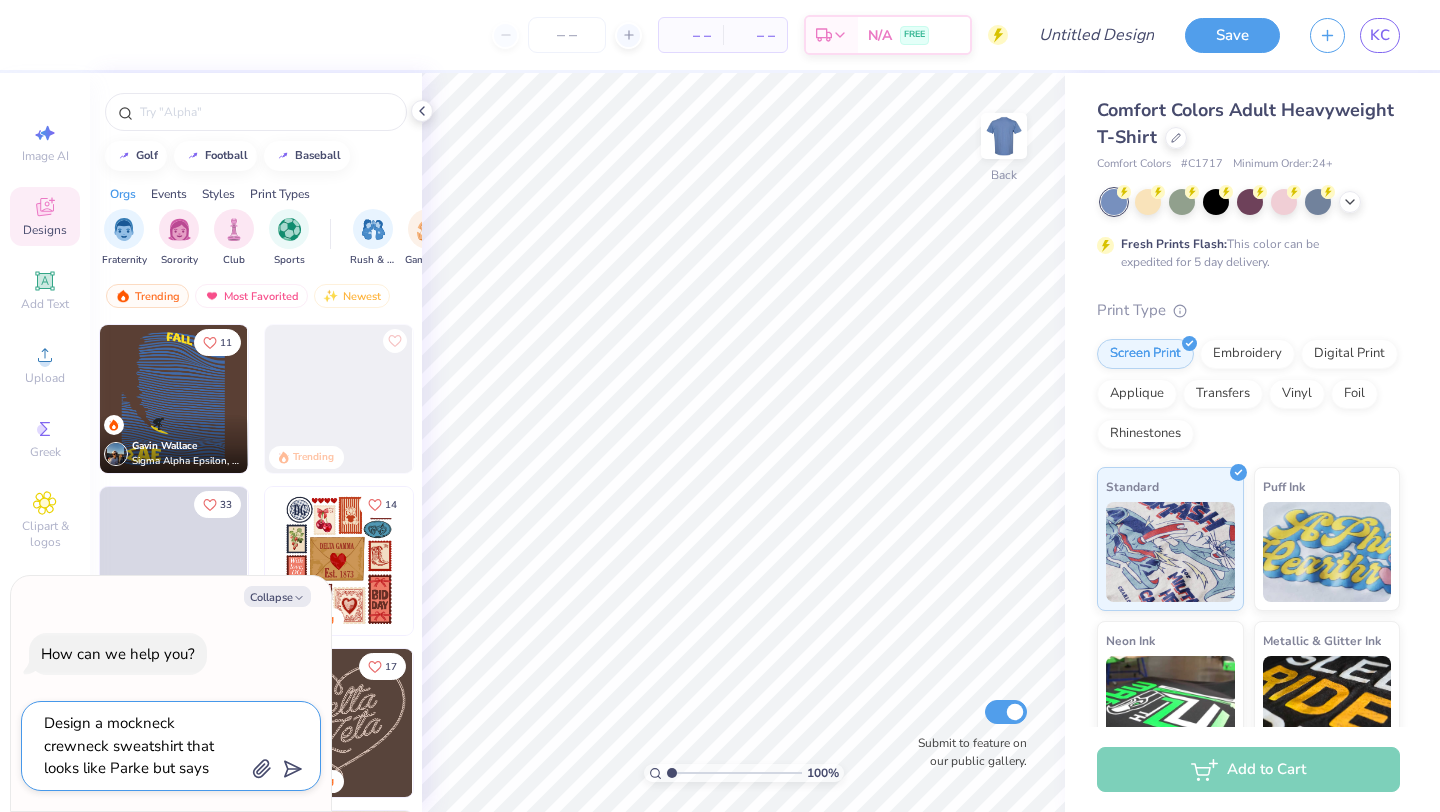 type on "x" 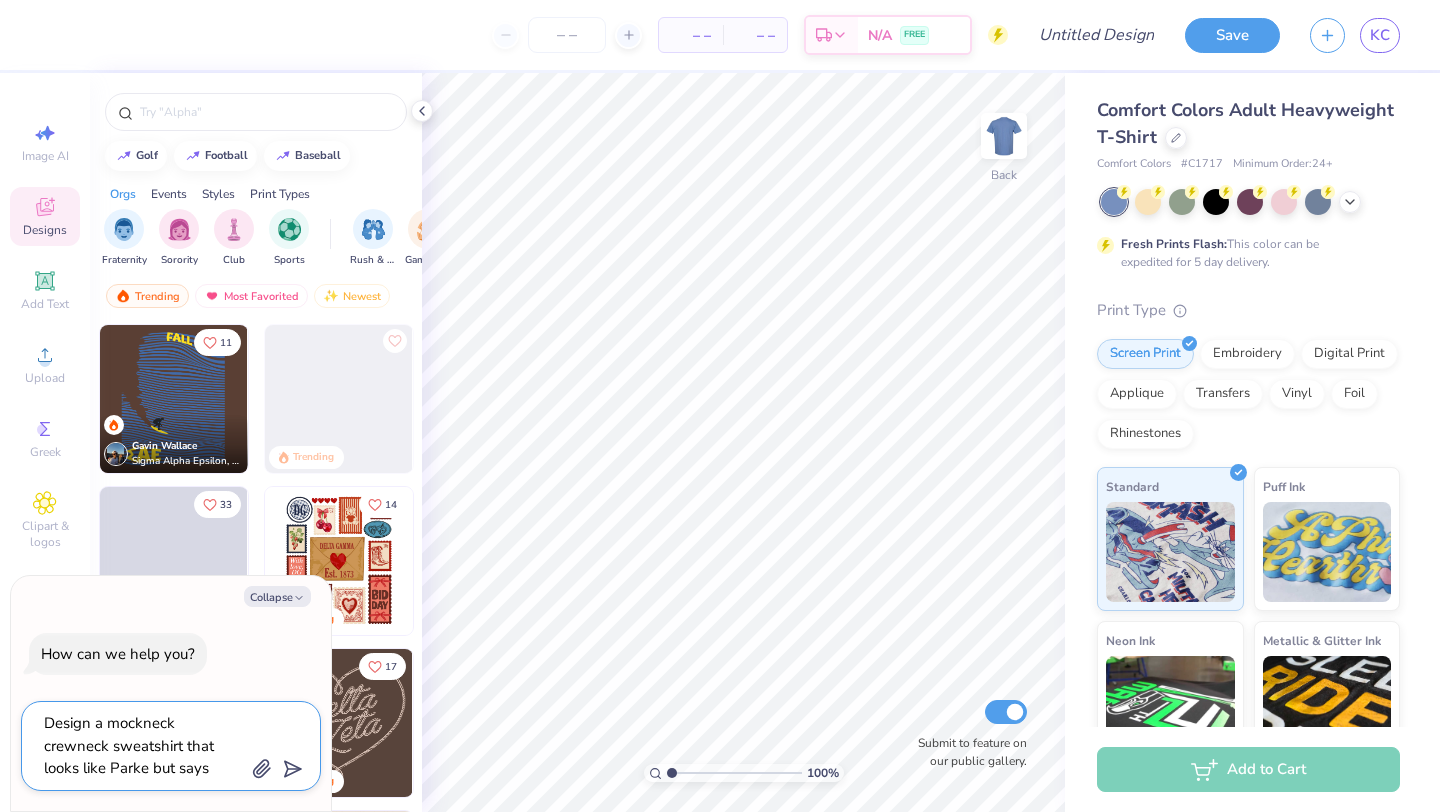 type on "Design a mockneck crewneck sweatshirt that looks like Parke but says Moot Cour" 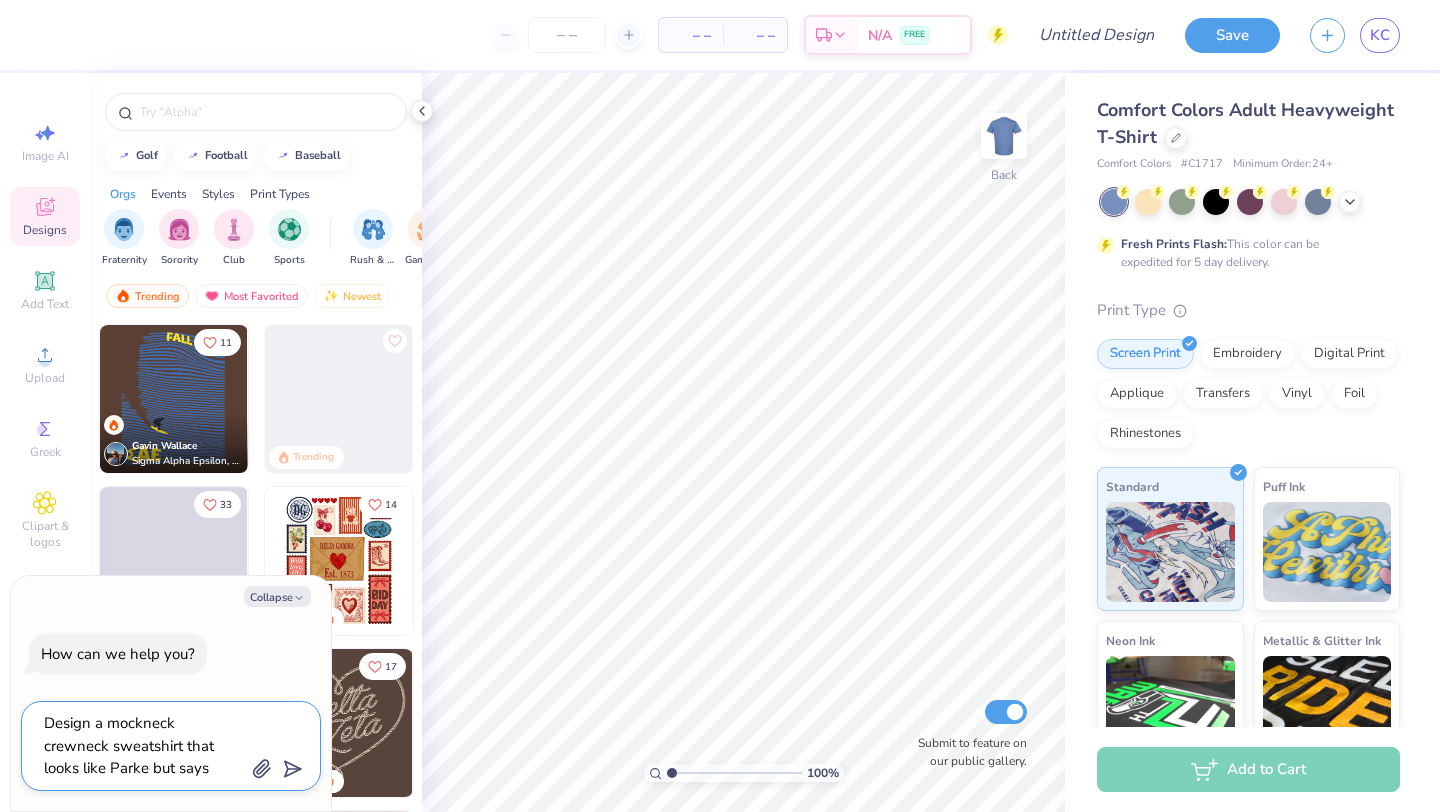 type on "x" 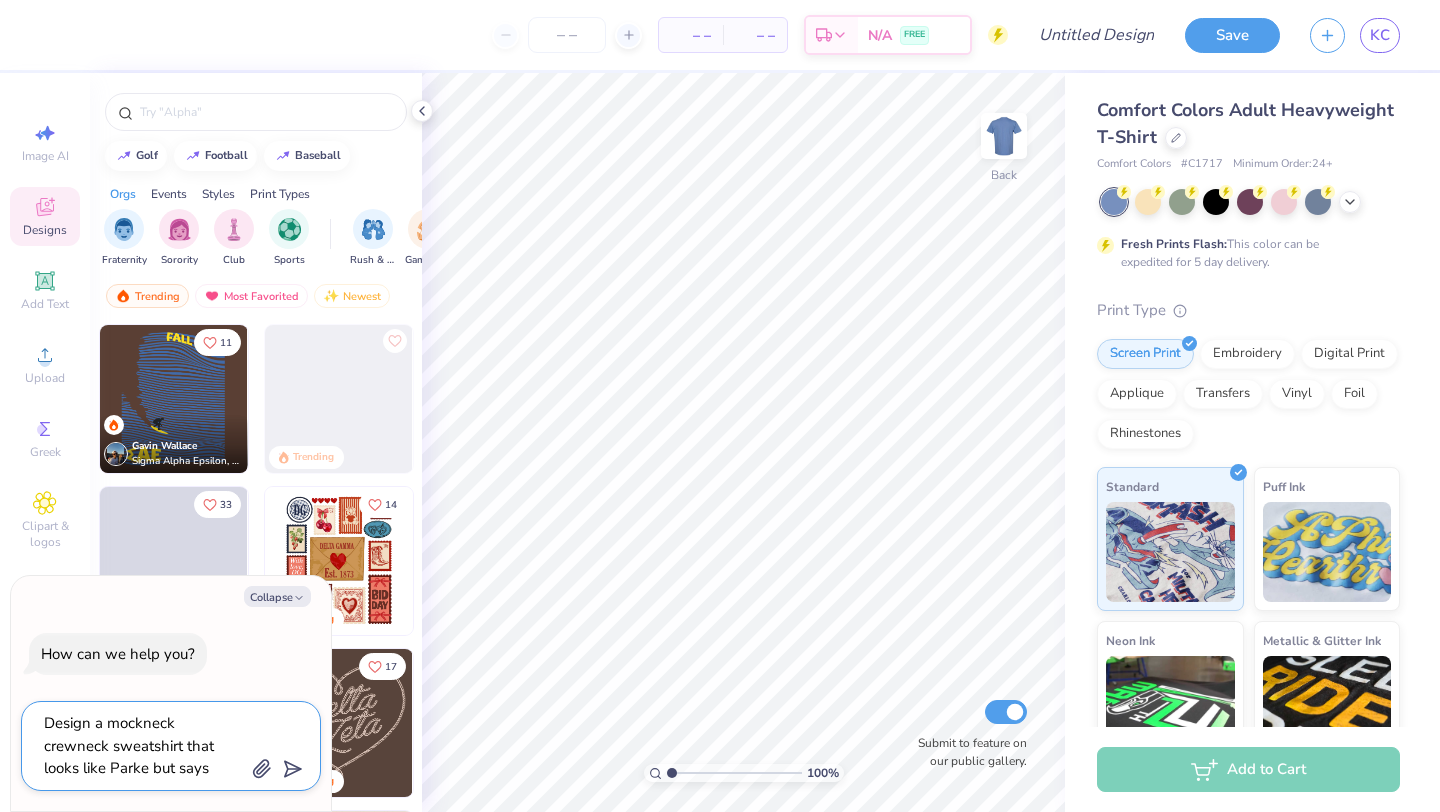 type on "Design a mockneck crewneck sweatshirt that looks like Parke but says Moot Court" 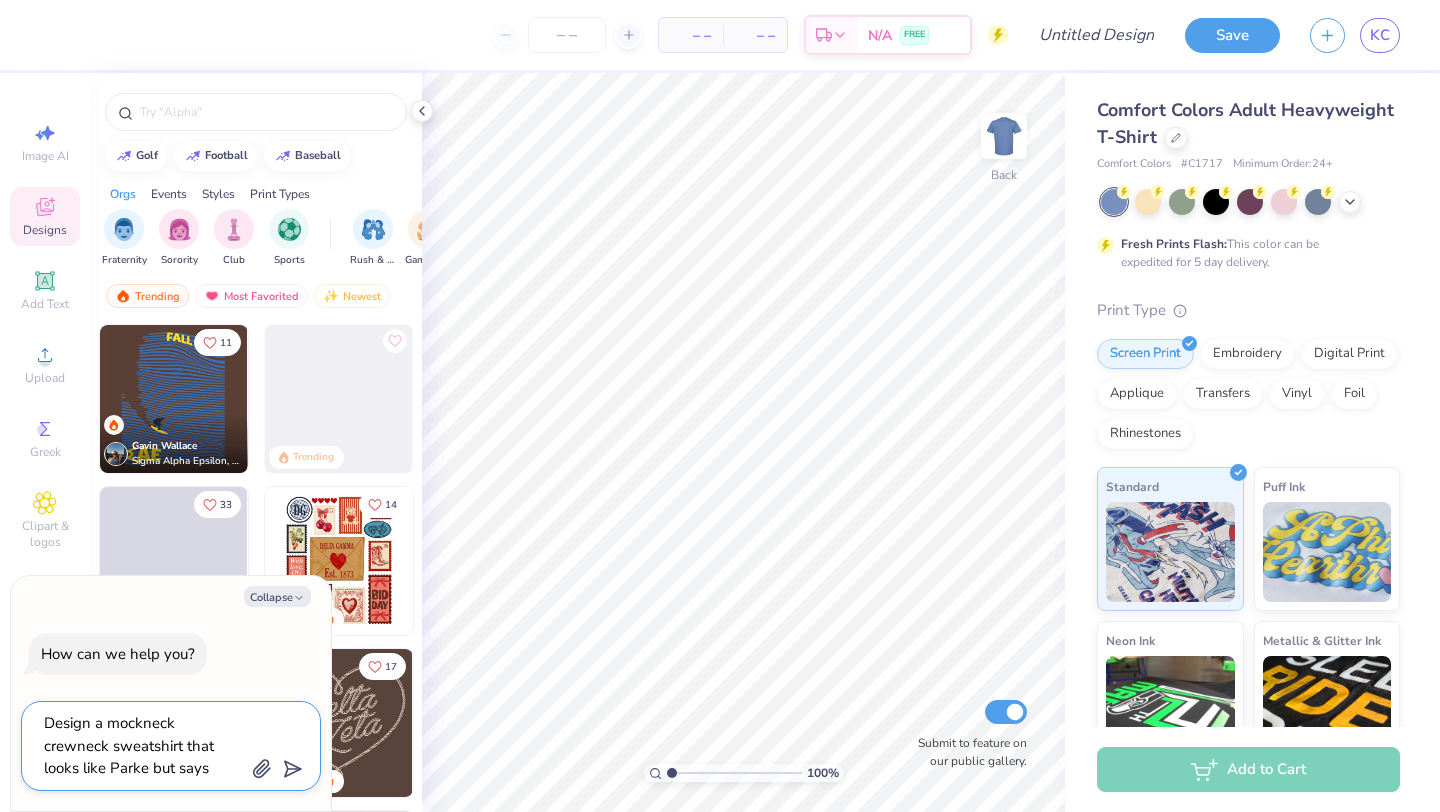 type on "x" 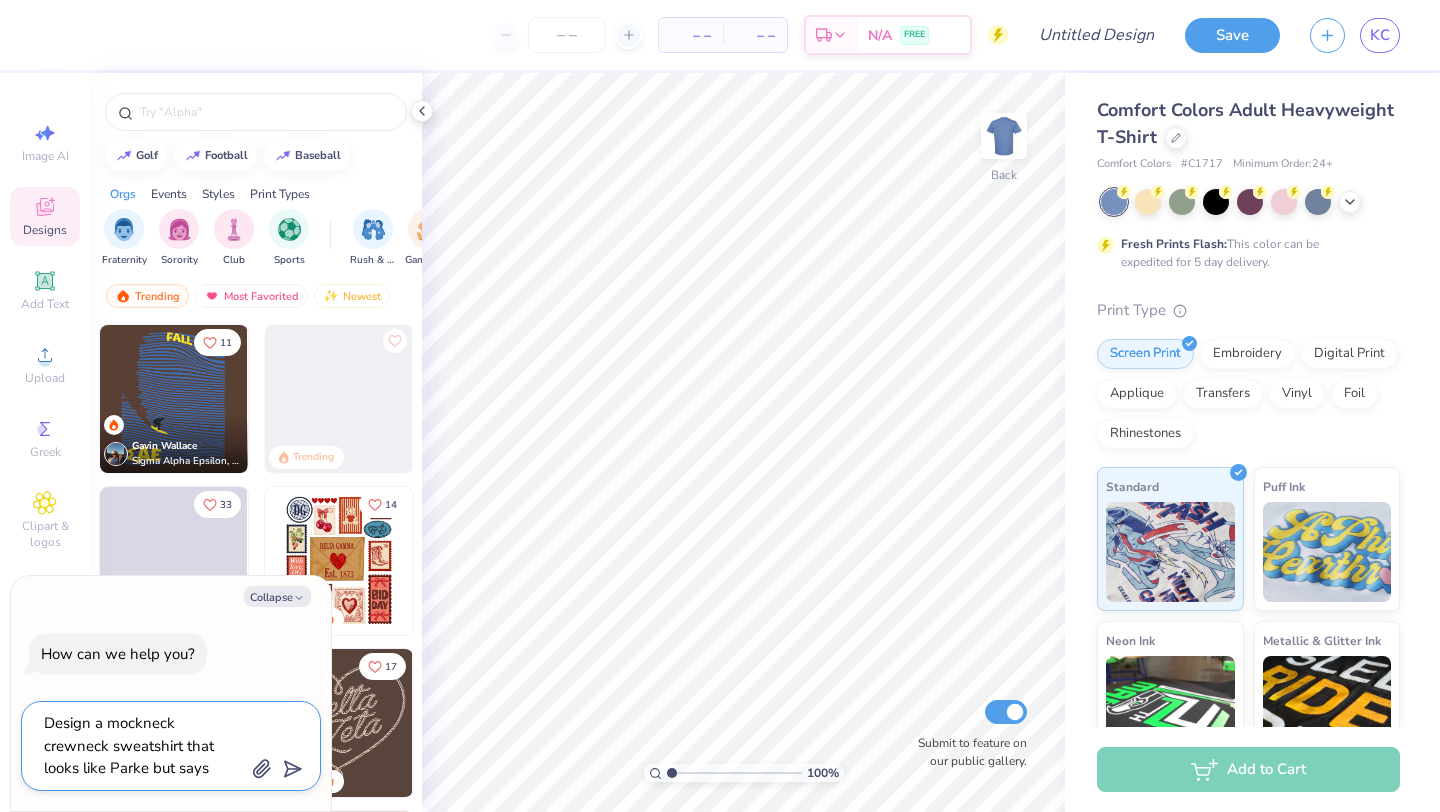 type on "Design a mockneck crewneck sweatshirt that looks like Parke but says Moot Court" 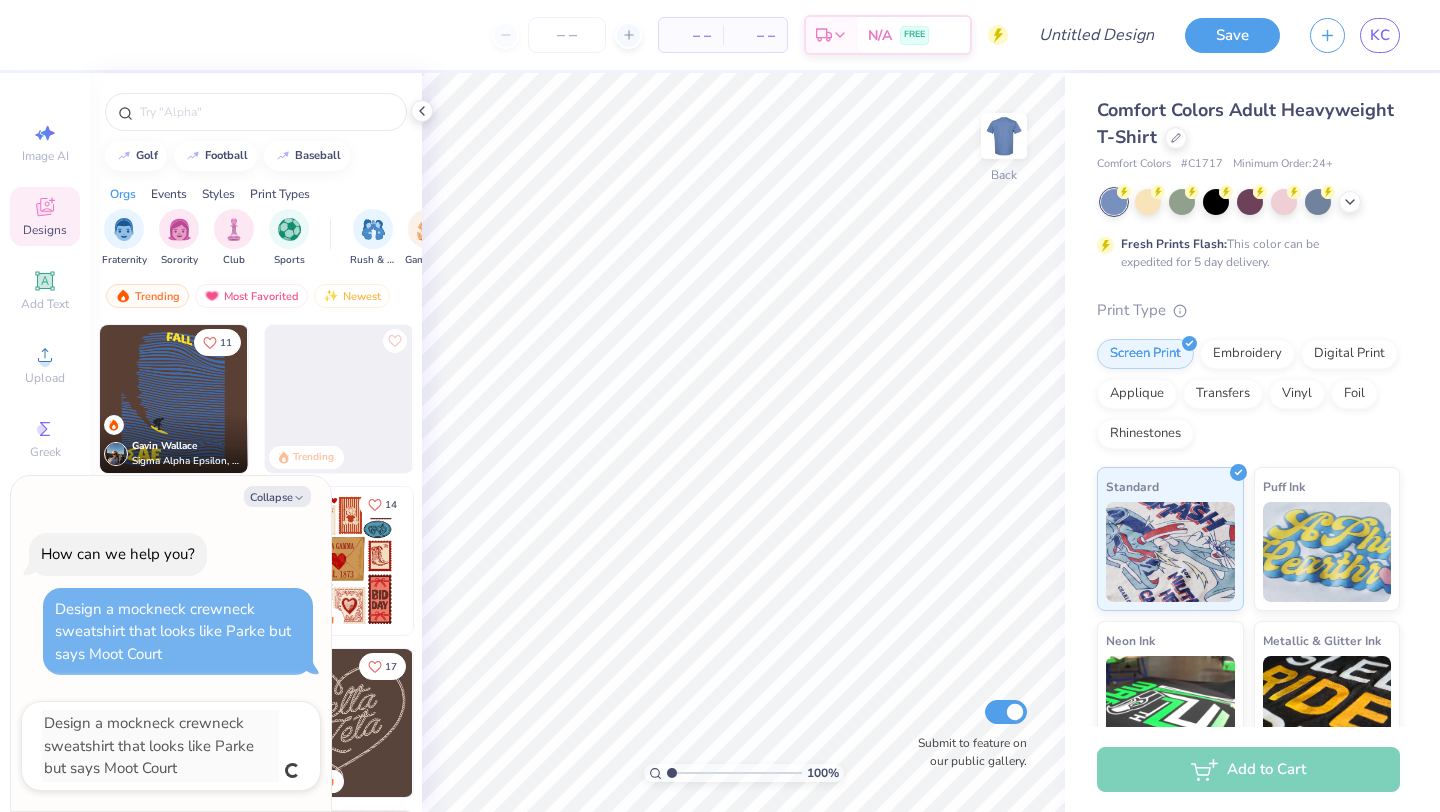 type on "x" 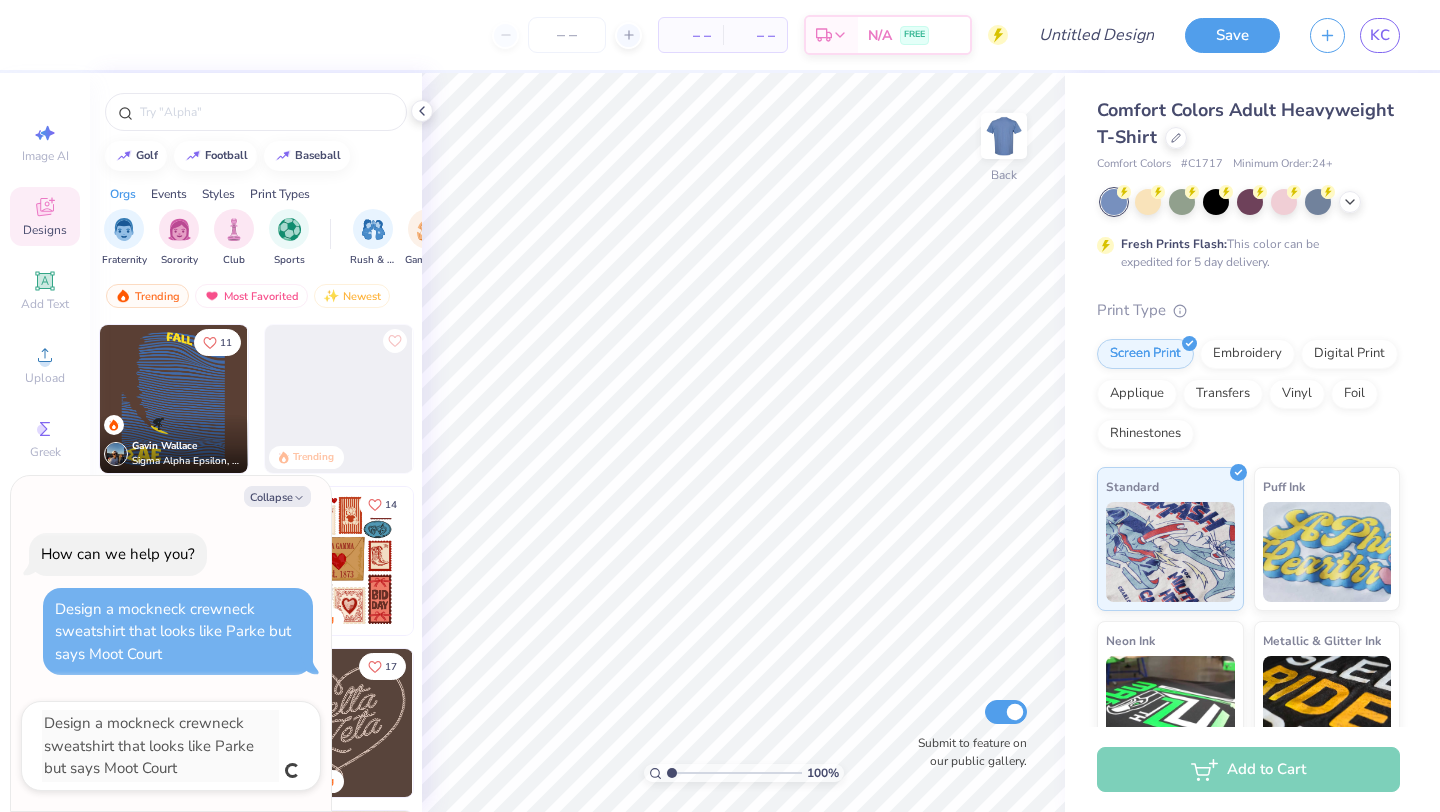 type 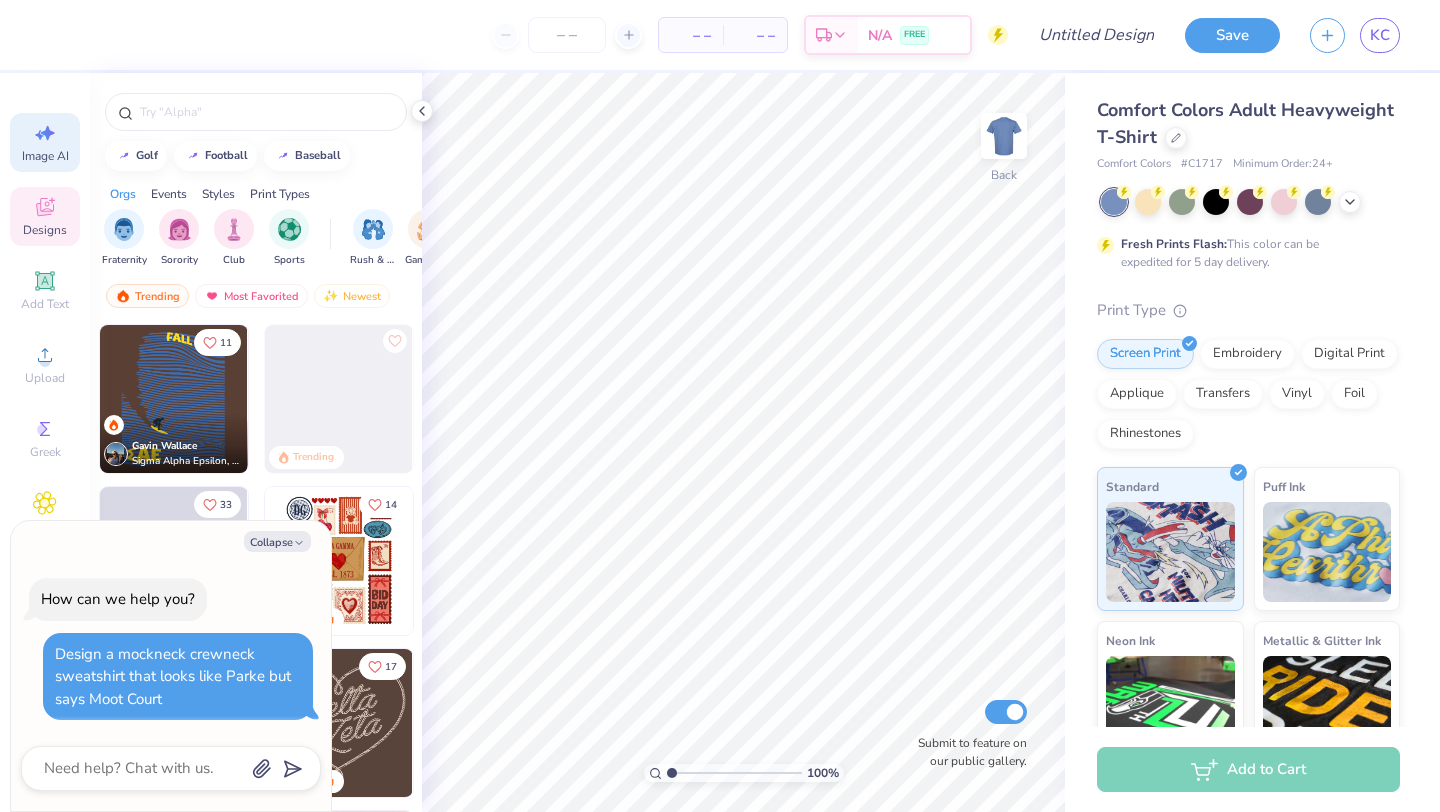 click on "Image AI" at bounding box center [45, 142] 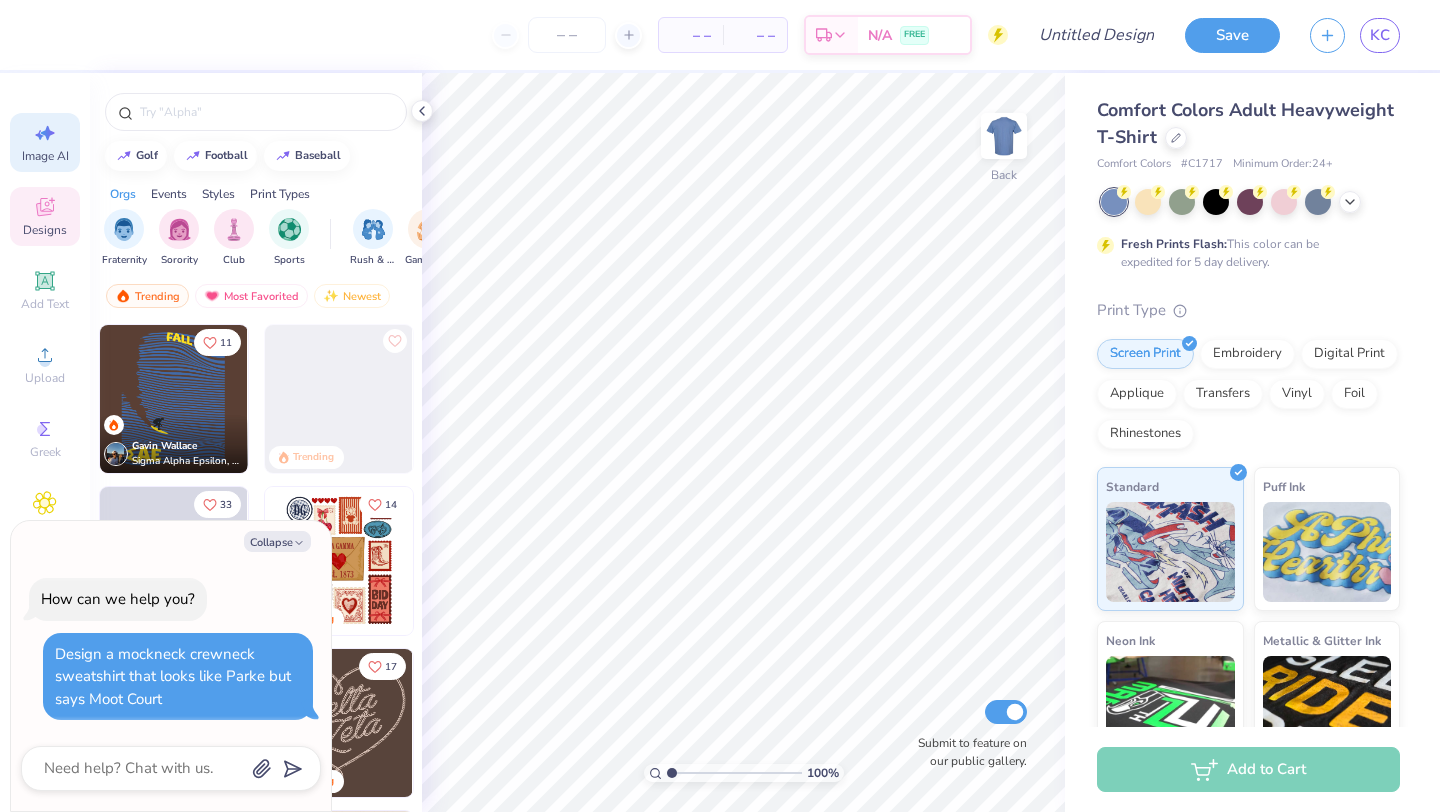 type on "x" 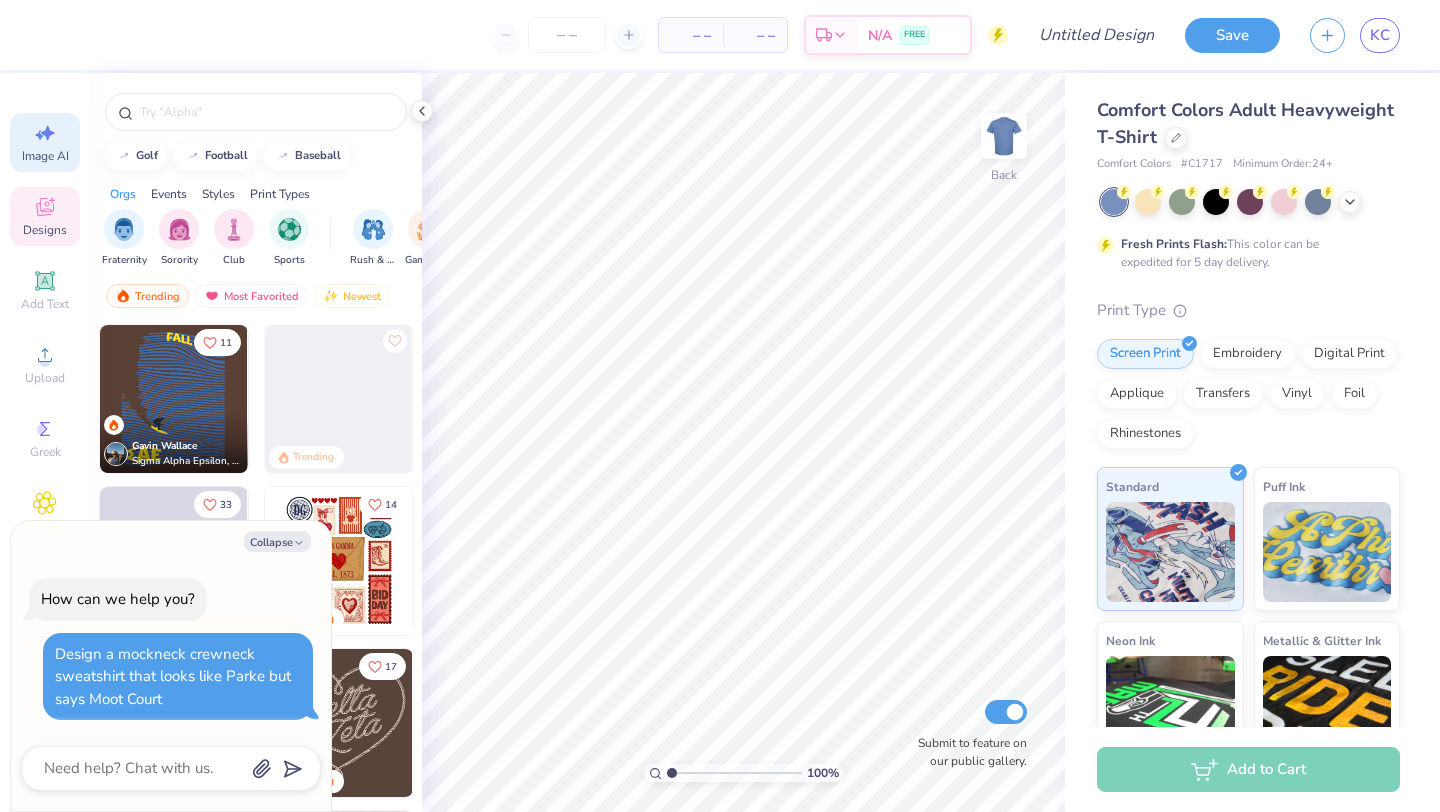 select on "4" 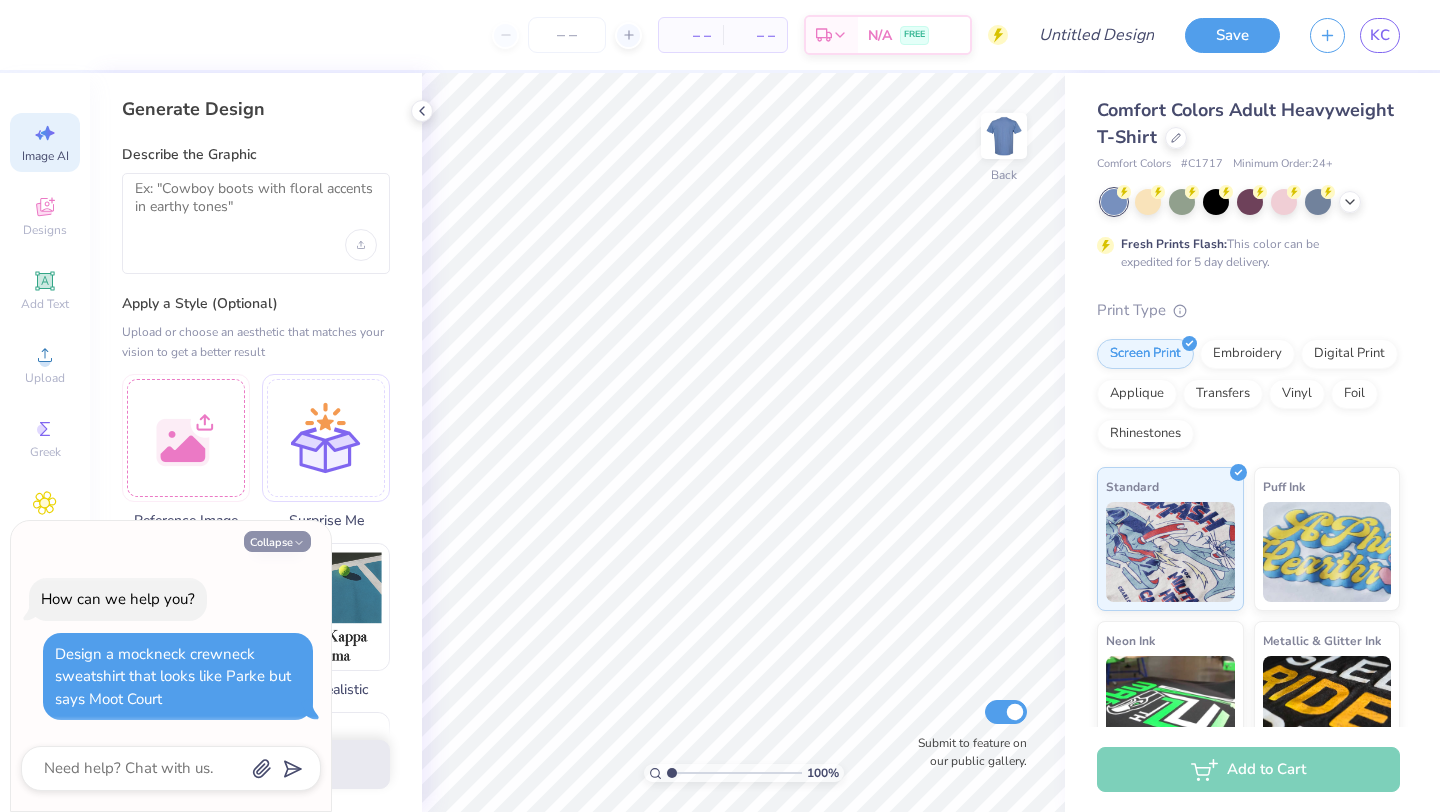 click 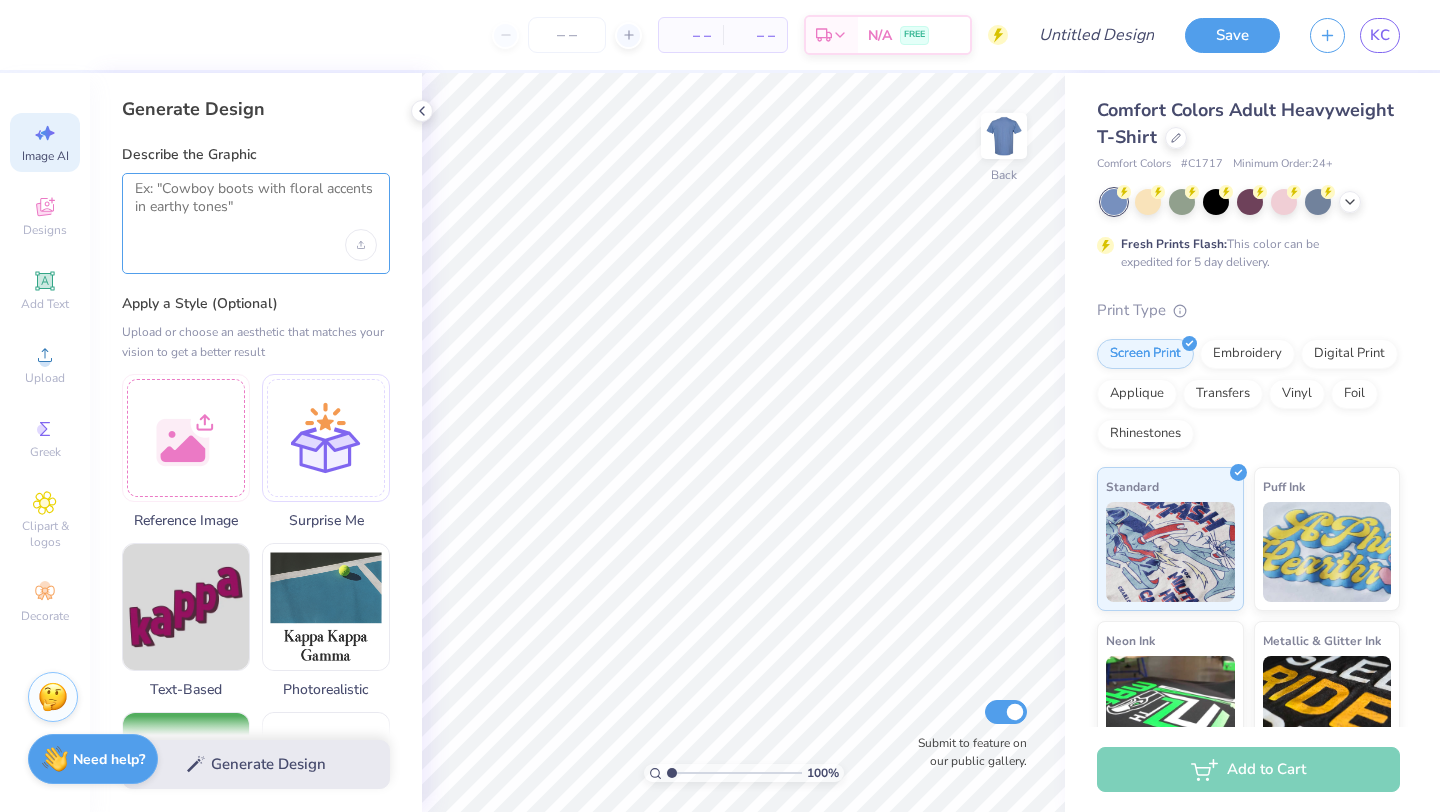 click at bounding box center [256, 205] 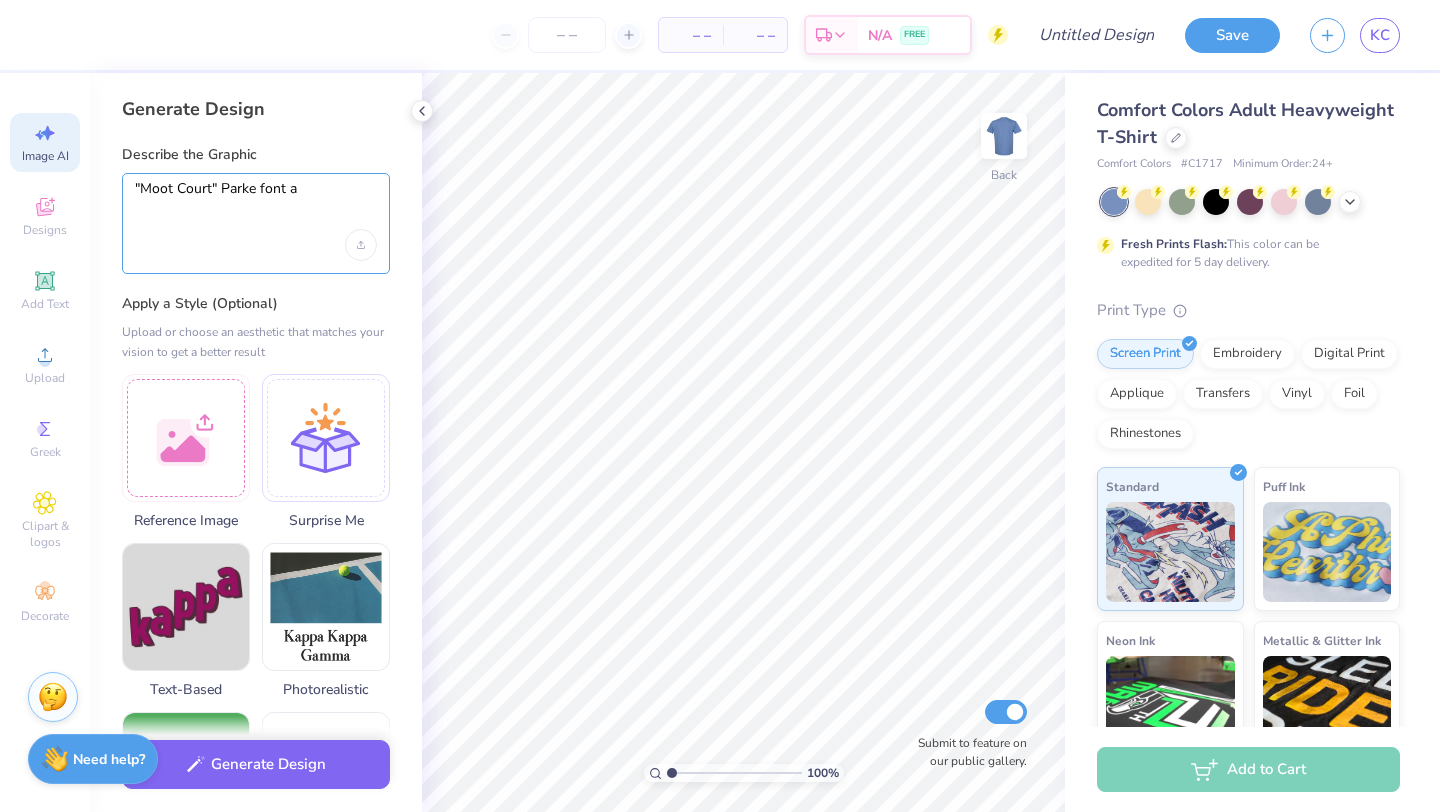 type on ""Moot Court" Parke font an" 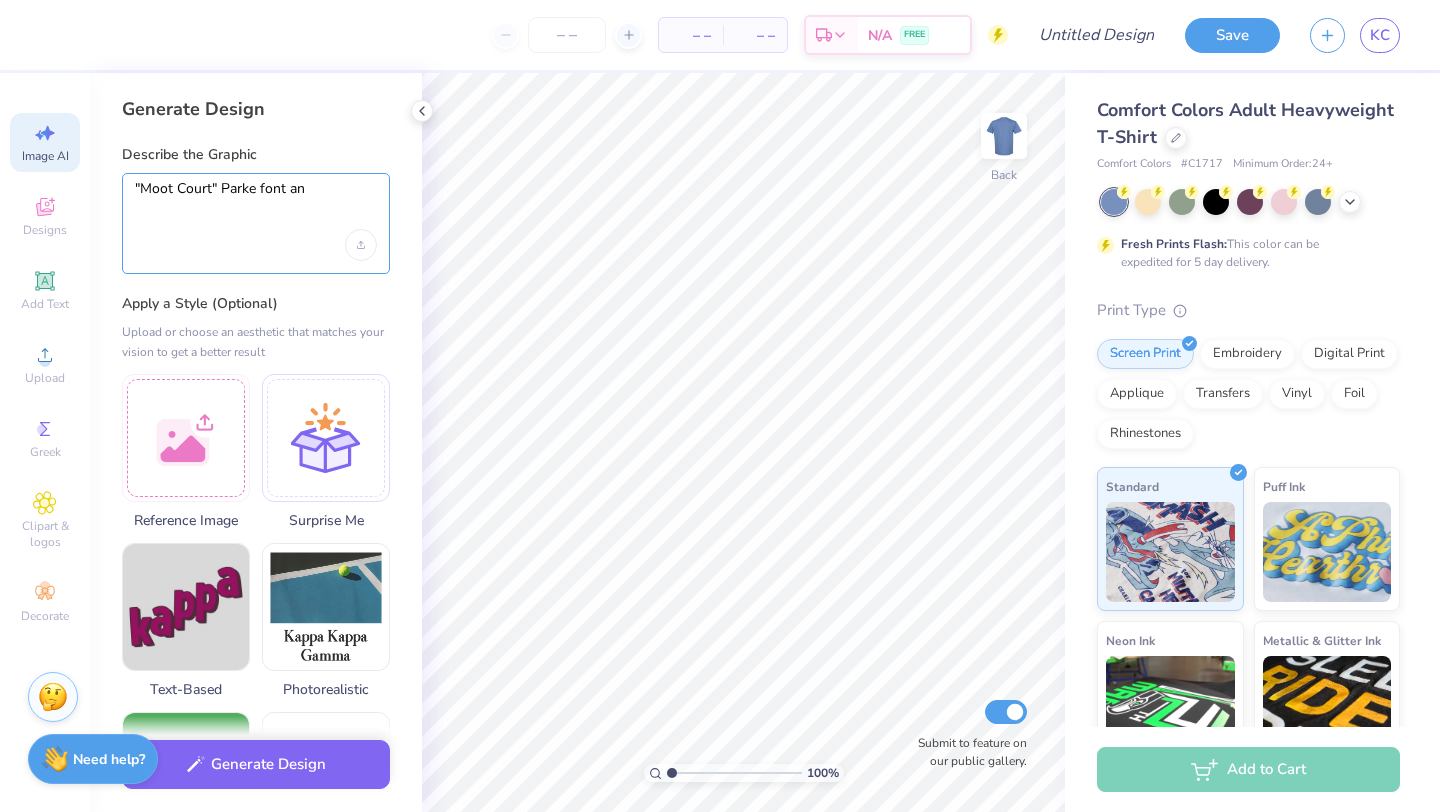 type on "x" 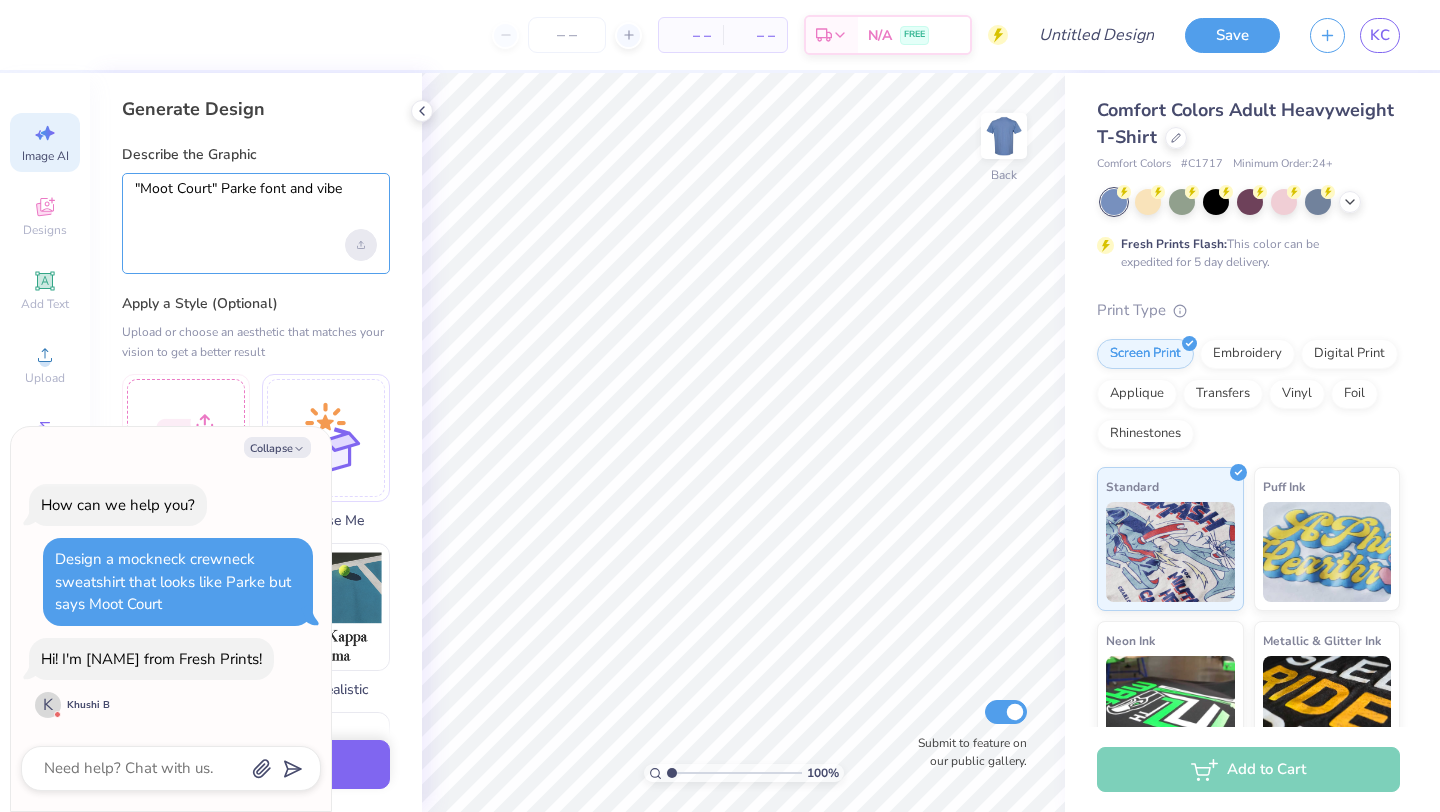 type on ""Moot Court" Parke font and vibe" 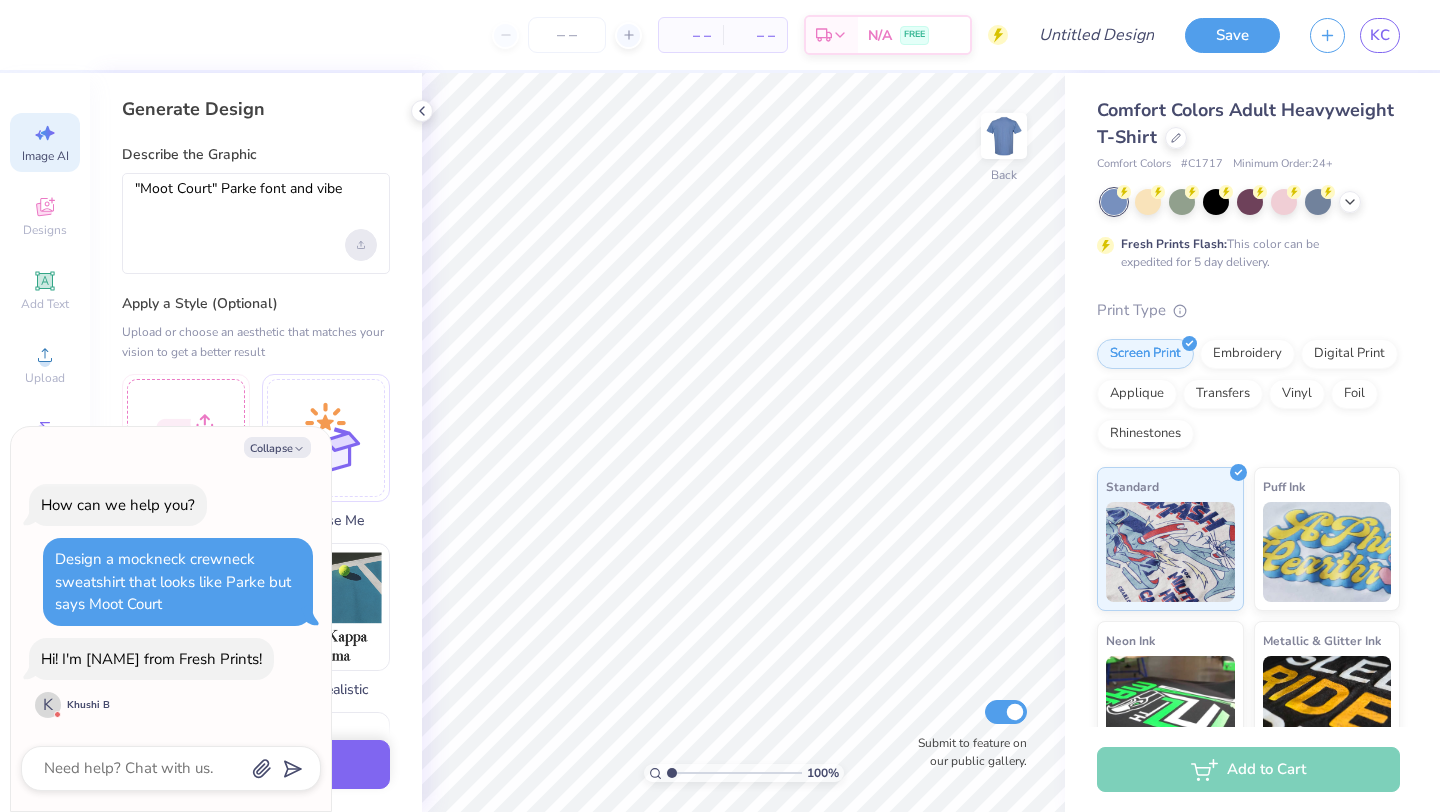 click 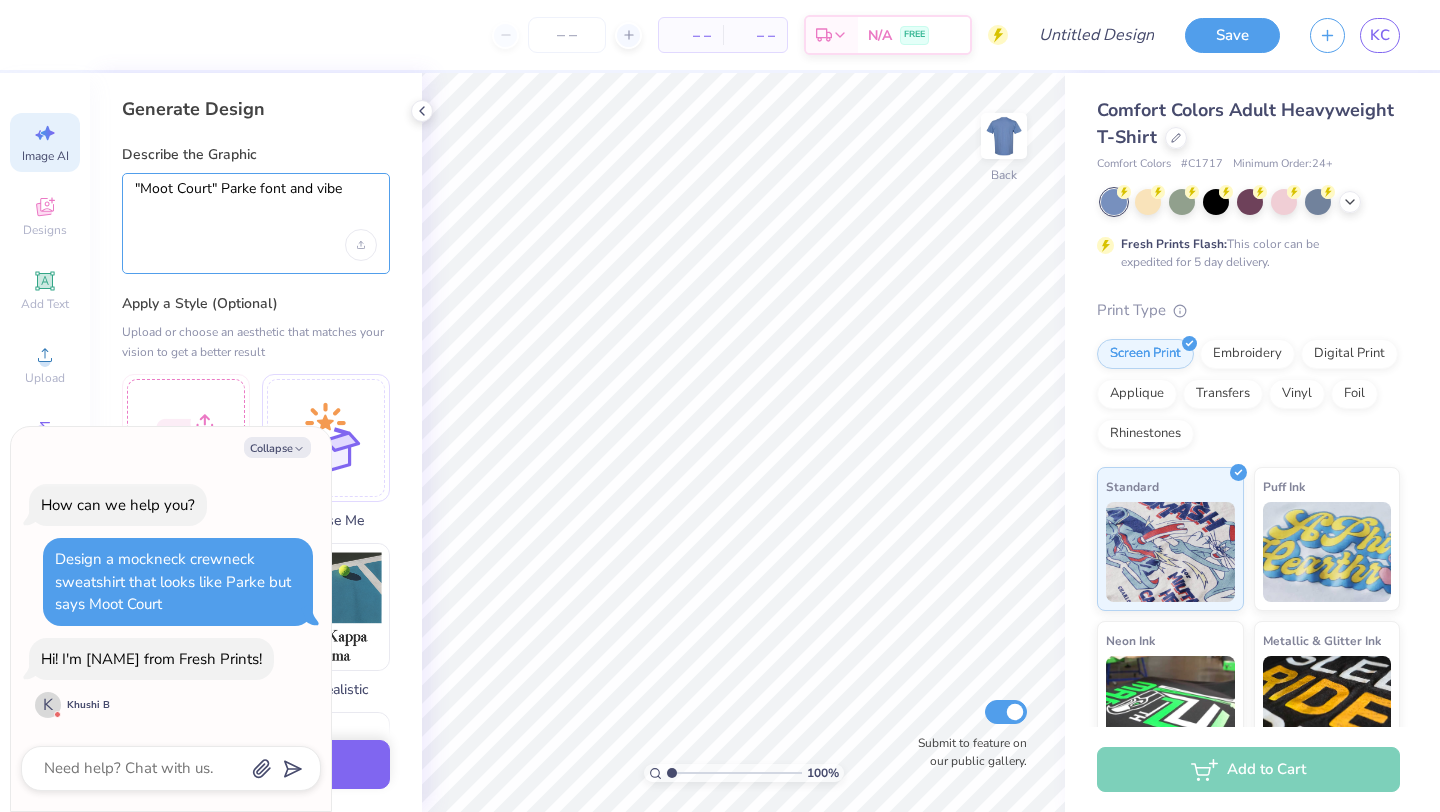drag, startPoint x: 370, startPoint y: 190, endPoint x: 74, endPoint y: 187, distance: 296.0152 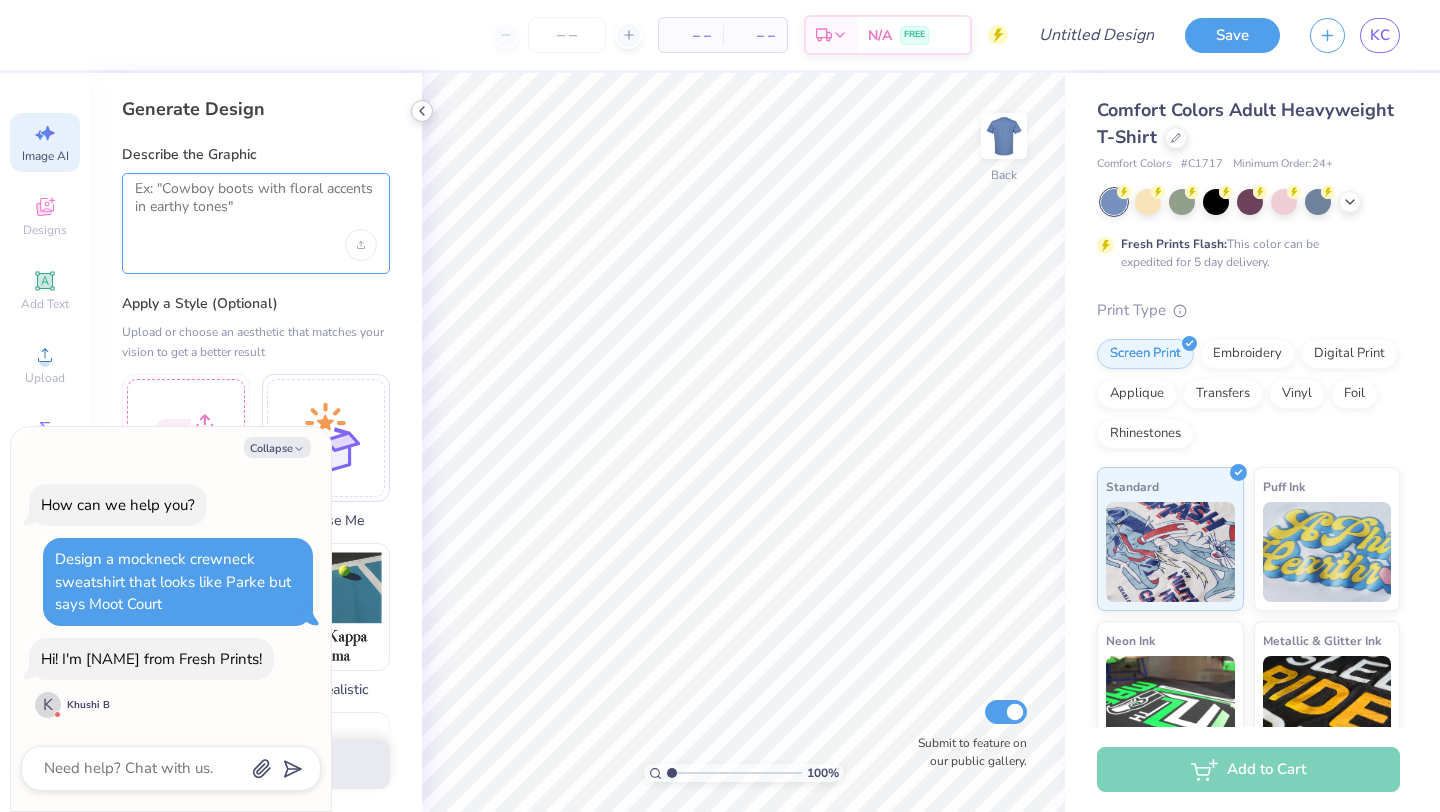 type 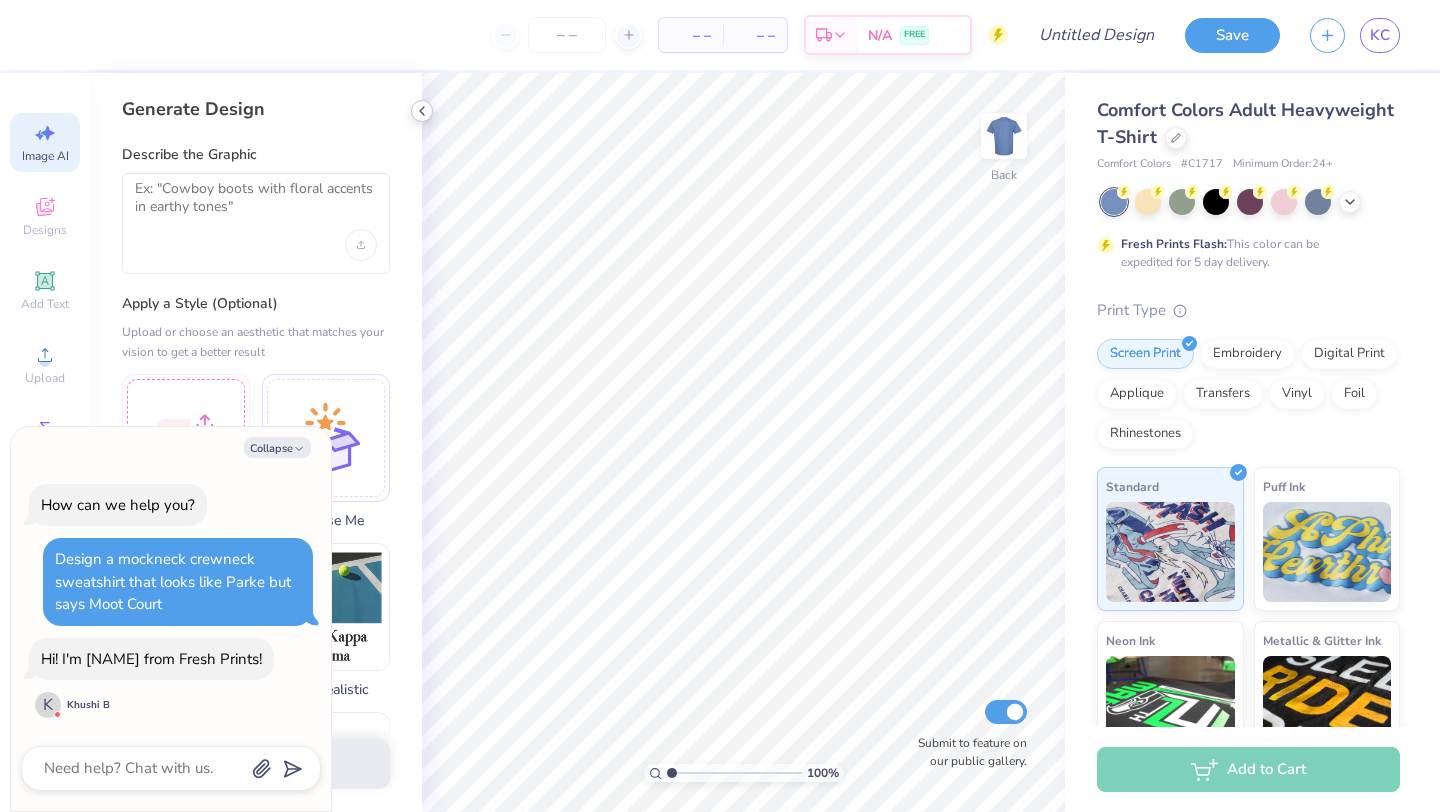 click 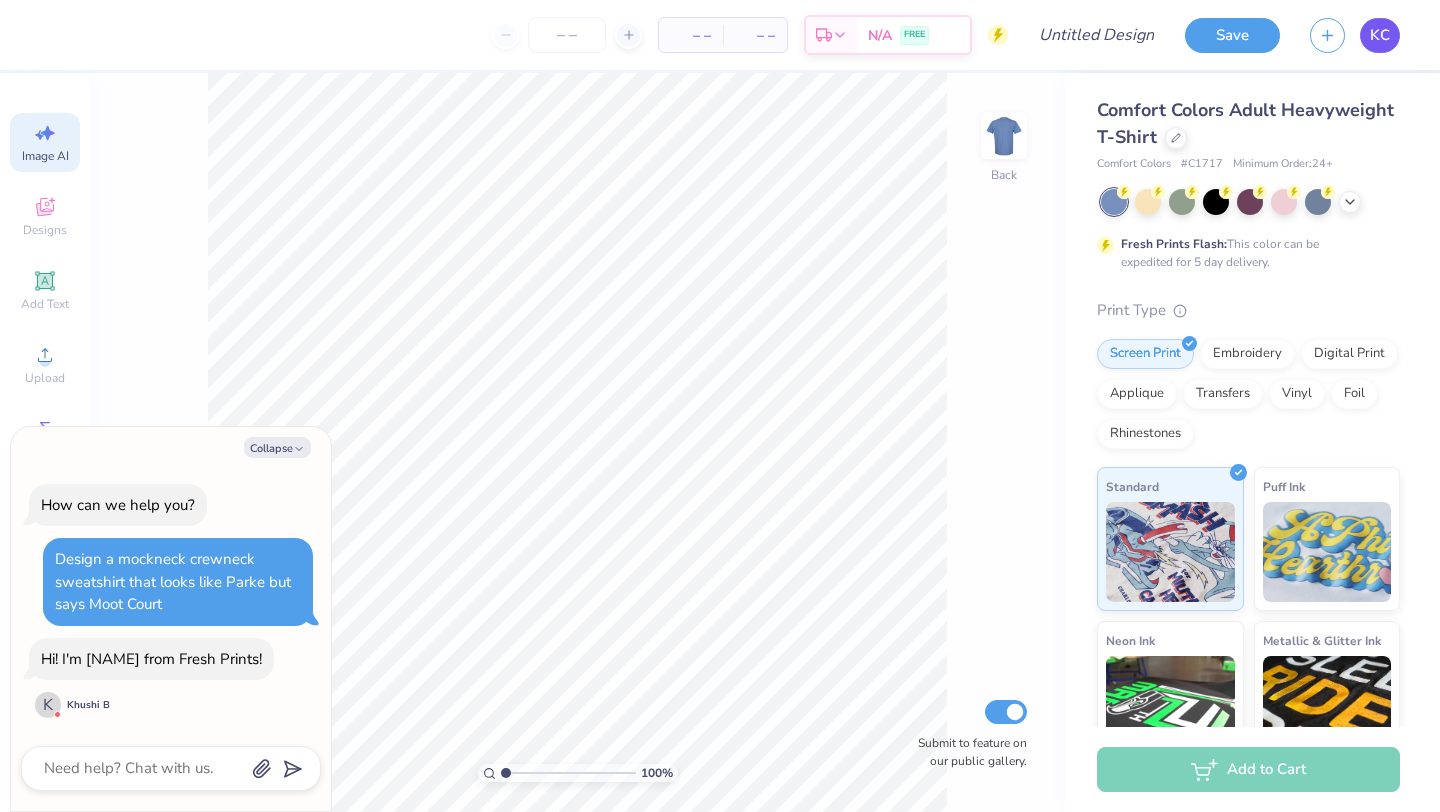 click on "KC" at bounding box center (1380, 35) 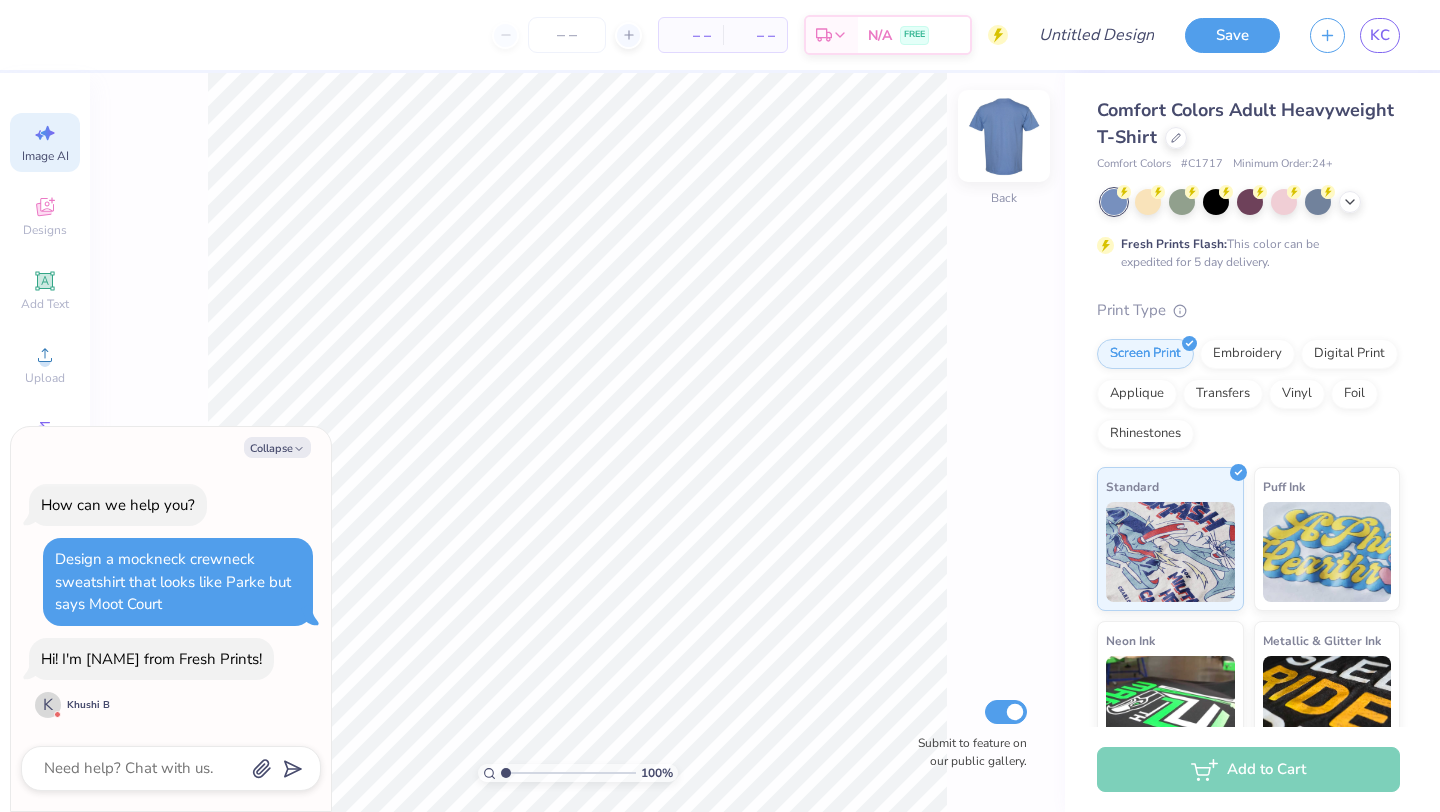 scroll, scrollTop: 89, scrollLeft: 0, axis: vertical 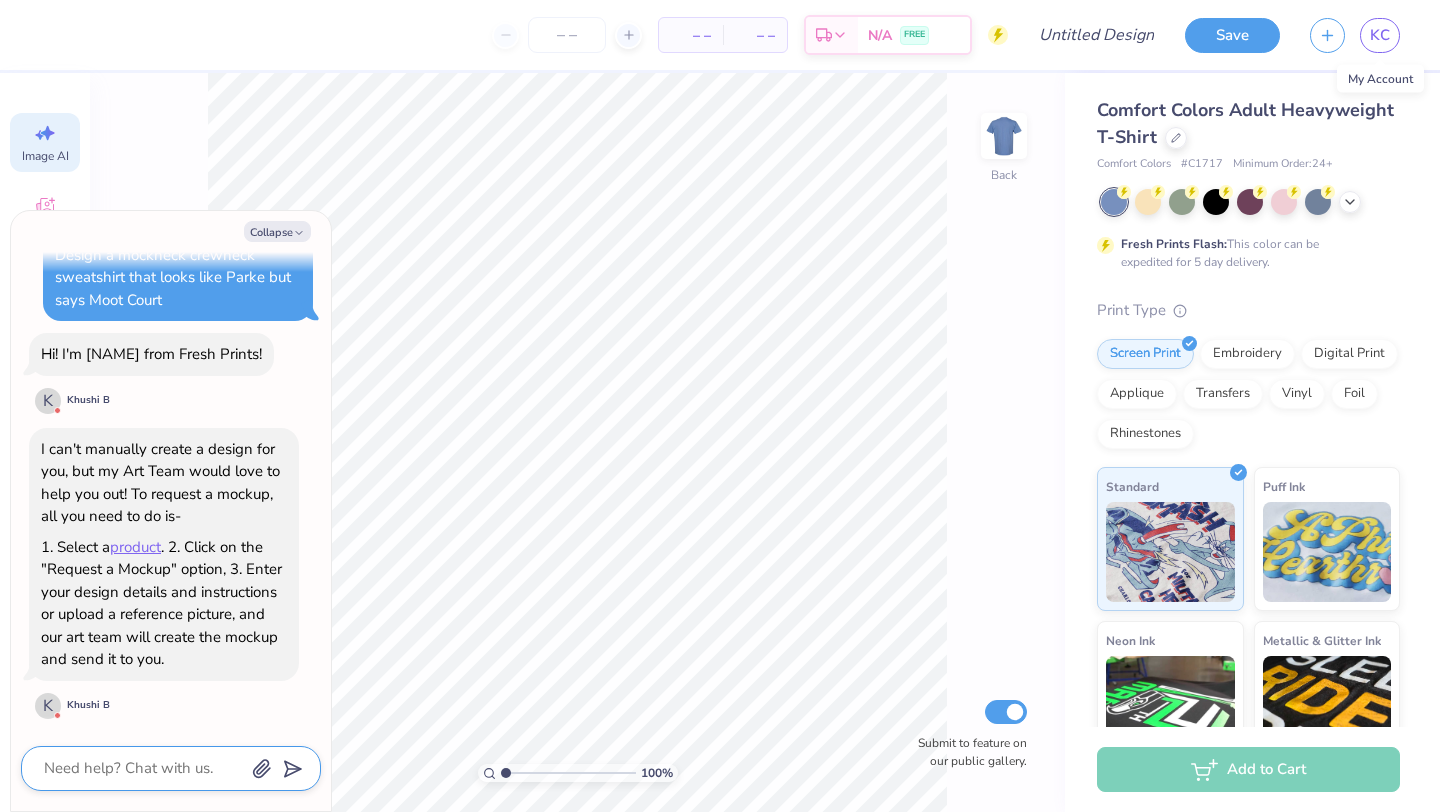 click at bounding box center (143, 768) 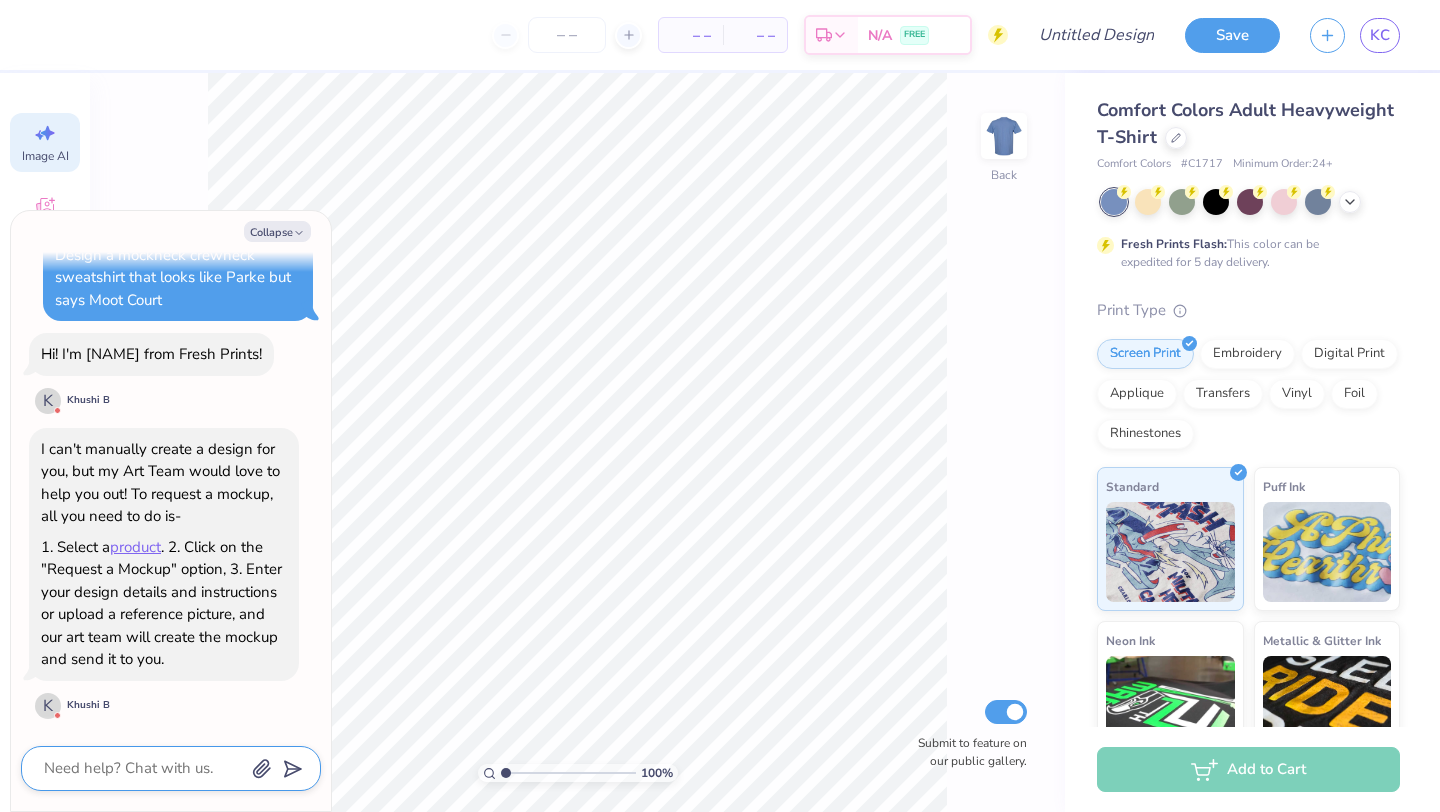 type 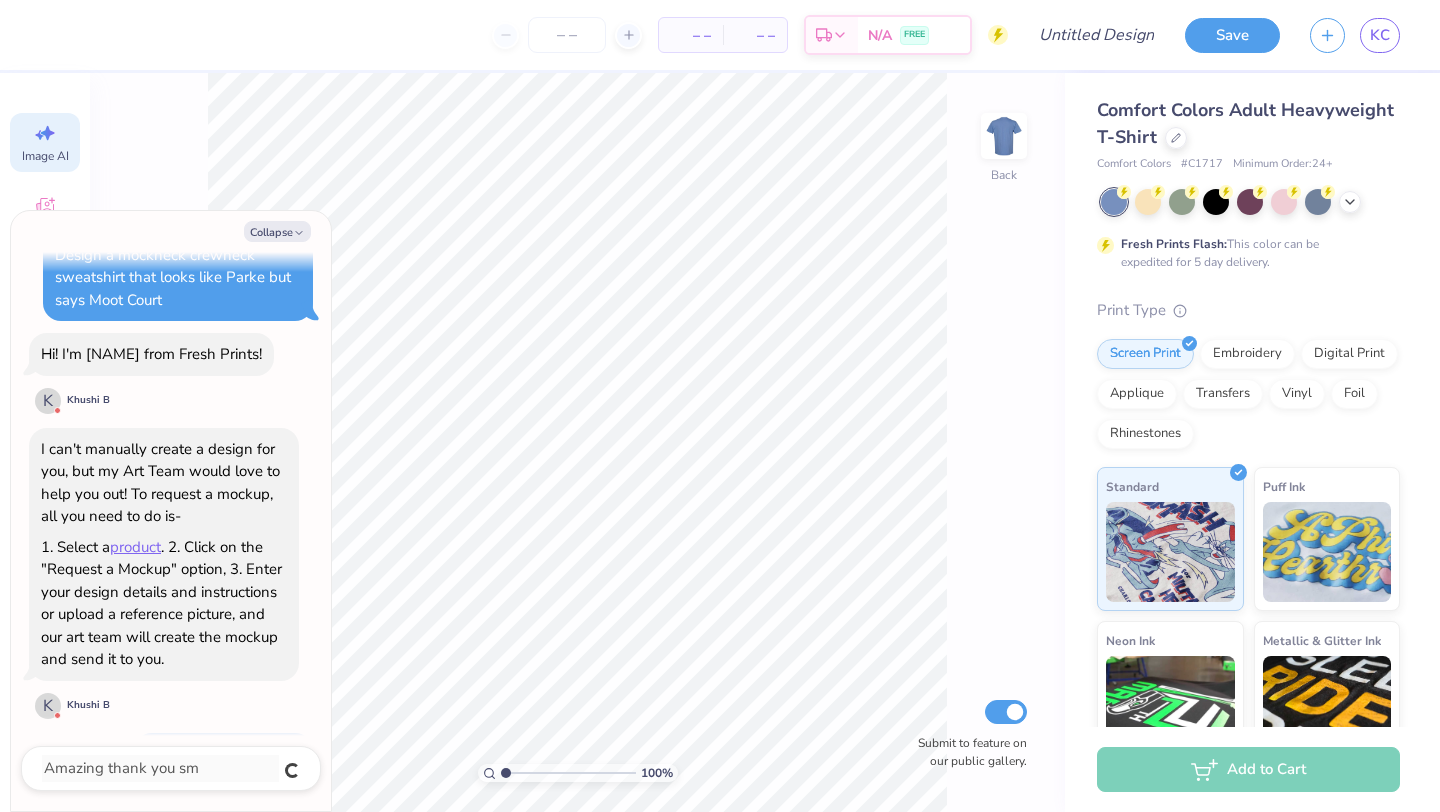 scroll, scrollTop: 144, scrollLeft: 0, axis: vertical 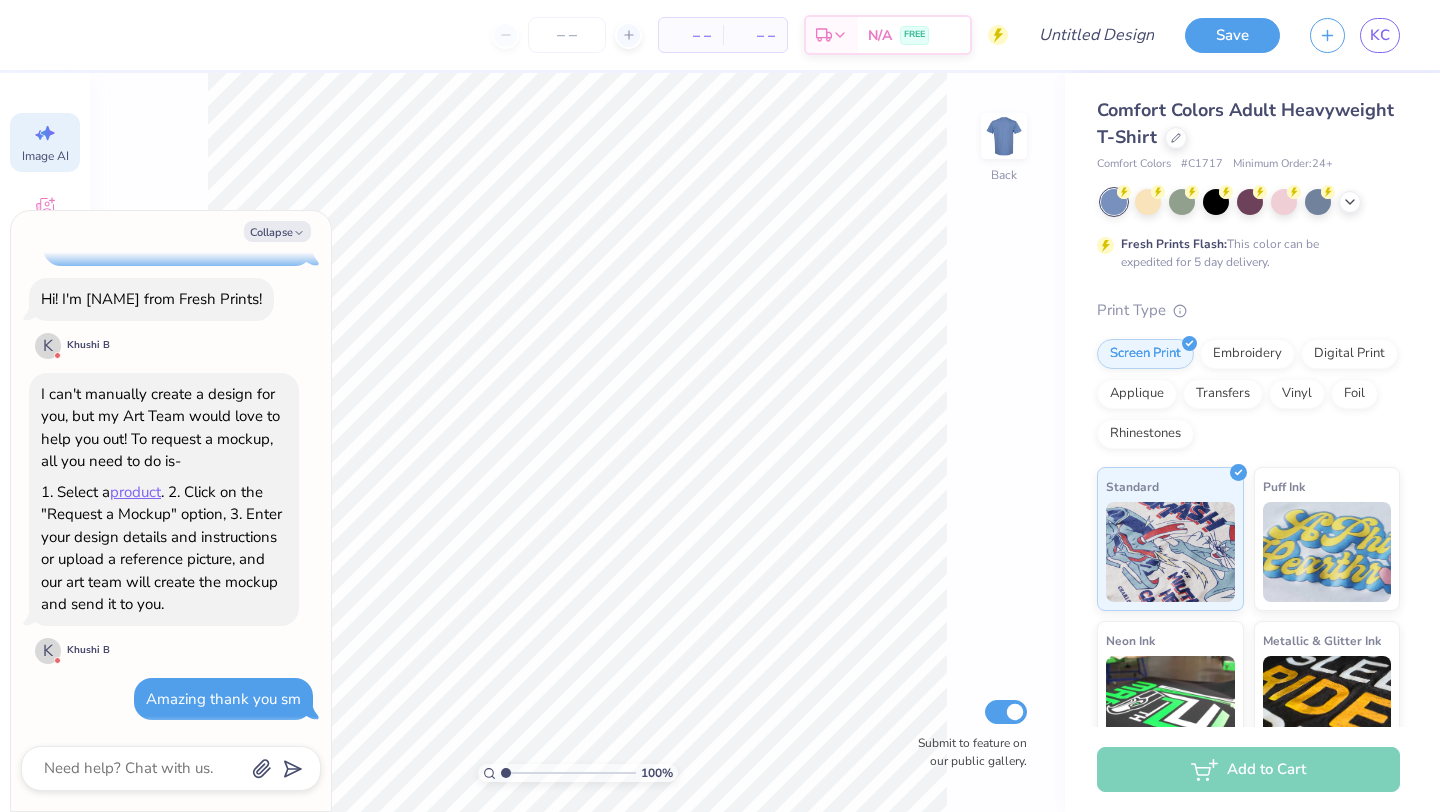 click 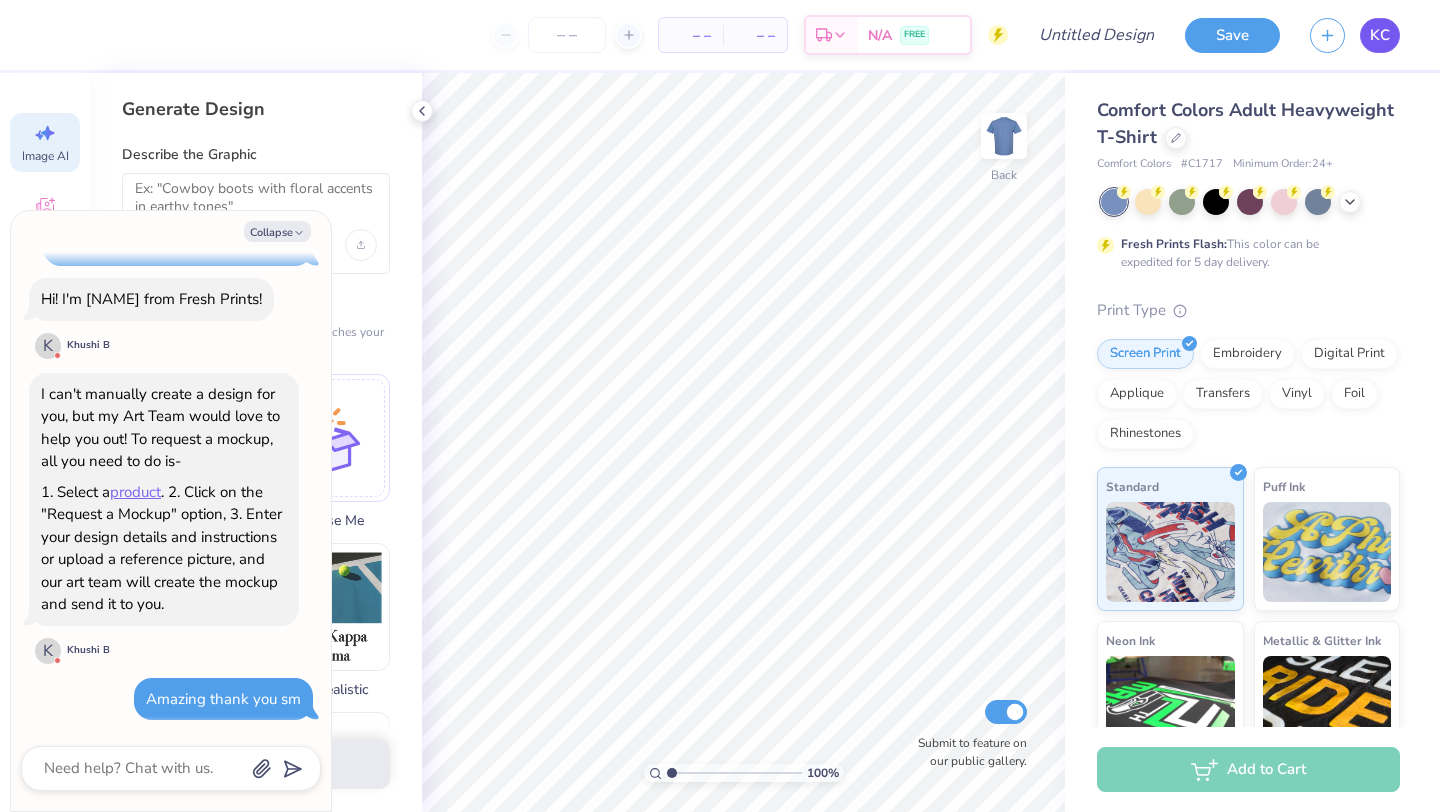 click on "KC" at bounding box center [1380, 35] 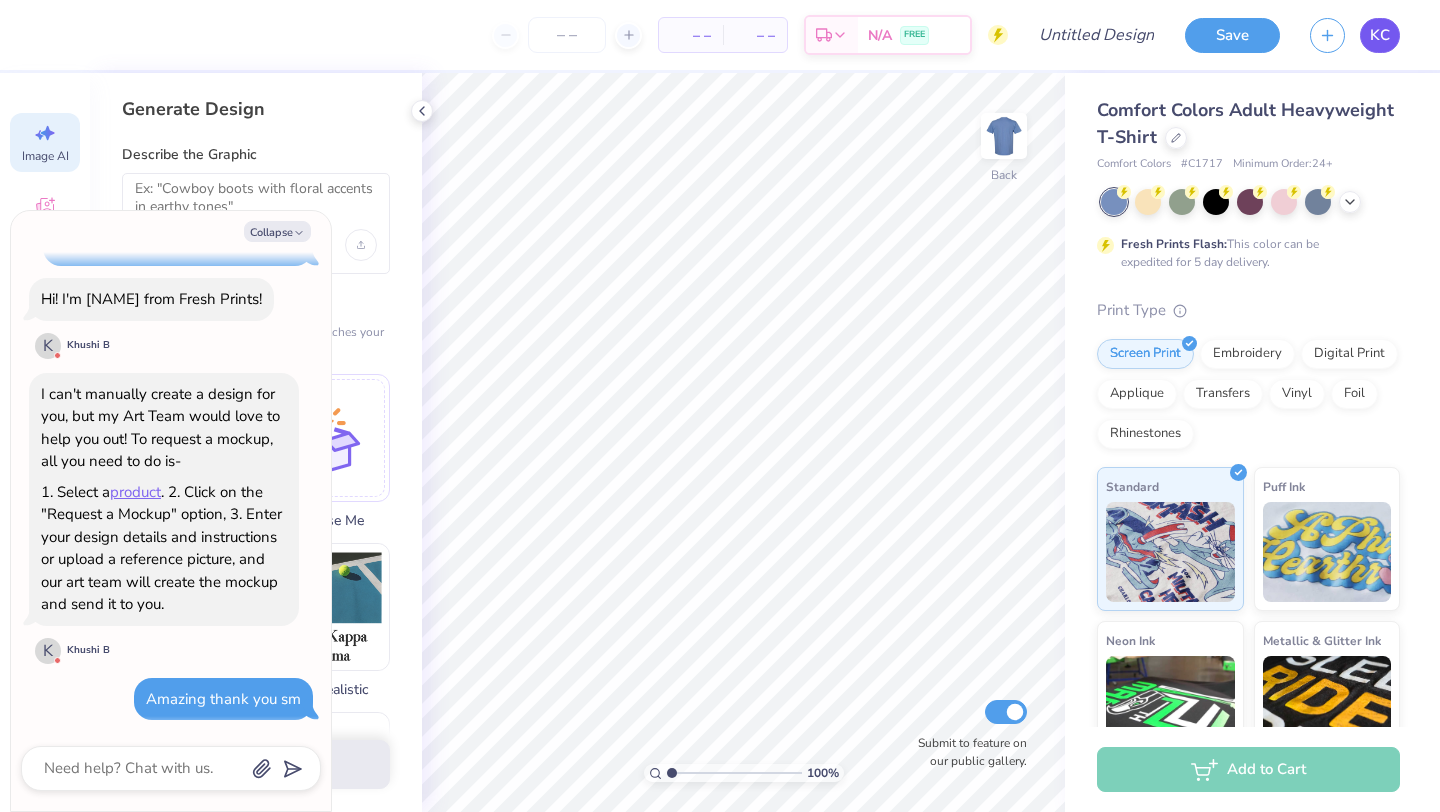 scroll, scrollTop: 283, scrollLeft: 0, axis: vertical 